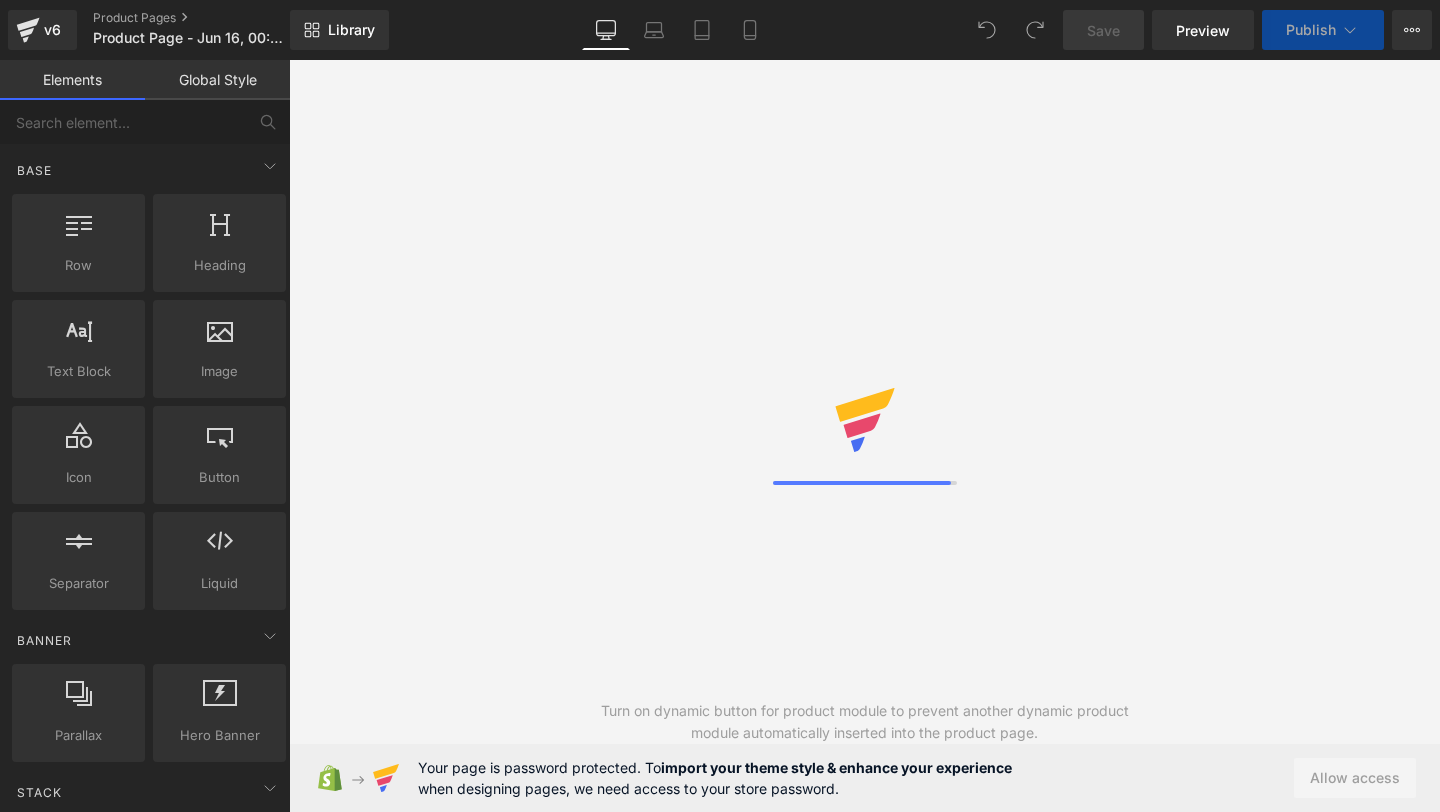 scroll, scrollTop: 0, scrollLeft: 0, axis: both 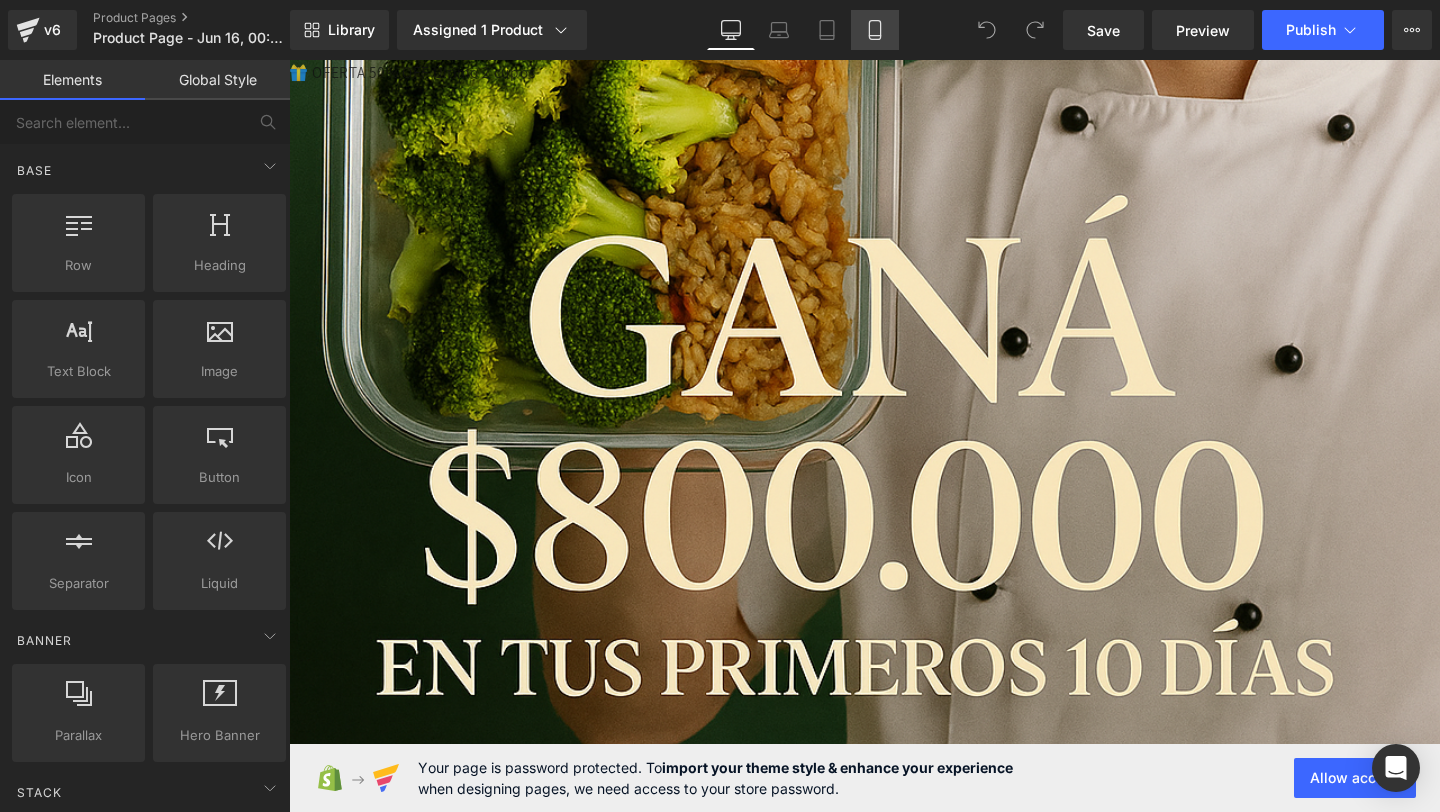 click on "Mobile" at bounding box center [875, 30] 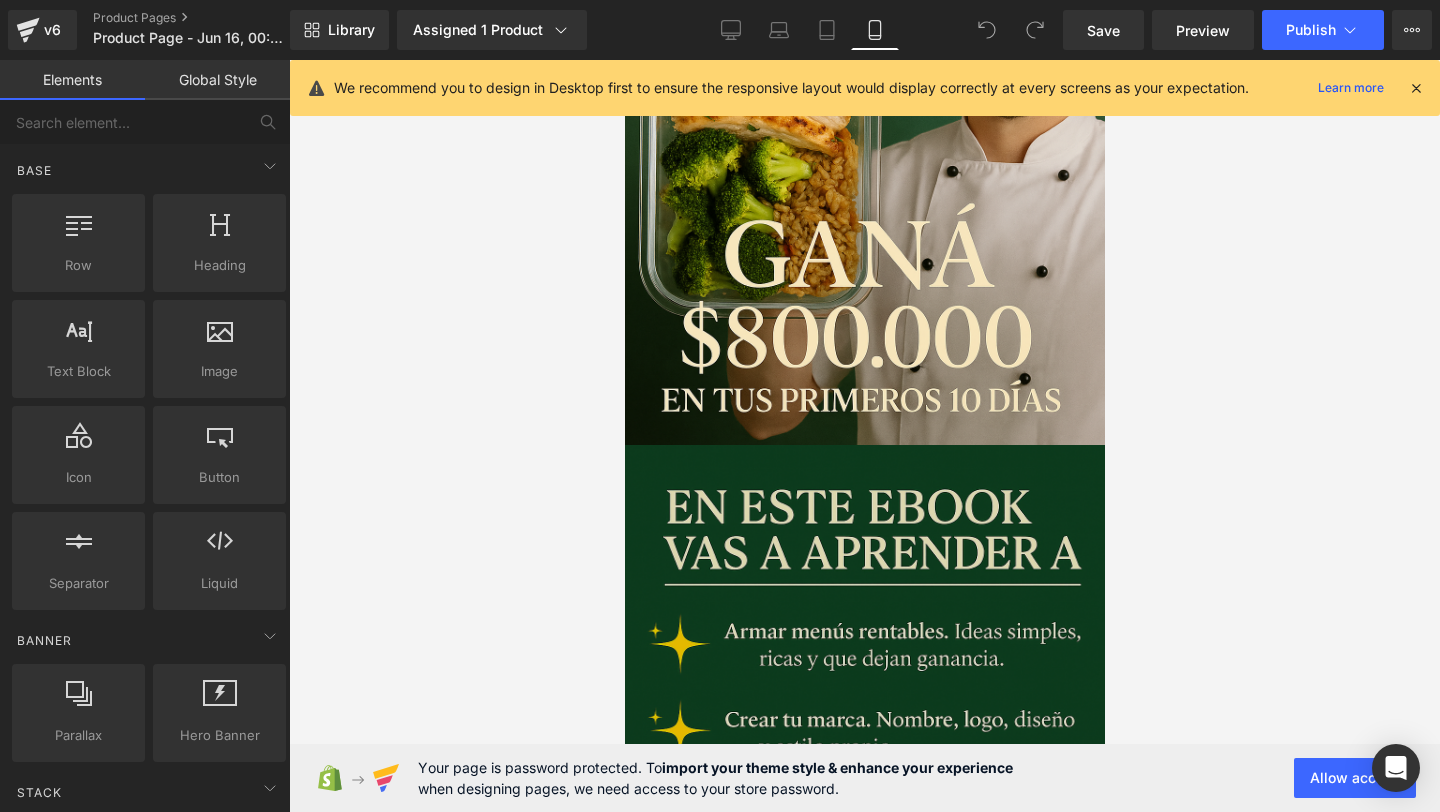 scroll, scrollTop: 0, scrollLeft: 0, axis: both 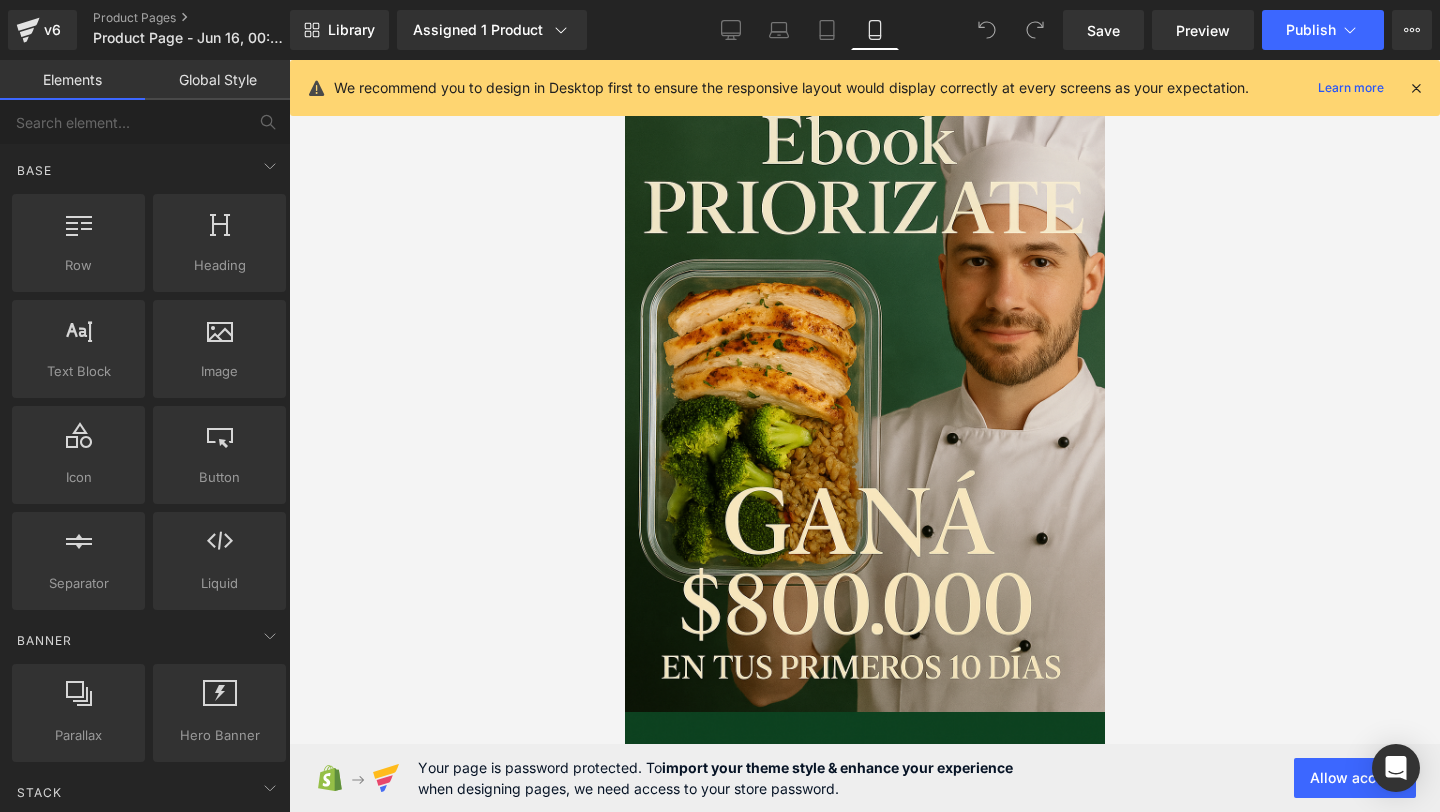click at bounding box center [1416, 88] 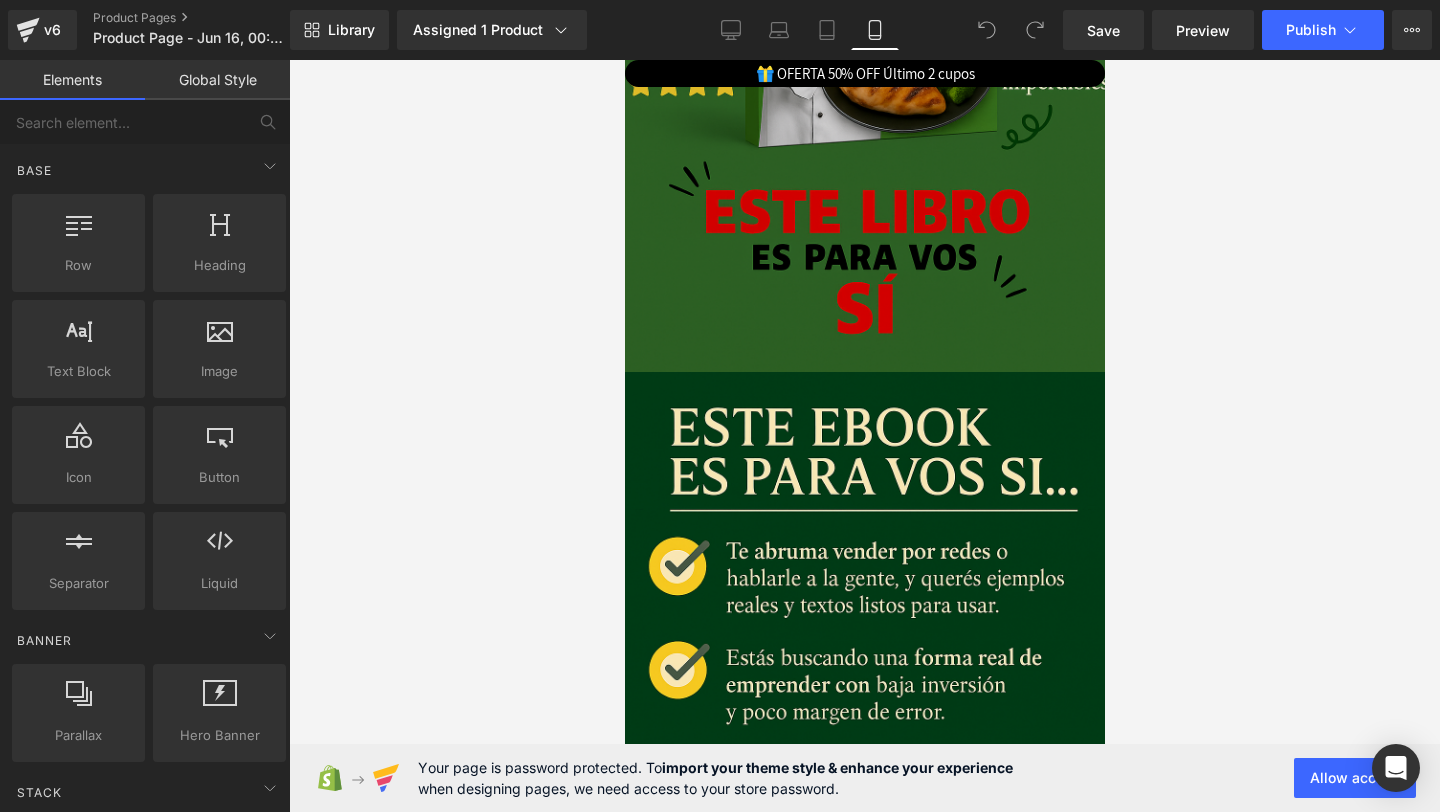 scroll, scrollTop: 1829, scrollLeft: 0, axis: vertical 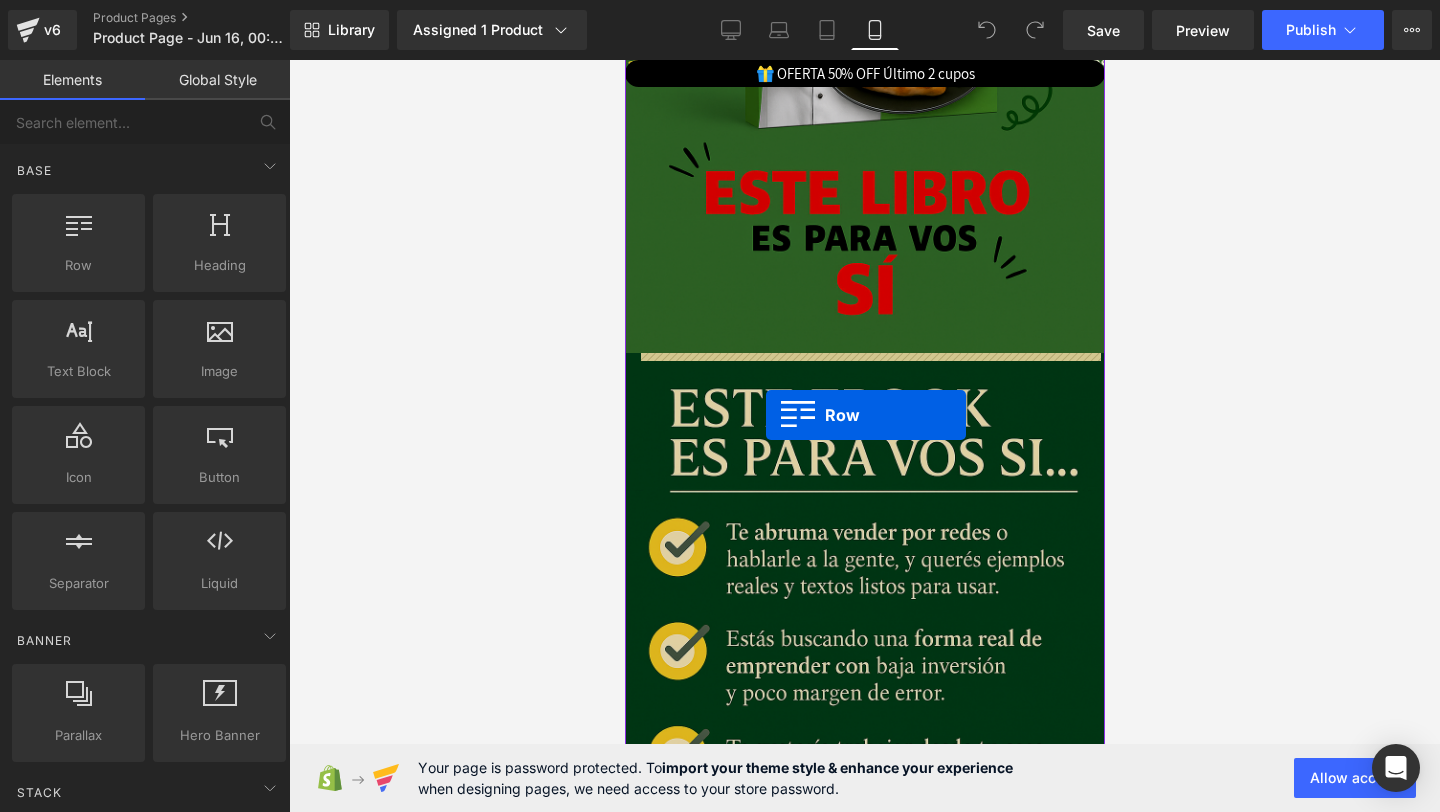 drag, startPoint x: 722, startPoint y: 315, endPoint x: 765, endPoint y: 415, distance: 108.85311 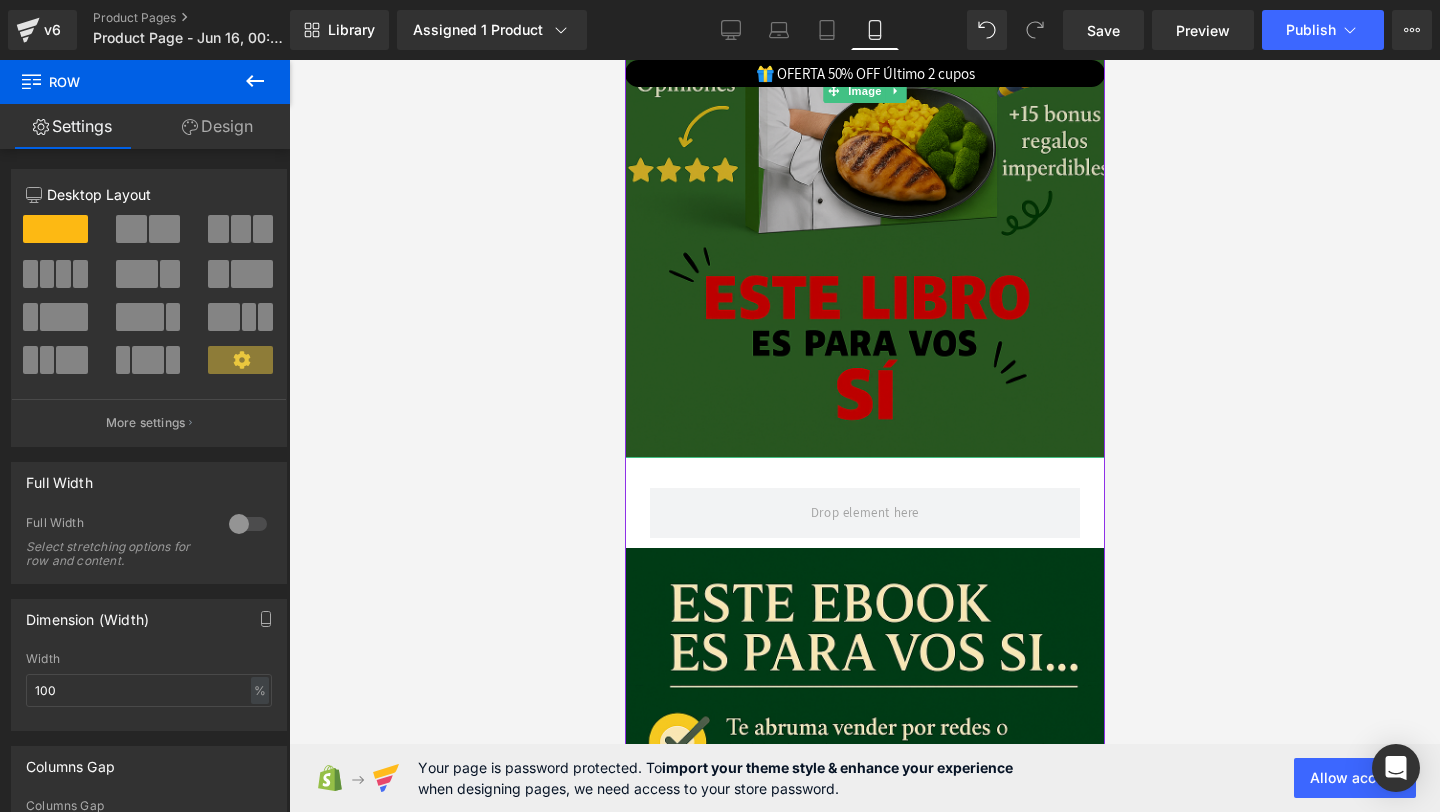 scroll, scrollTop: 1743, scrollLeft: 0, axis: vertical 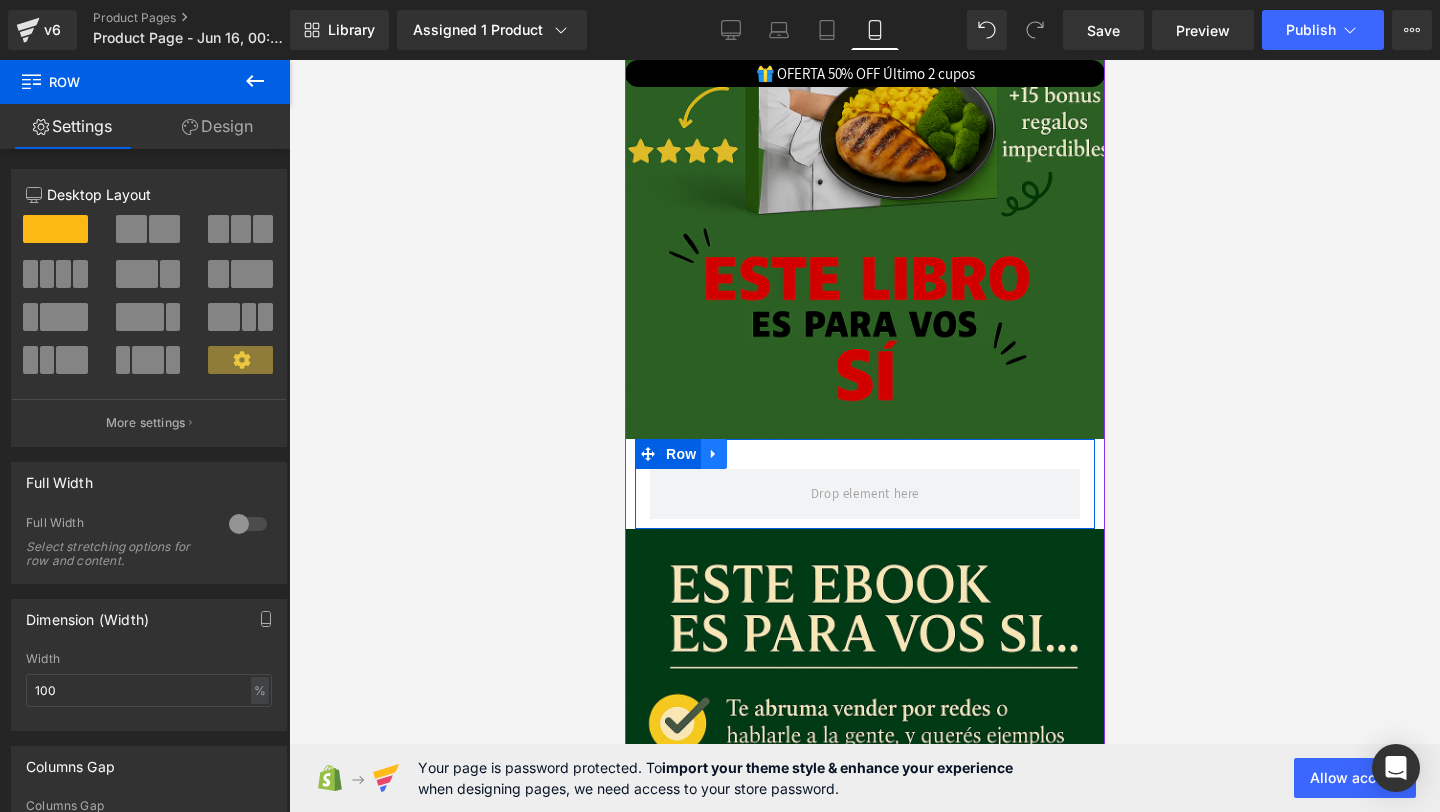 click 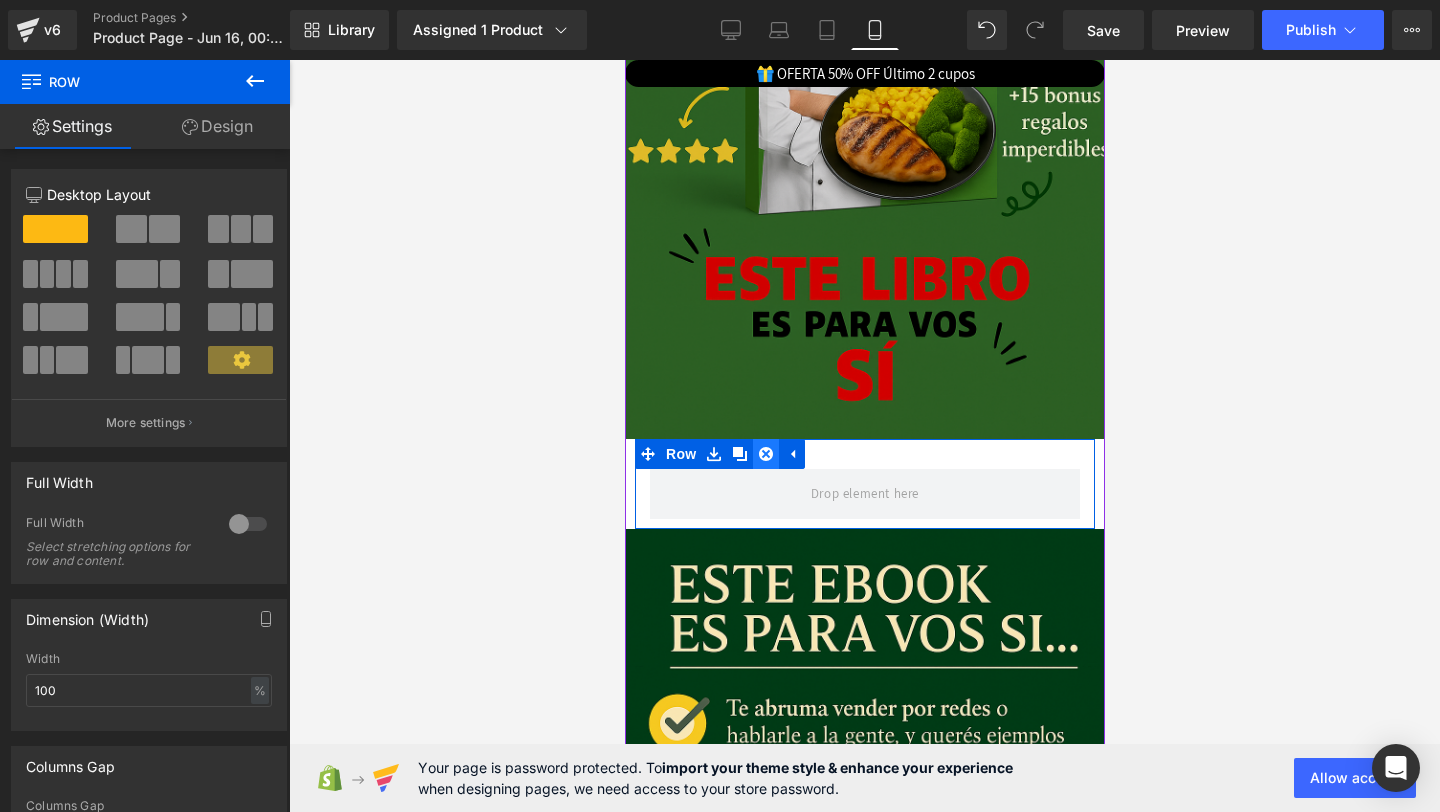 click 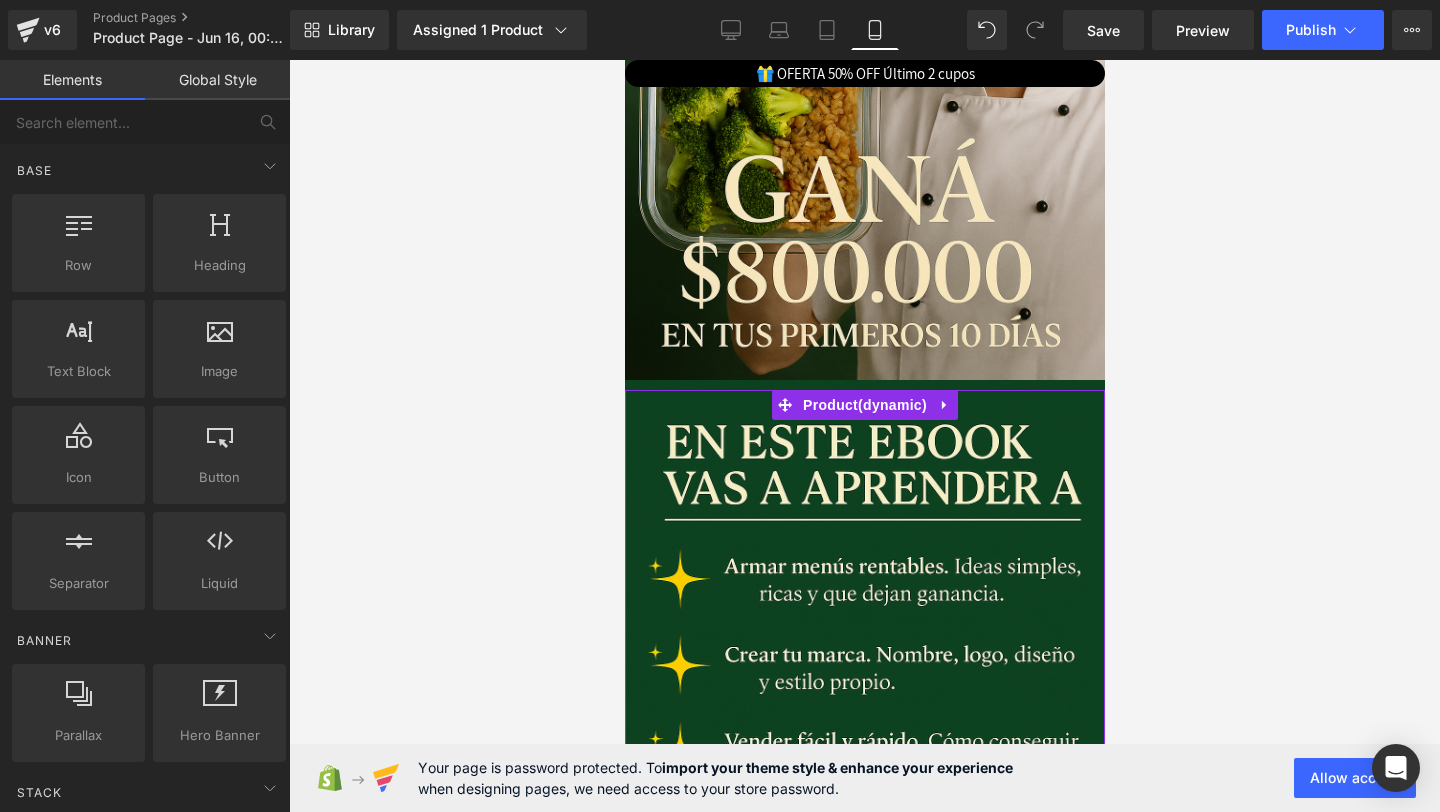 scroll, scrollTop: 0, scrollLeft: 0, axis: both 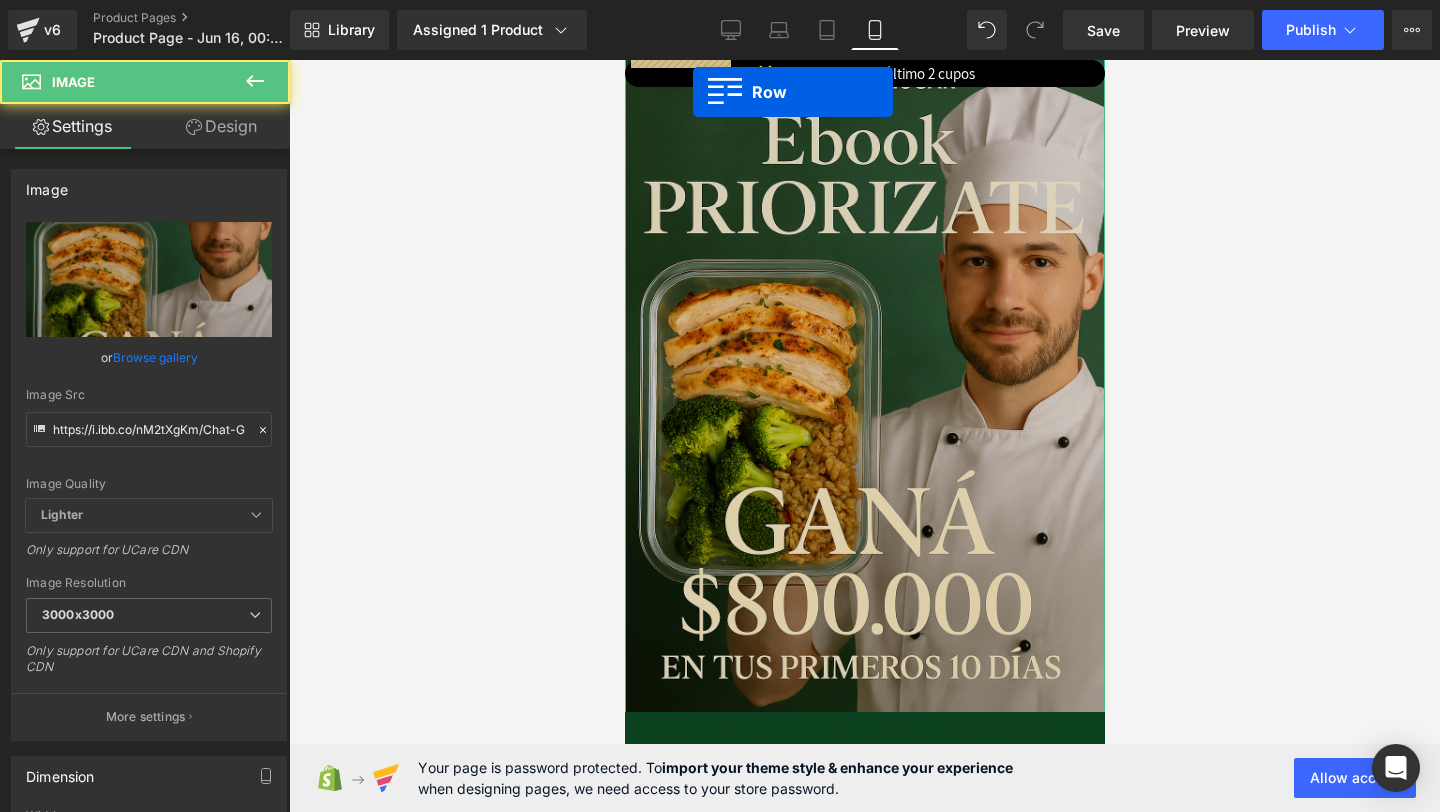 click at bounding box center [864, 387] 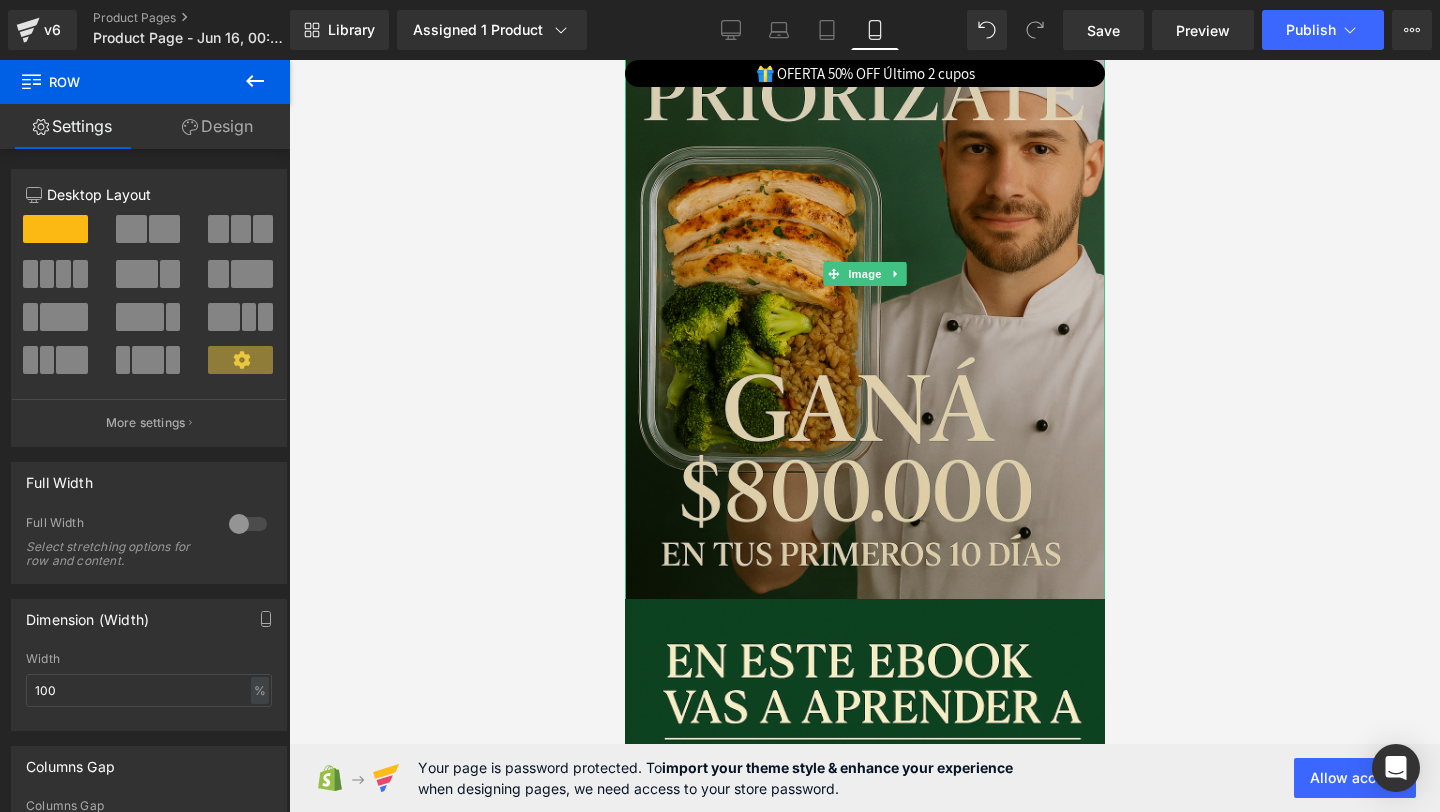 scroll, scrollTop: 0, scrollLeft: 0, axis: both 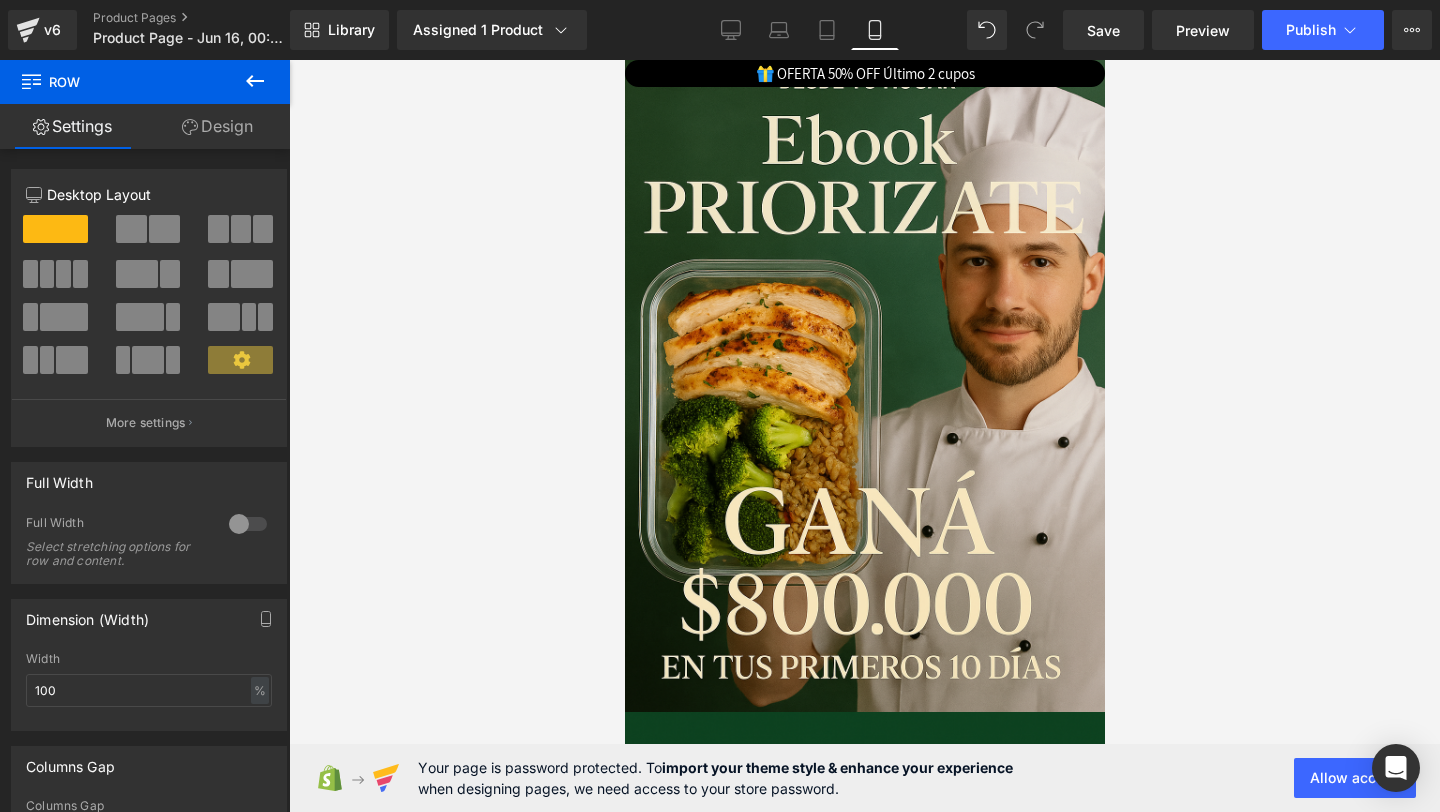 drag, startPoint x: 51, startPoint y: 223, endPoint x: 611, endPoint y: 154, distance: 564.23486 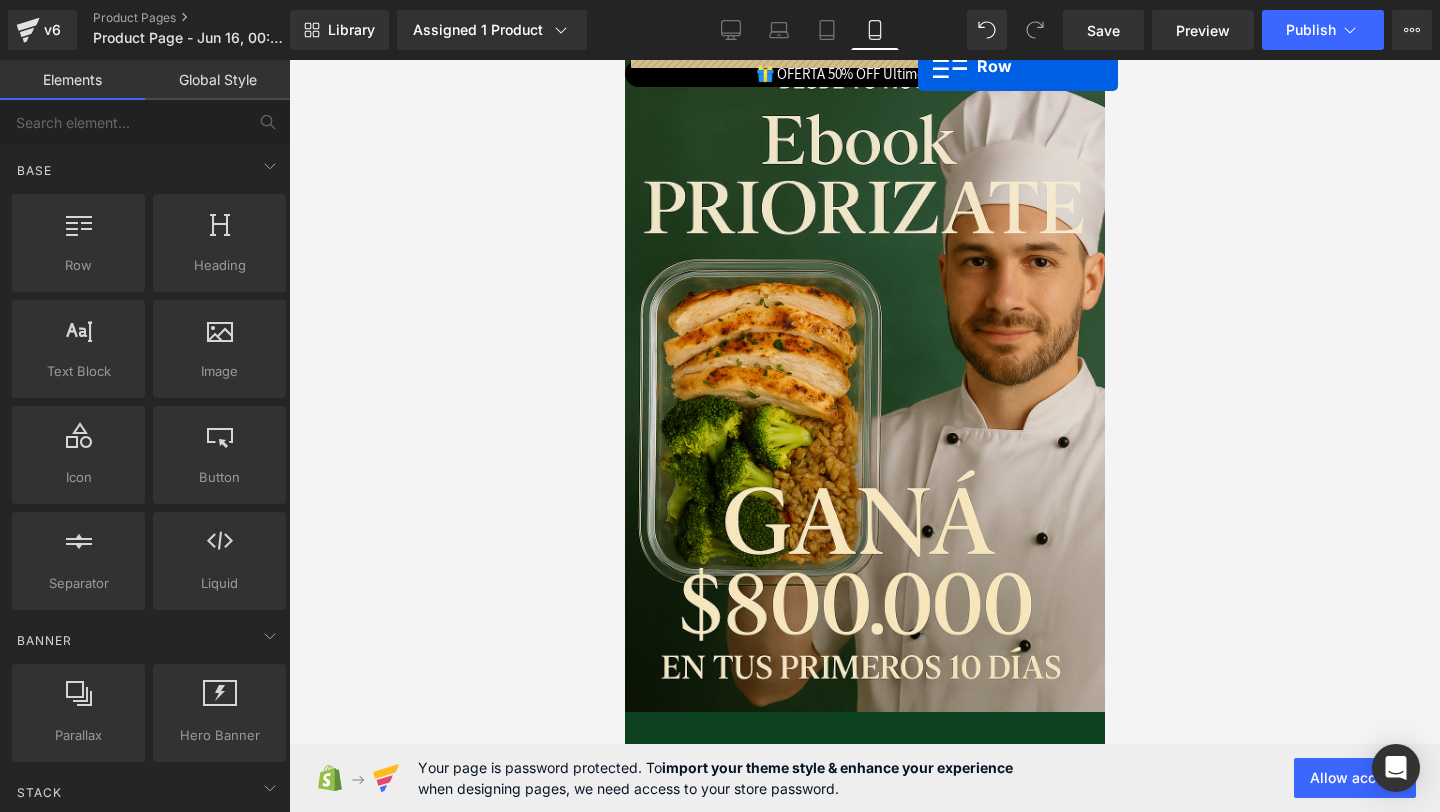 drag, startPoint x: 678, startPoint y: 332, endPoint x: 917, endPoint y: 66, distance: 357.59894 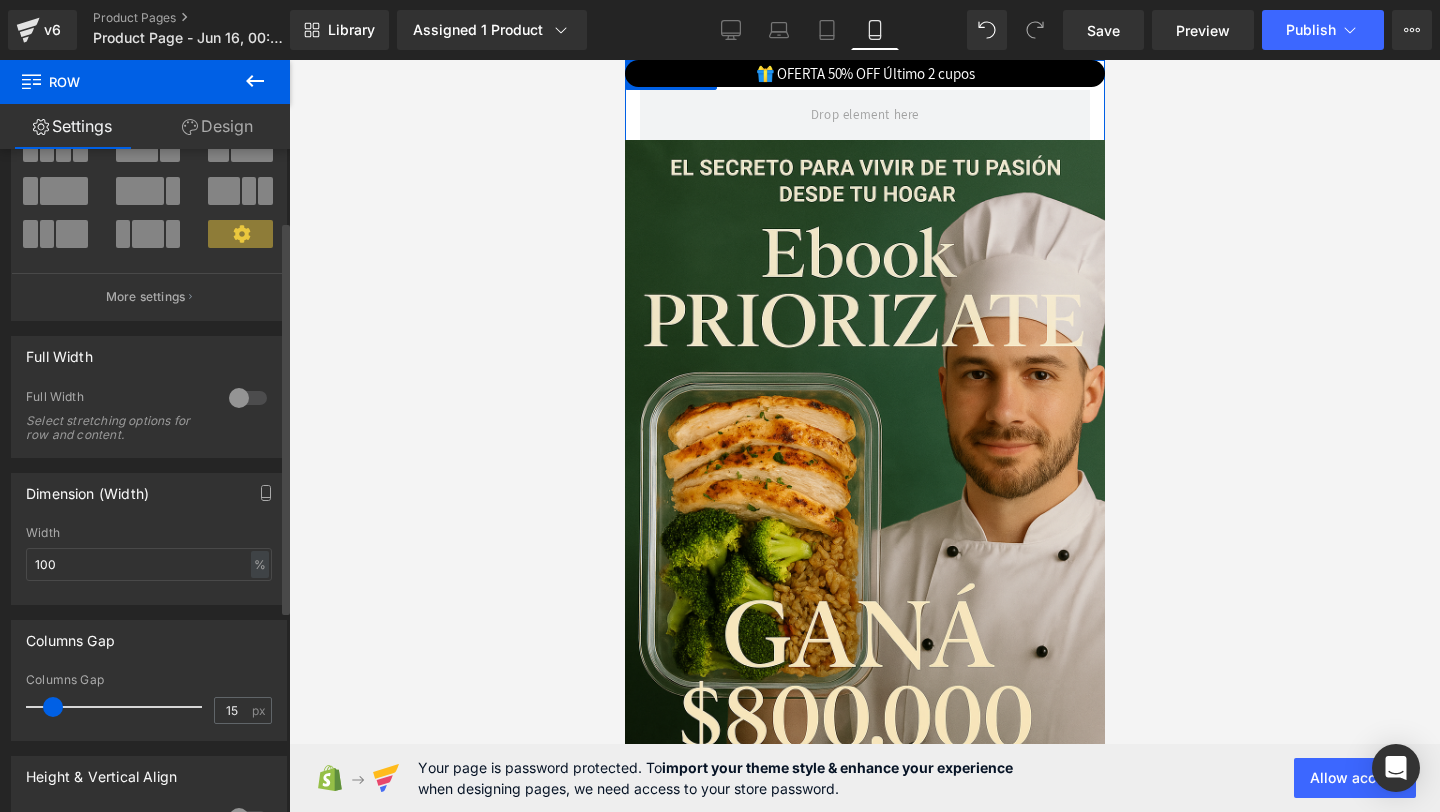 scroll, scrollTop: 143, scrollLeft: 0, axis: vertical 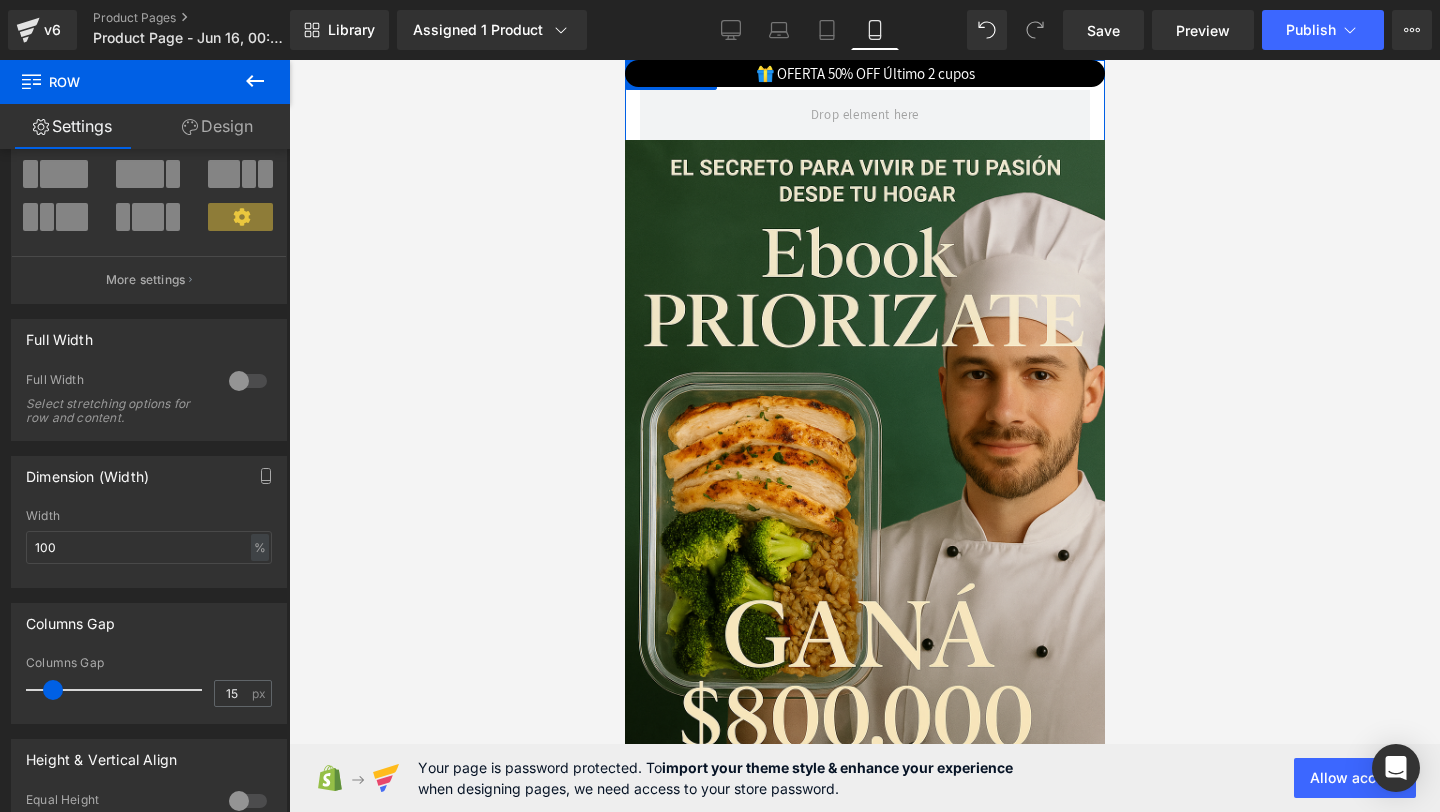 click on "Design" at bounding box center [217, 126] 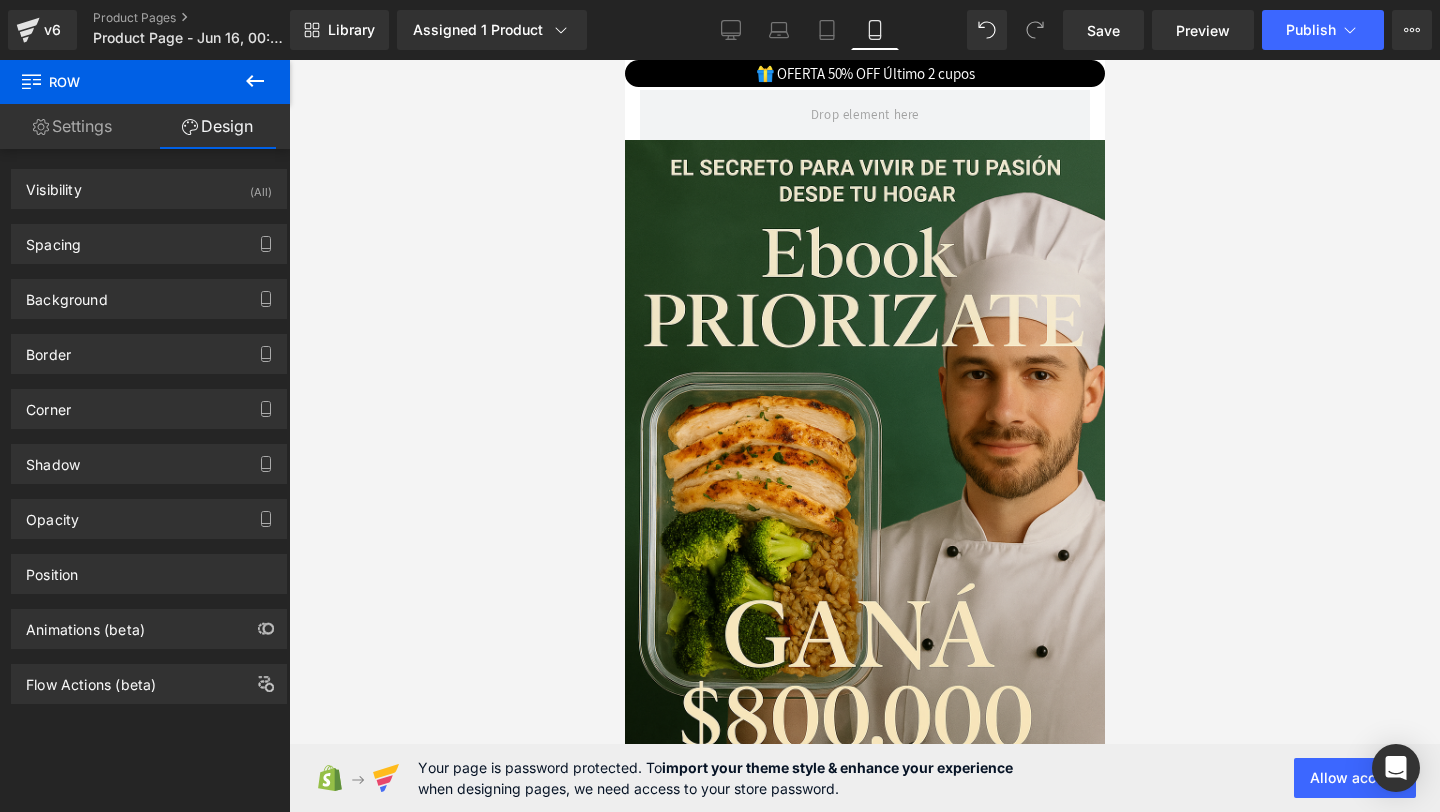 click 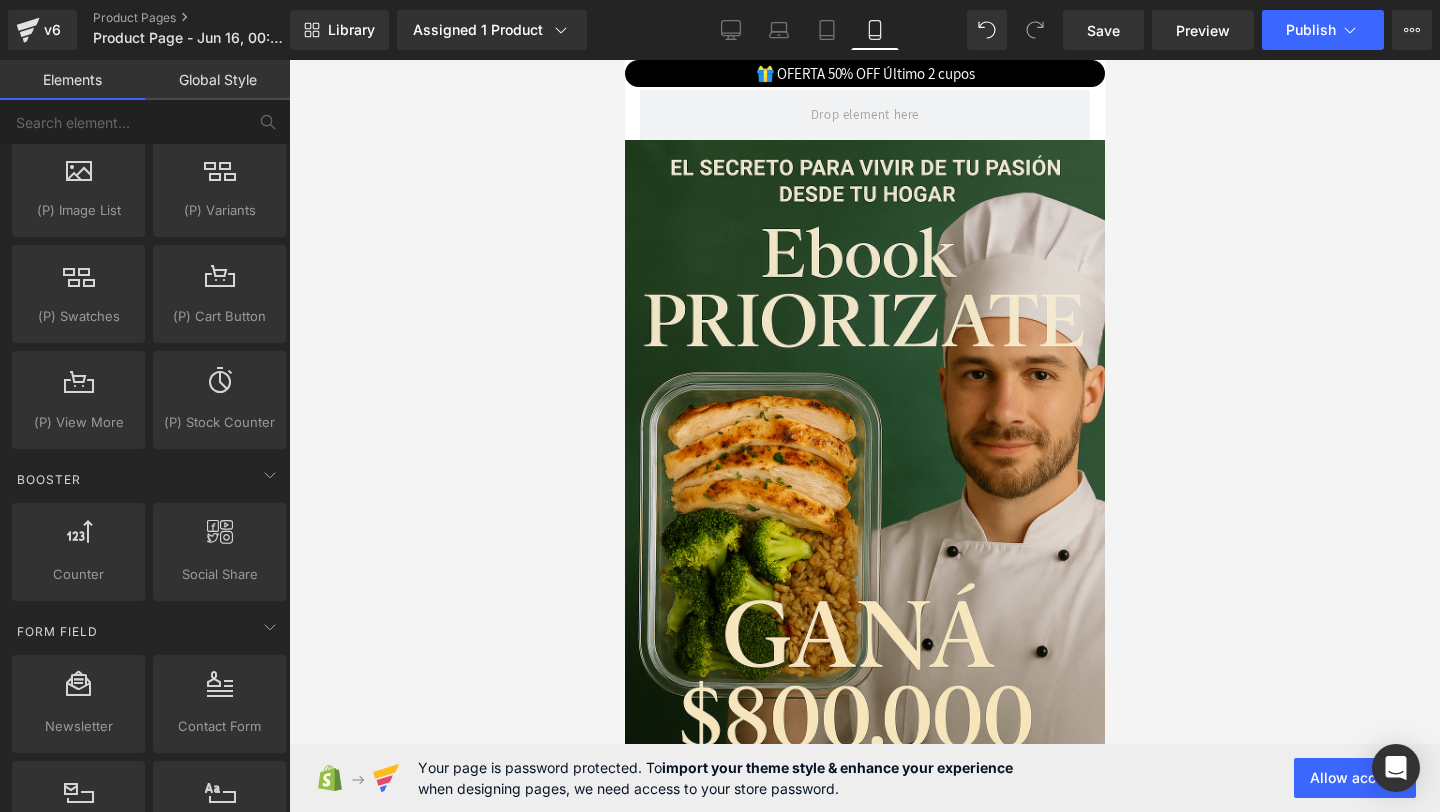 scroll, scrollTop: 2450, scrollLeft: 0, axis: vertical 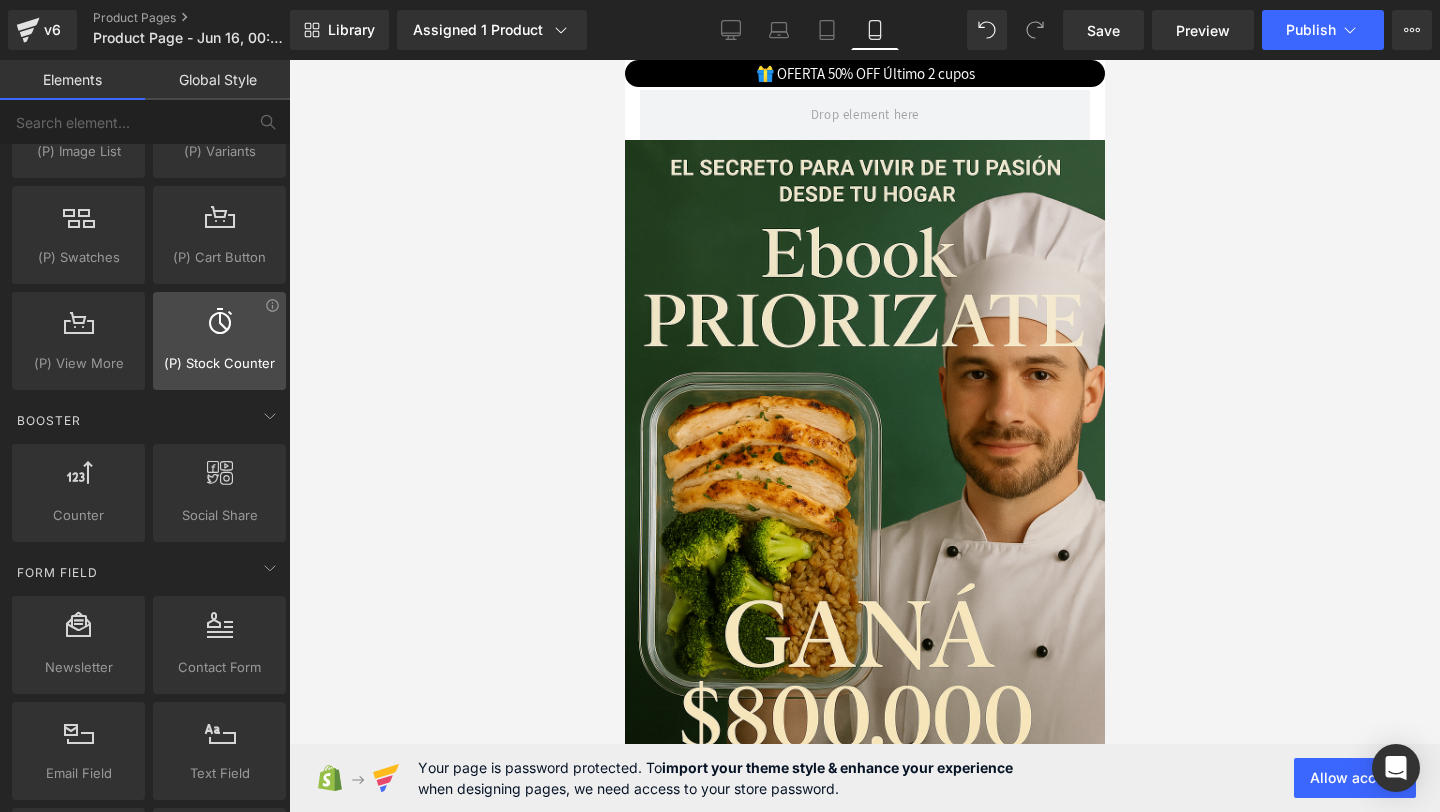 click on "(P) Stock Counter" at bounding box center [219, 363] 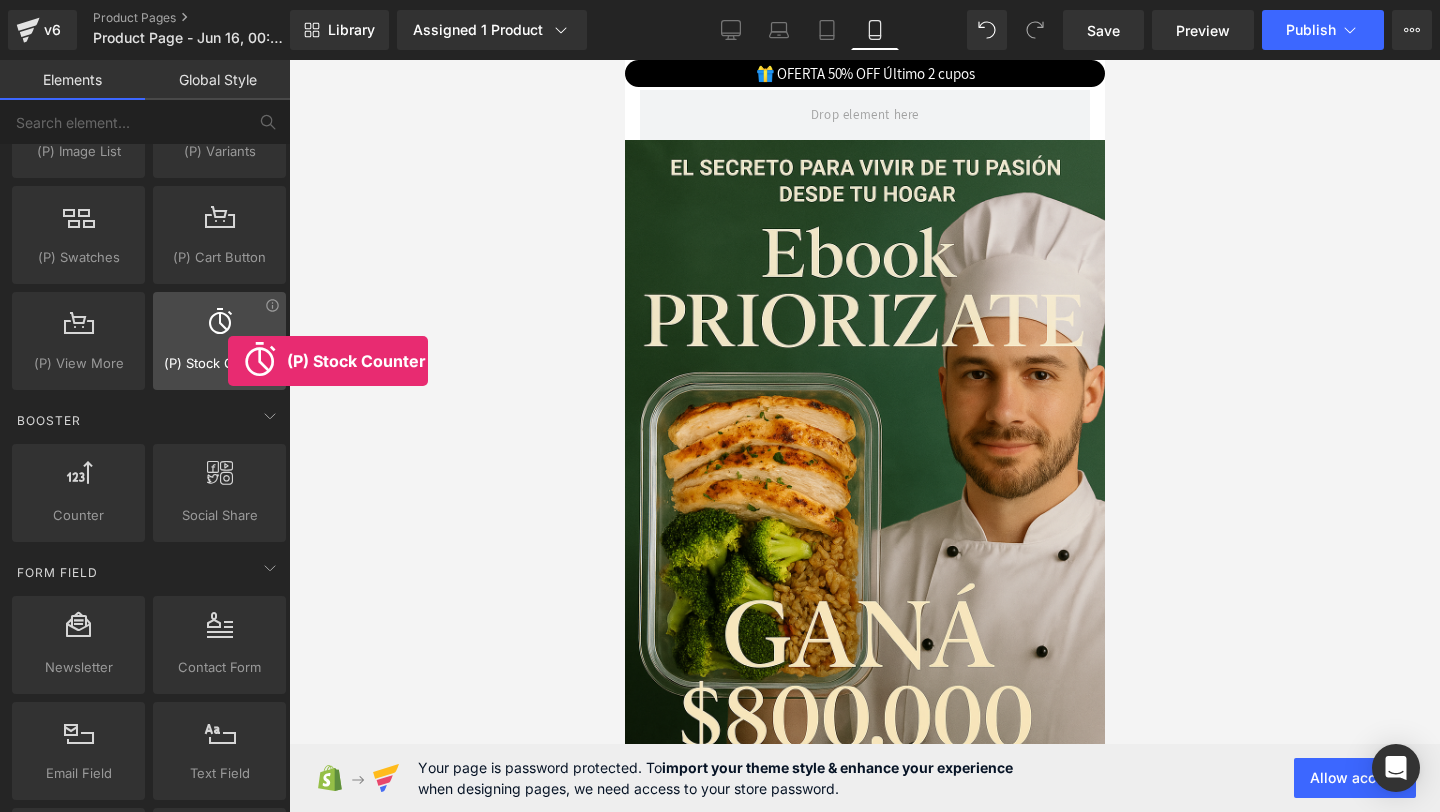 click on "(P) Stock Counter" at bounding box center [219, 363] 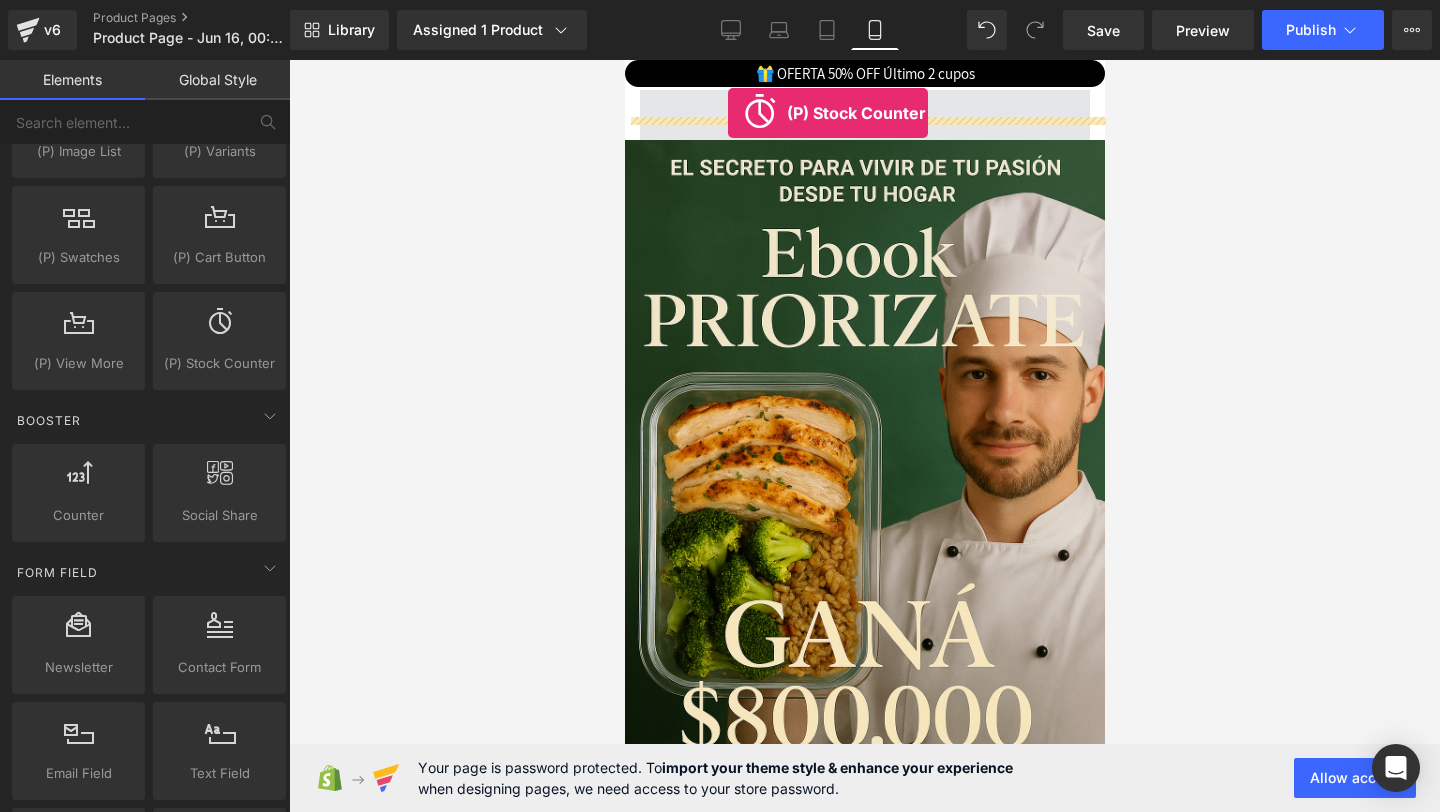 drag, startPoint x: 852, startPoint y: 421, endPoint x: 726, endPoint y: 112, distance: 333.70197 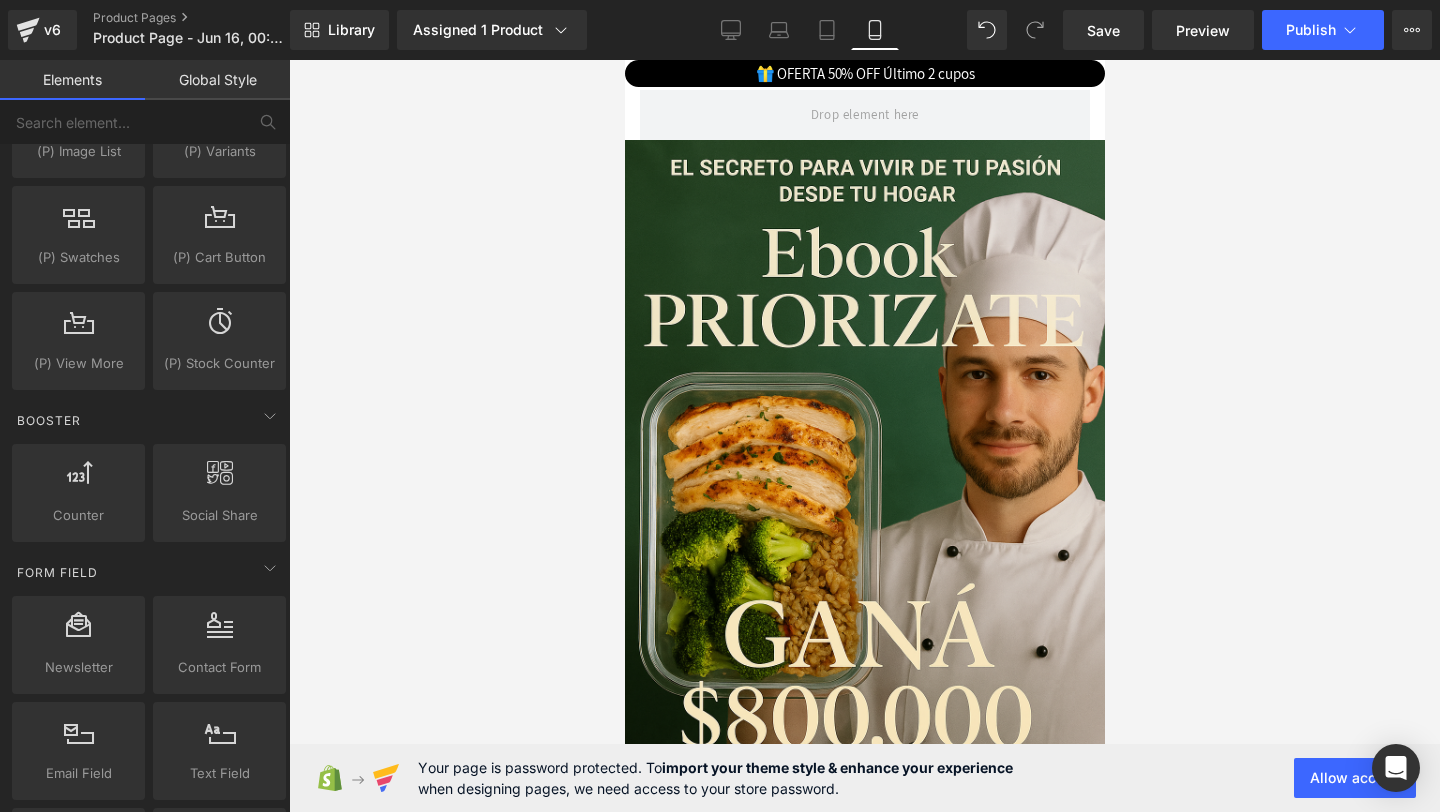 click at bounding box center (864, 115) 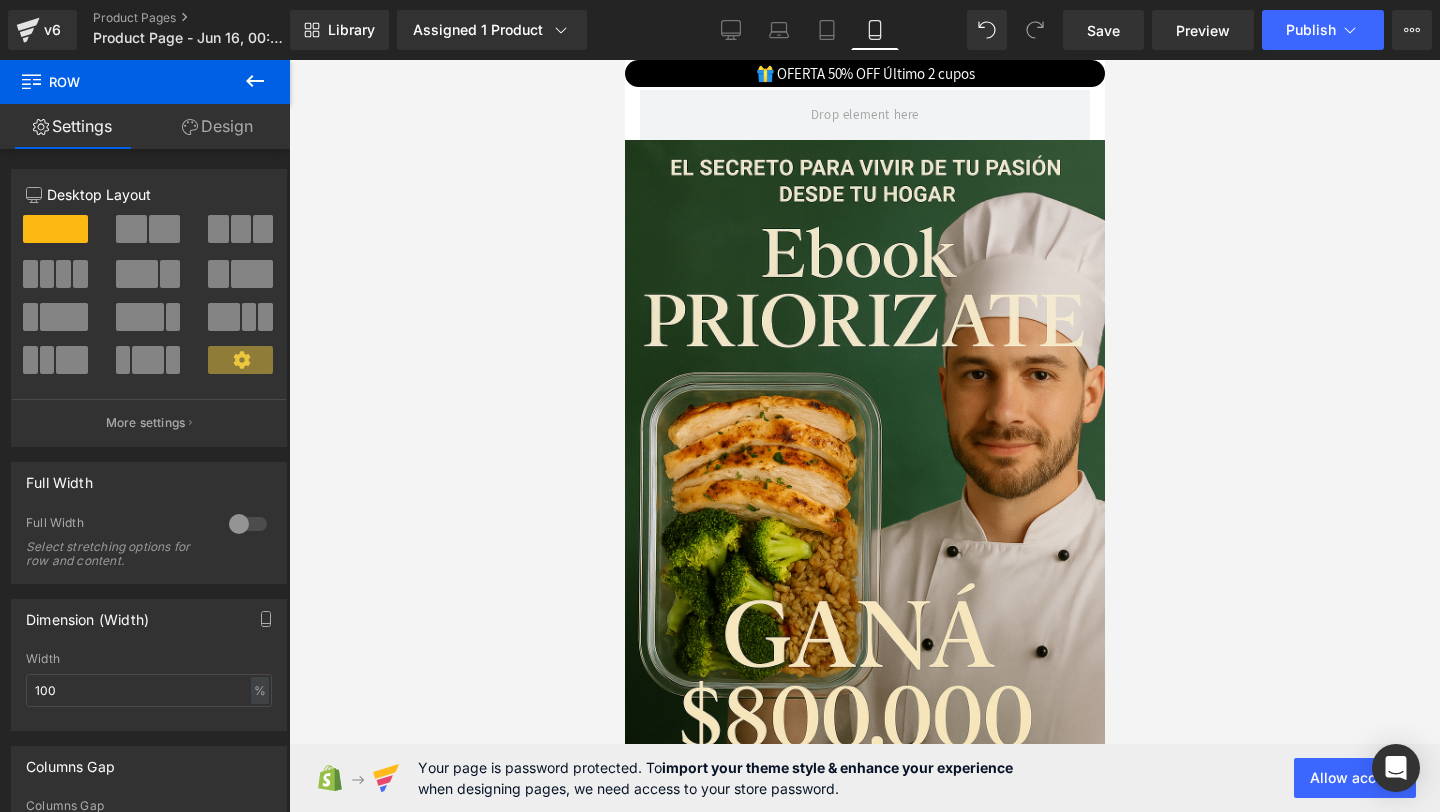 click 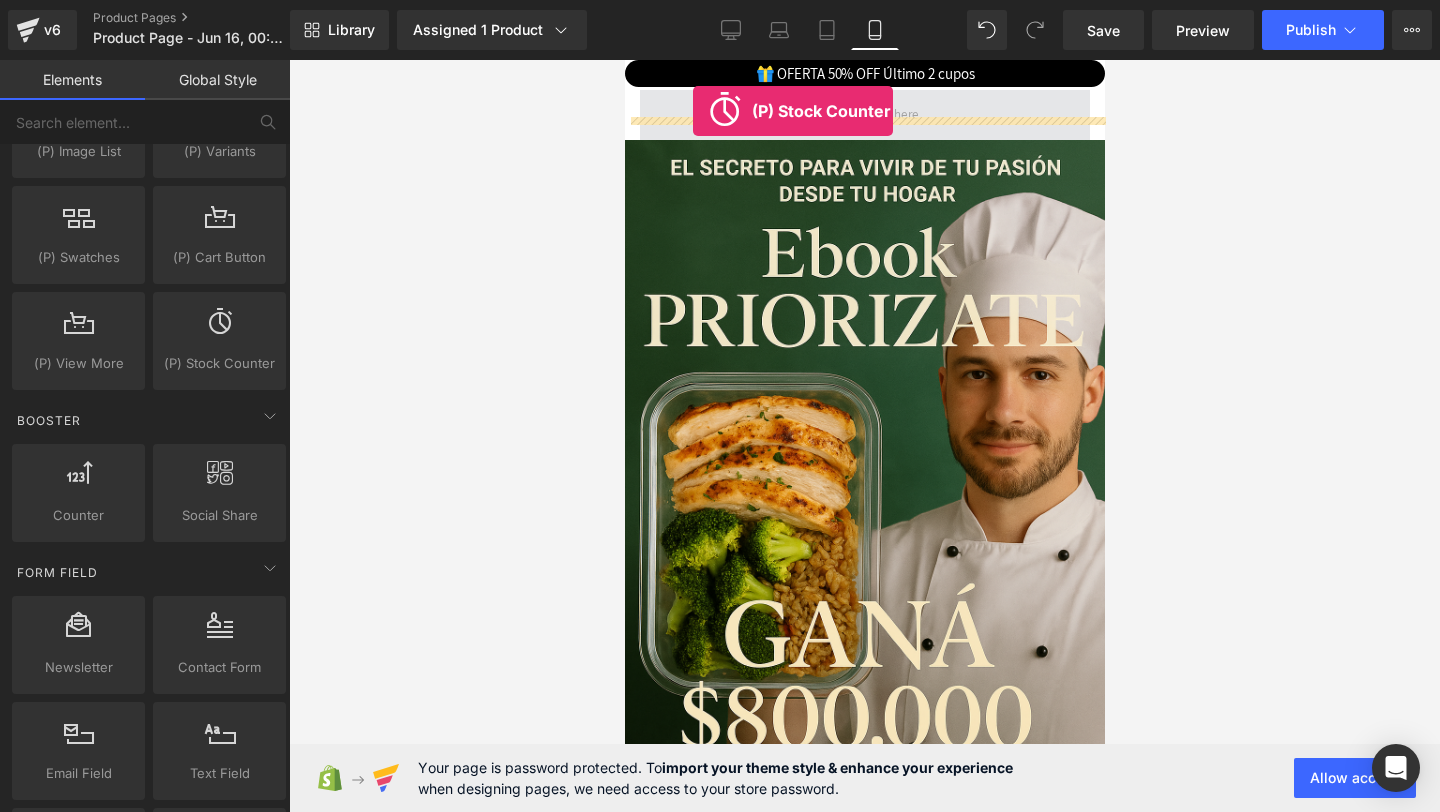 drag, startPoint x: 834, startPoint y: 412, endPoint x: 692, endPoint y: 111, distance: 332.81375 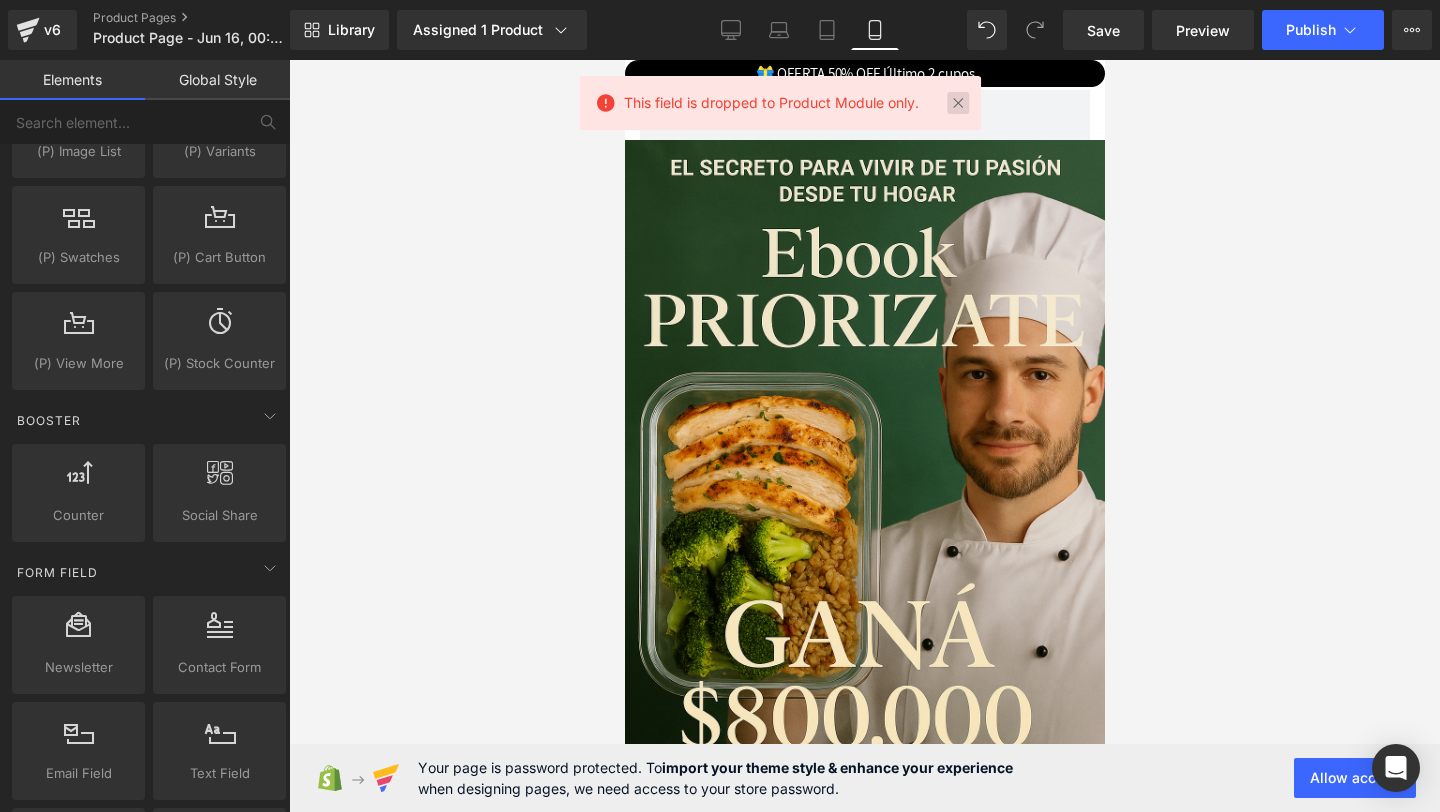 click at bounding box center [958, 103] 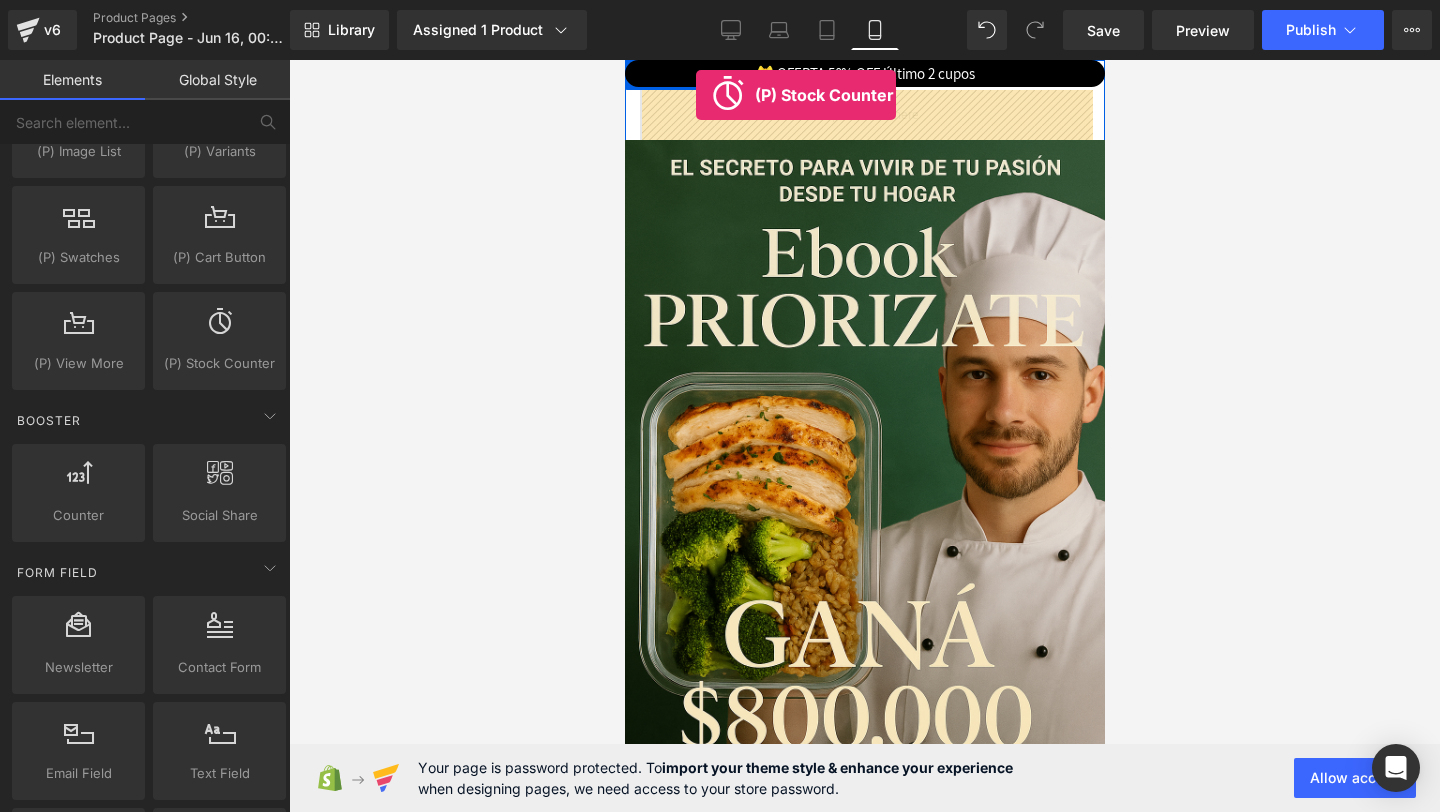 drag, startPoint x: 866, startPoint y: 412, endPoint x: 695, endPoint y: 95, distance: 360.1805 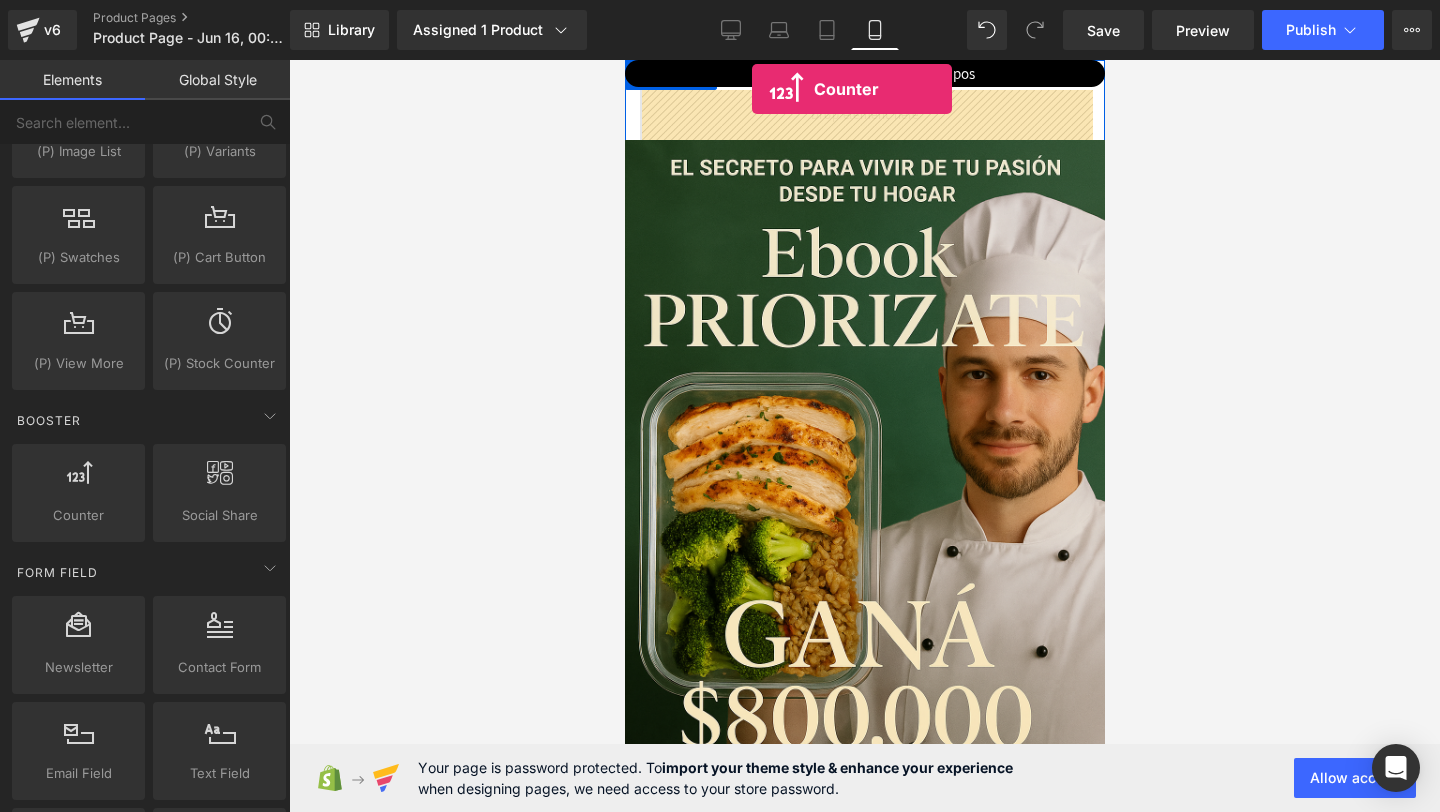 drag, startPoint x: 720, startPoint y: 553, endPoint x: 751, endPoint y: 93, distance: 461.0434 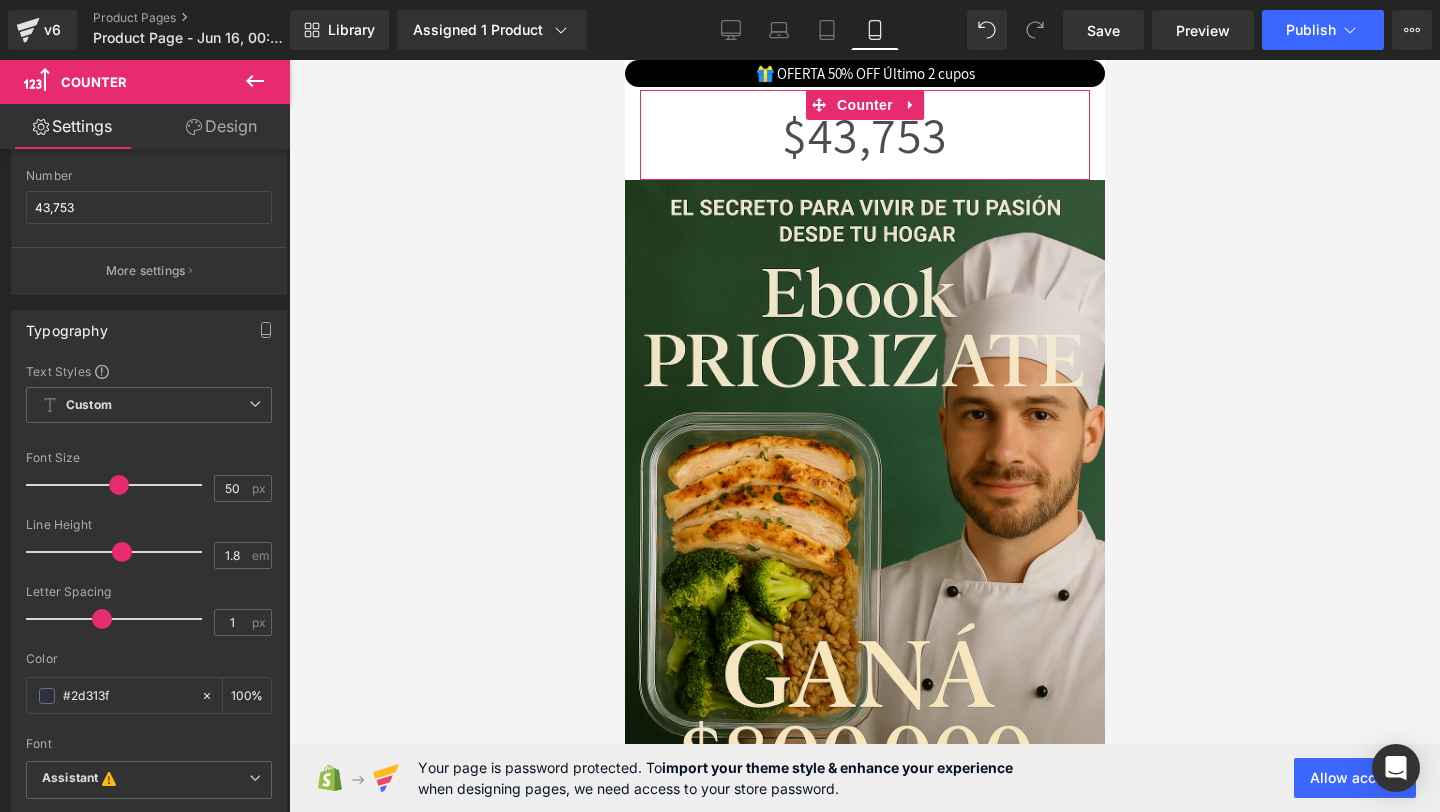 scroll, scrollTop: 0, scrollLeft: 0, axis: both 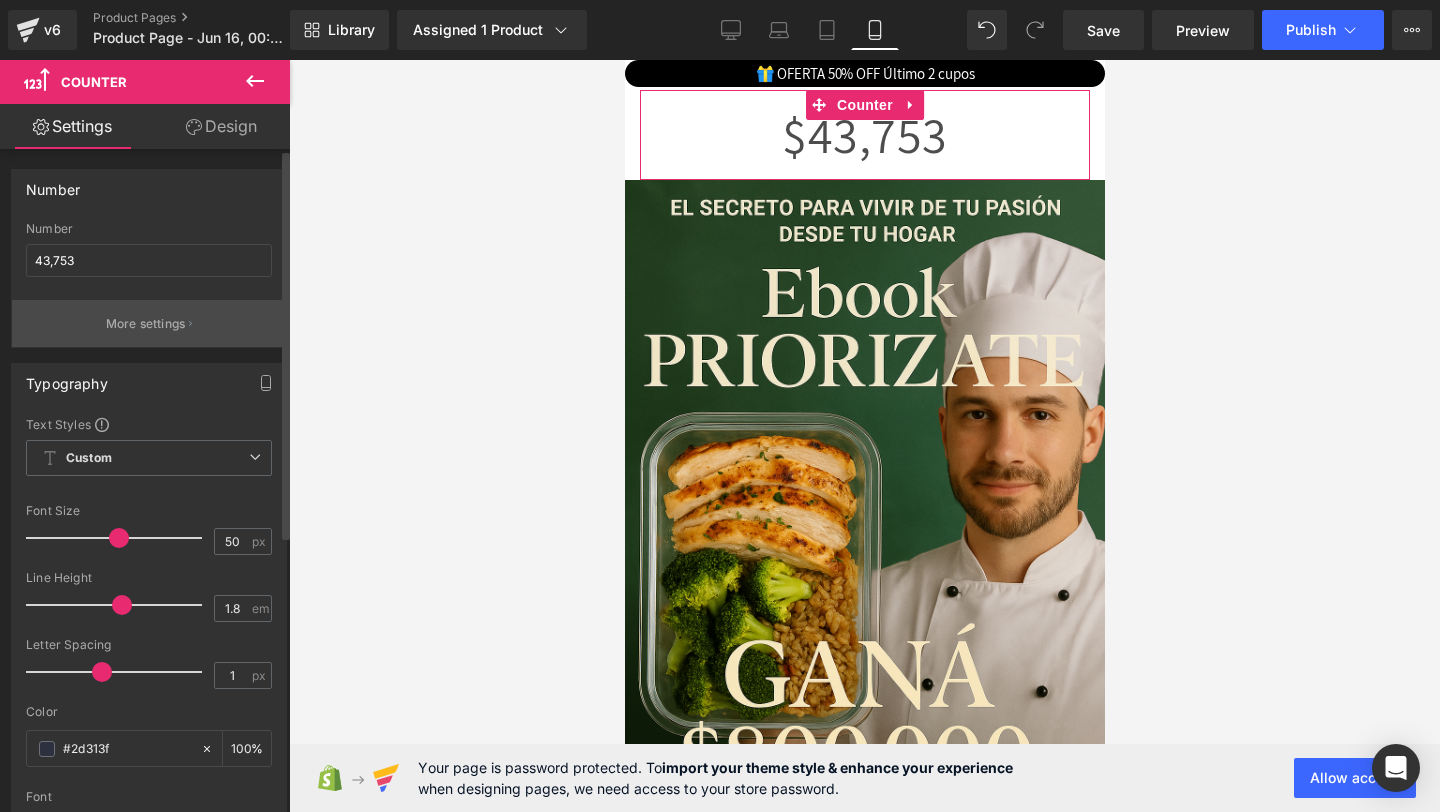 click on "More settings" at bounding box center (146, 324) 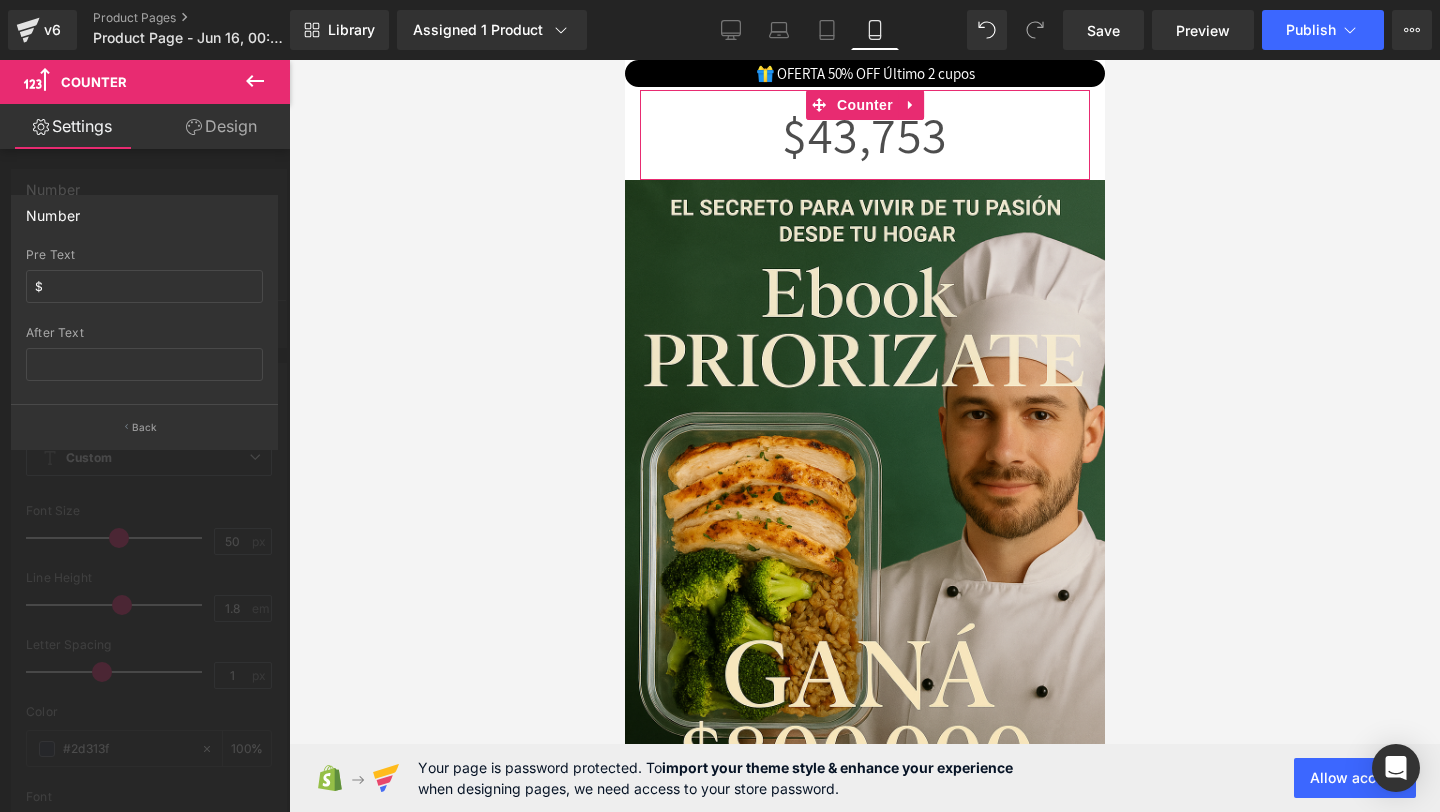 click at bounding box center [145, 441] 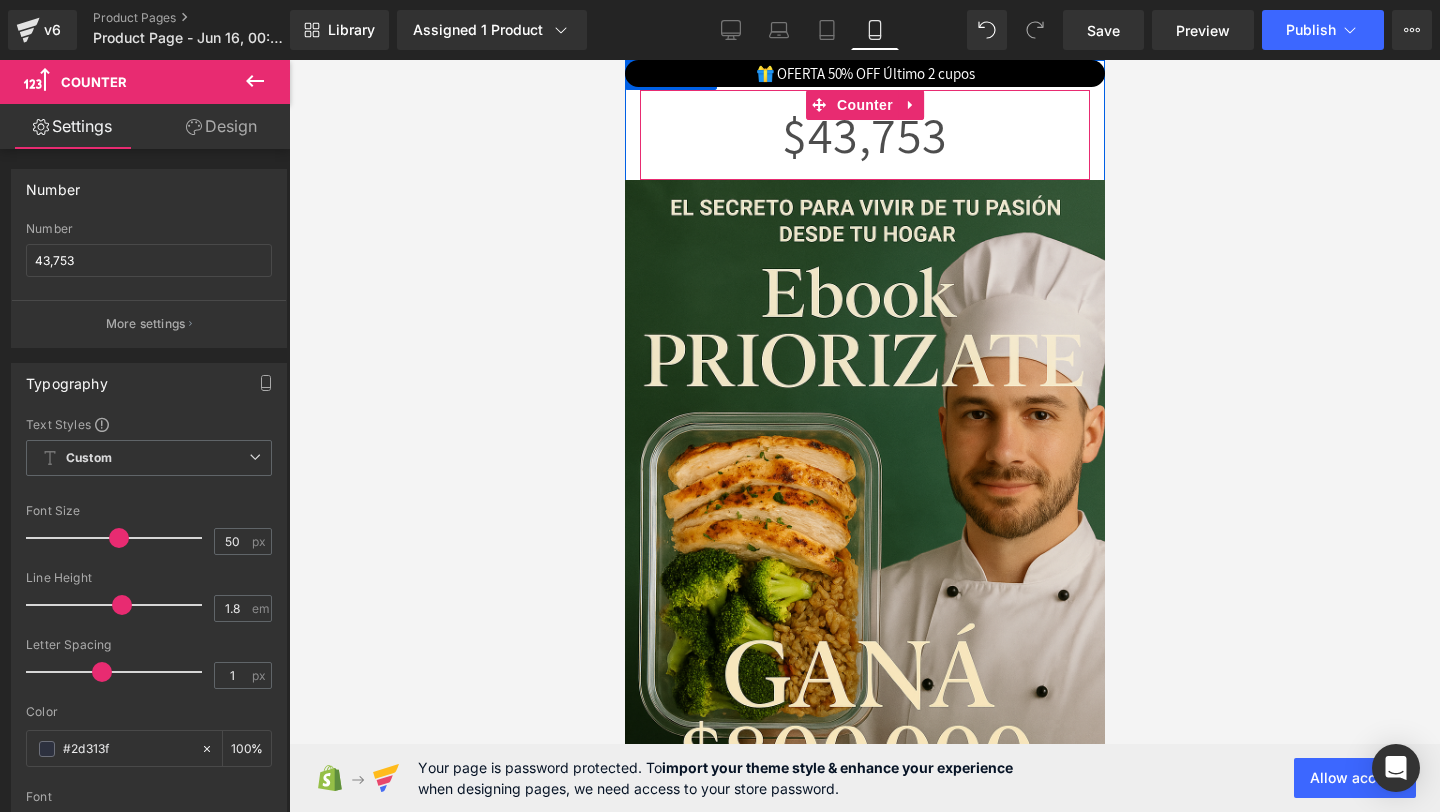 click on "43,753" at bounding box center (877, 134) 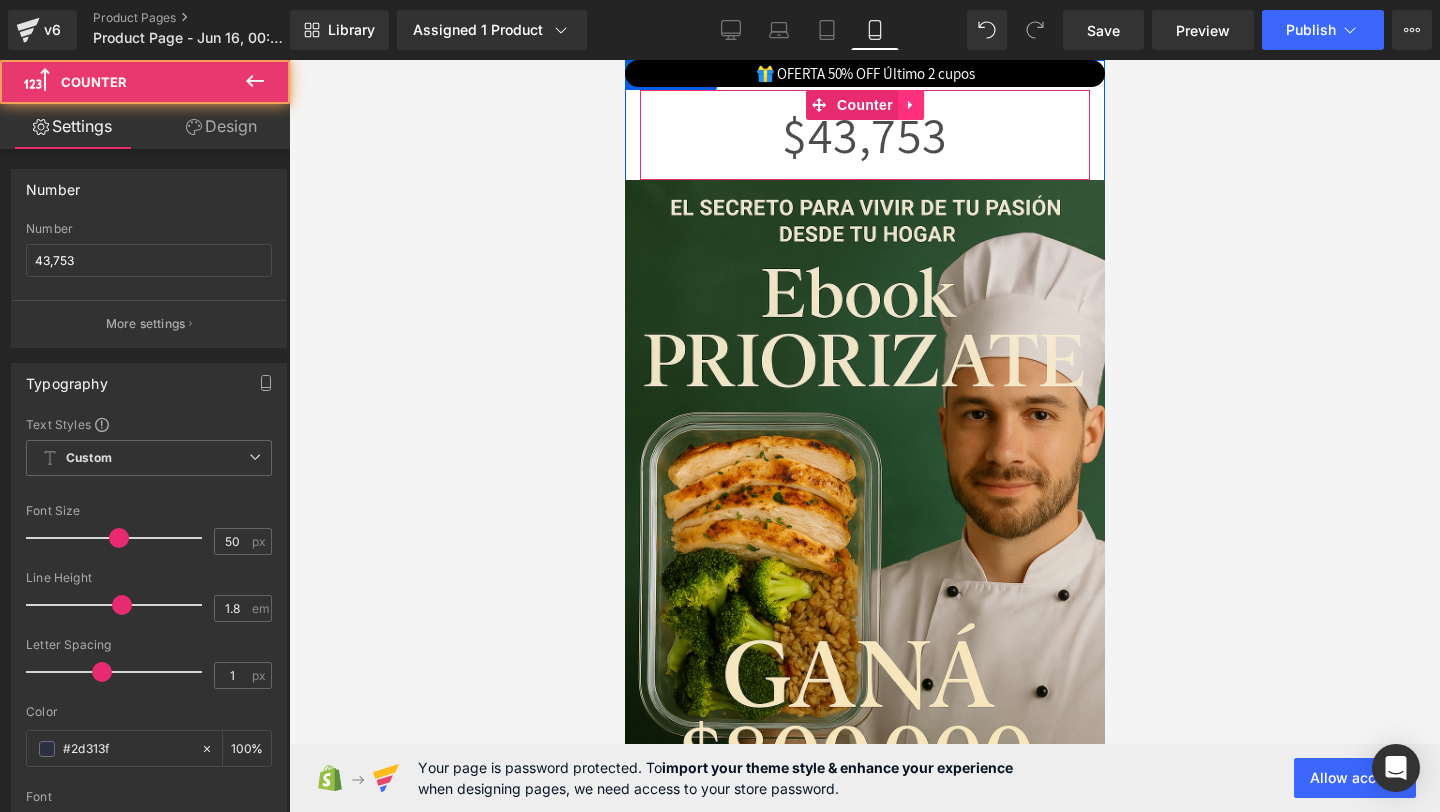 click 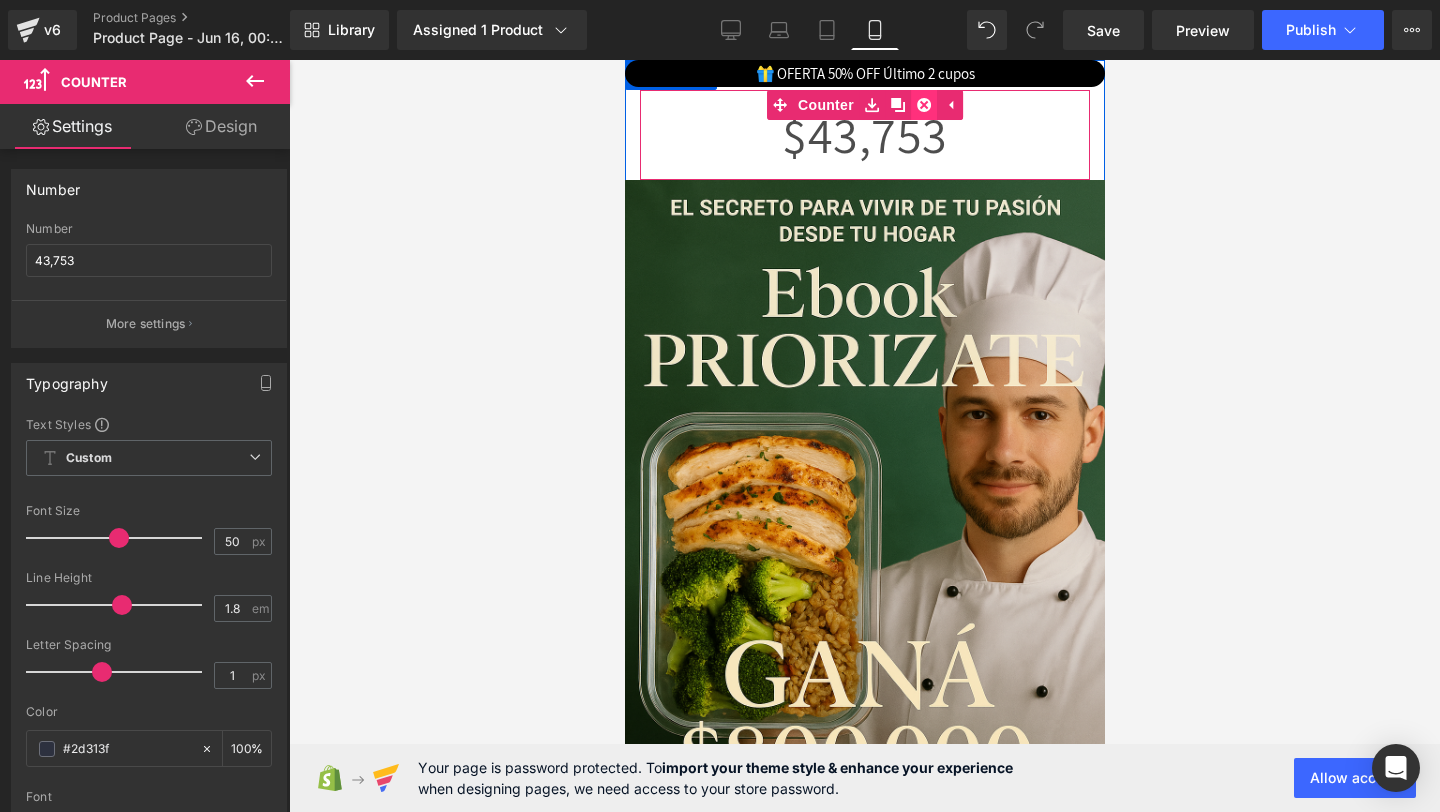 click 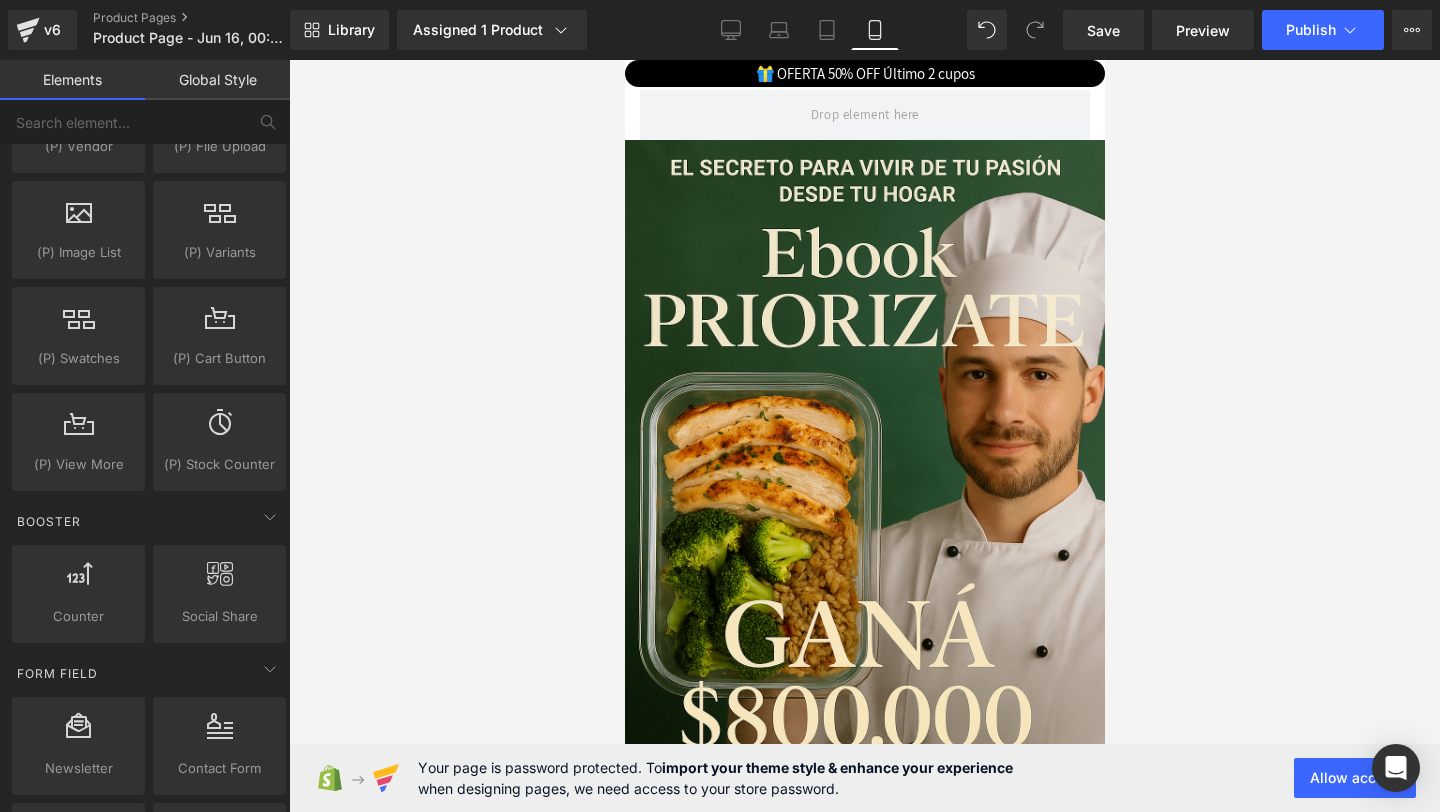 scroll, scrollTop: 2355, scrollLeft: 0, axis: vertical 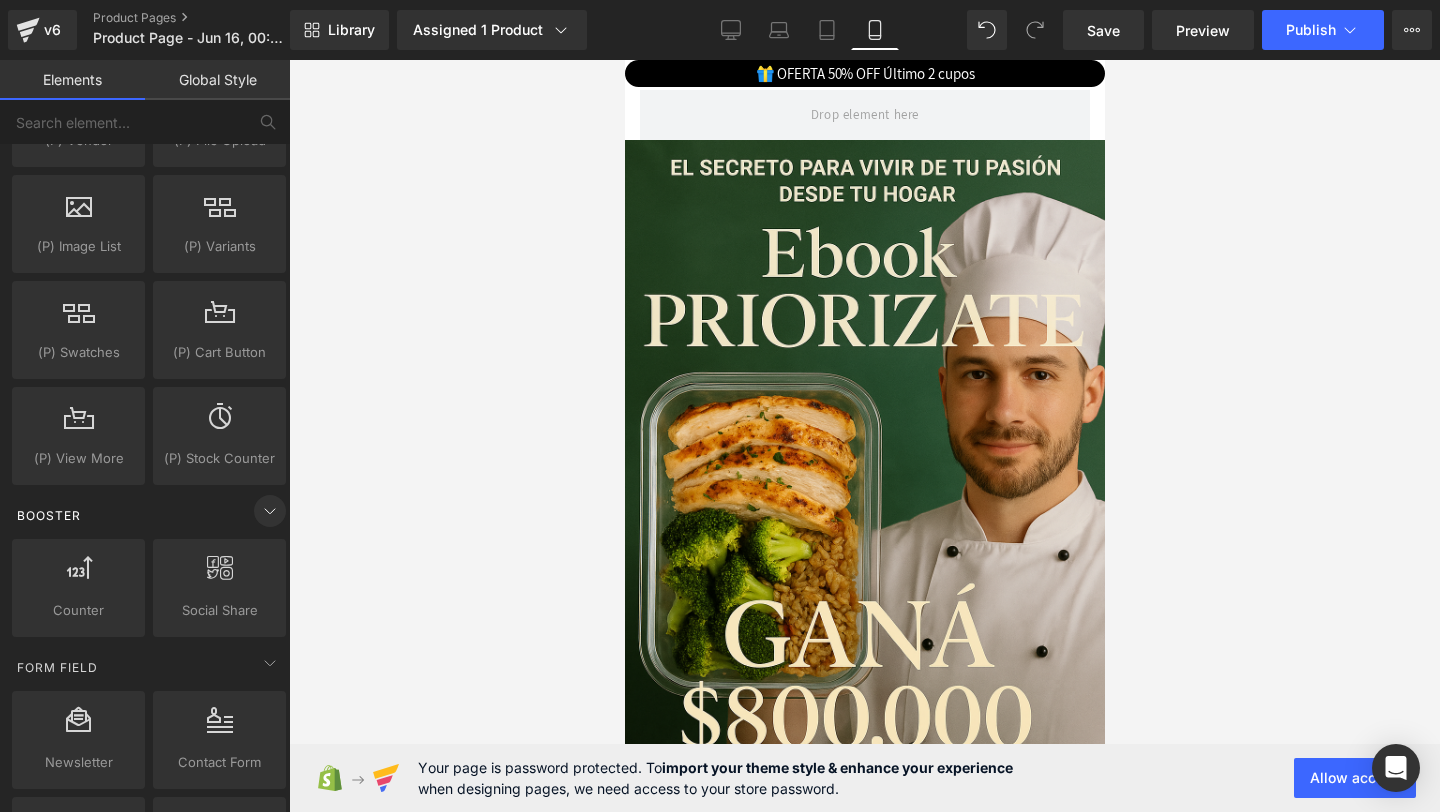 click 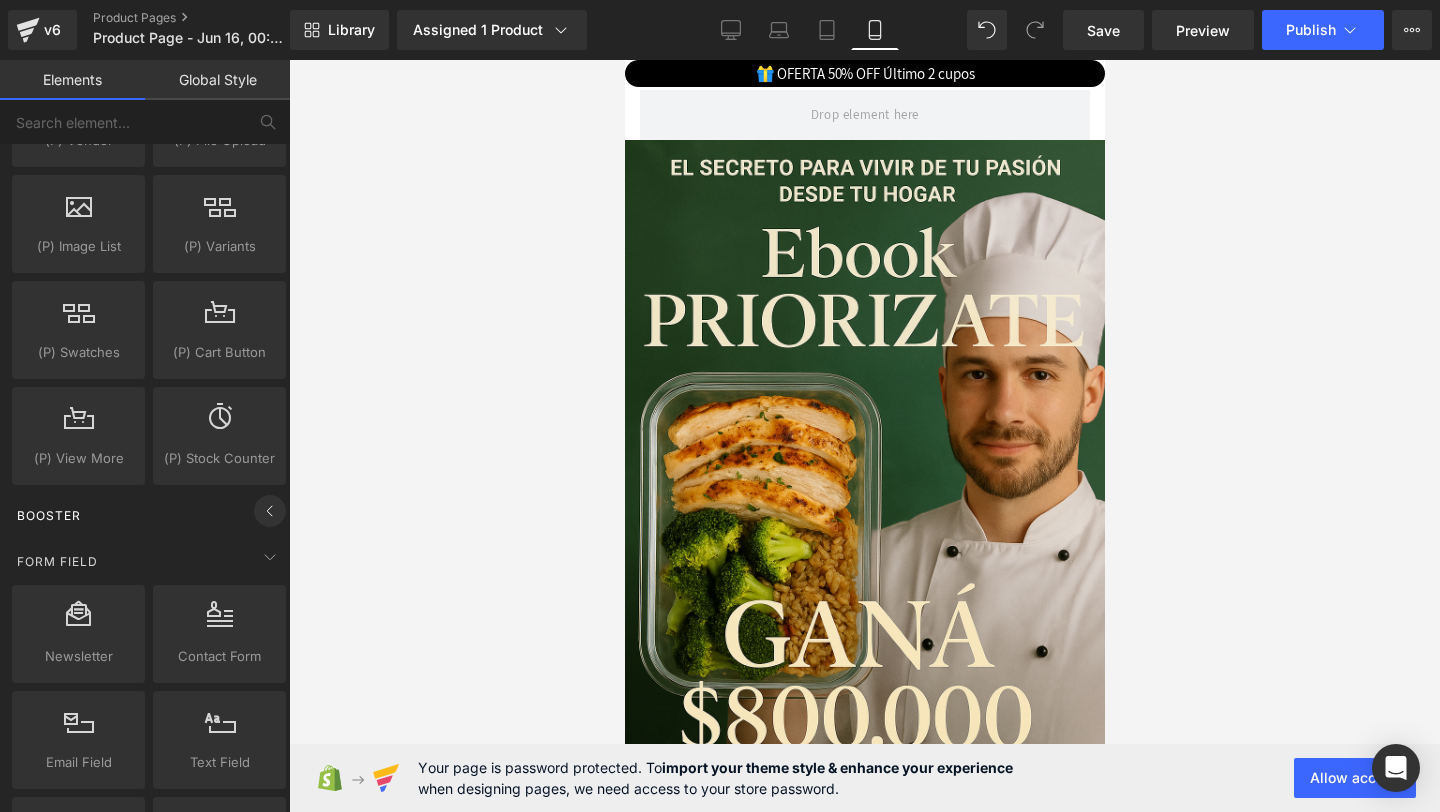 click 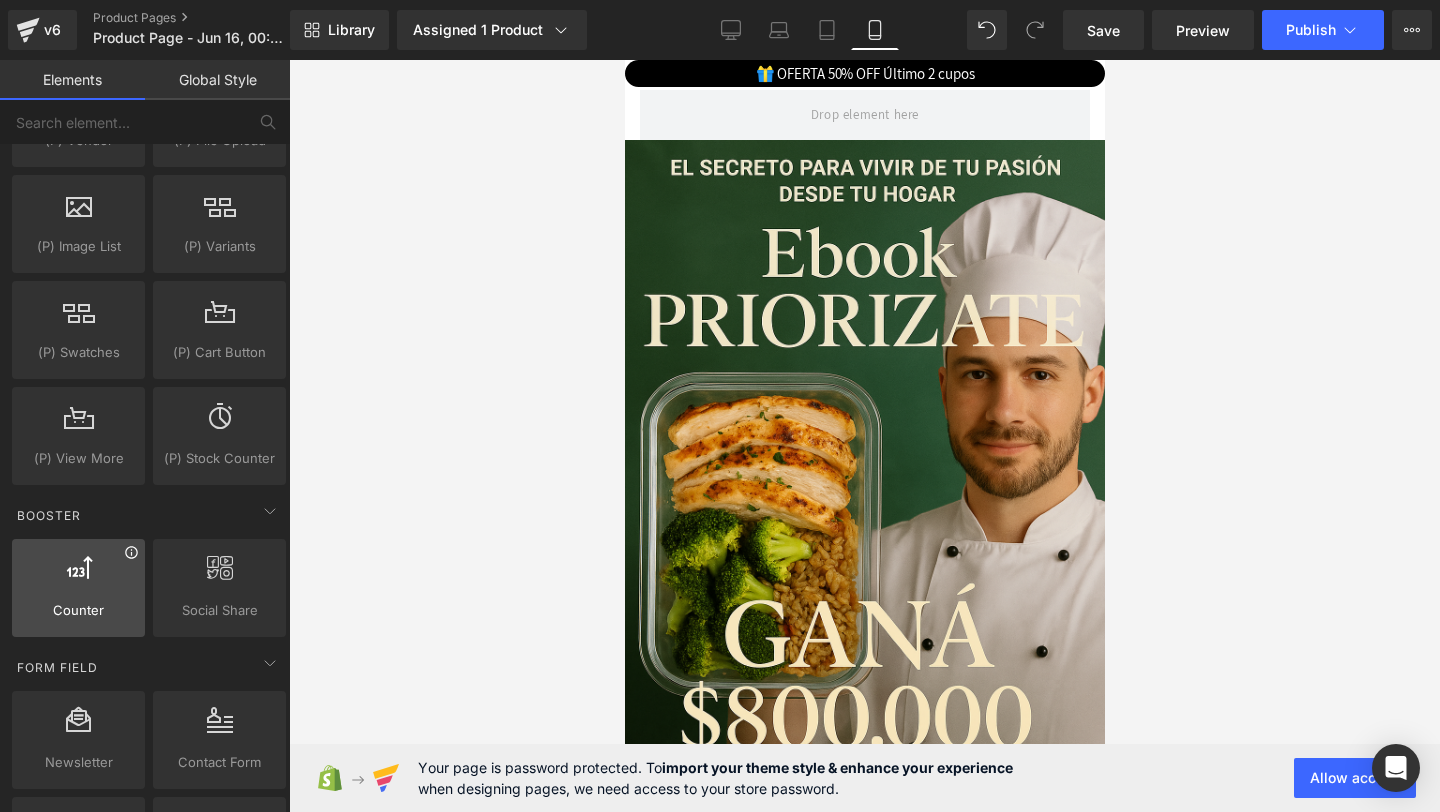 click 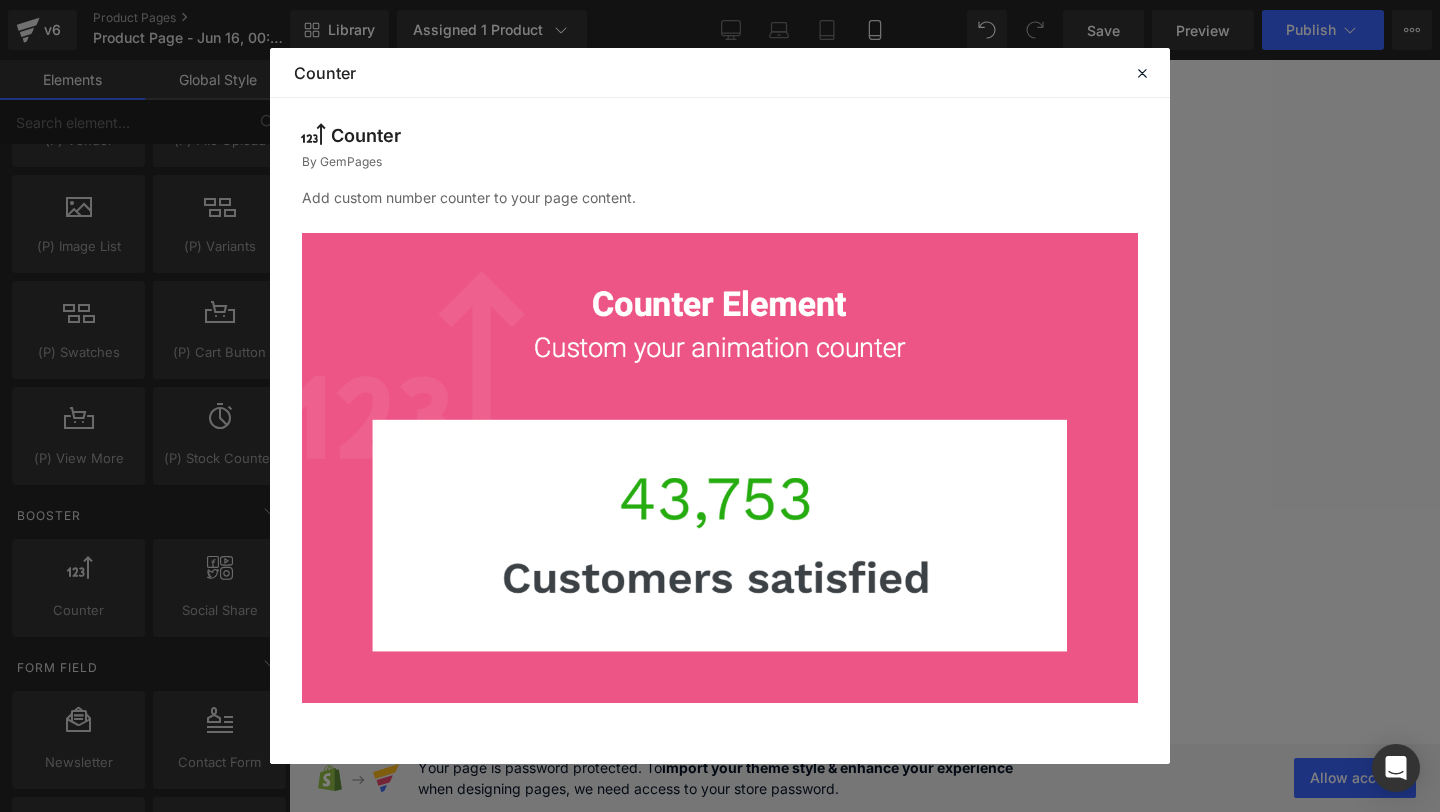 click on "Counter By GemPages Add custom number counter to your page content." at bounding box center (720, 424) 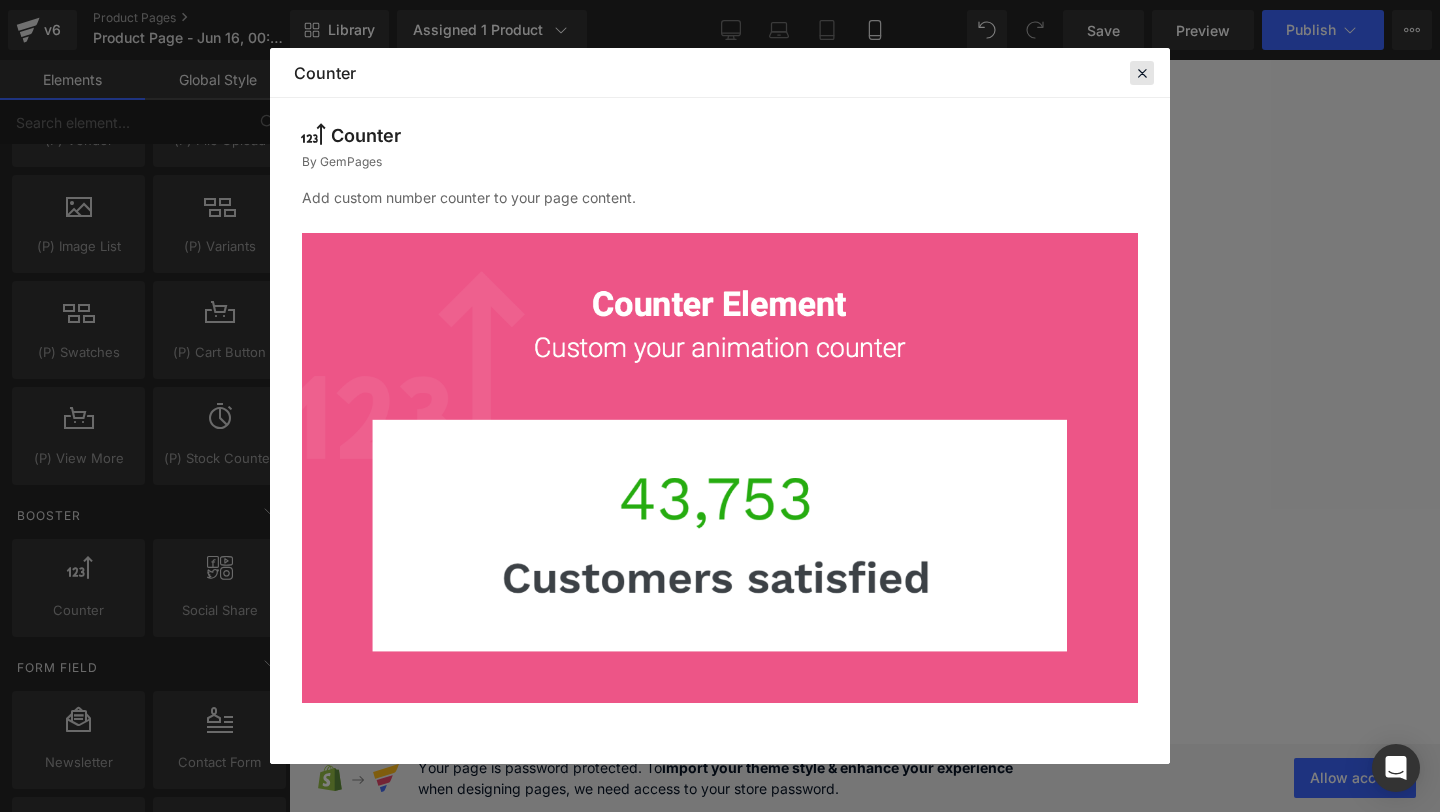 click at bounding box center (1142, 73) 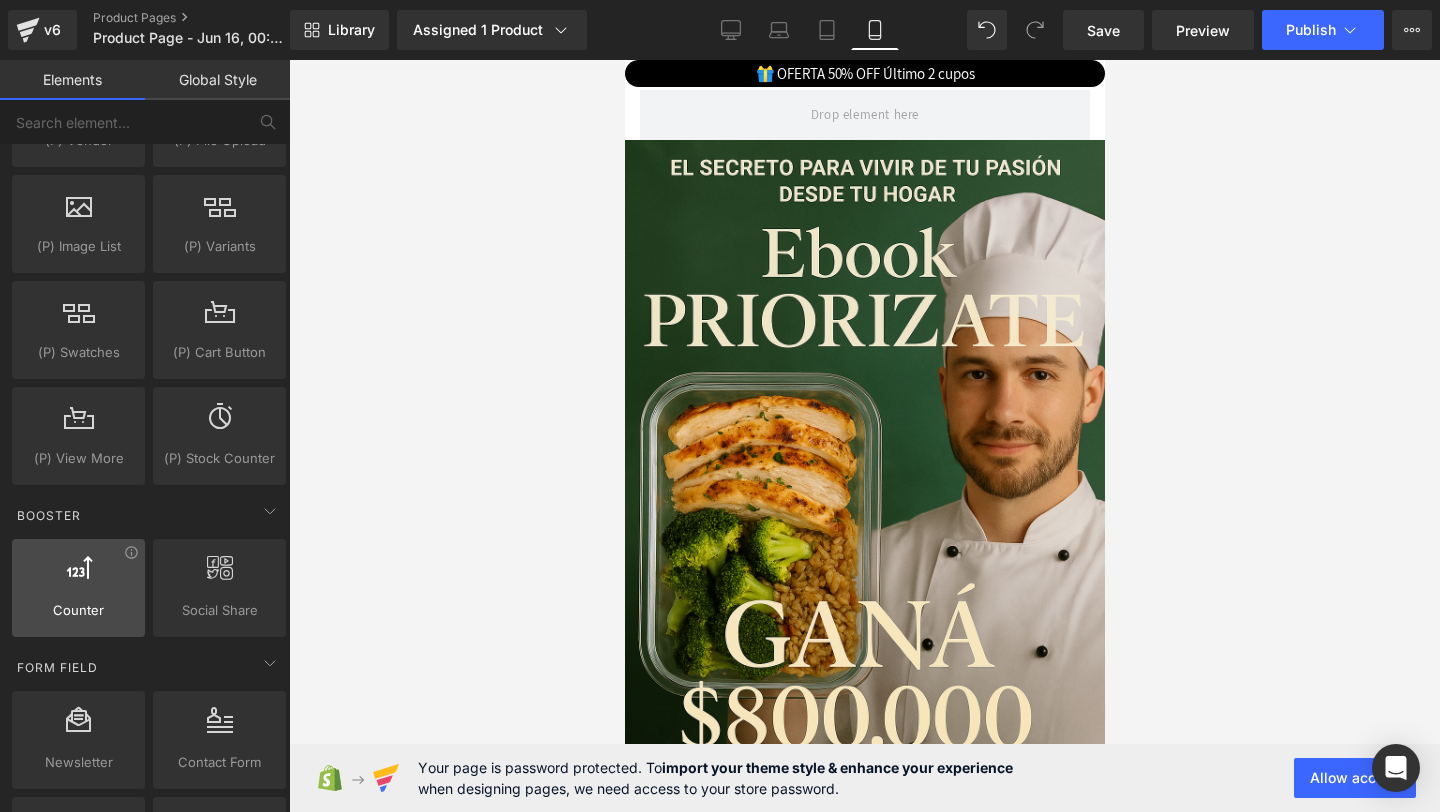 click at bounding box center [78, 577] 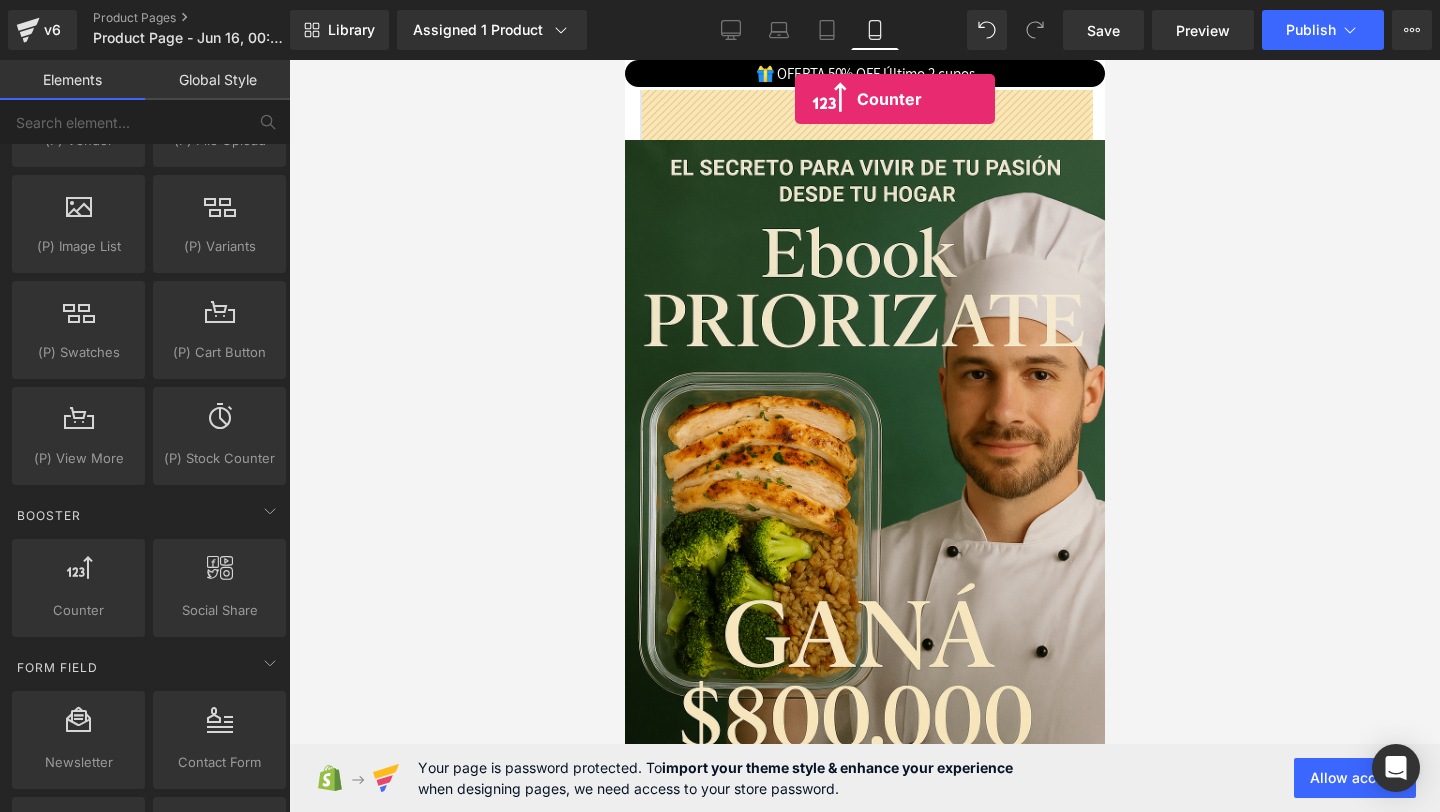 drag, startPoint x: 699, startPoint y: 648, endPoint x: 794, endPoint y: 99, distance: 557.1589 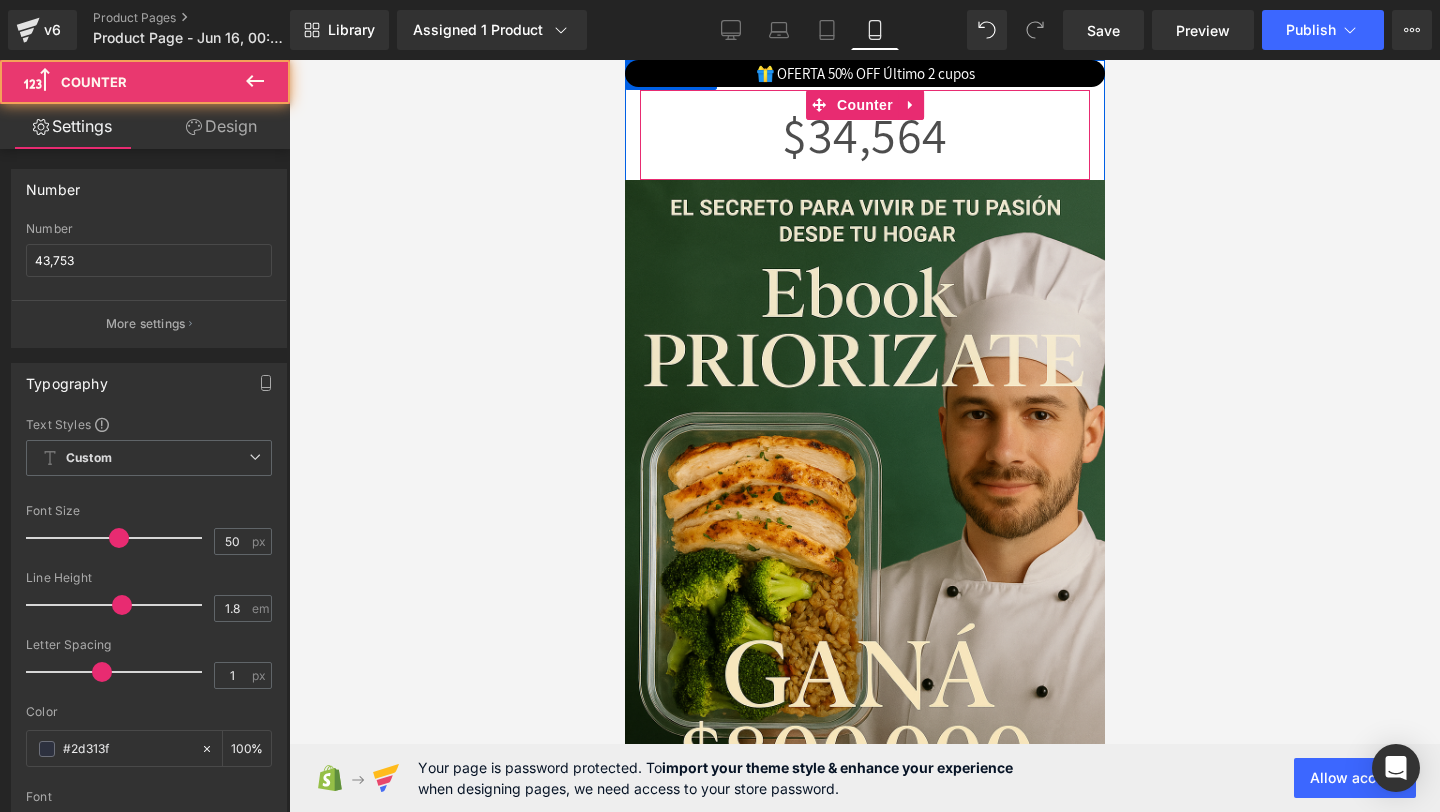 click on "34,564" at bounding box center [877, 134] 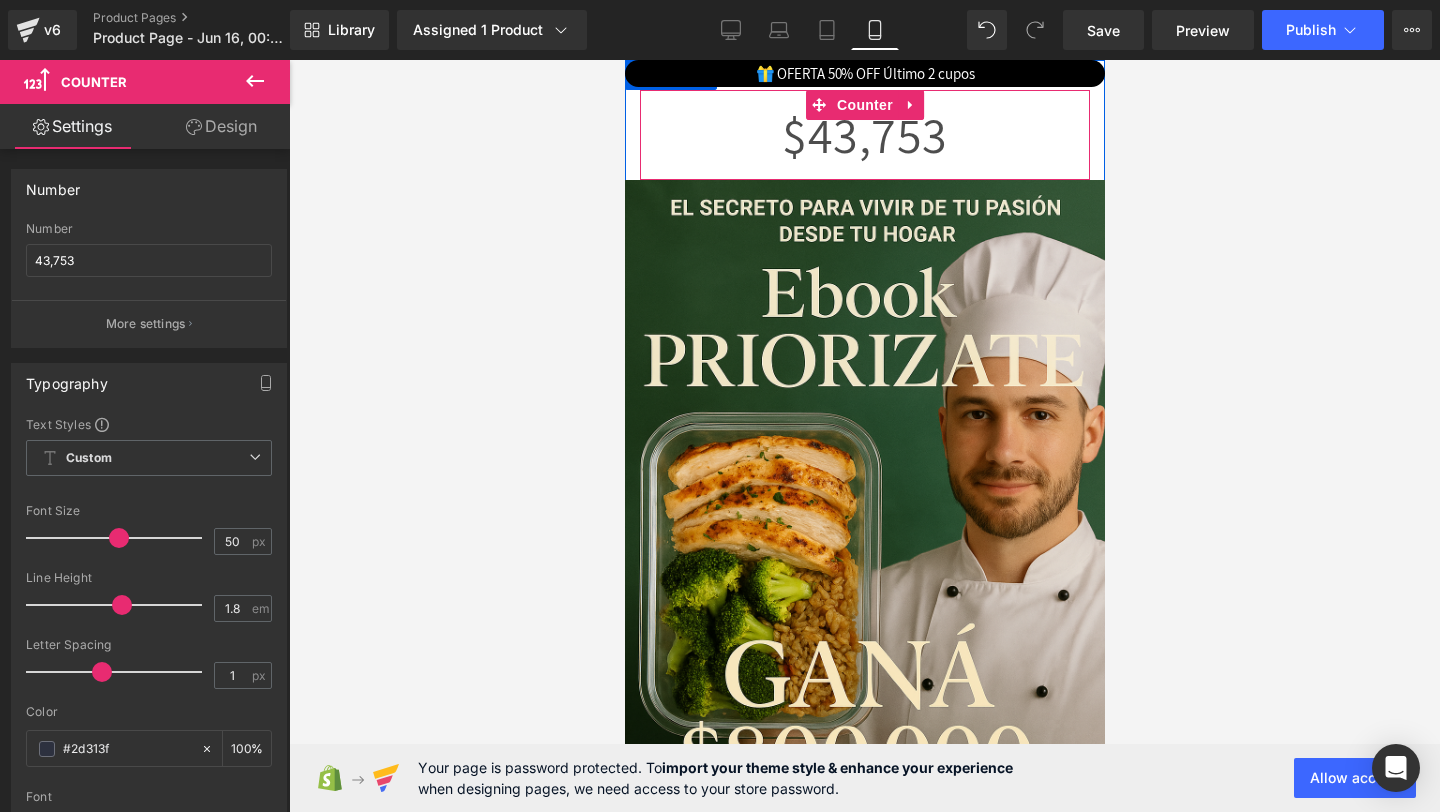 click on "43,753" at bounding box center (877, 134) 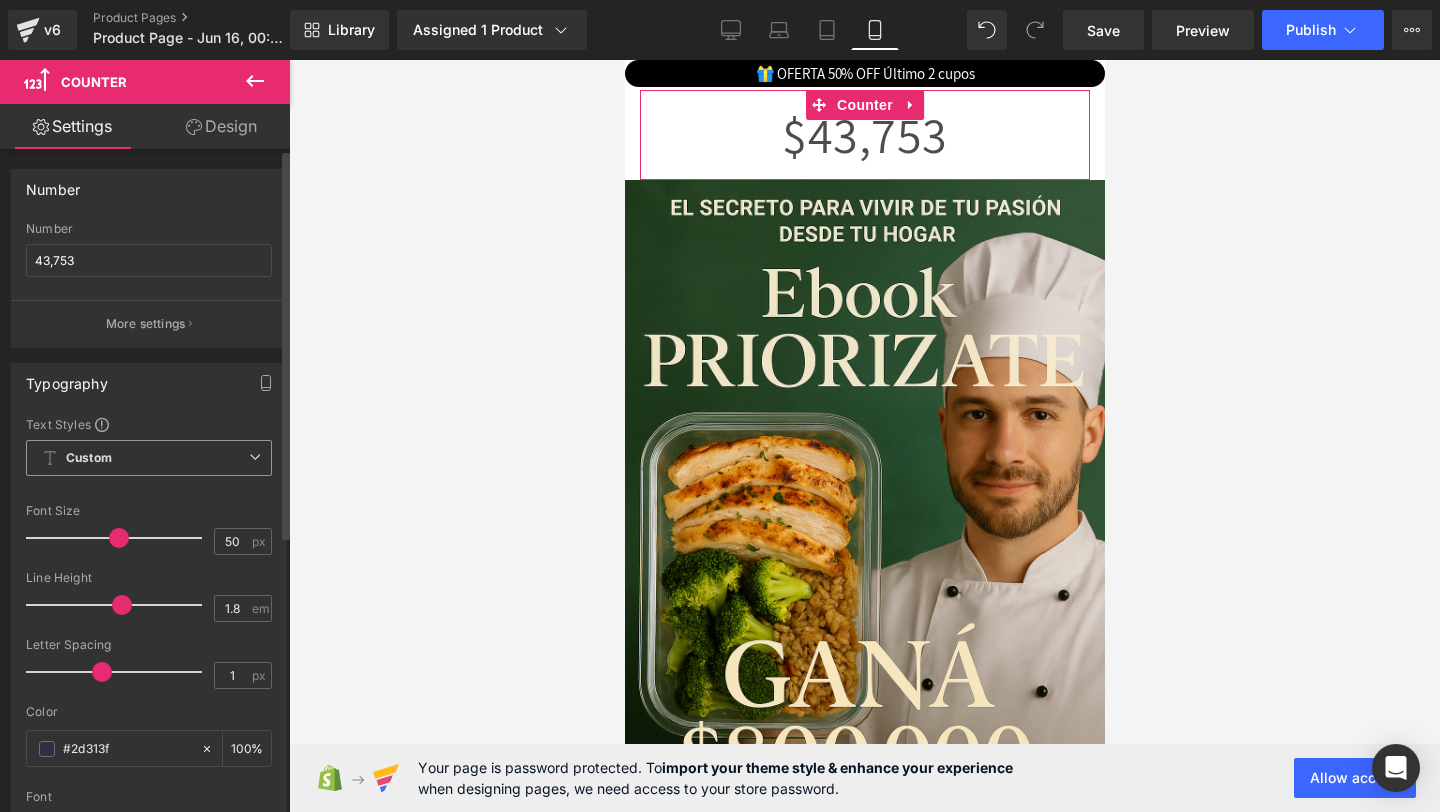 scroll, scrollTop: 47, scrollLeft: 0, axis: vertical 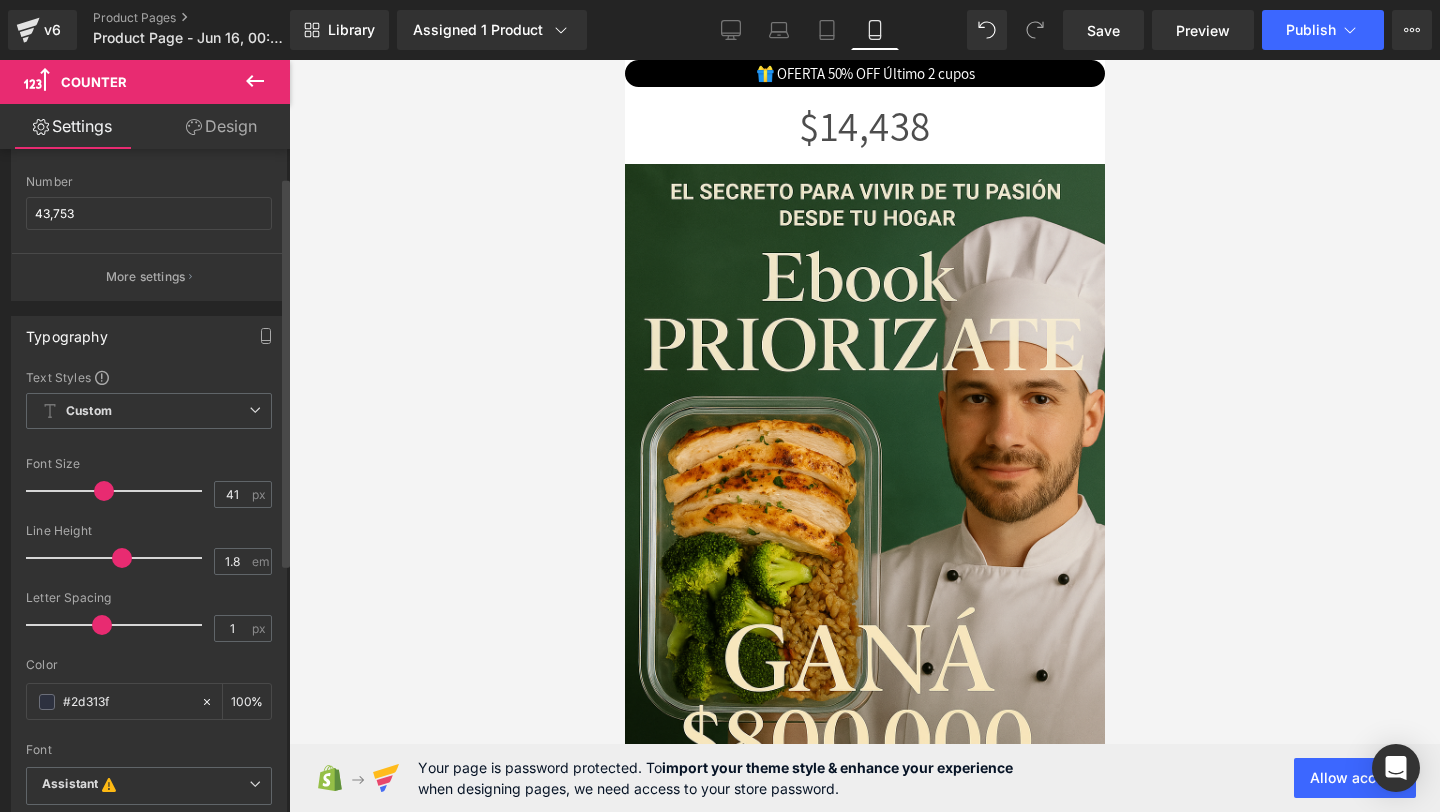type on "42" 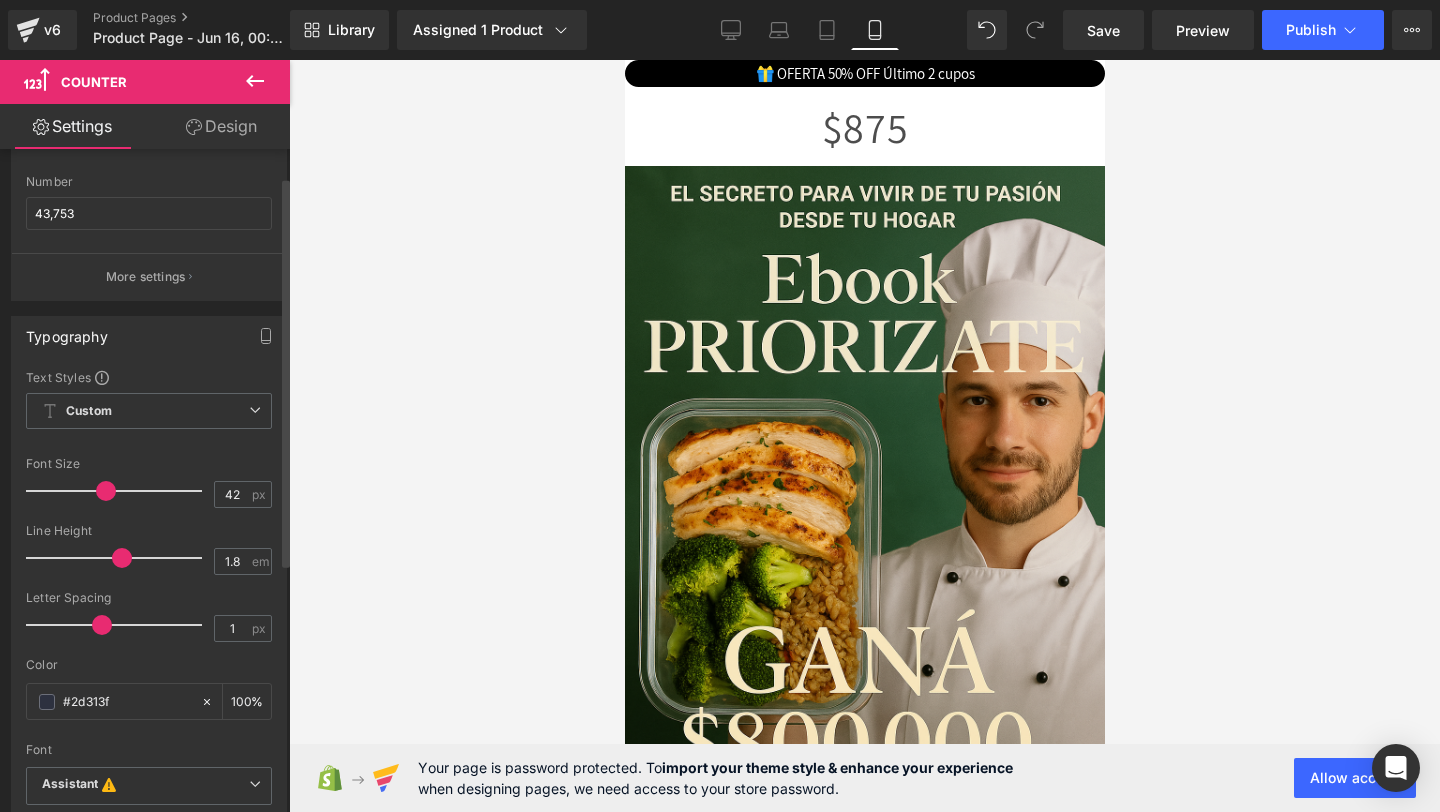 drag, startPoint x: 115, startPoint y: 494, endPoint x: 102, endPoint y: 496, distance: 13.152946 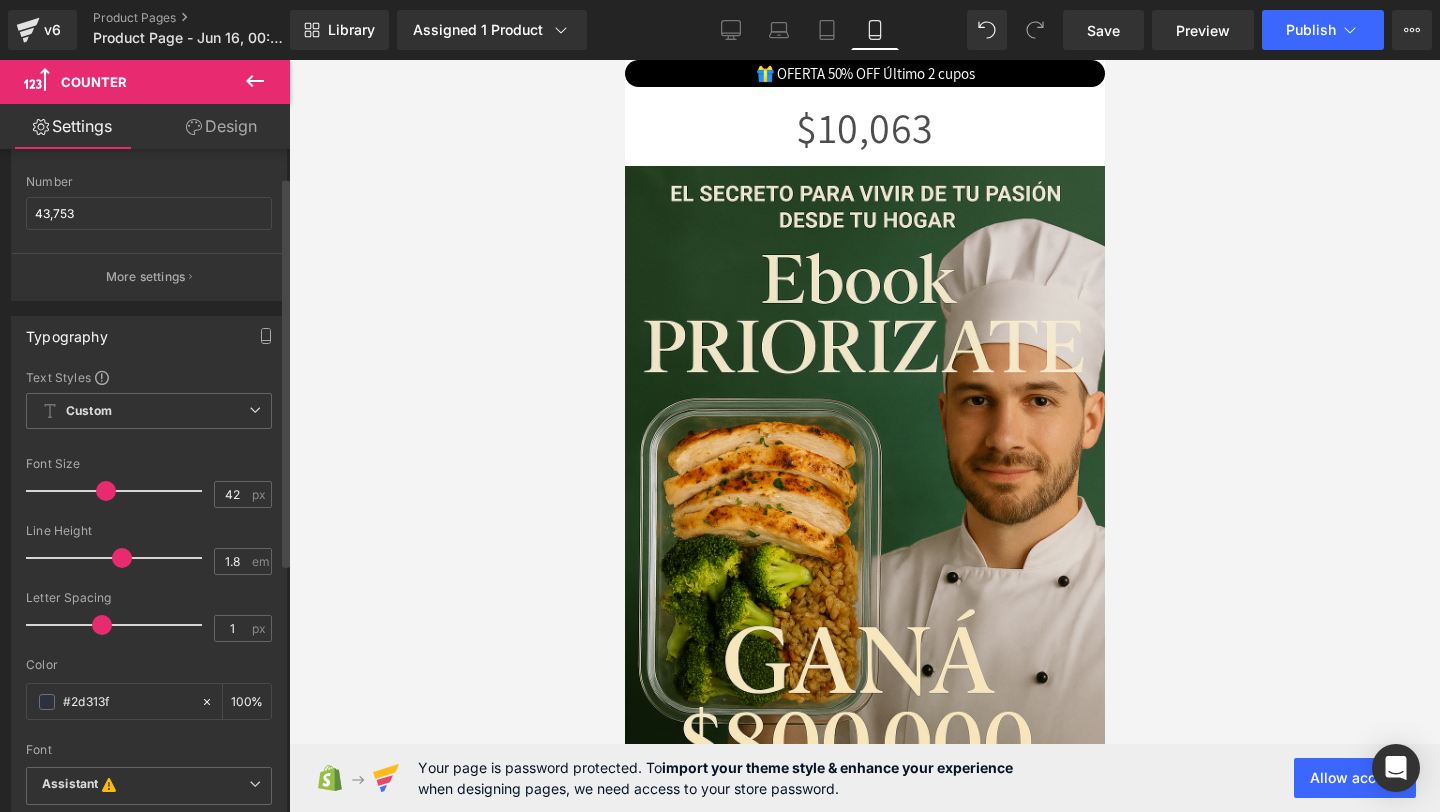 click at bounding box center (122, 558) 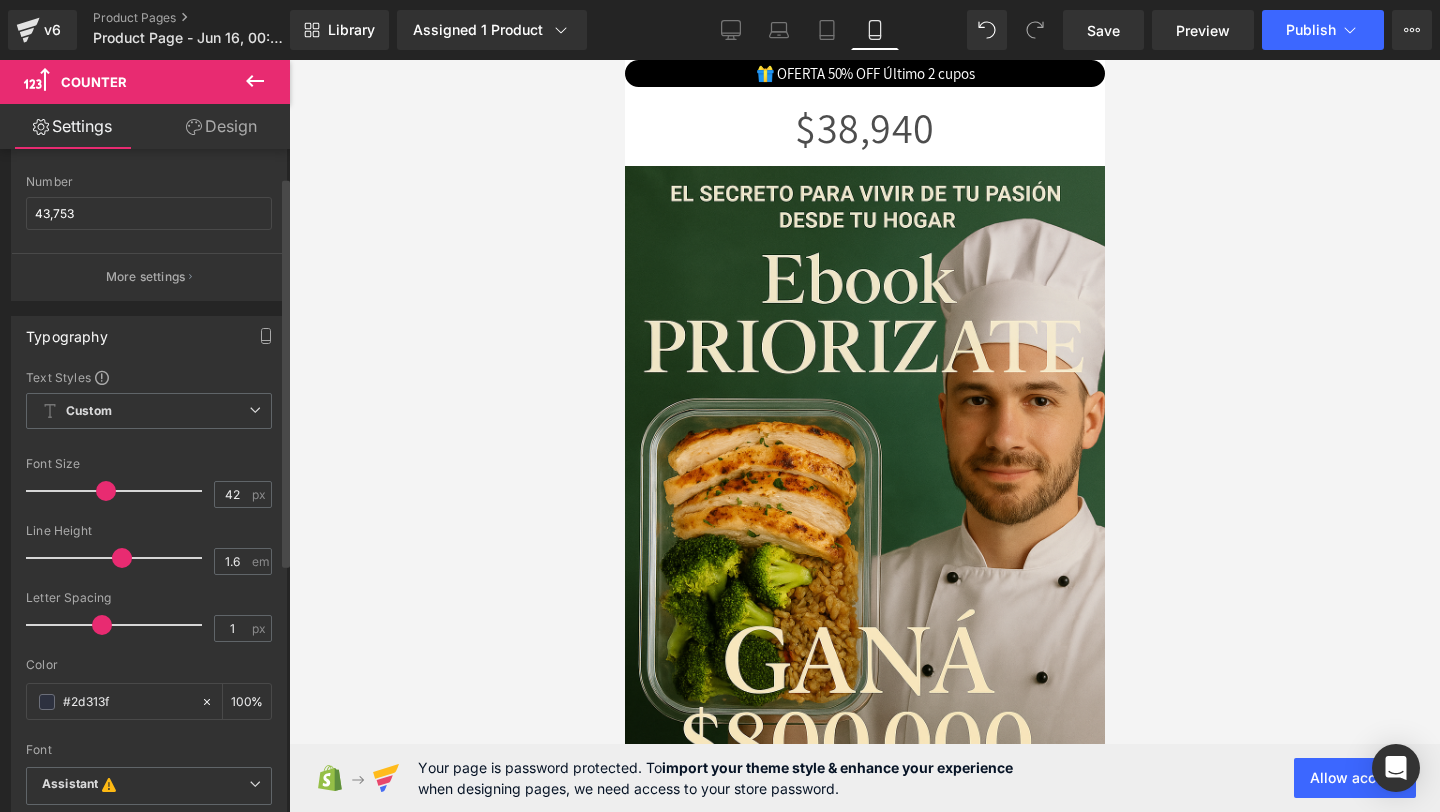 type on "1.5" 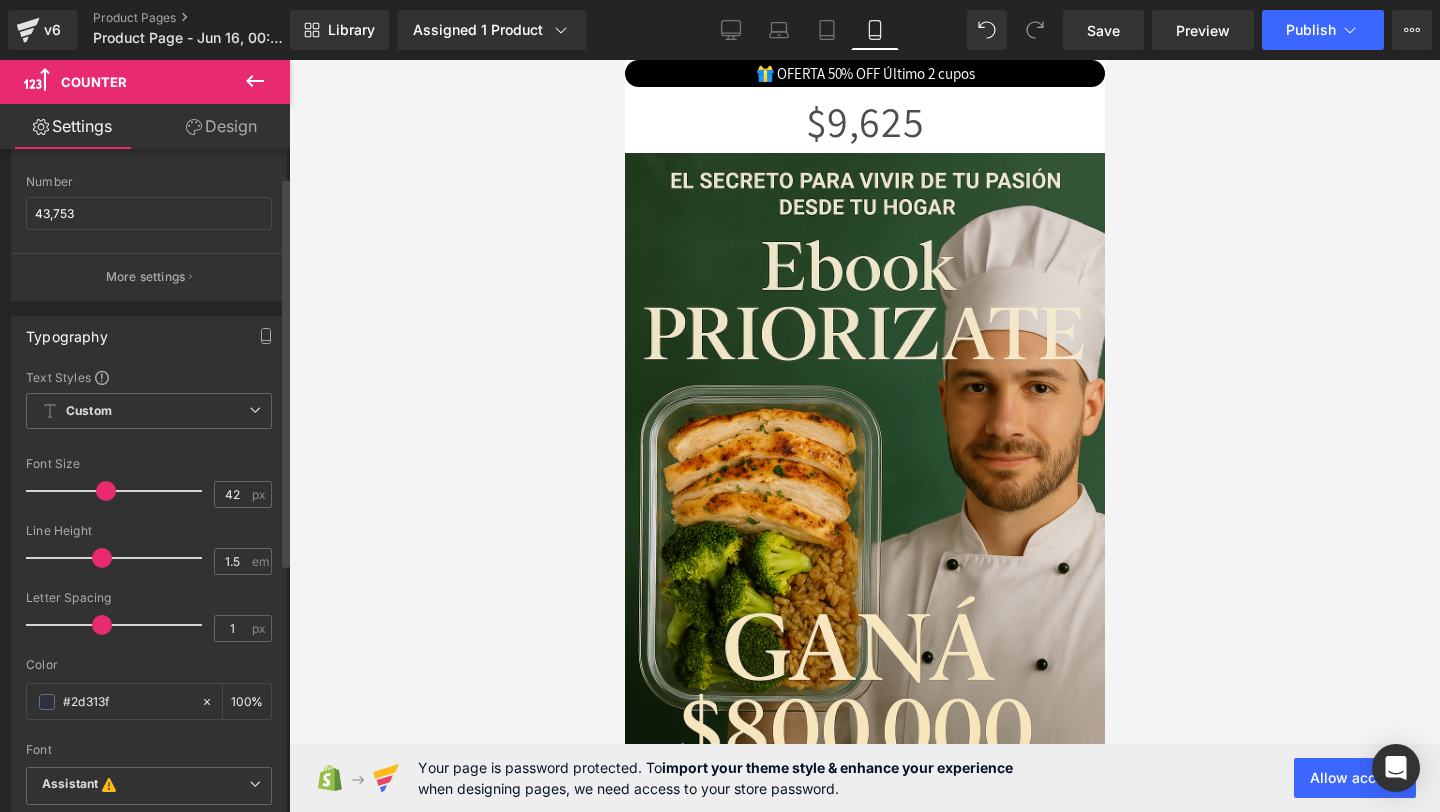 drag, startPoint x: 117, startPoint y: 552, endPoint x: 99, endPoint y: 553, distance: 18.027756 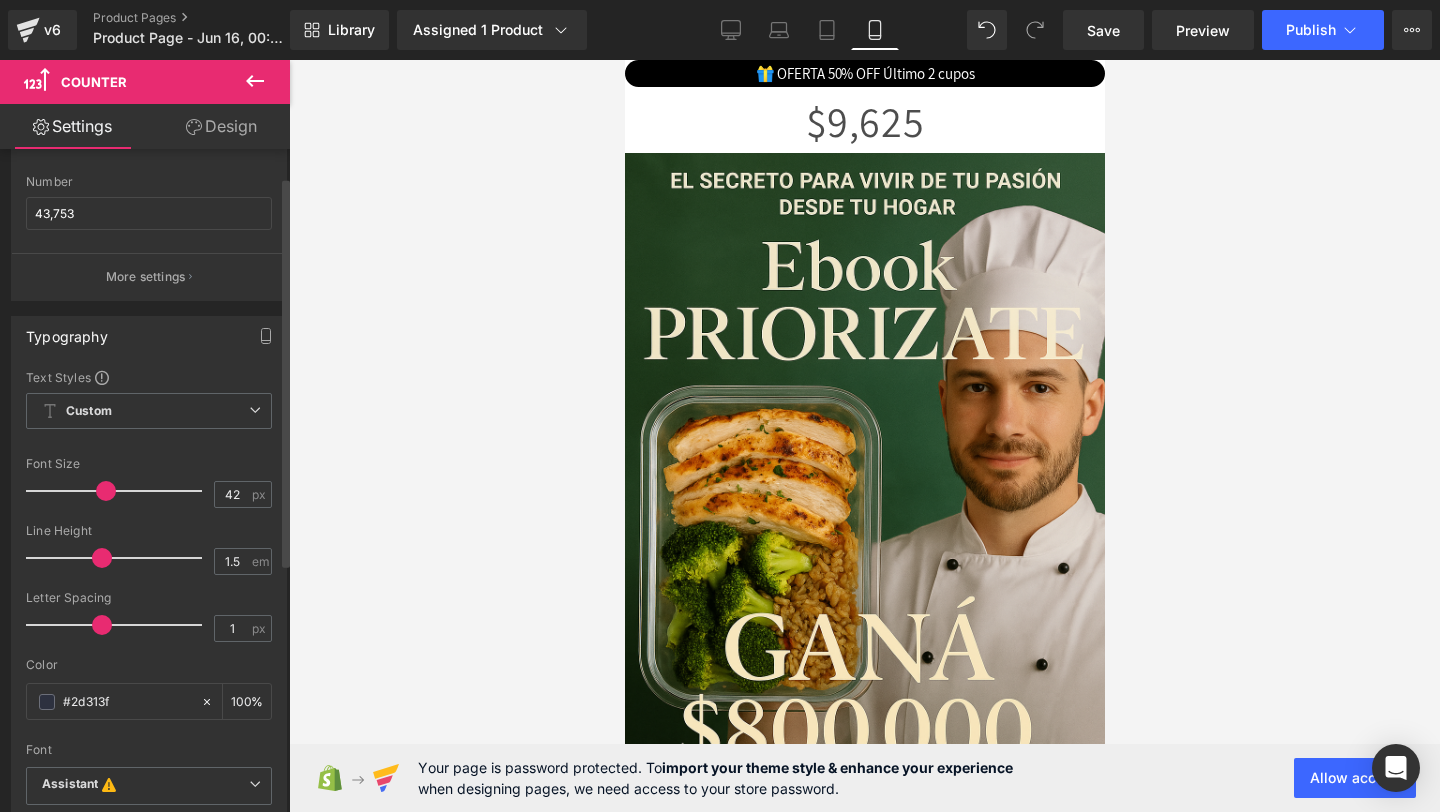 click at bounding box center (102, 558) 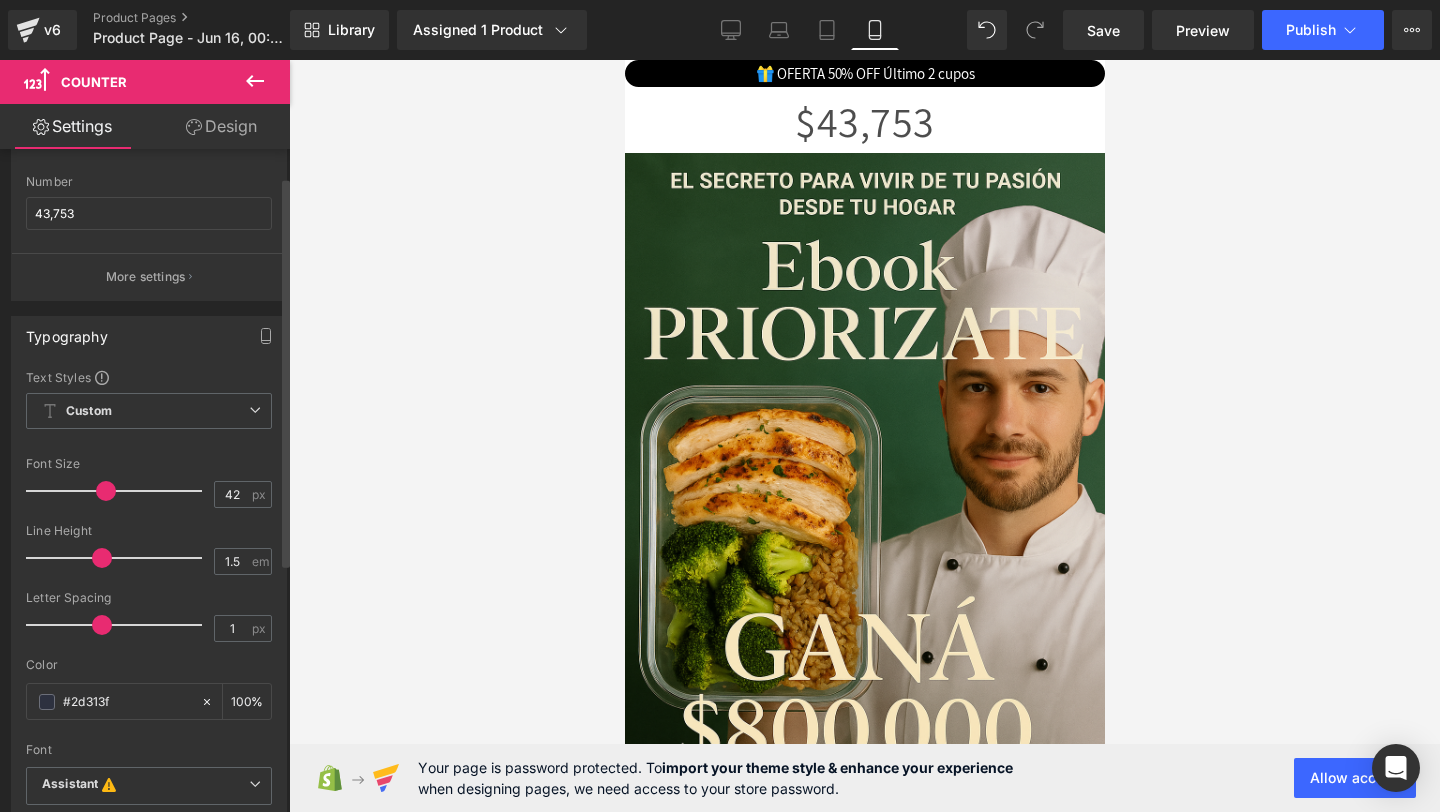 scroll, scrollTop: 106, scrollLeft: 0, axis: vertical 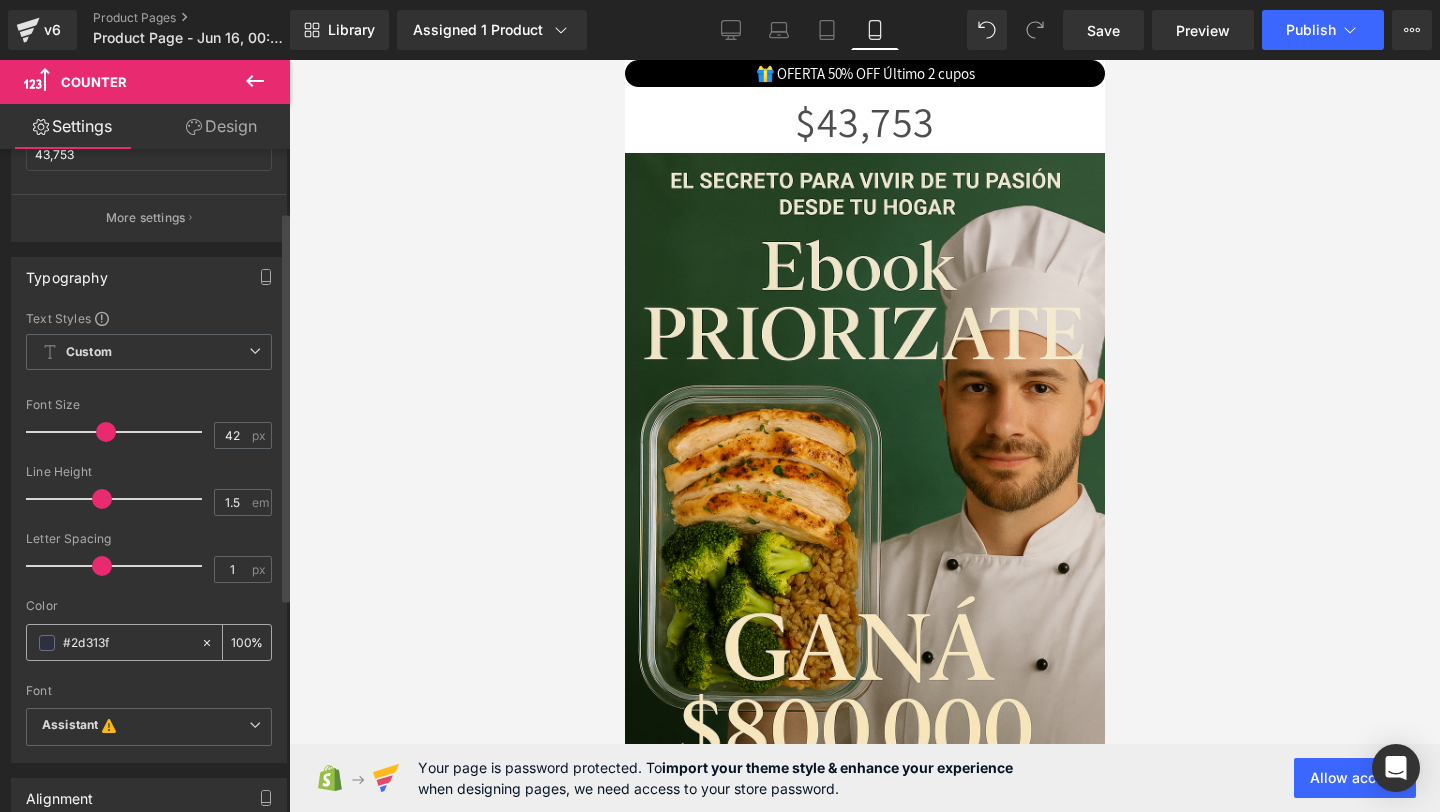 click on "#2d313f" at bounding box center [127, 643] 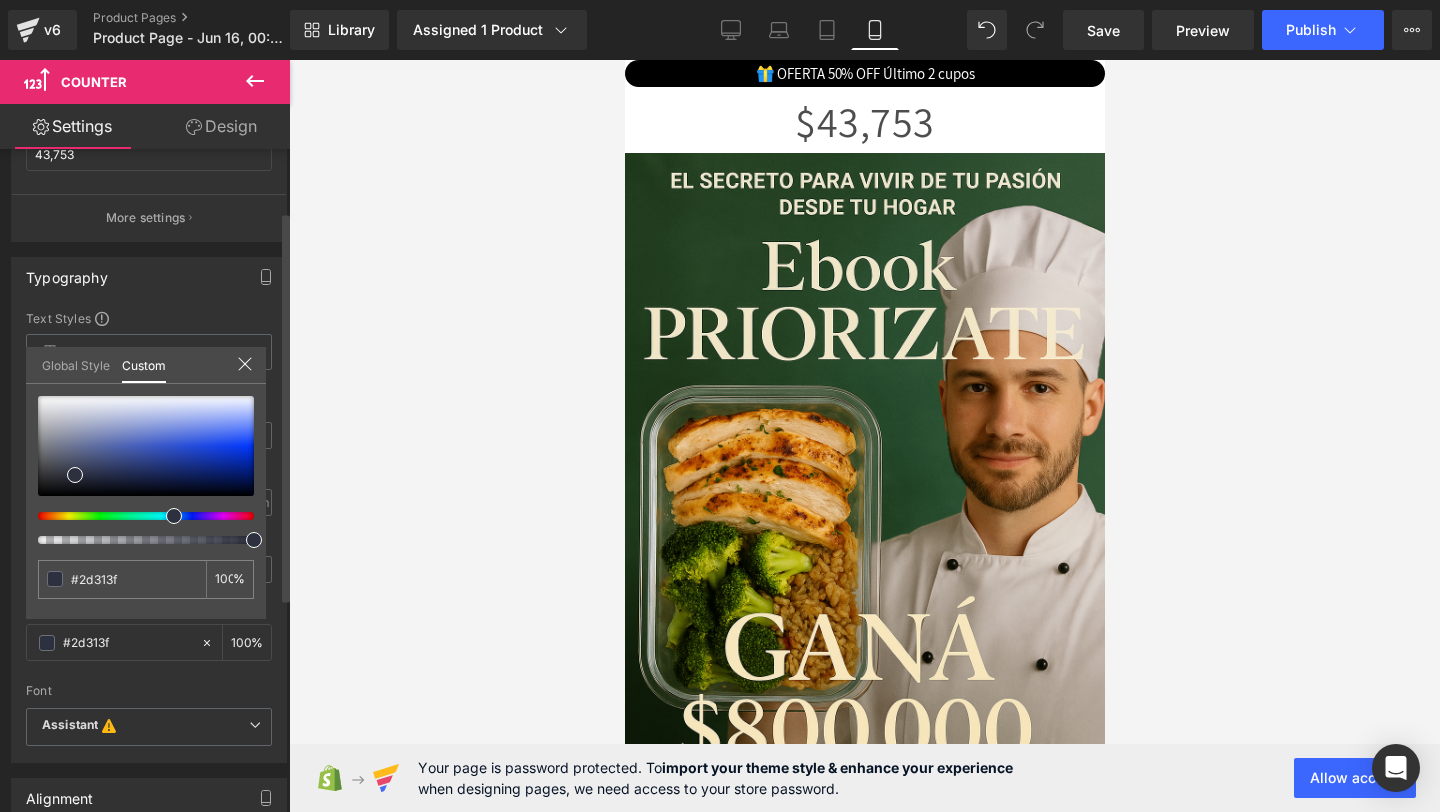 type on "#2c2c3e" 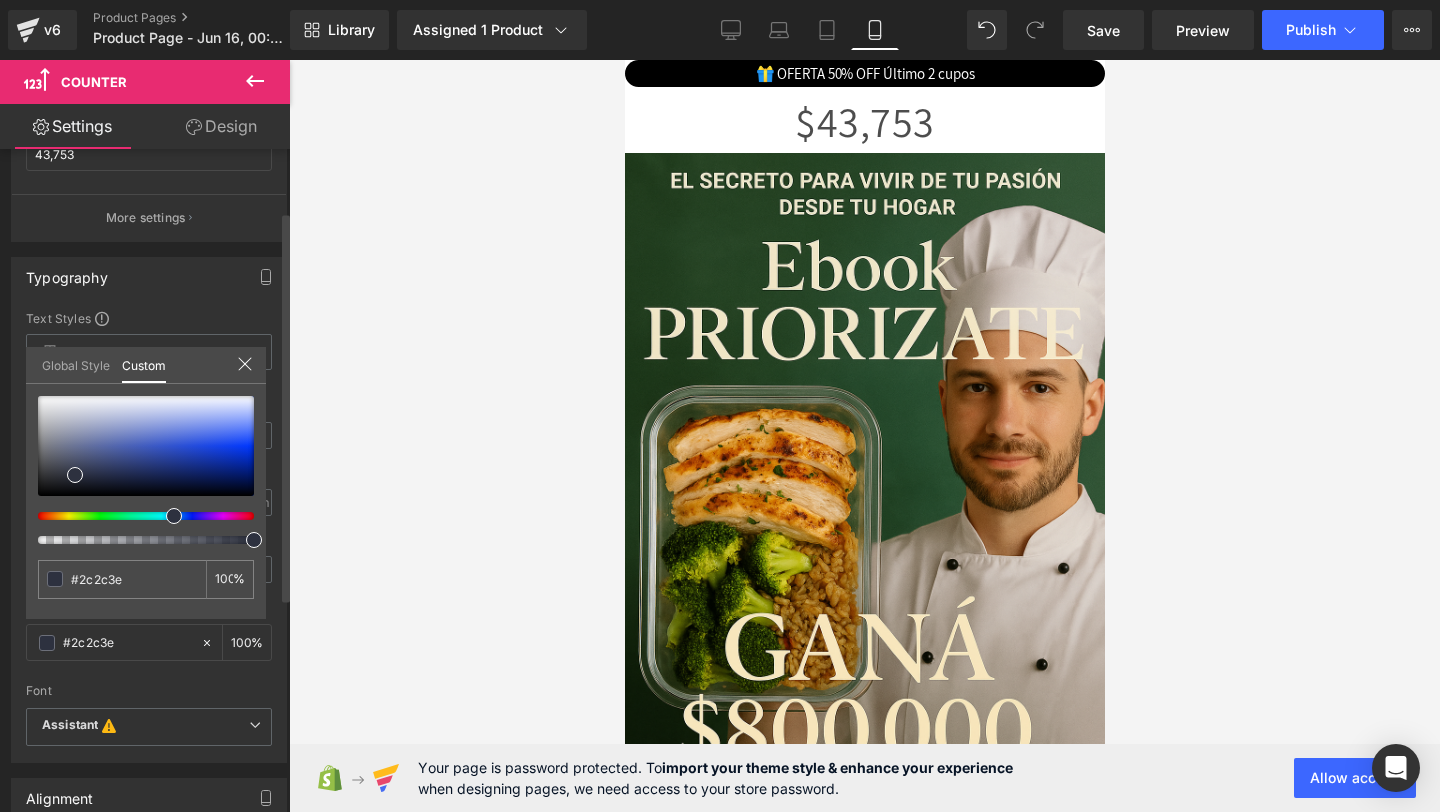 type on "#2c2d3e" 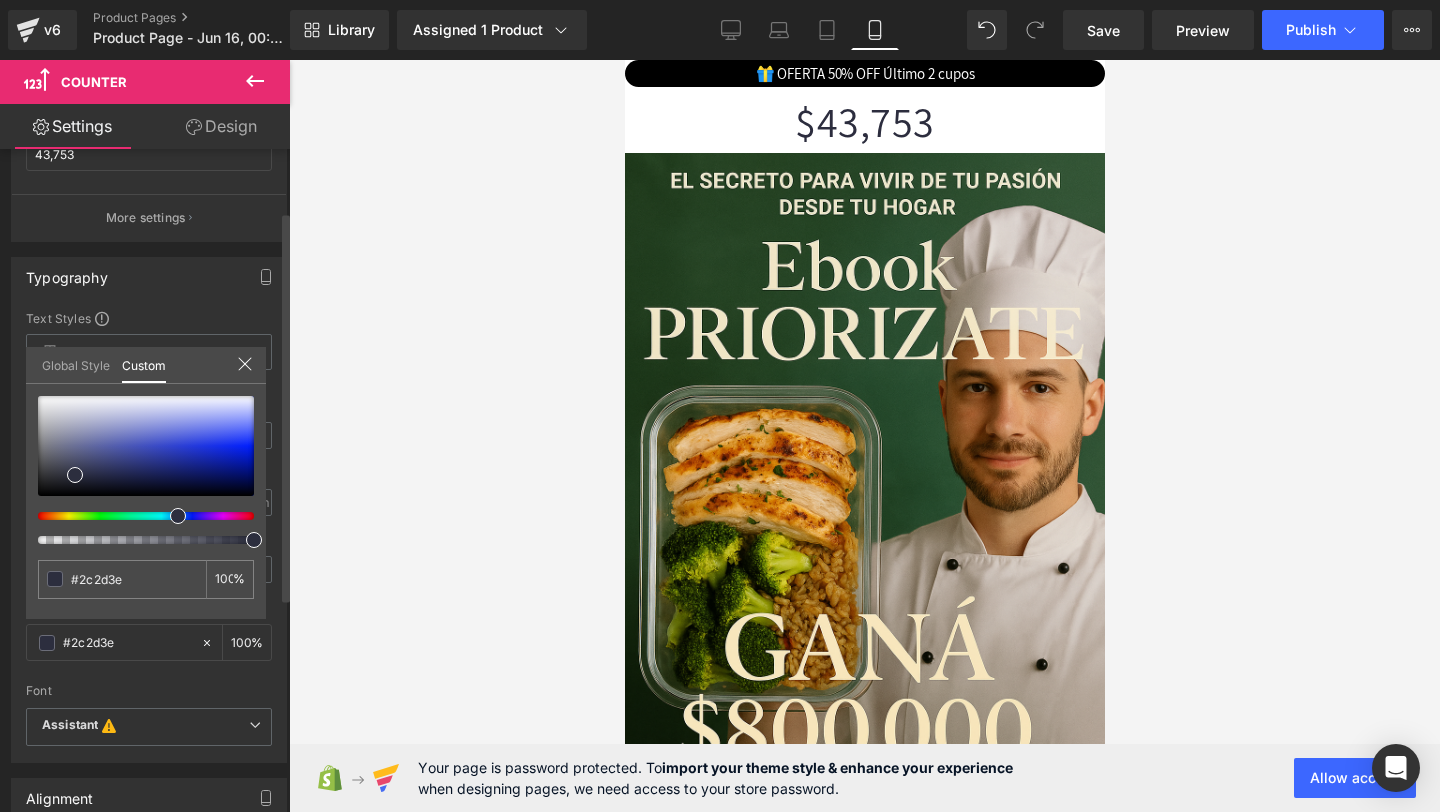 type on "#2c353e" 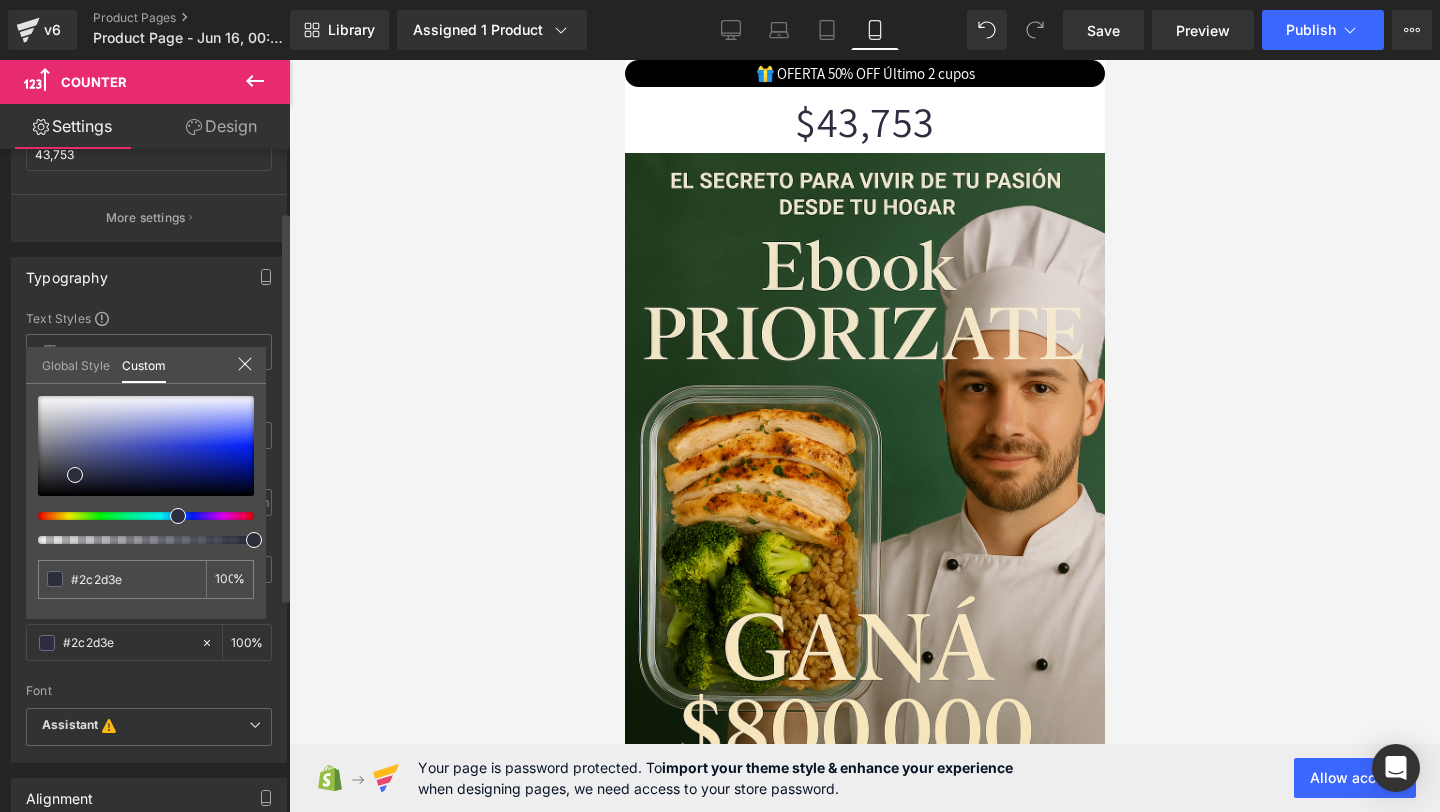 type on "#2c353e" 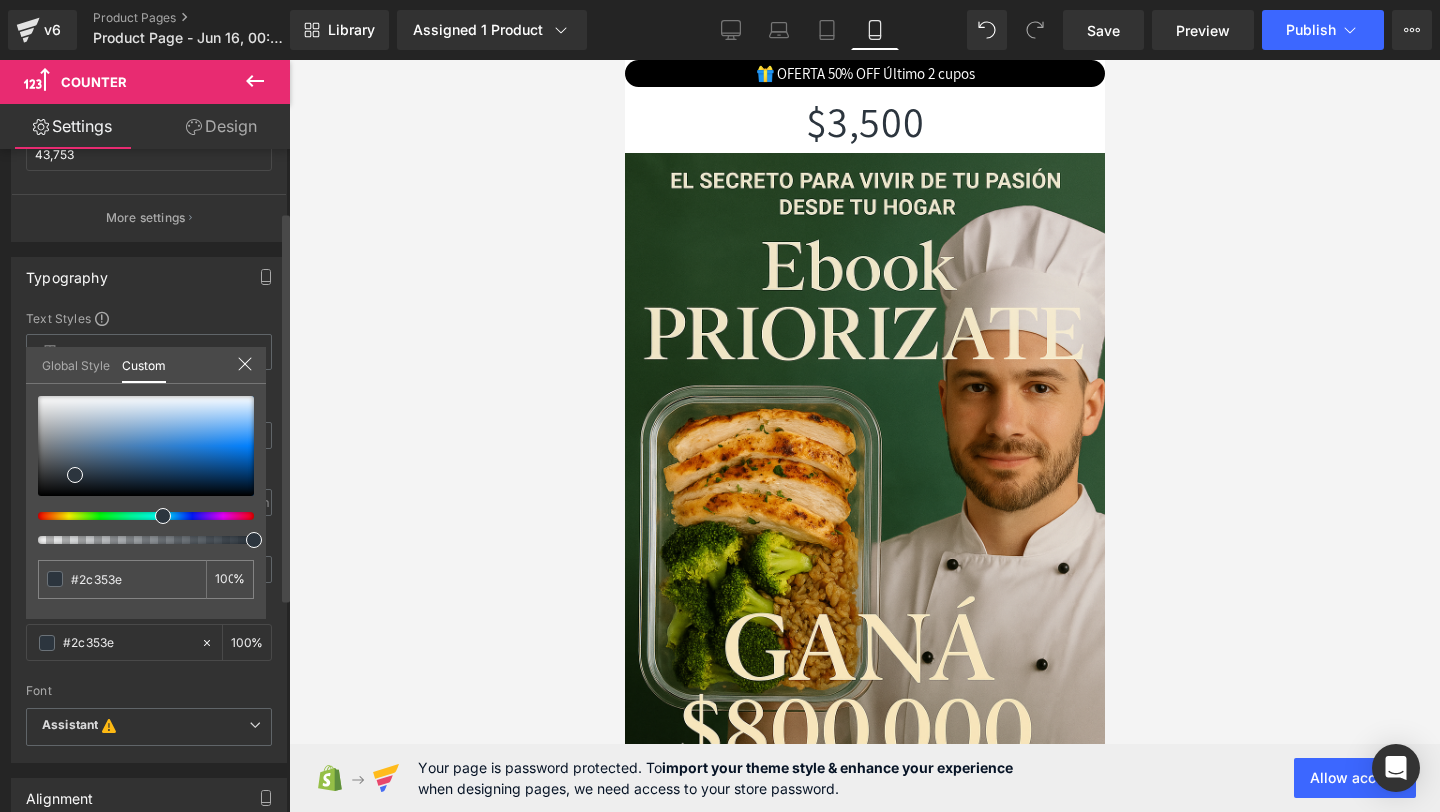 type on "#2c363e" 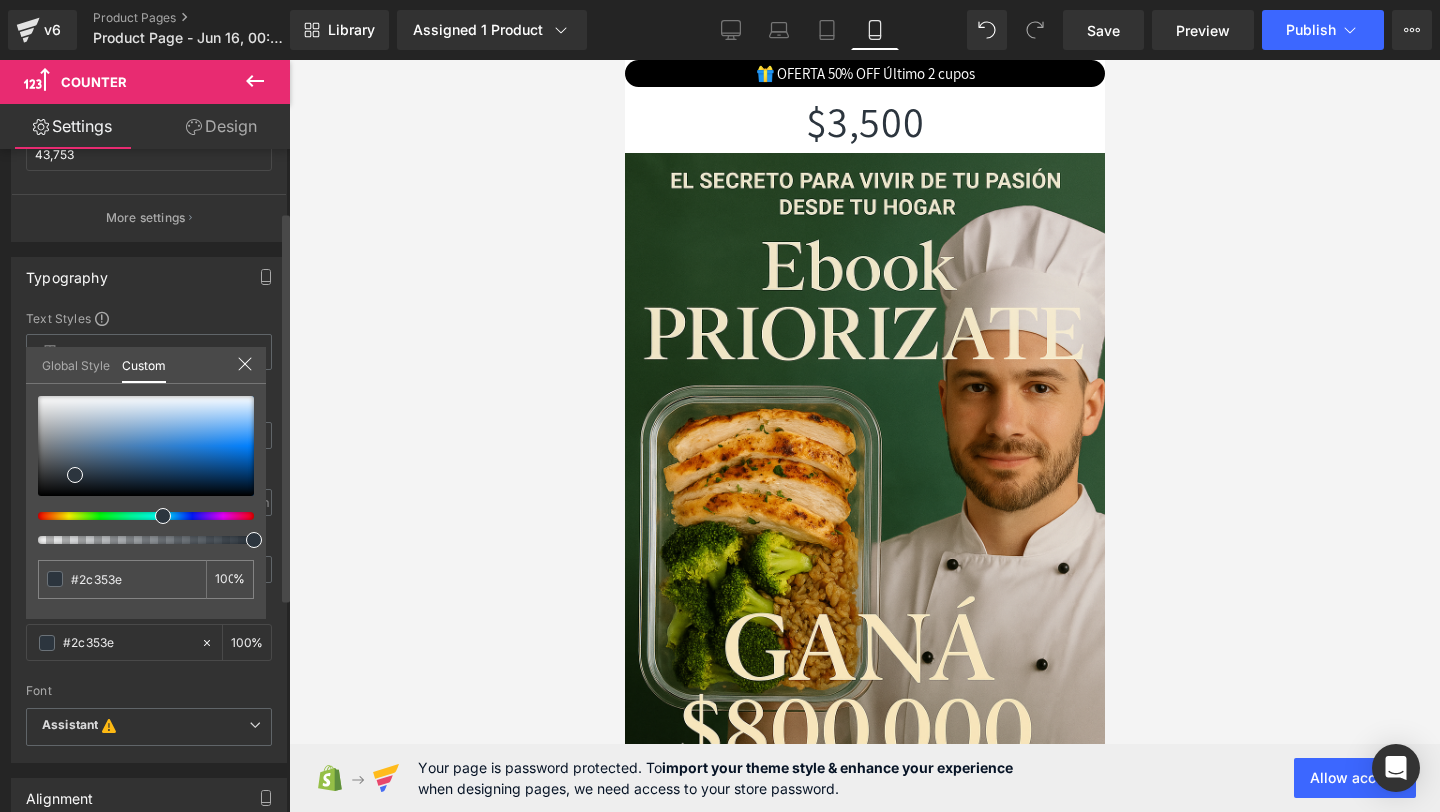type on "#2c363e" 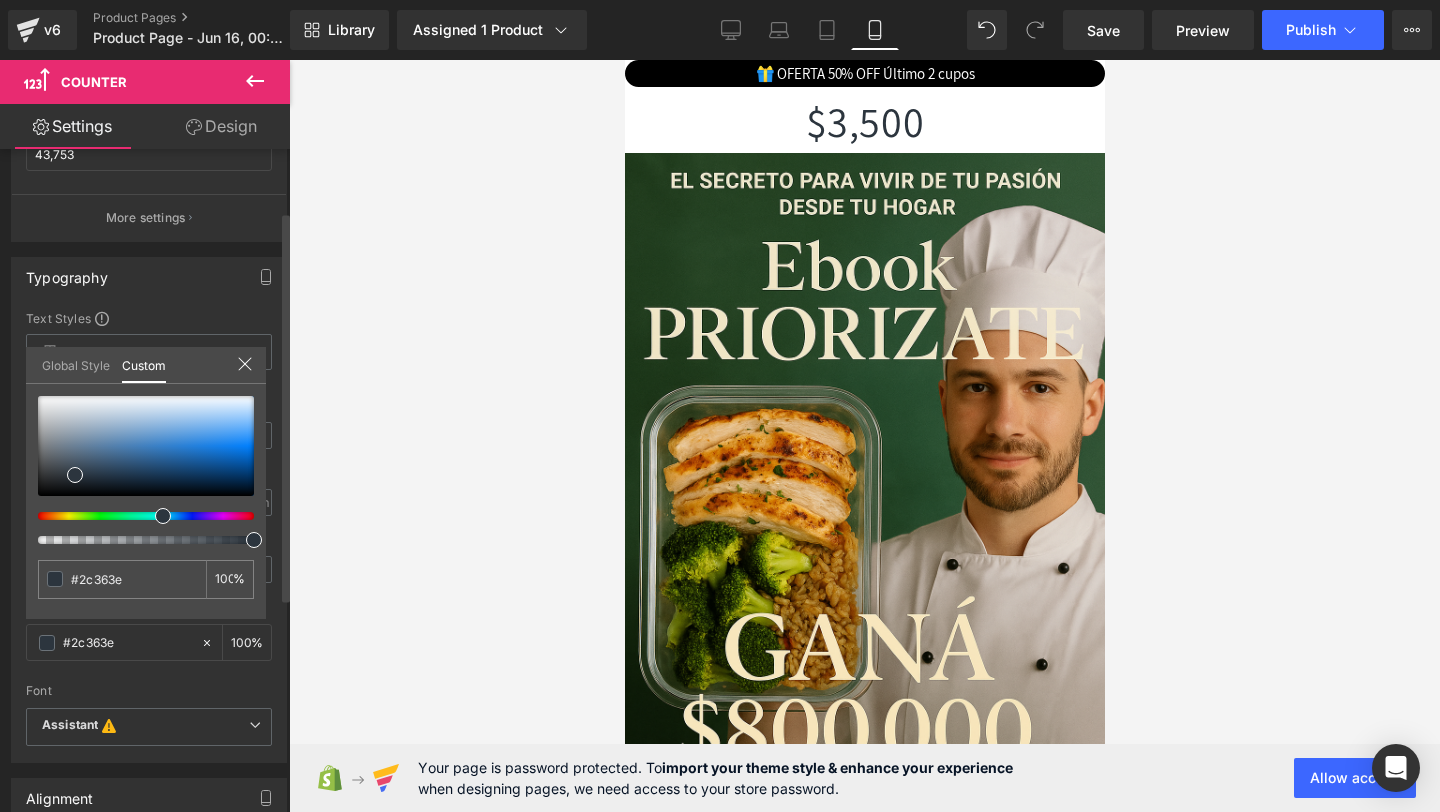 type on "#2c373e" 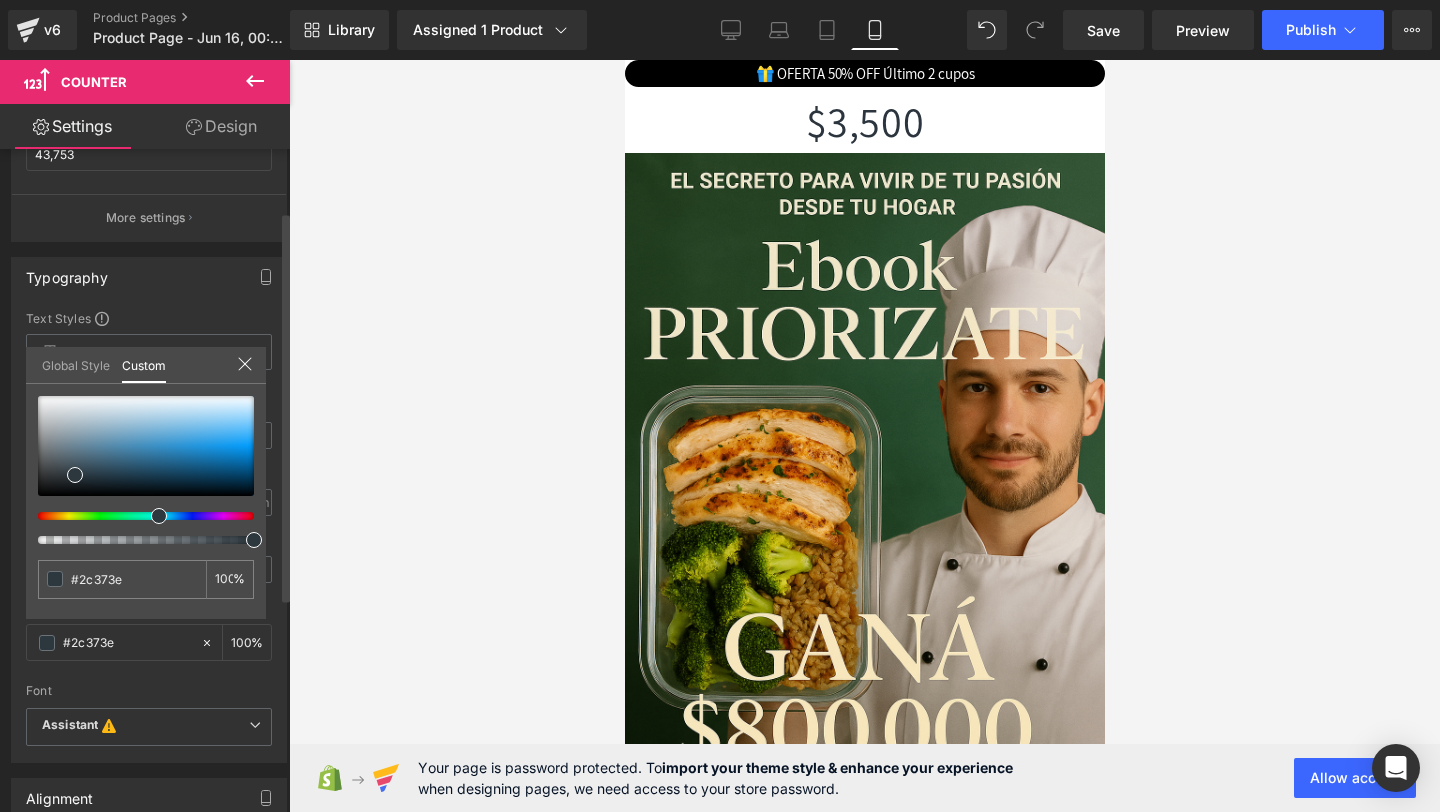 type on "#2c383e" 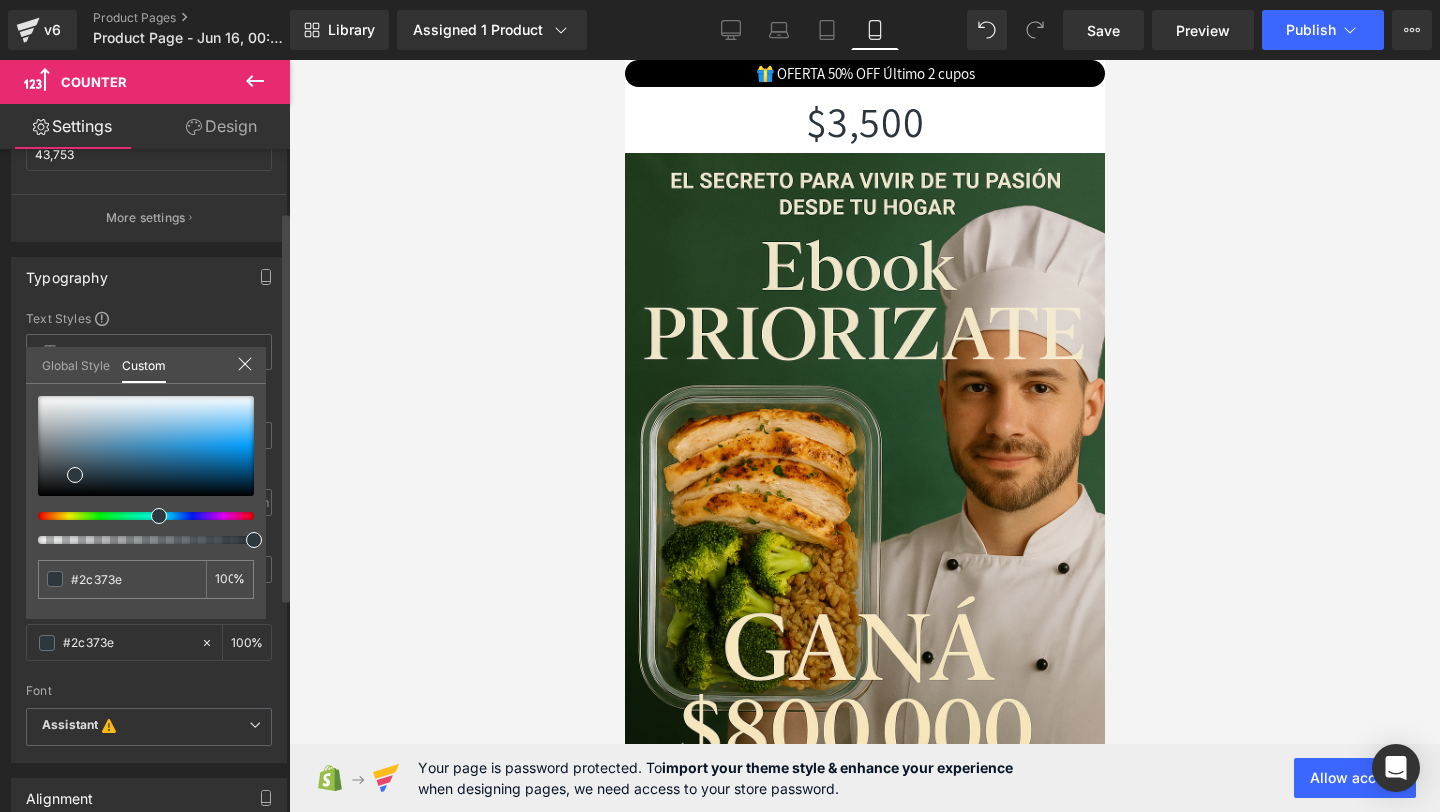 type on "#2c383e" 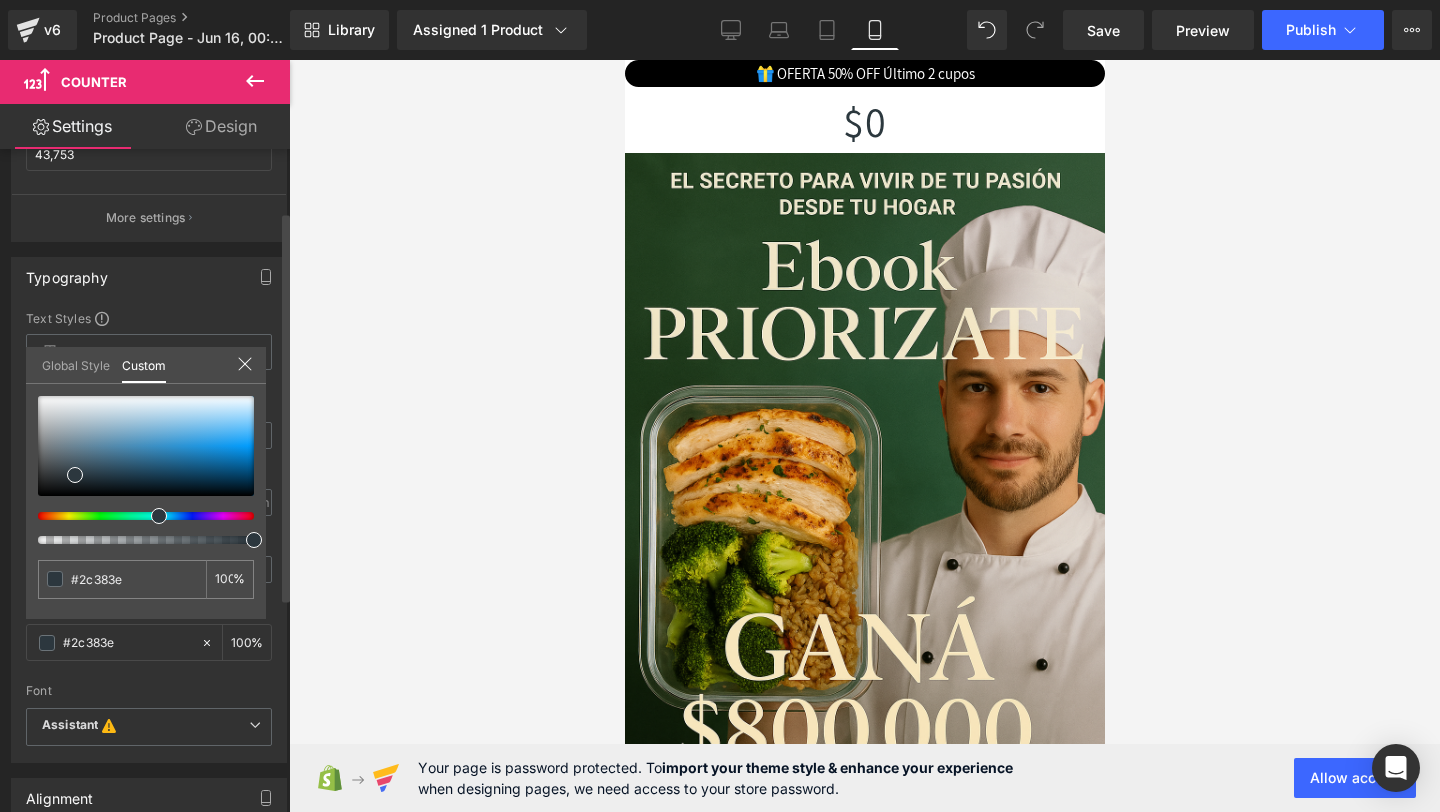 type on "#2c393e" 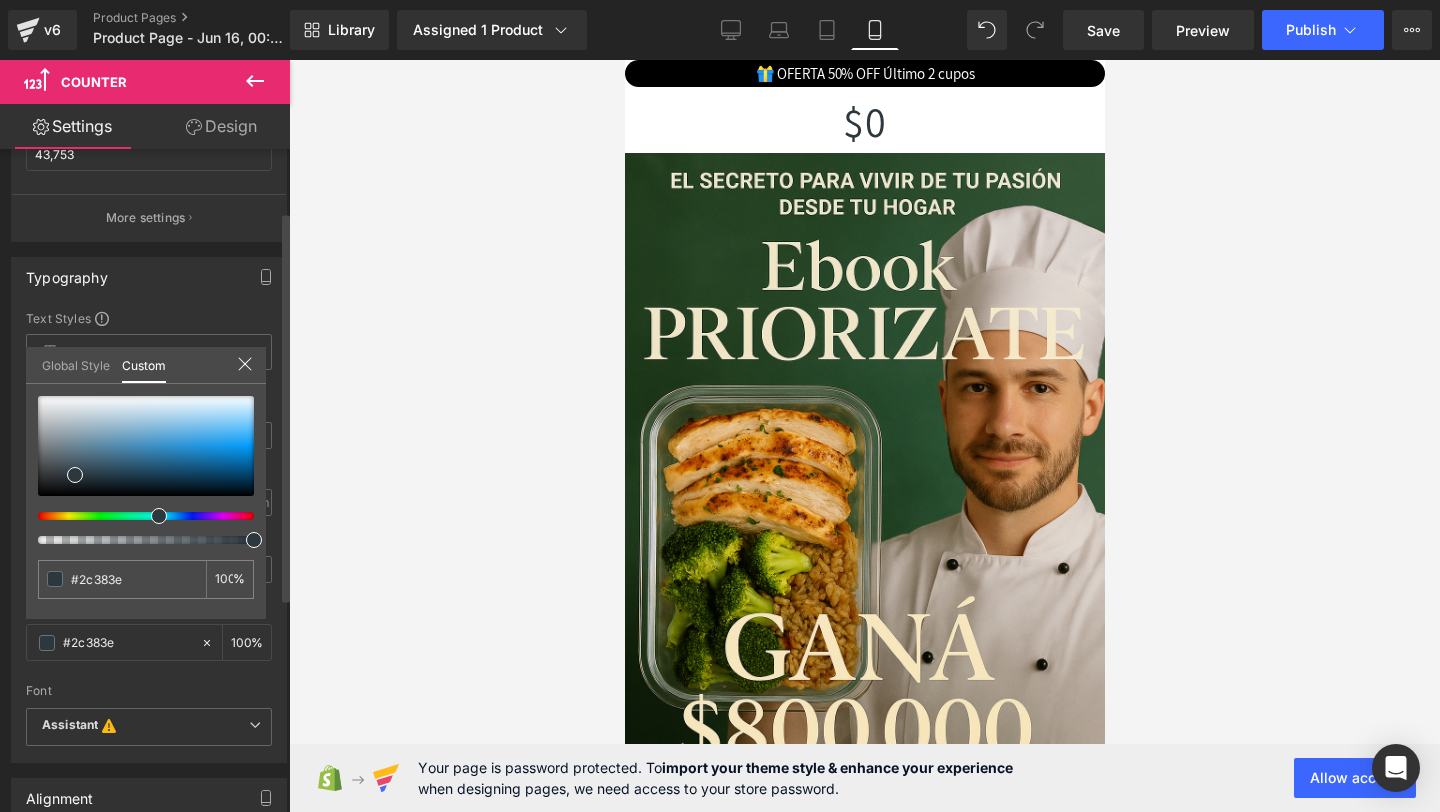 type on "#2c393e" 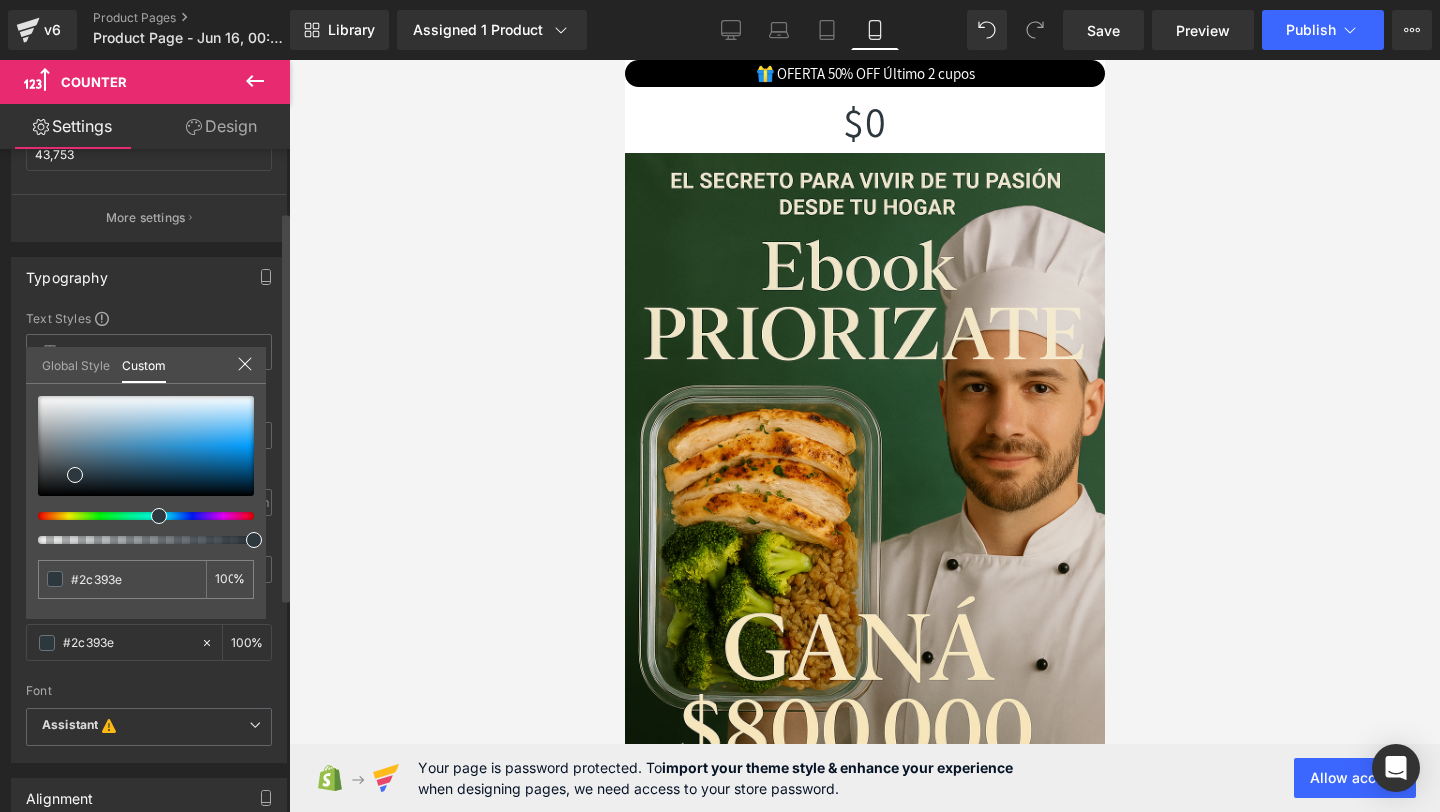 type on "#2c3a3e" 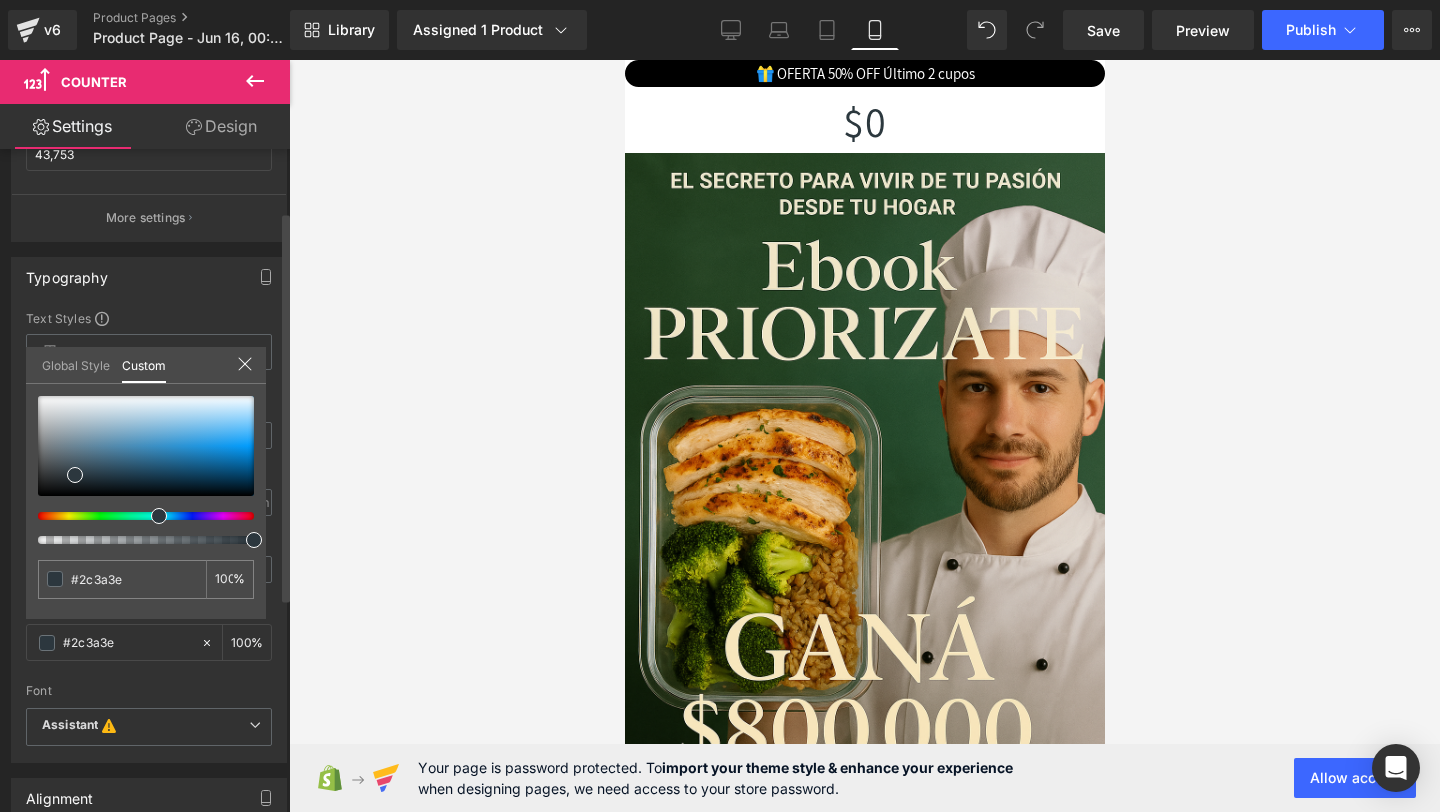 type on "#2c3b3e" 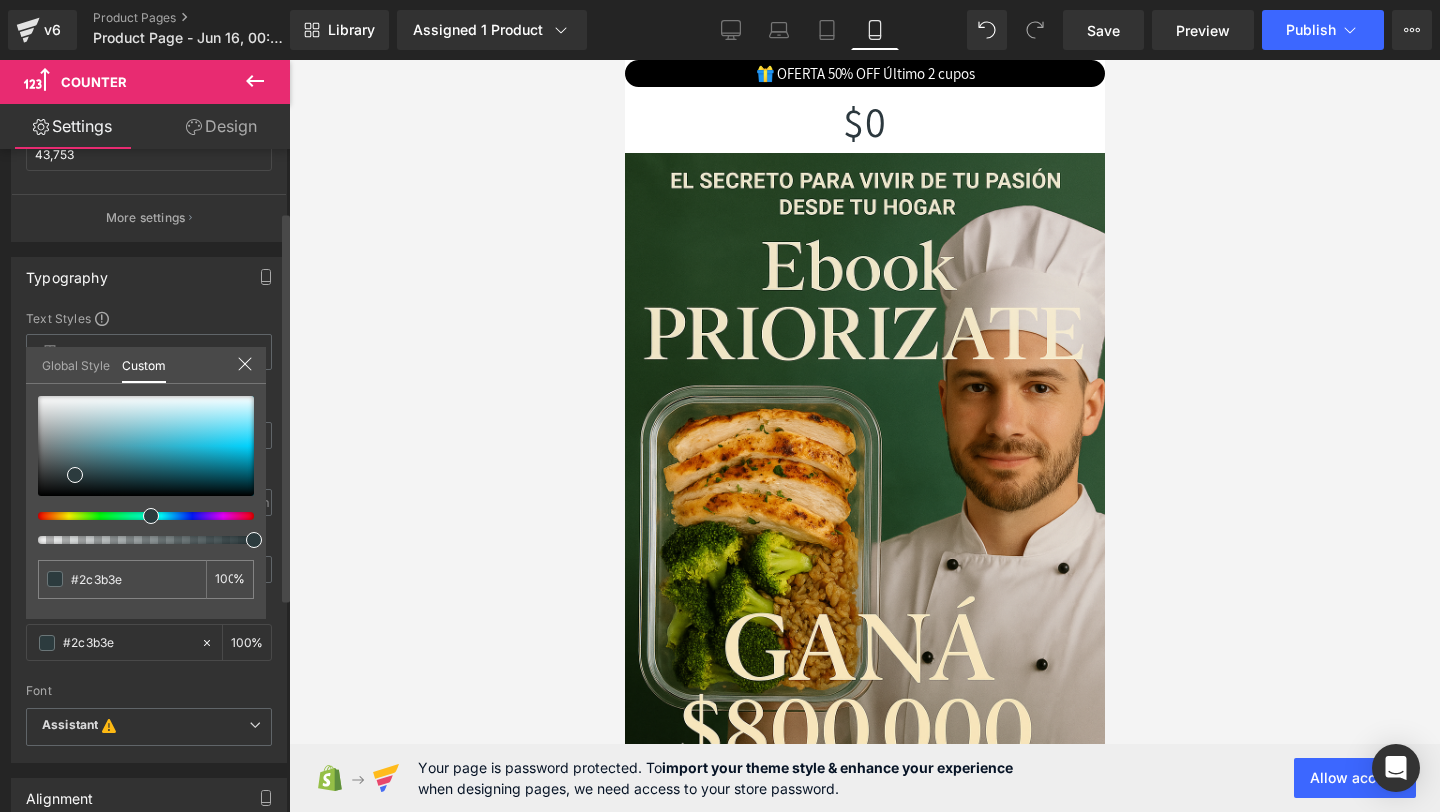 type on "#2c3d3e" 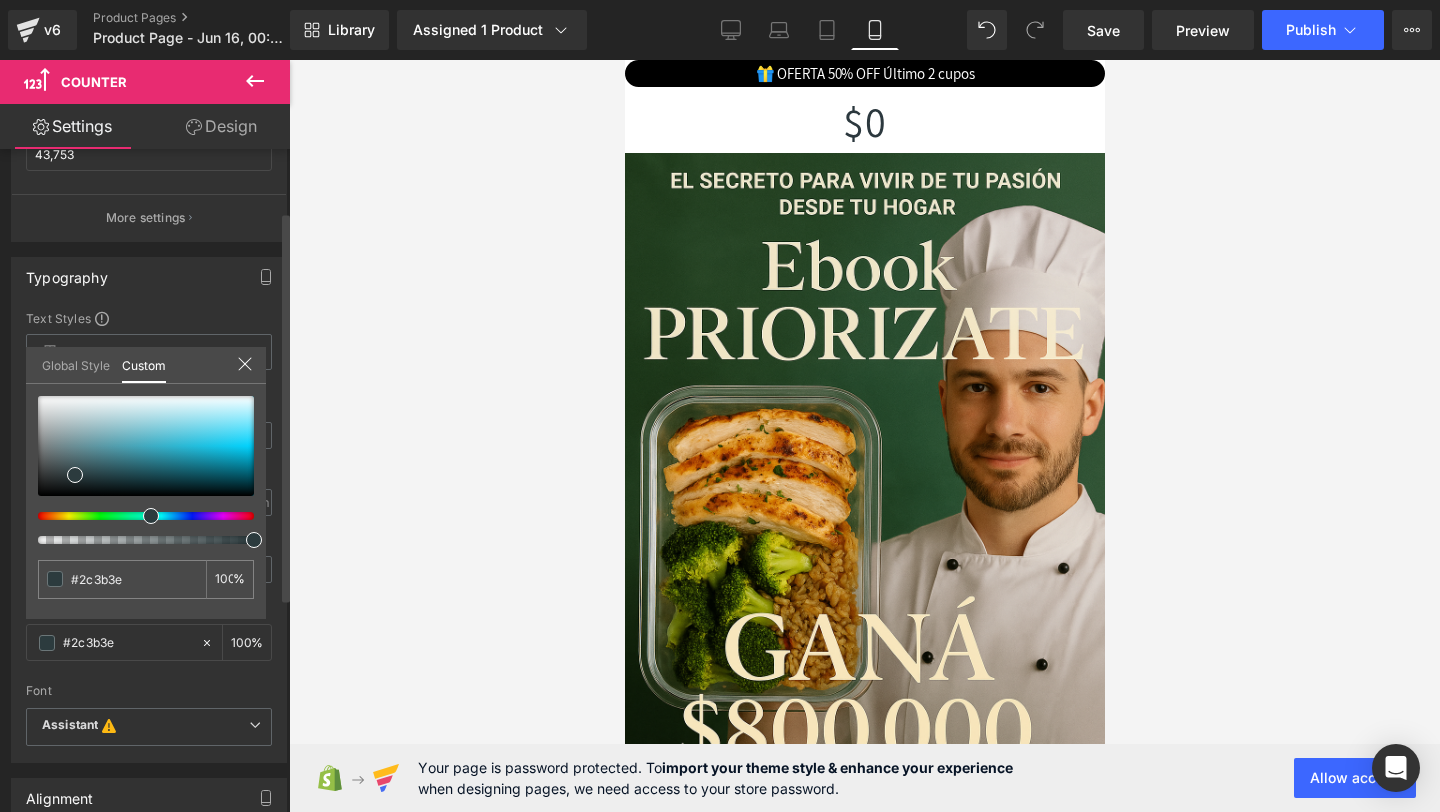 type on "#2c3d3e" 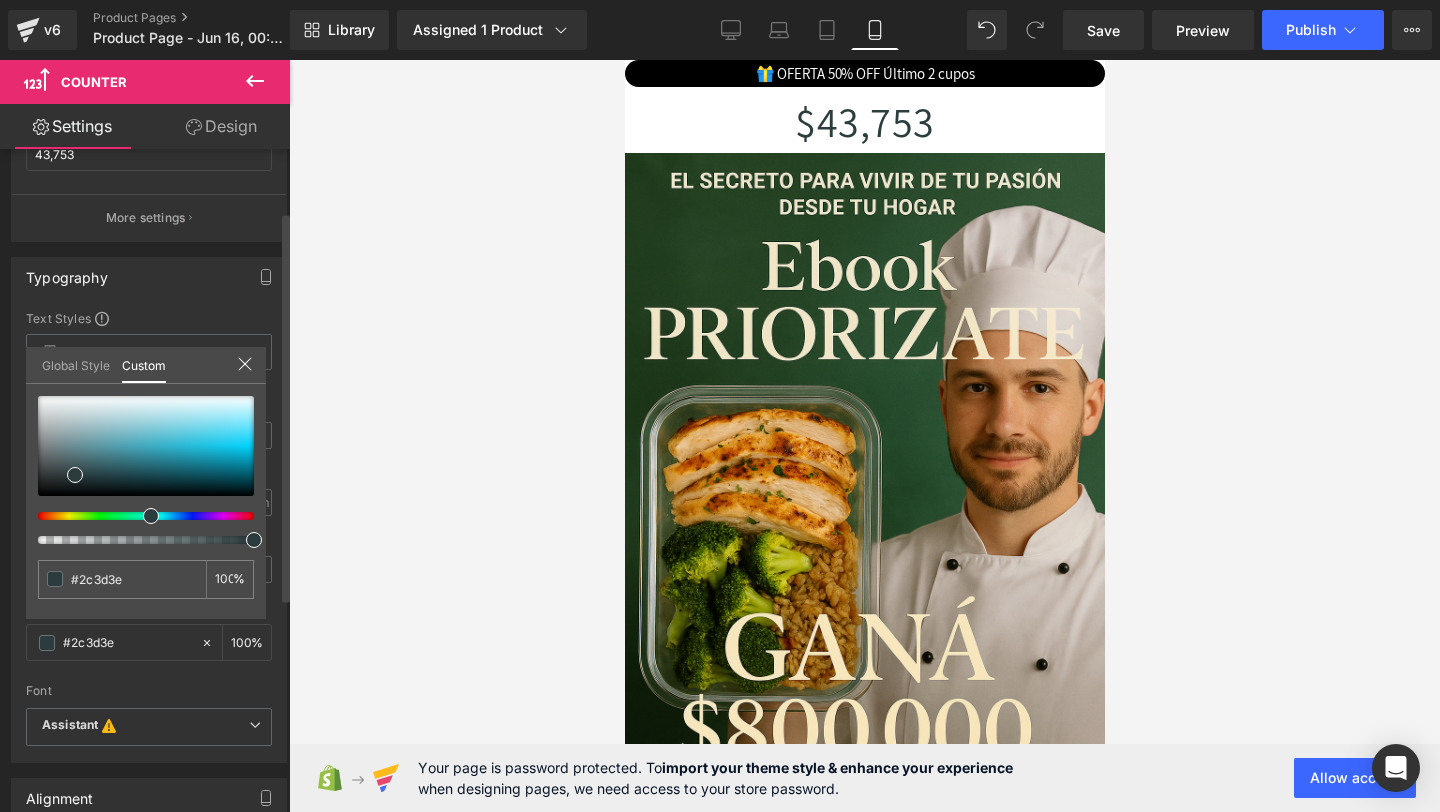 type on "#2c3e3e" 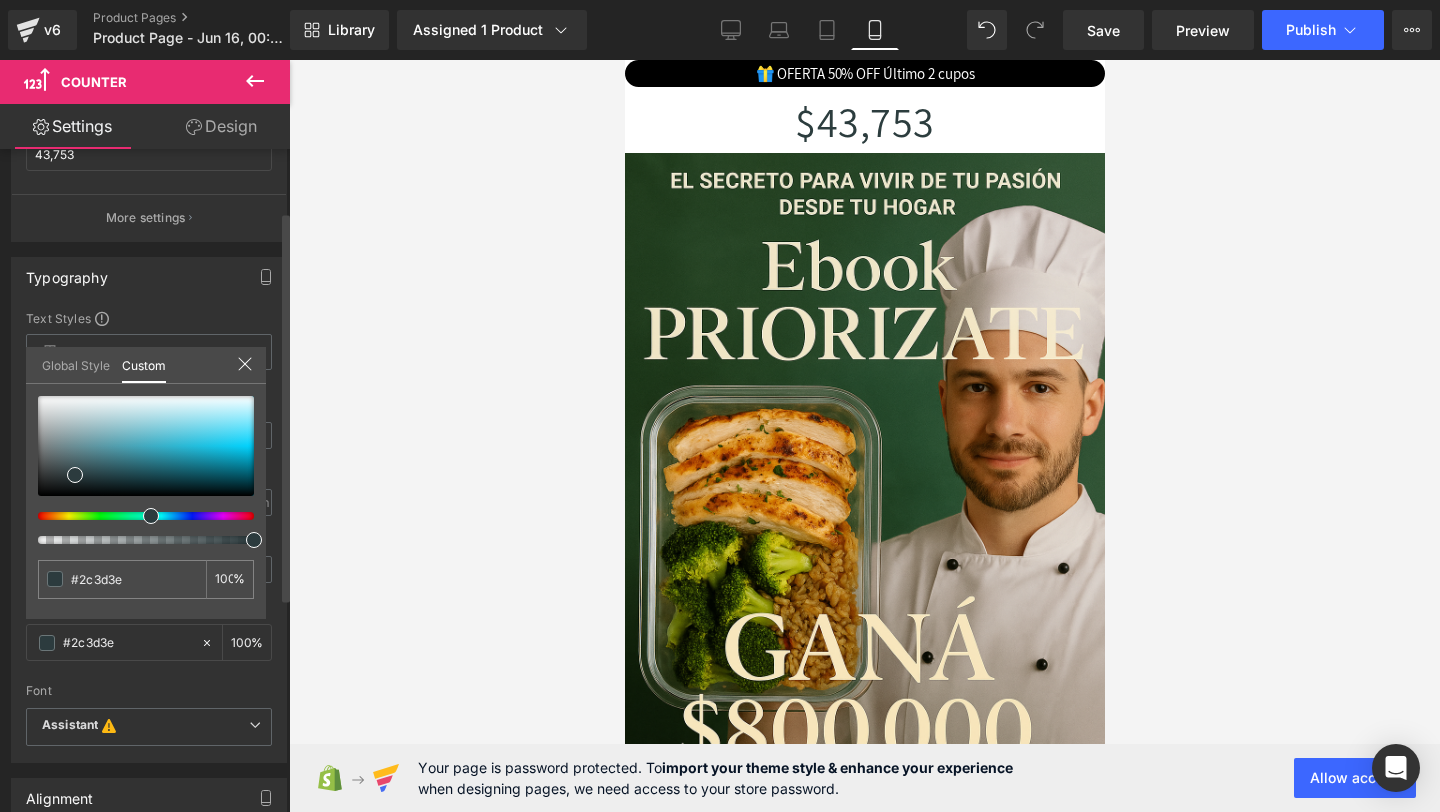 type on "#2c3e3e" 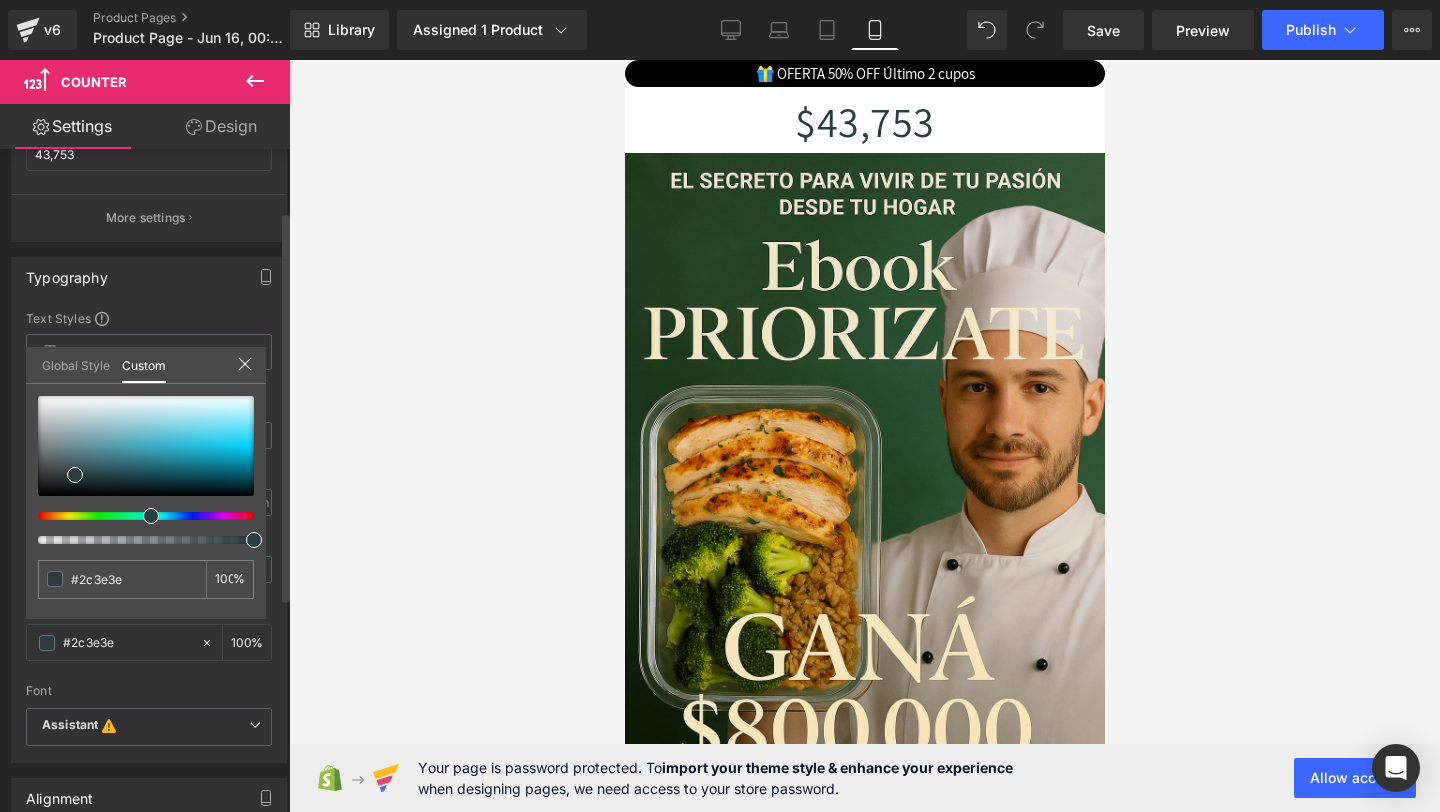 type on "#2c3e3d" 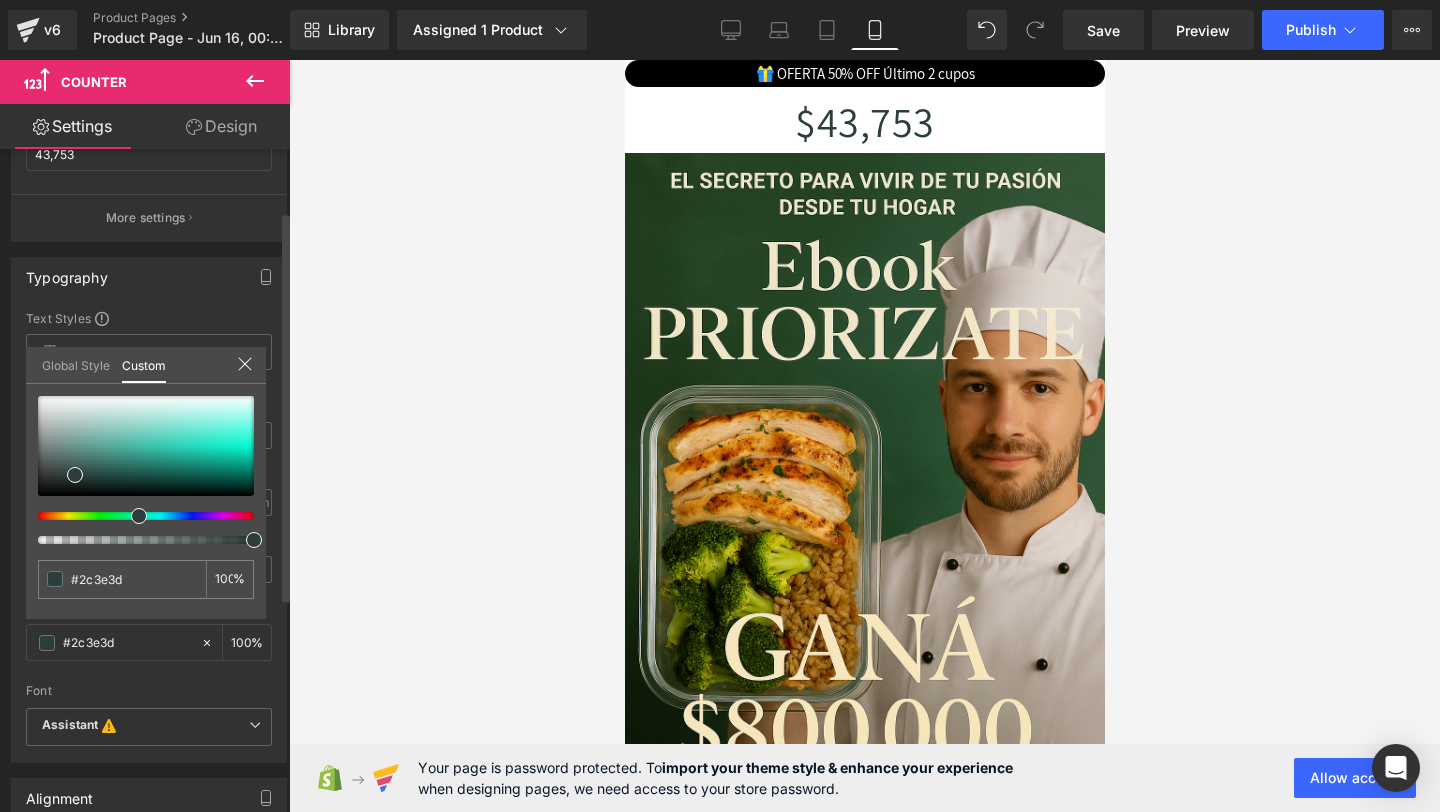 type on "#2c3e3b" 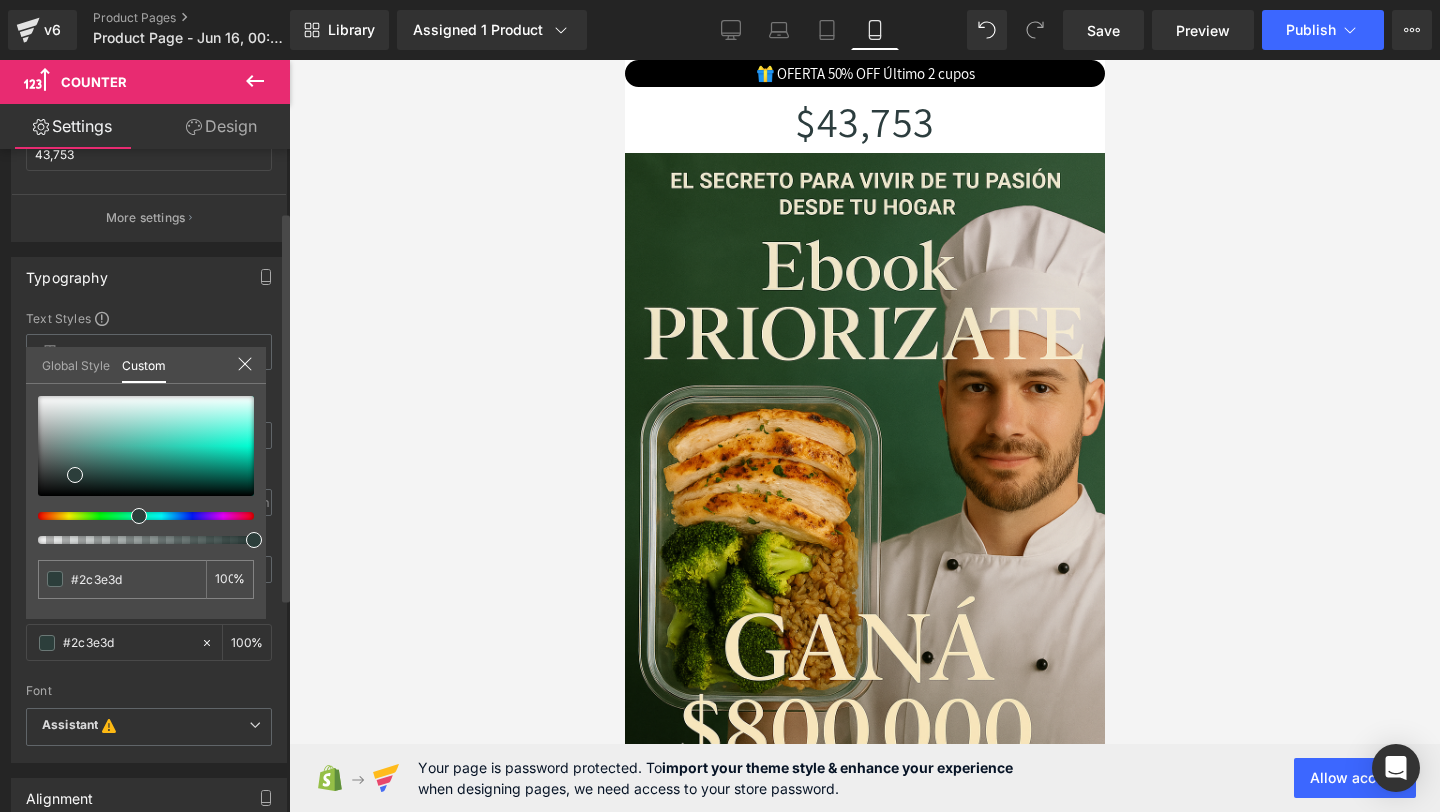 type on "#2c3e3b" 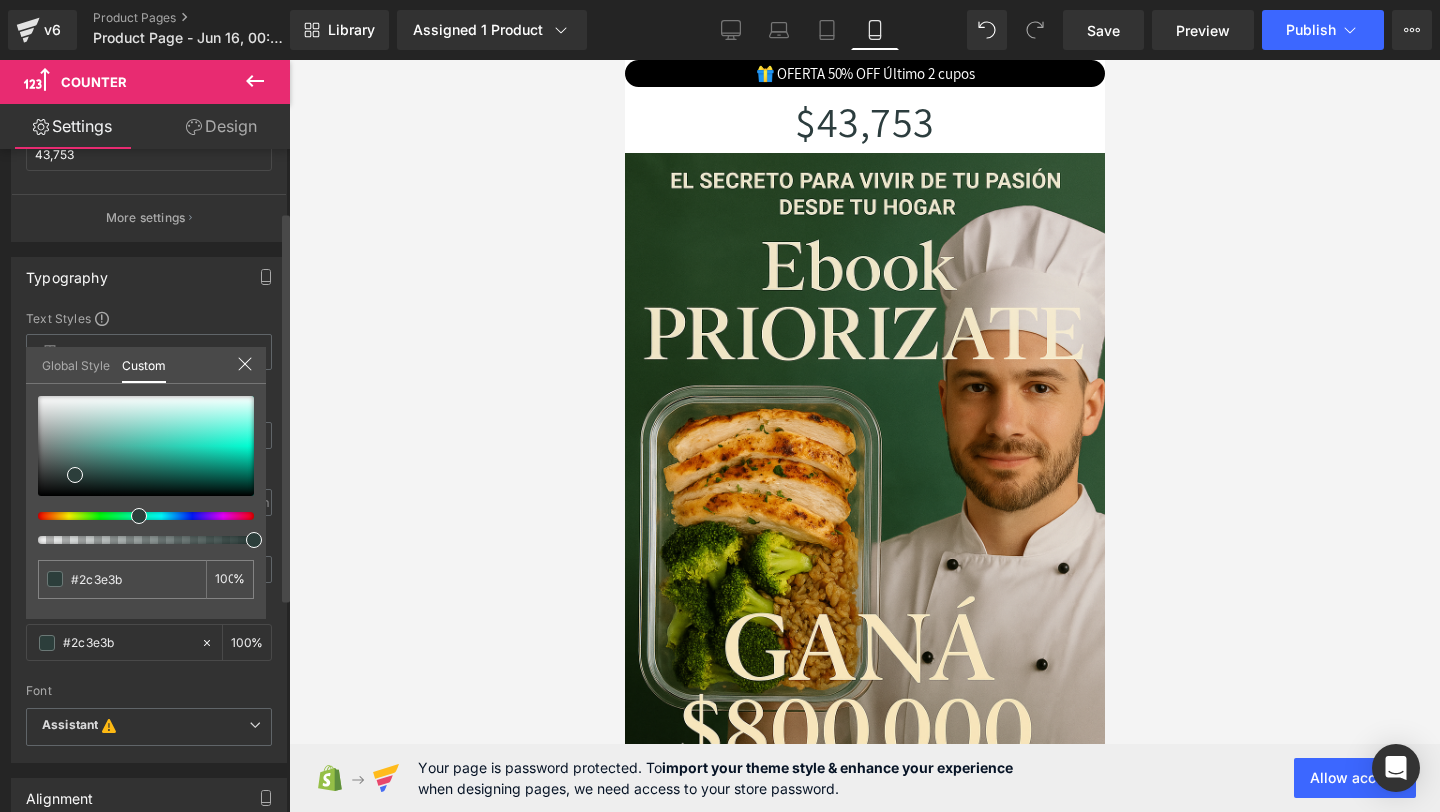 type on "#2c3e38" 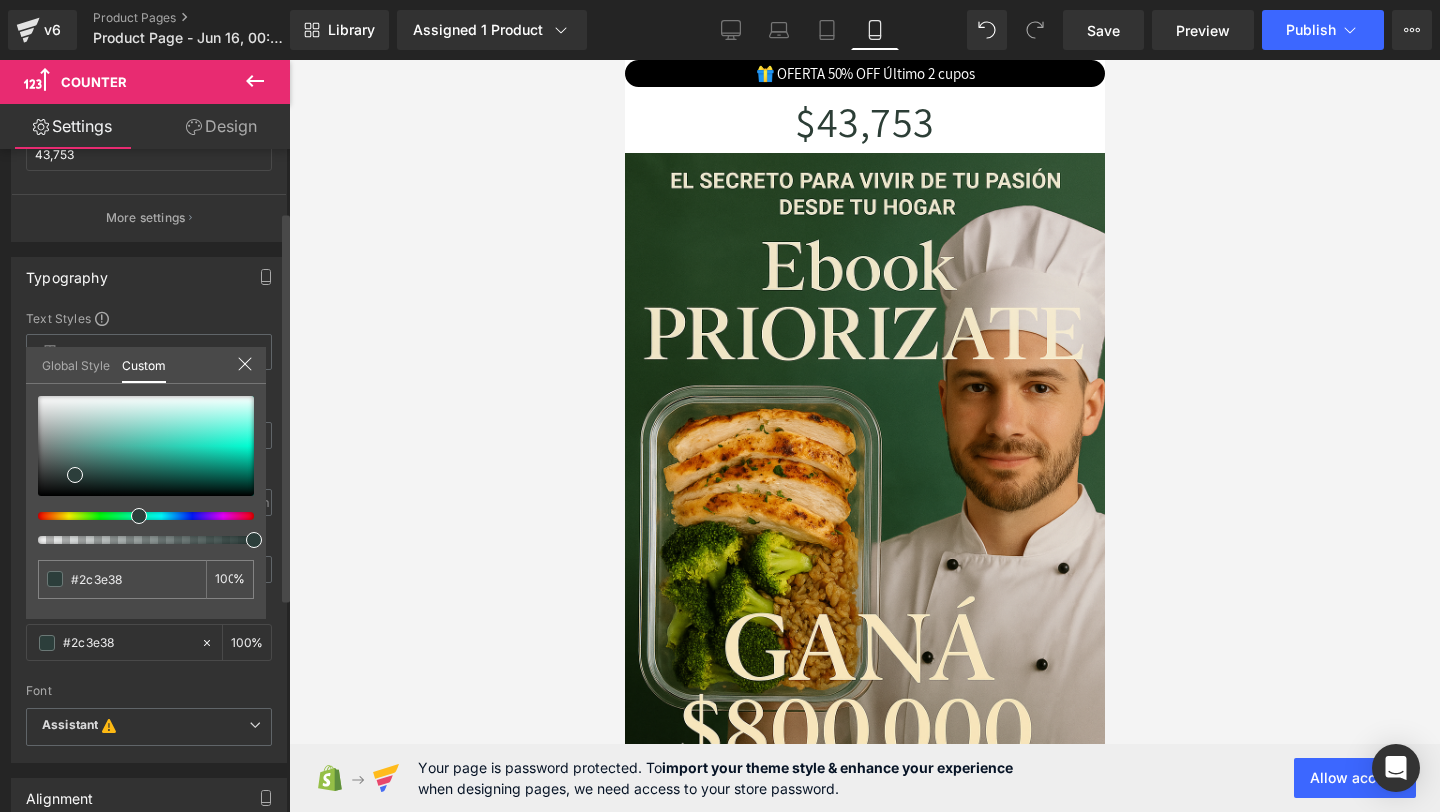 type on "#2c3e36" 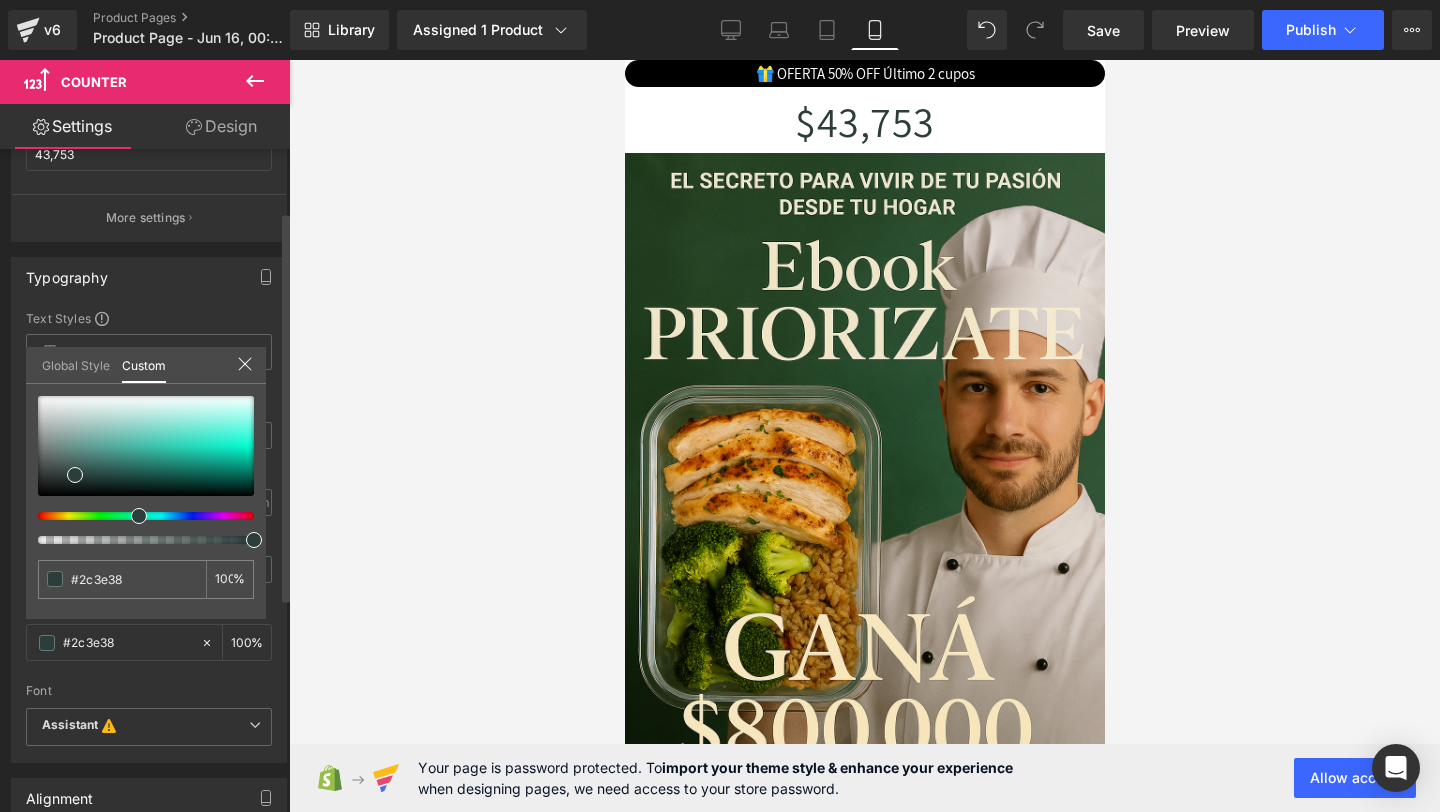 type on "#2c3e36" 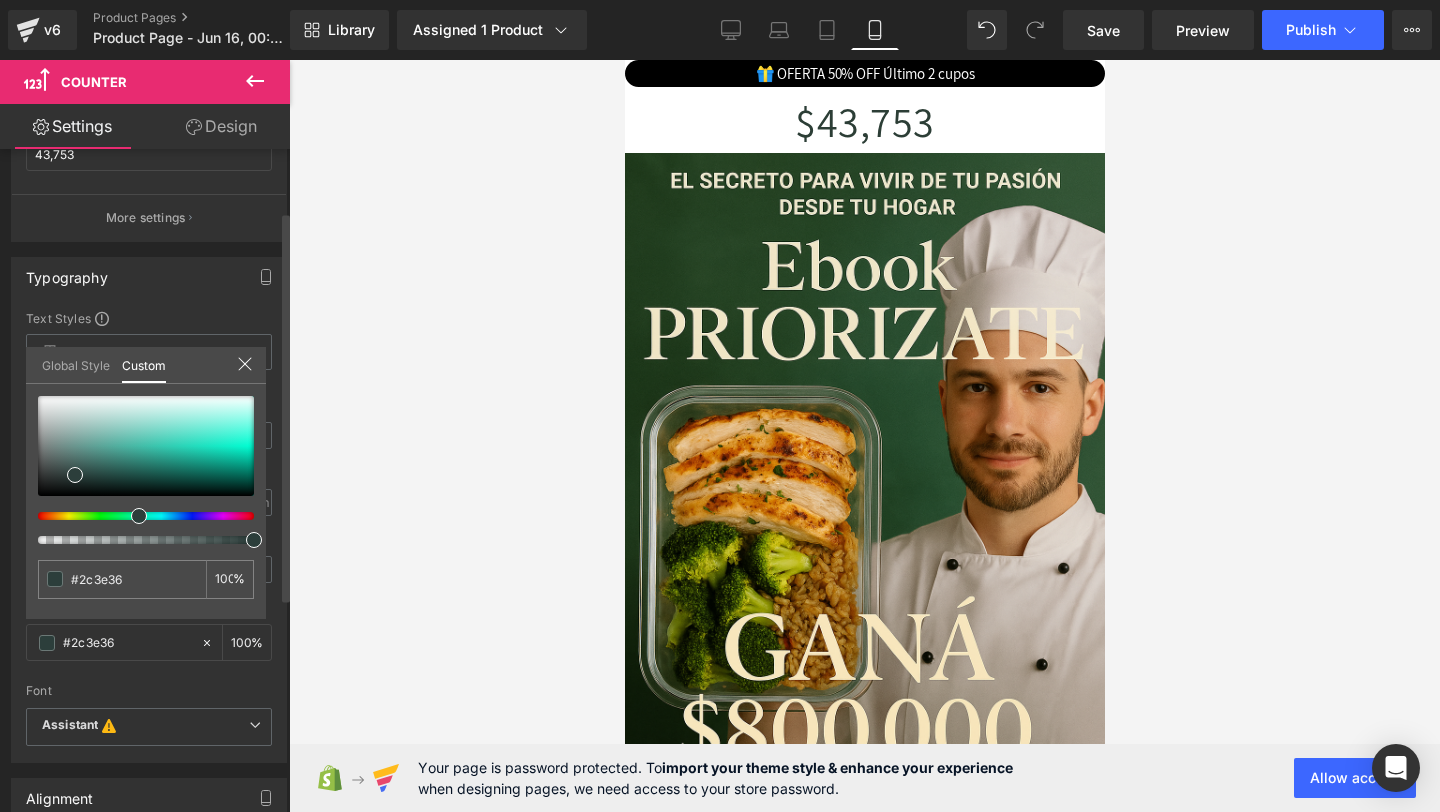 type on "#2c3e34" 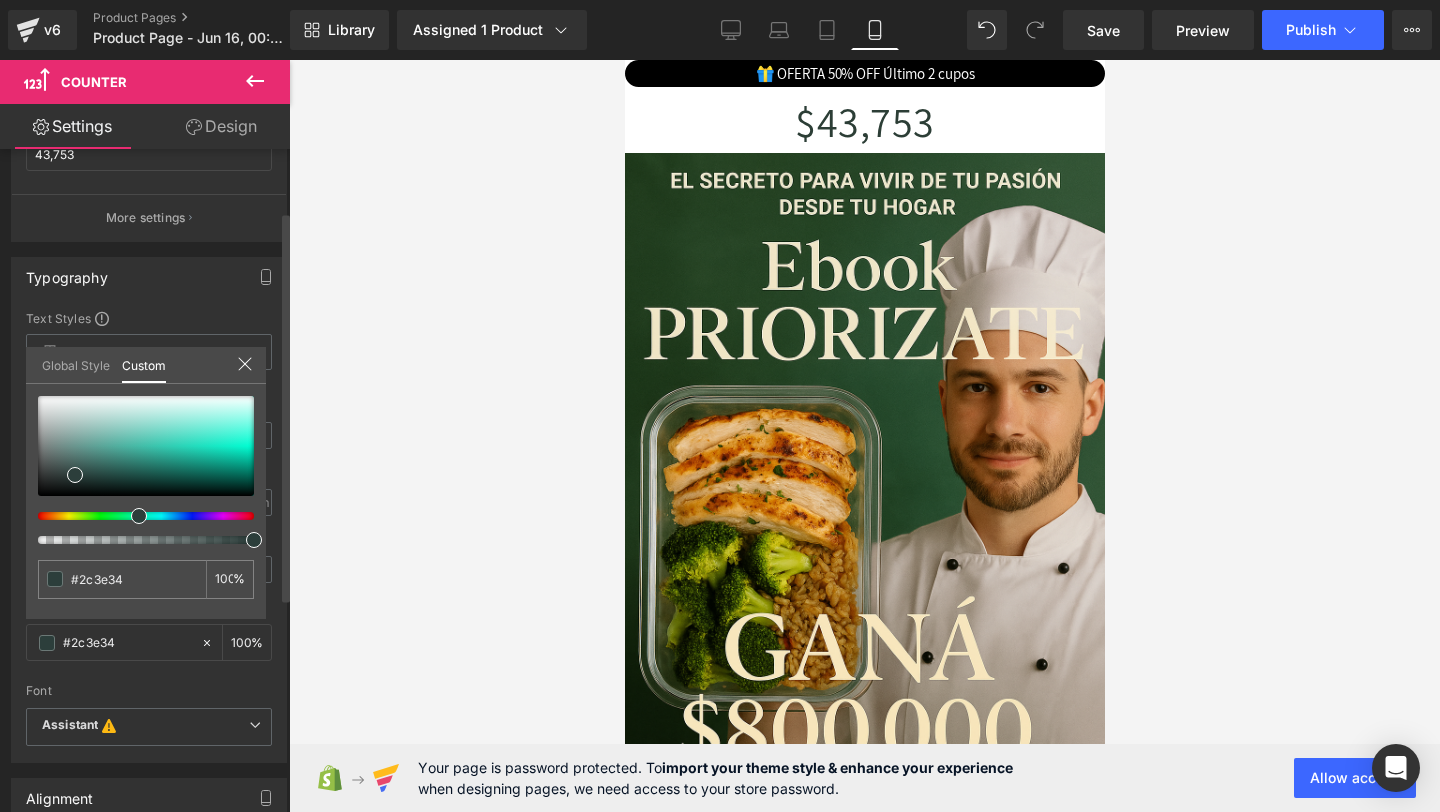 type on "#2c3e33" 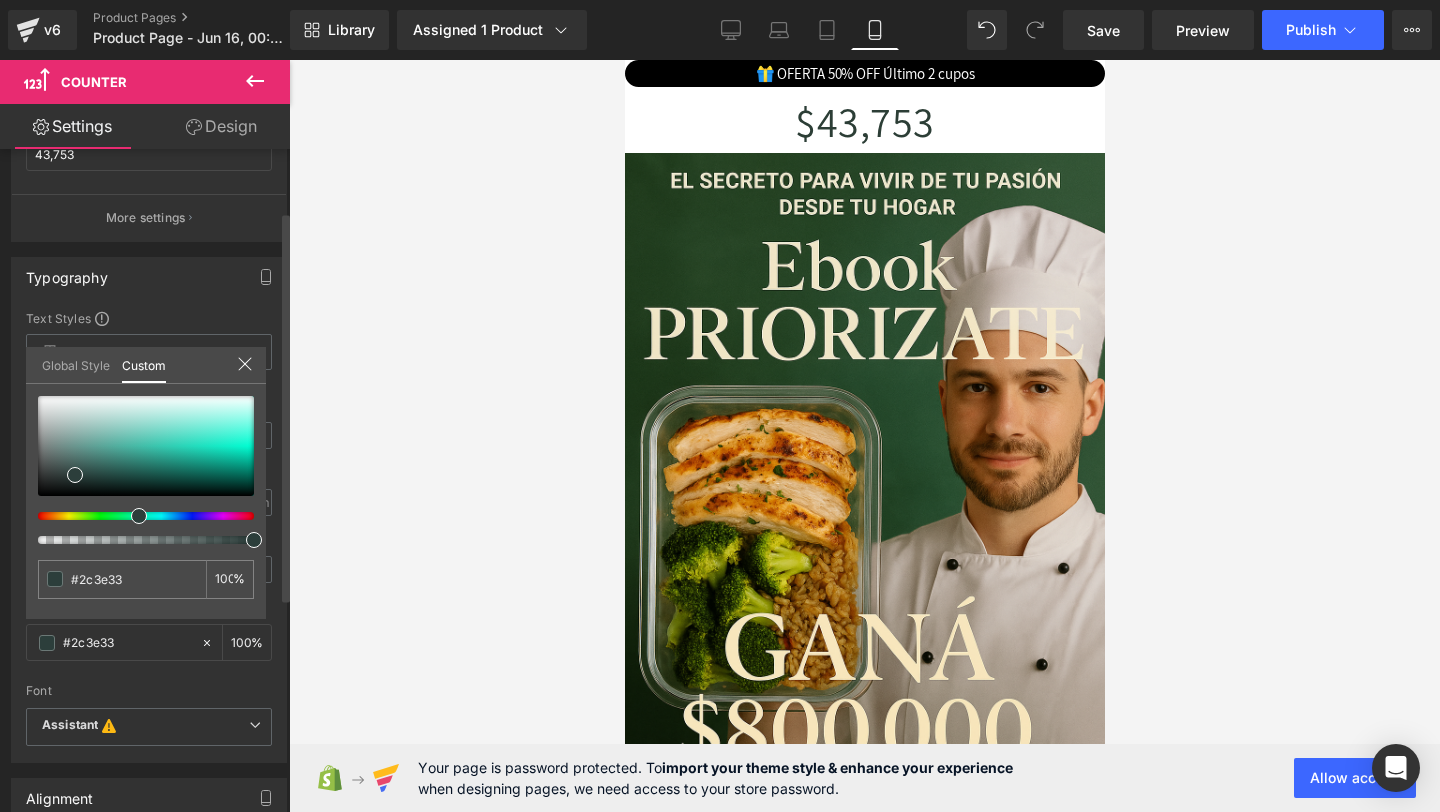type on "#2c3e32" 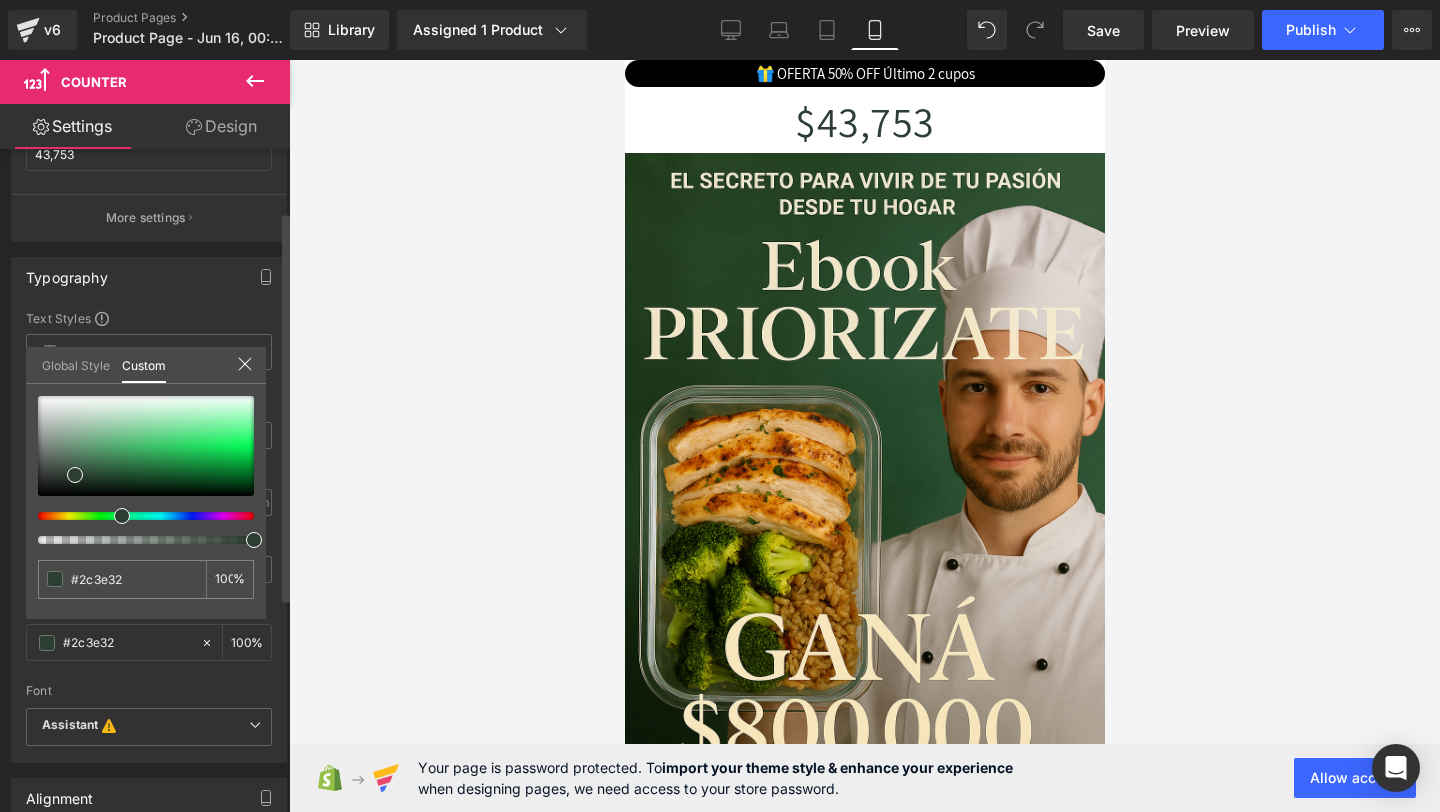 type on "#2c3e31" 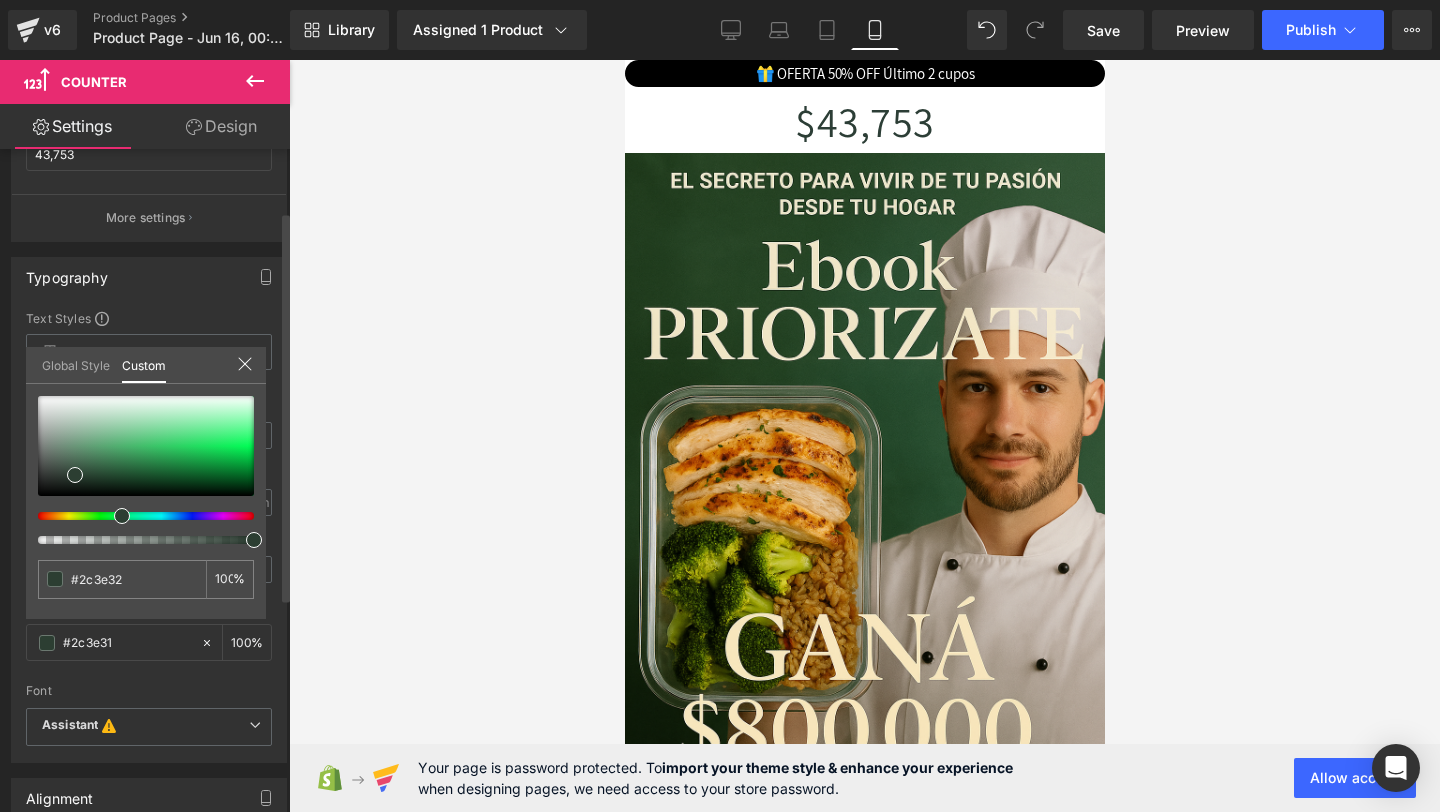 type on "#2c3e31" 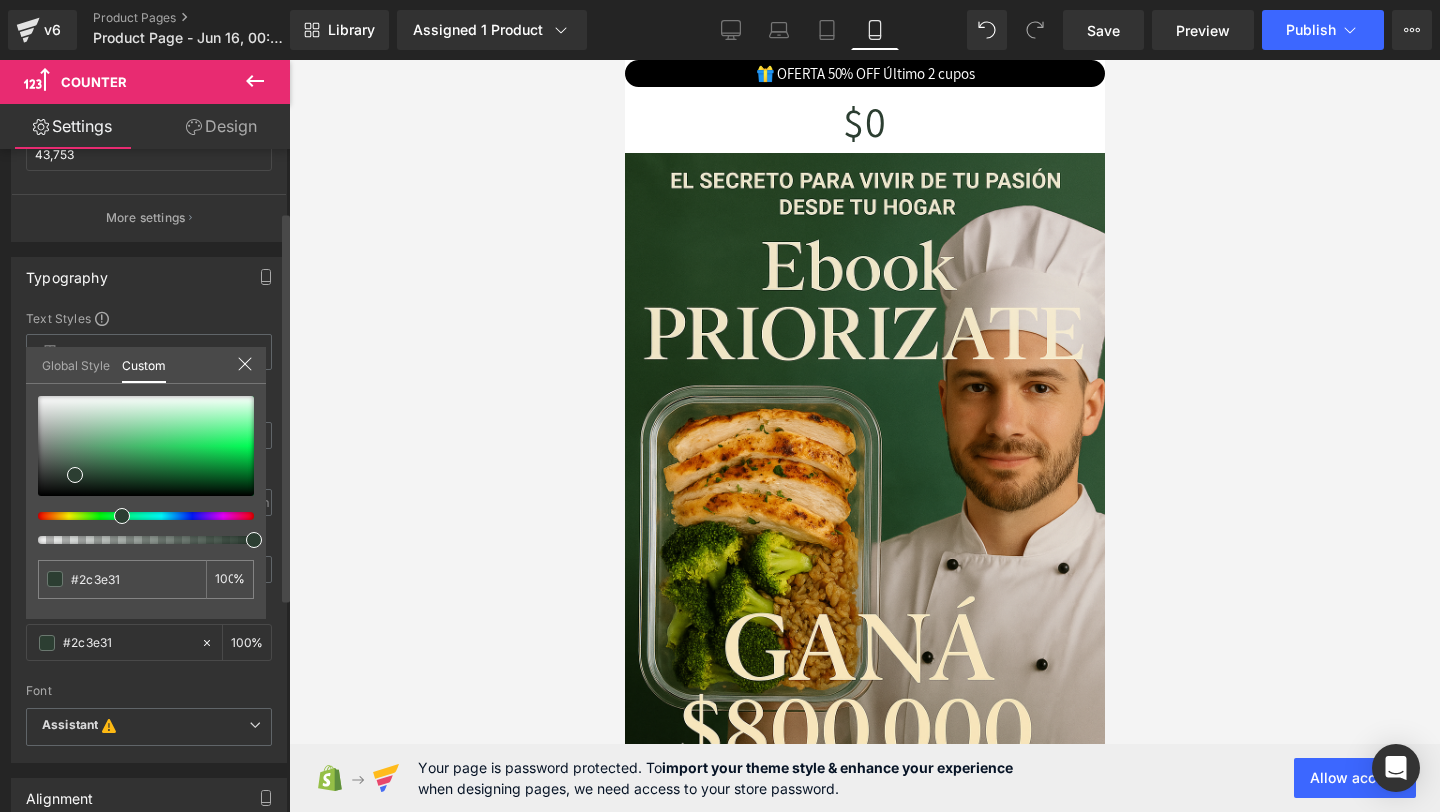type on "#2c3e30" 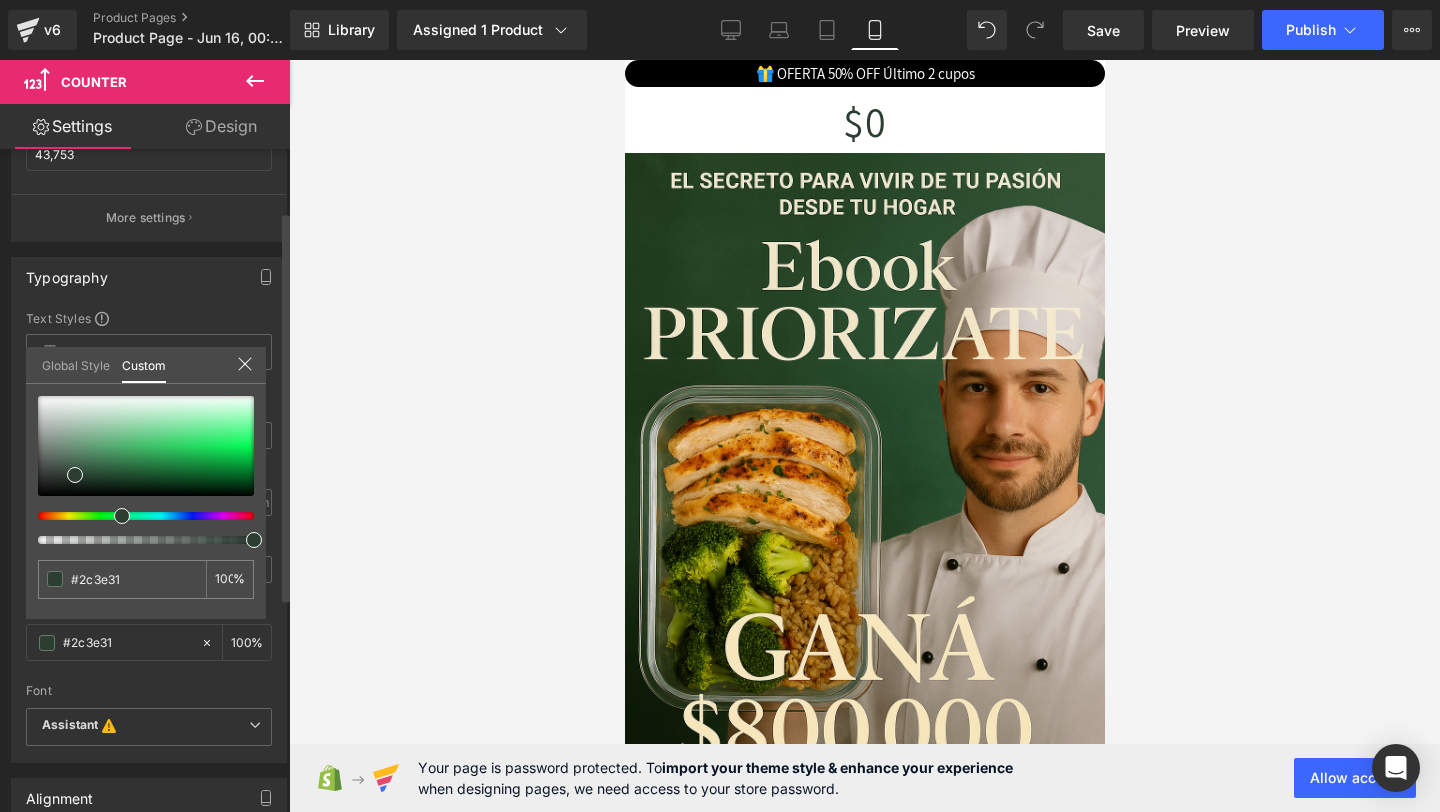 type on "#2c3e30" 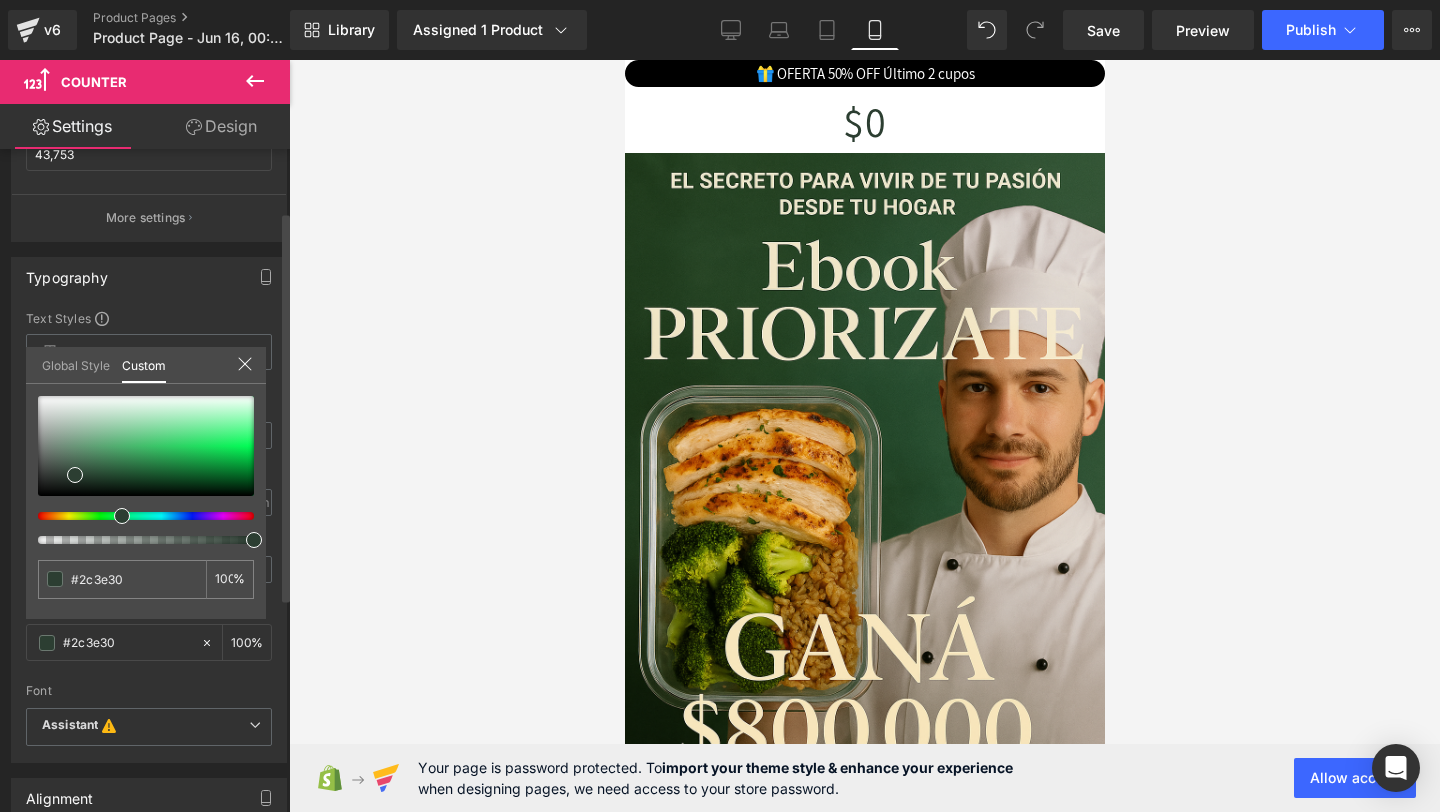type on "#2c3e2f" 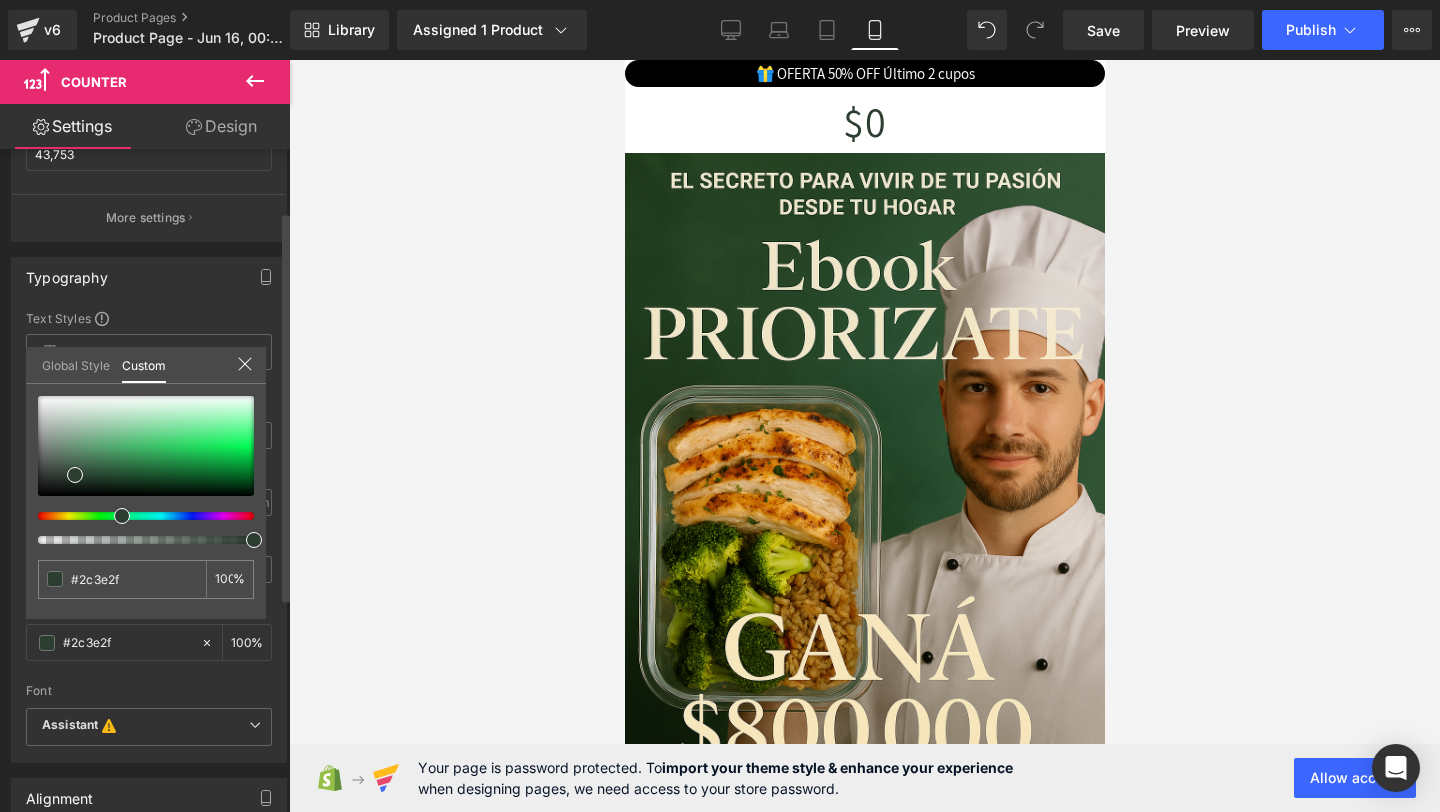 type on "#2c3e2d" 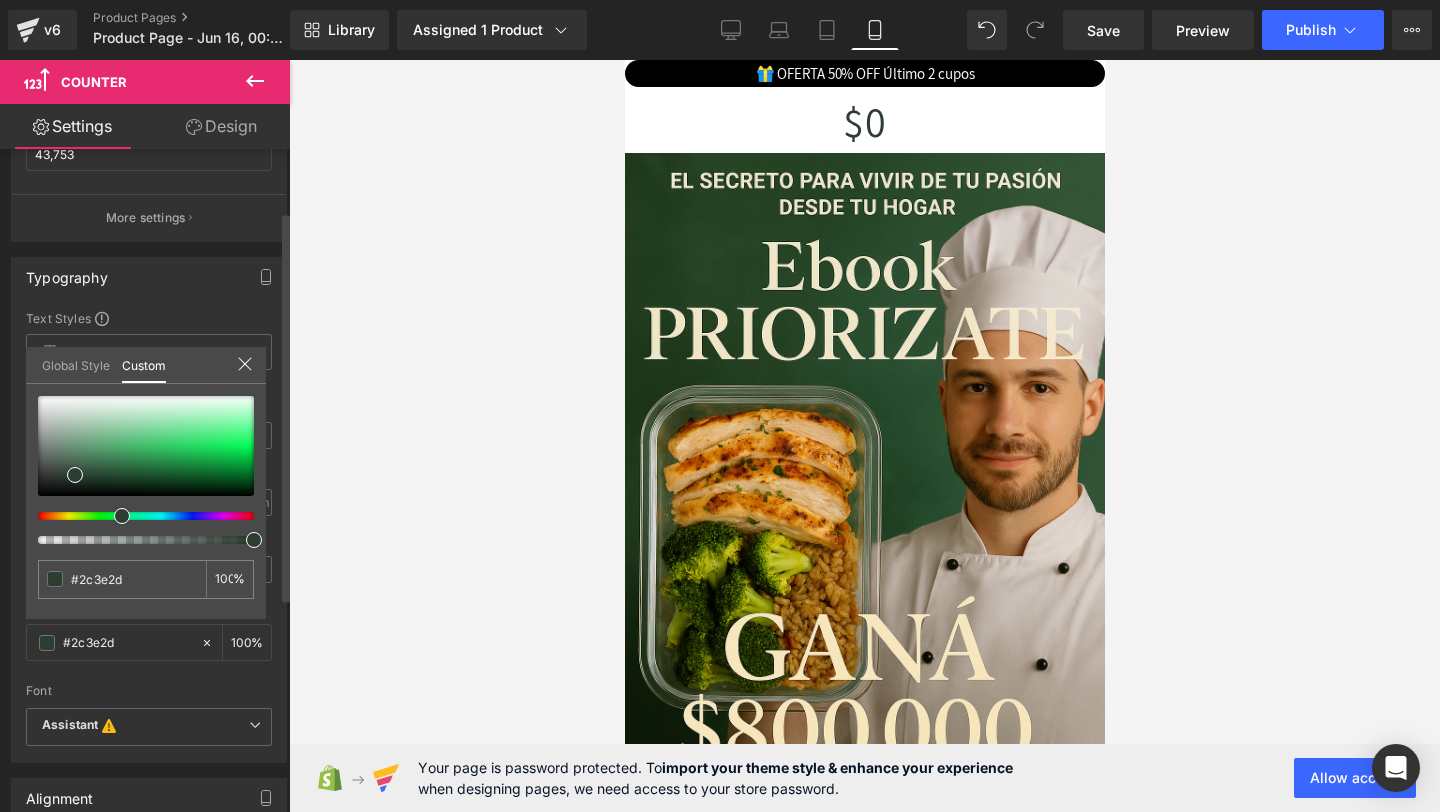 type on "#2c3e2c" 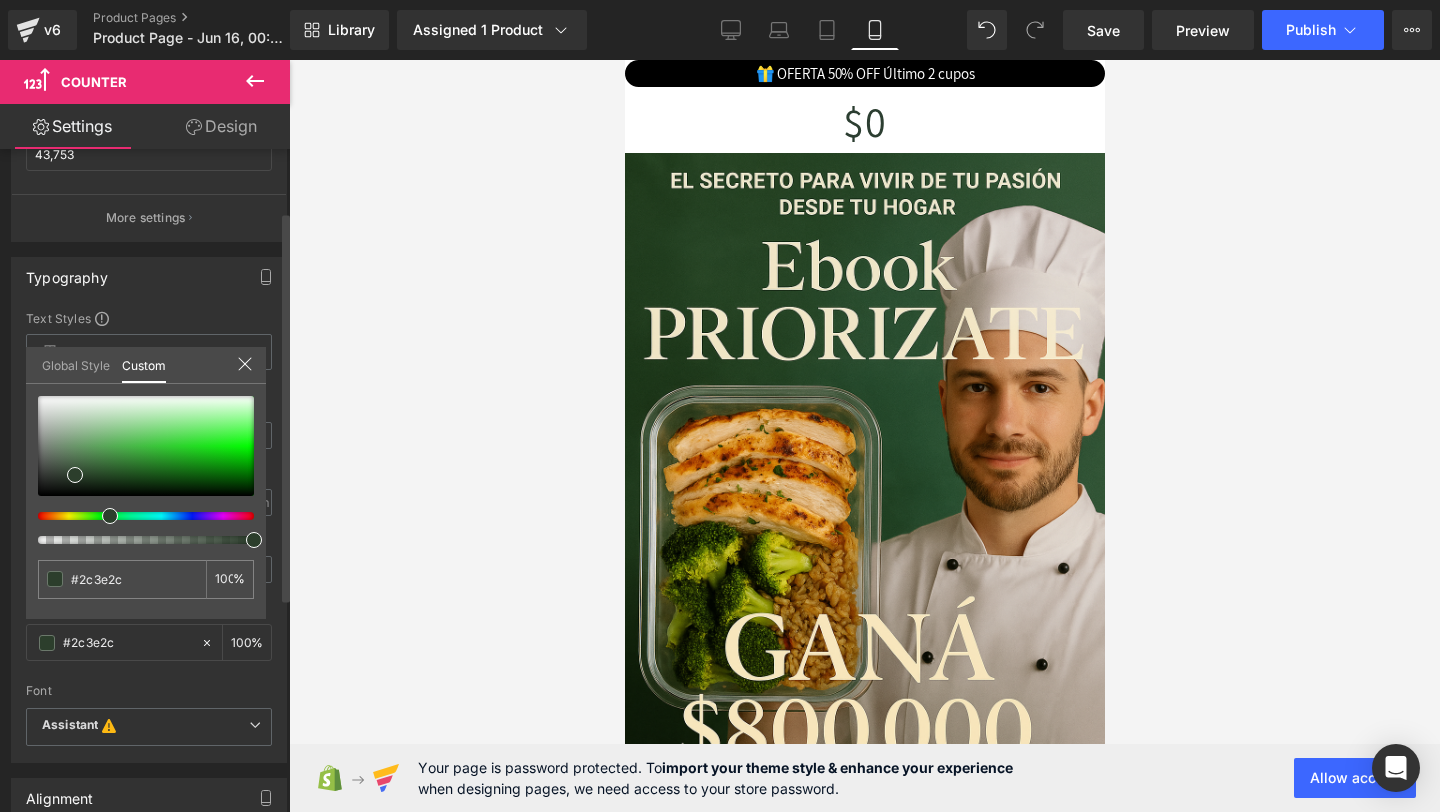 type on "#2d3e2c" 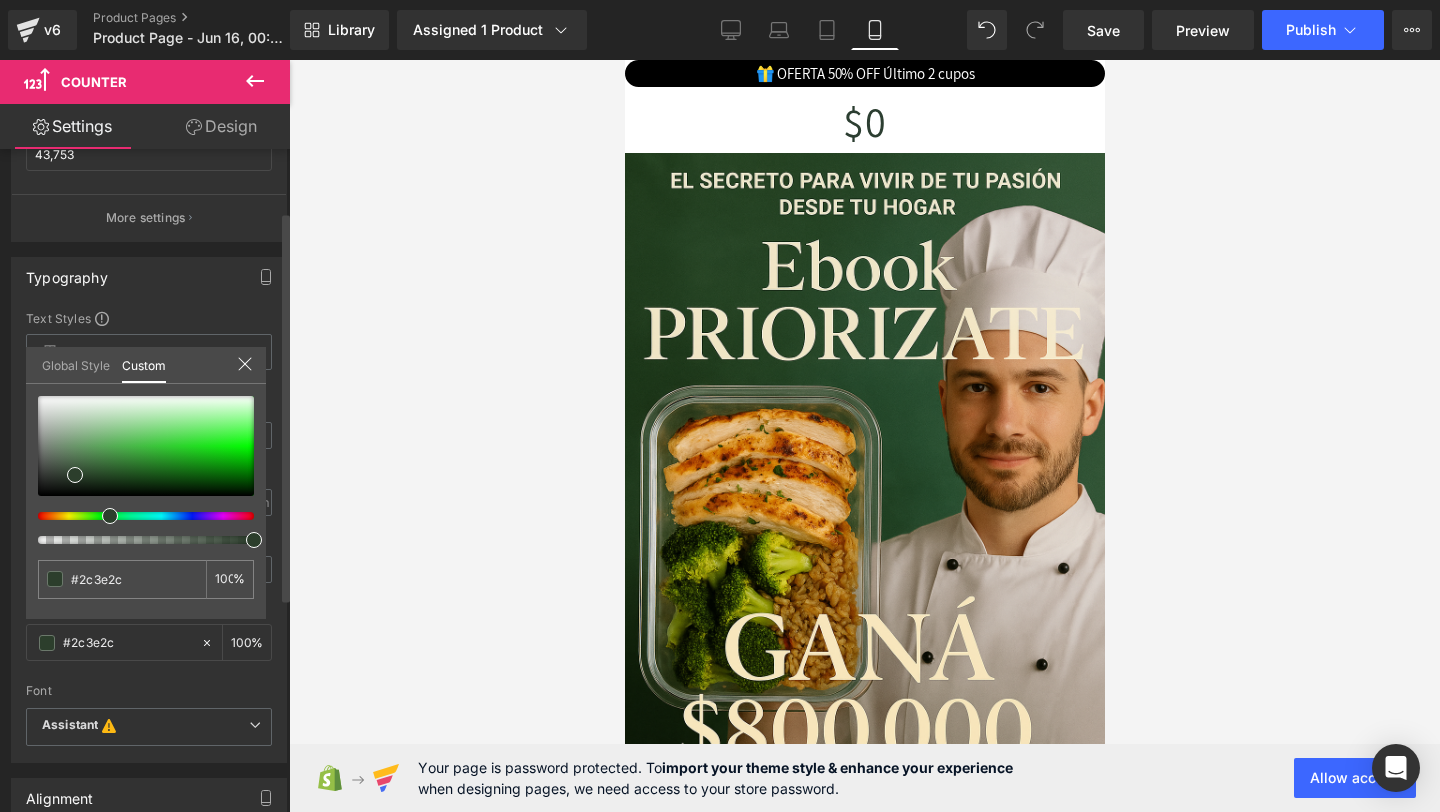 type on "#2d3e2c" 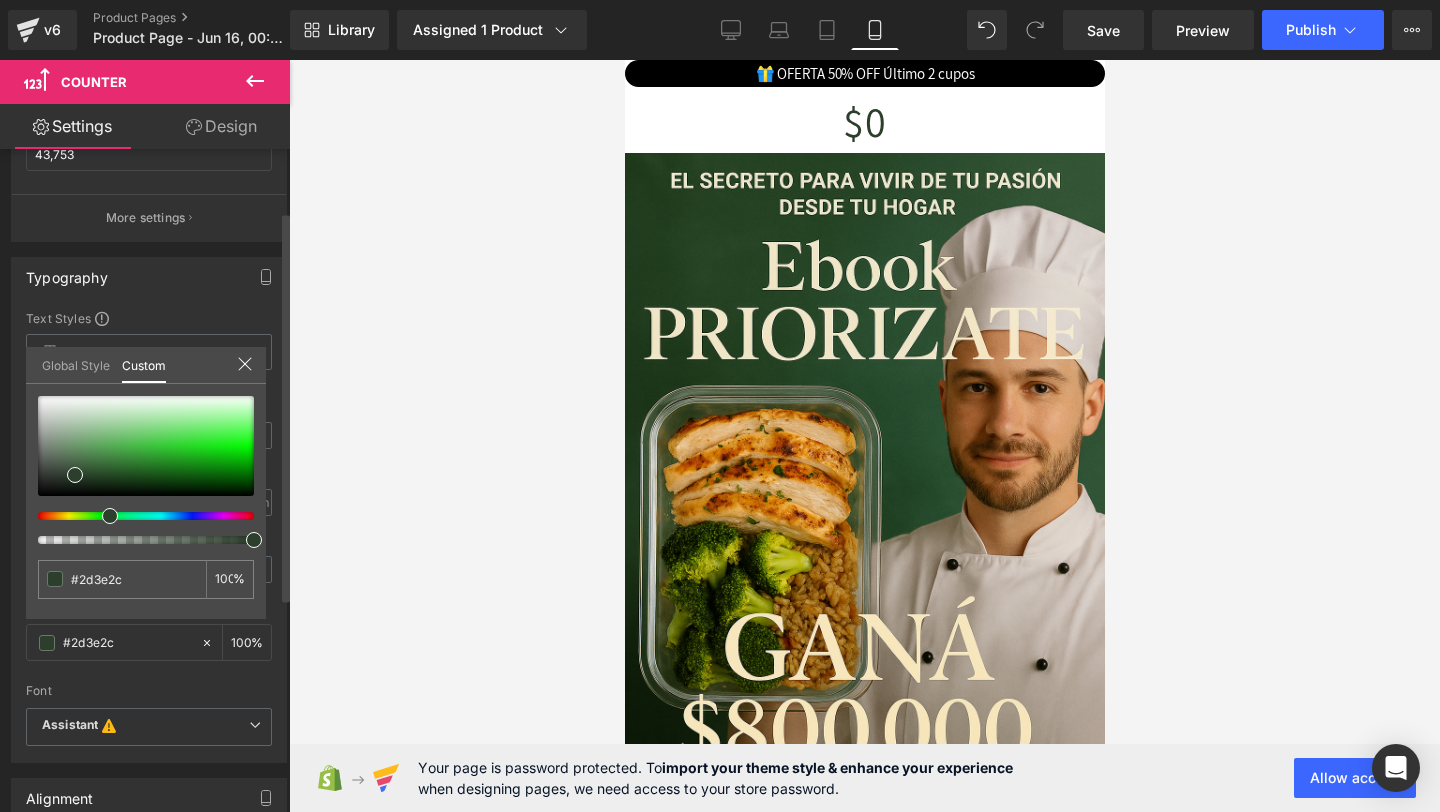 type on "#2e3e2c" 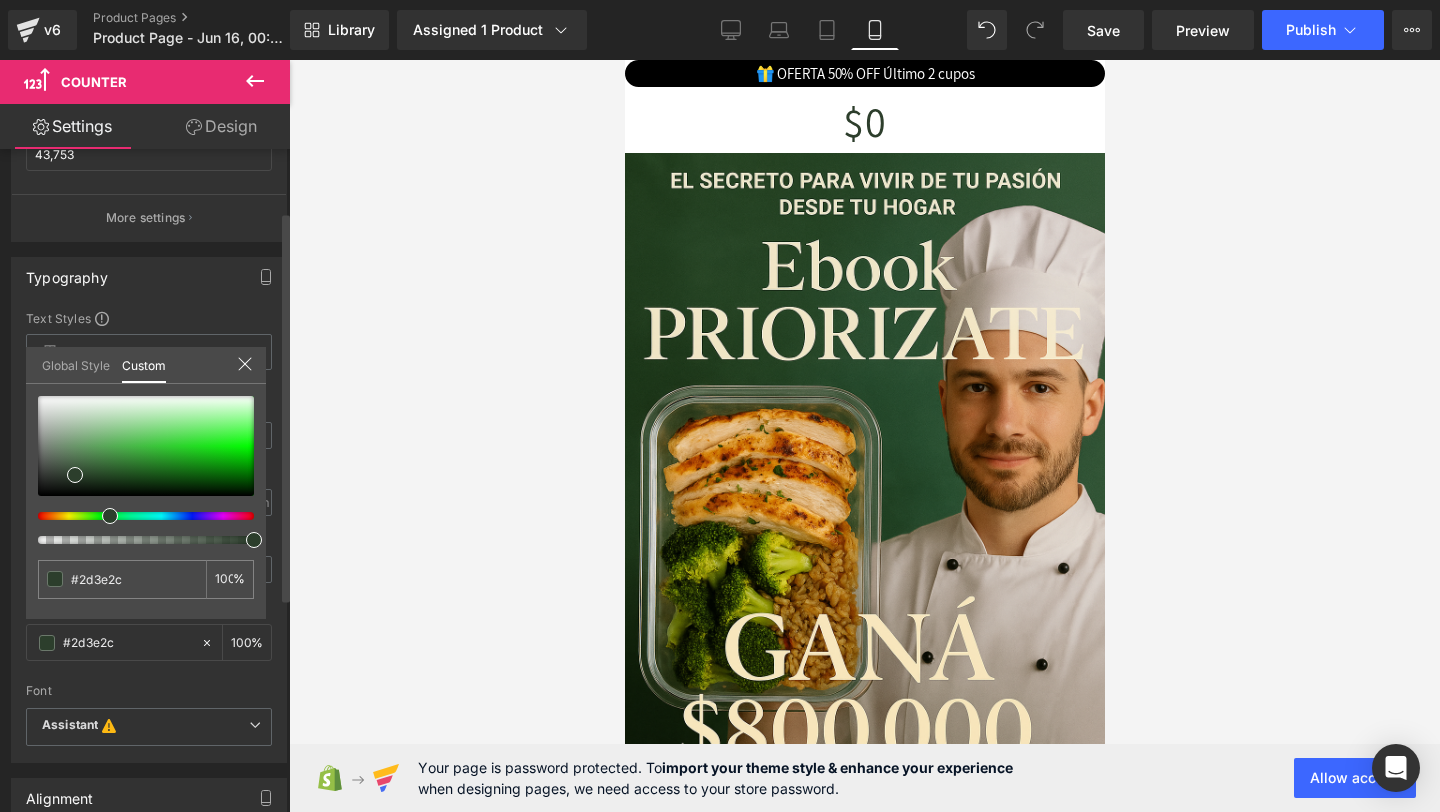 type on "#2e3e2c" 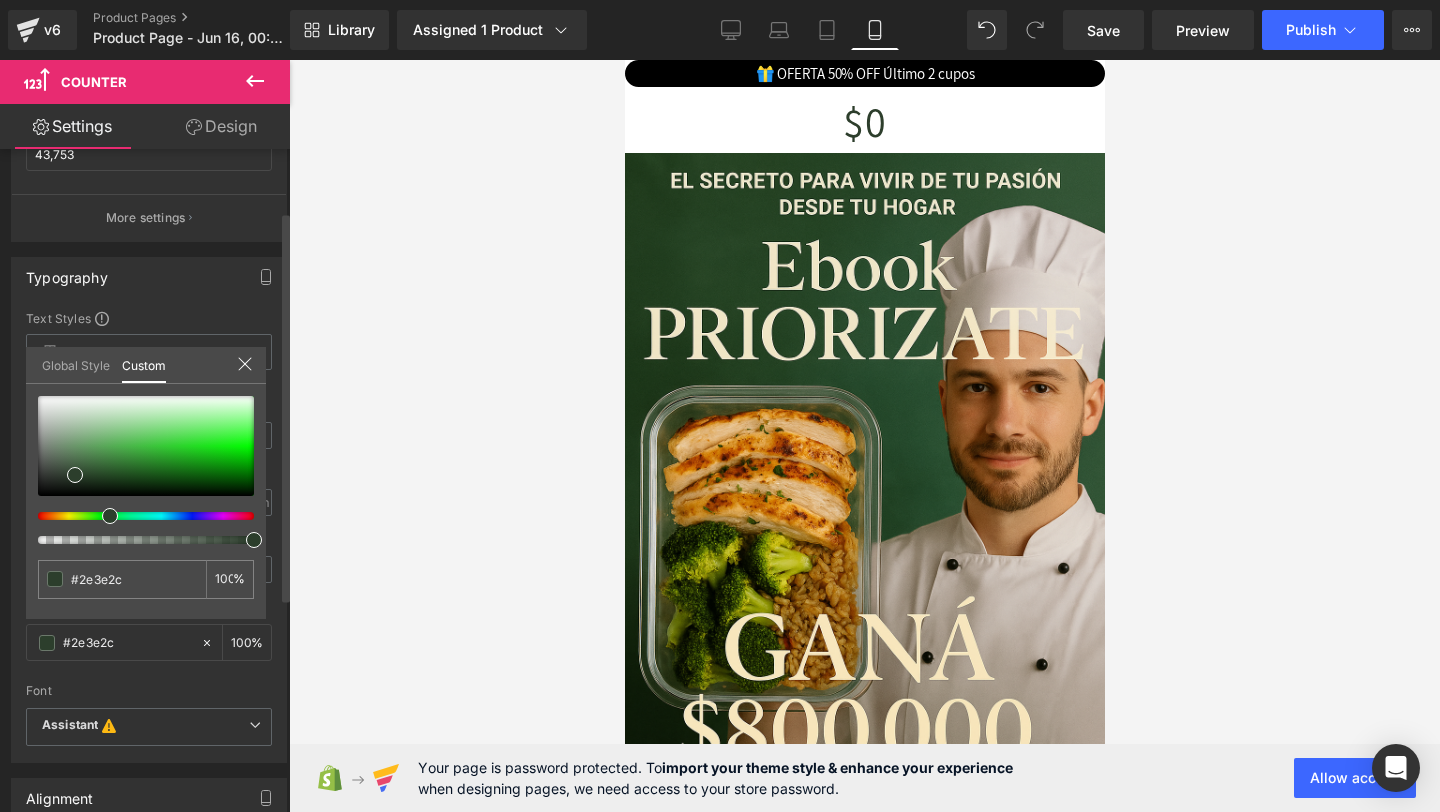 type on "#2f3e2c" 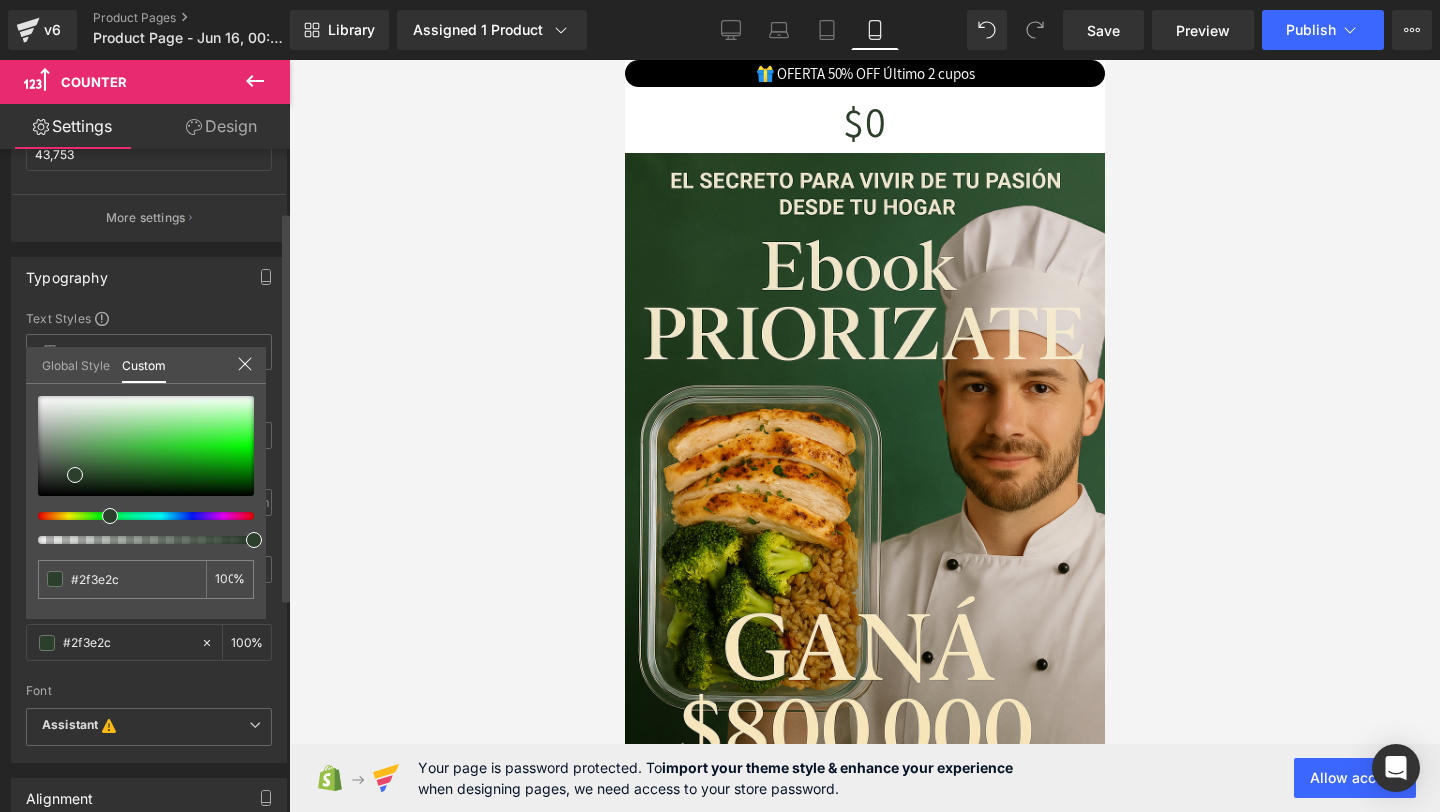 type on "#303e2c" 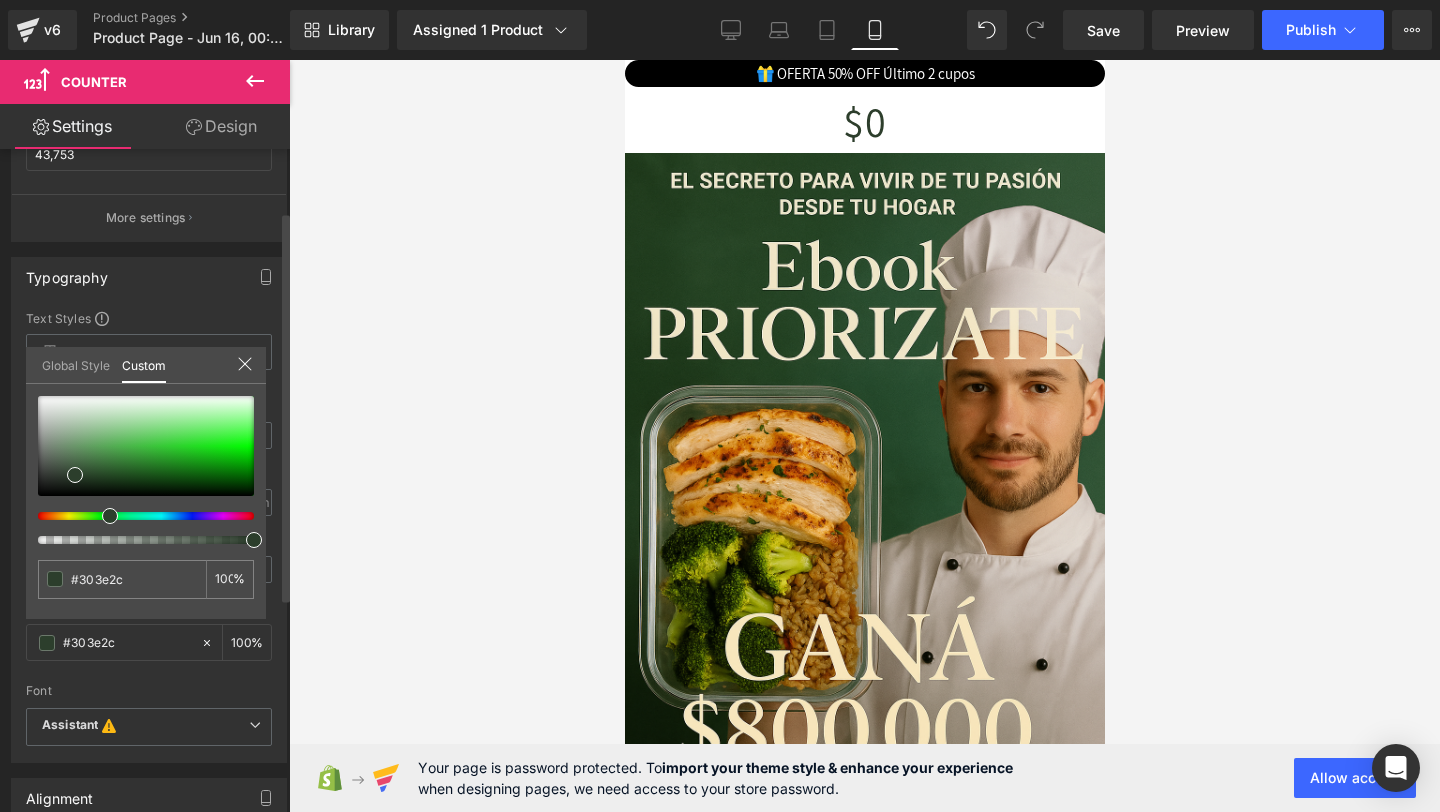 type on "#313e2c" 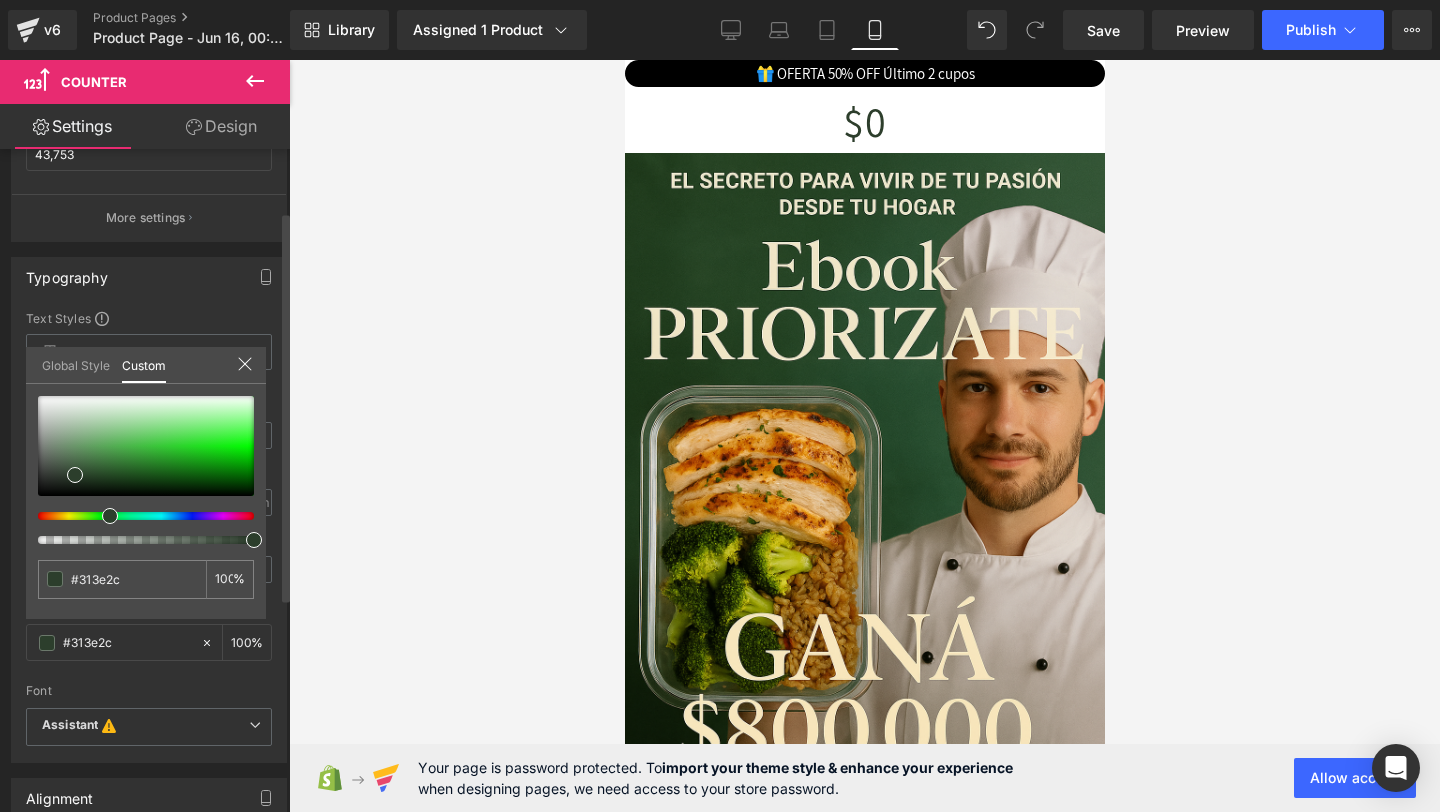 type on "#323e2c" 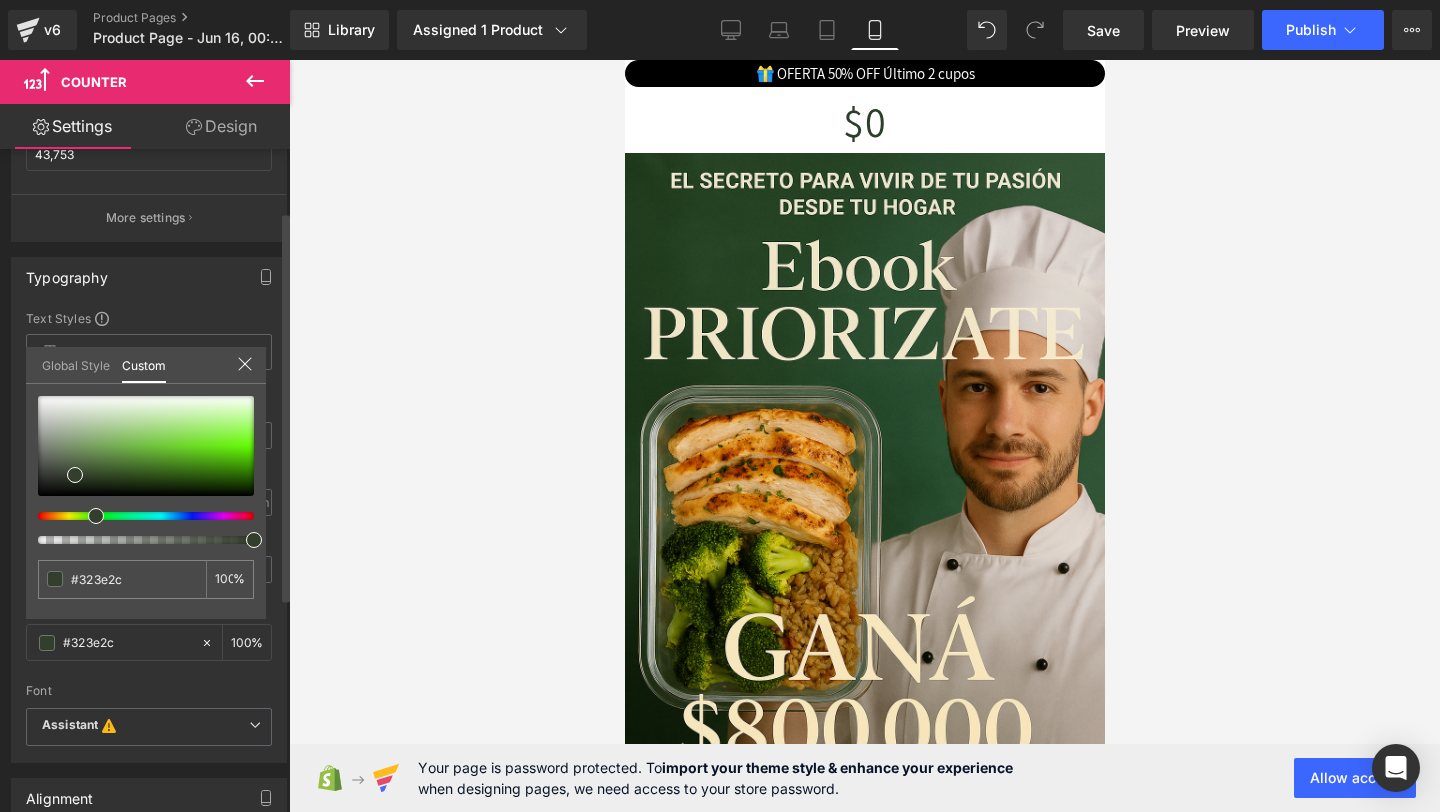 type on "#333e2c" 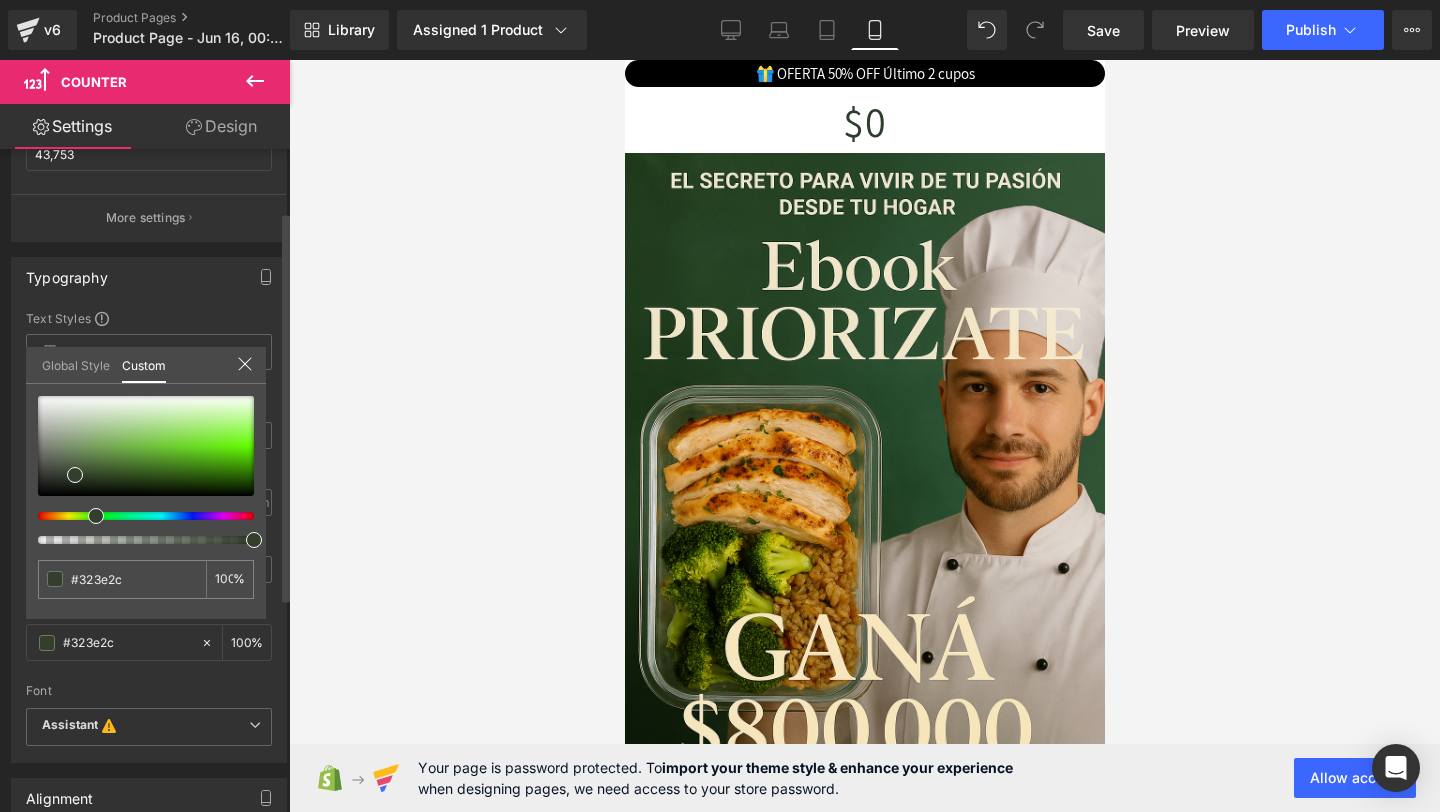 type on "#333e2c" 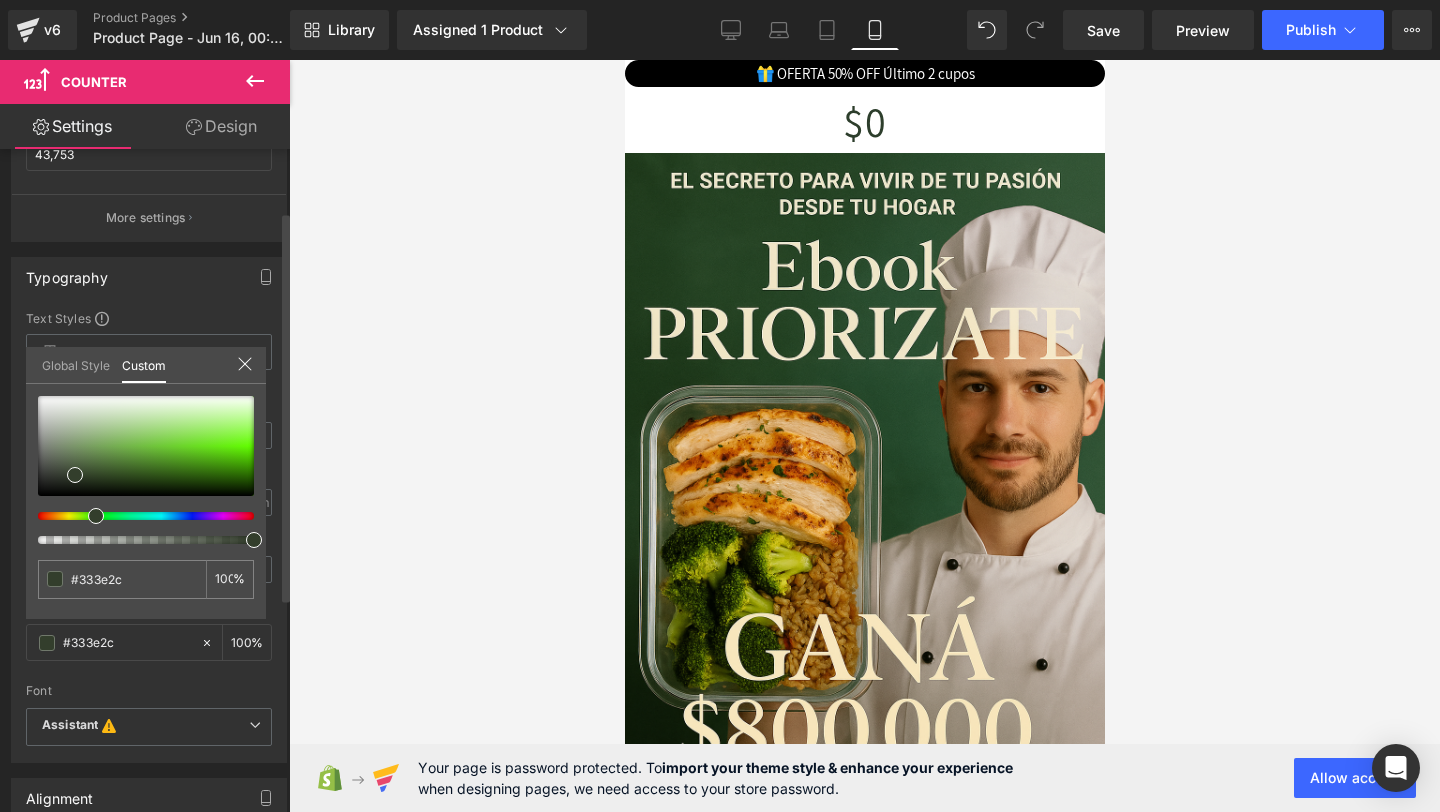 type on "#343e2c" 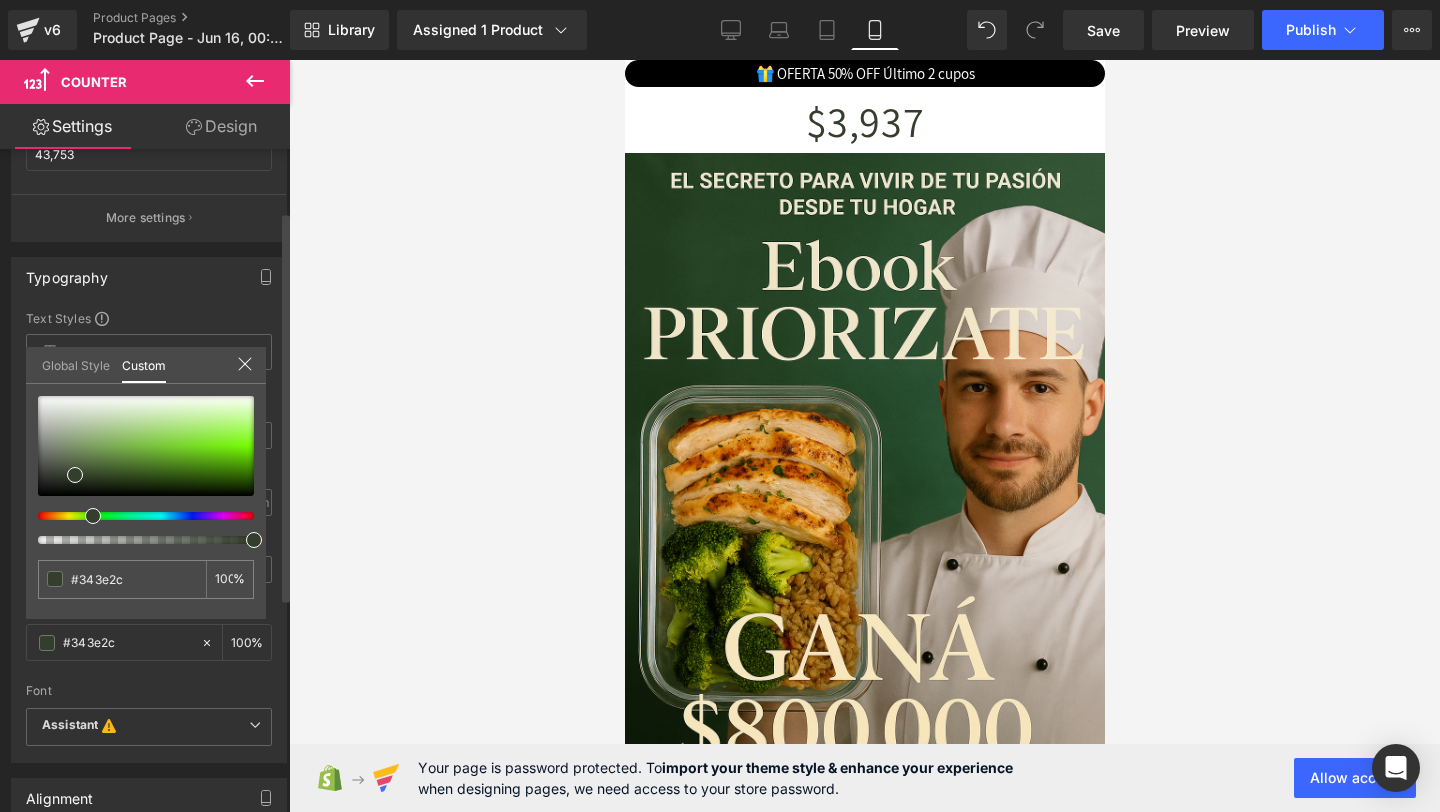 drag, startPoint x: 172, startPoint y: 515, endPoint x: 85, endPoint y: 516, distance: 87.005745 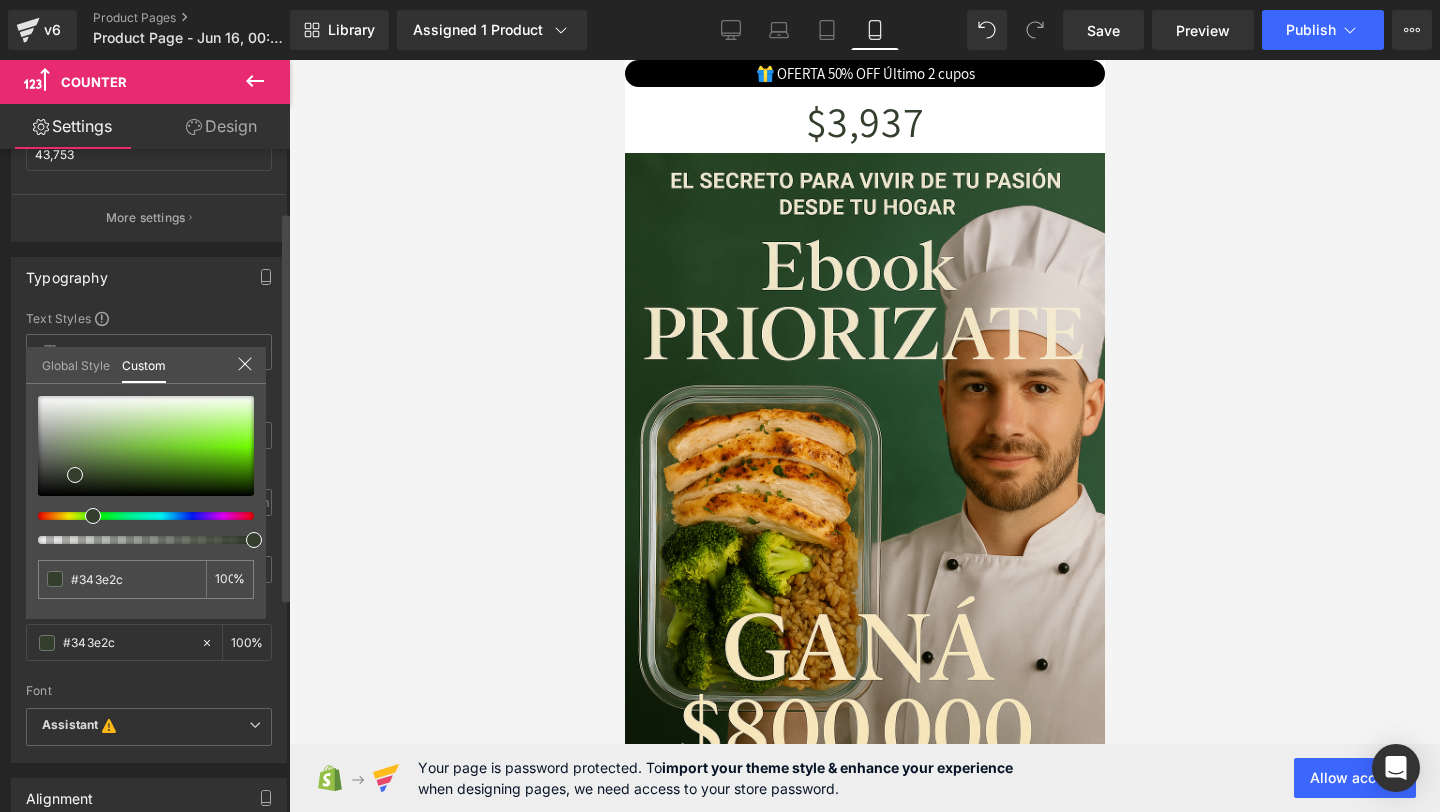 click at bounding box center (138, 516) 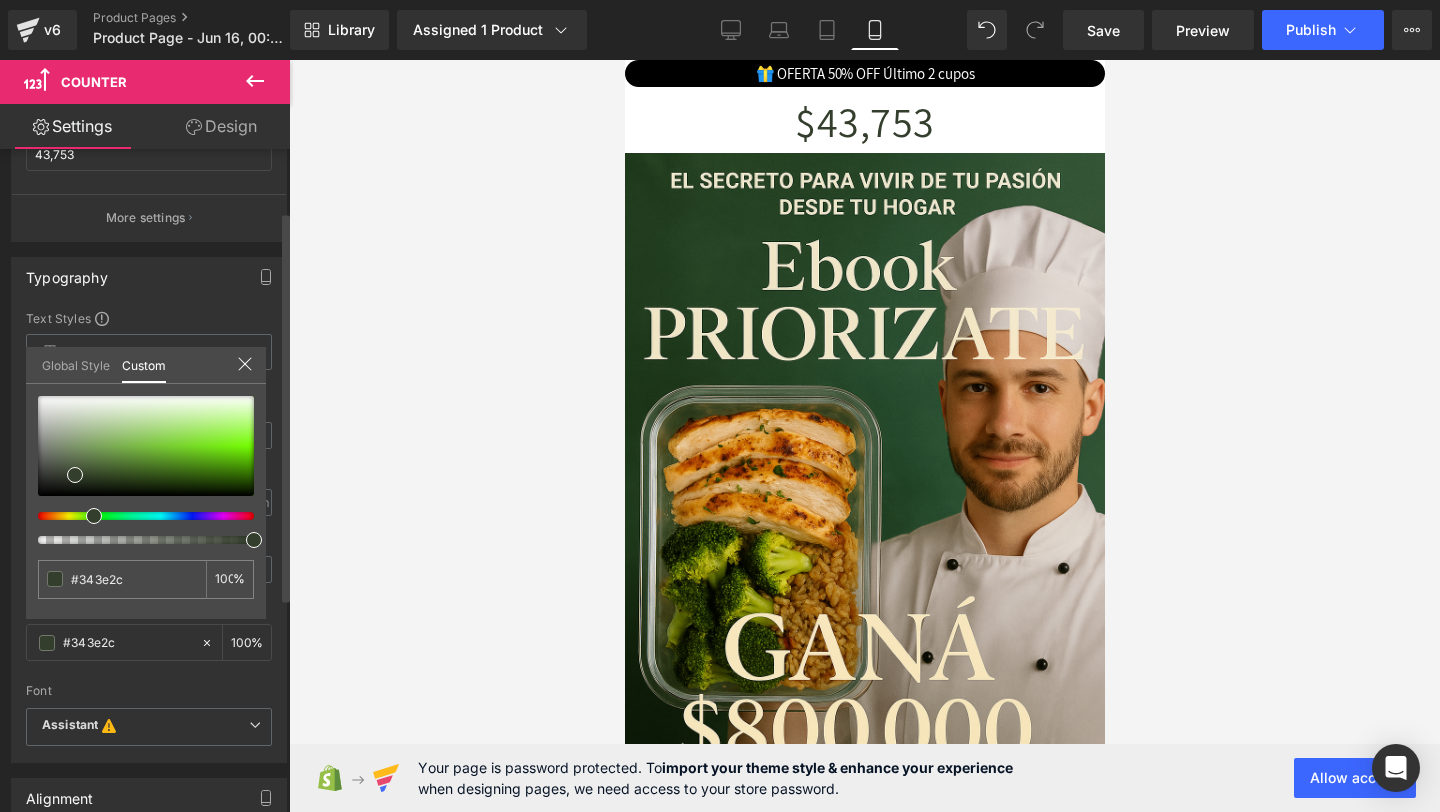 type on "#303e2c" 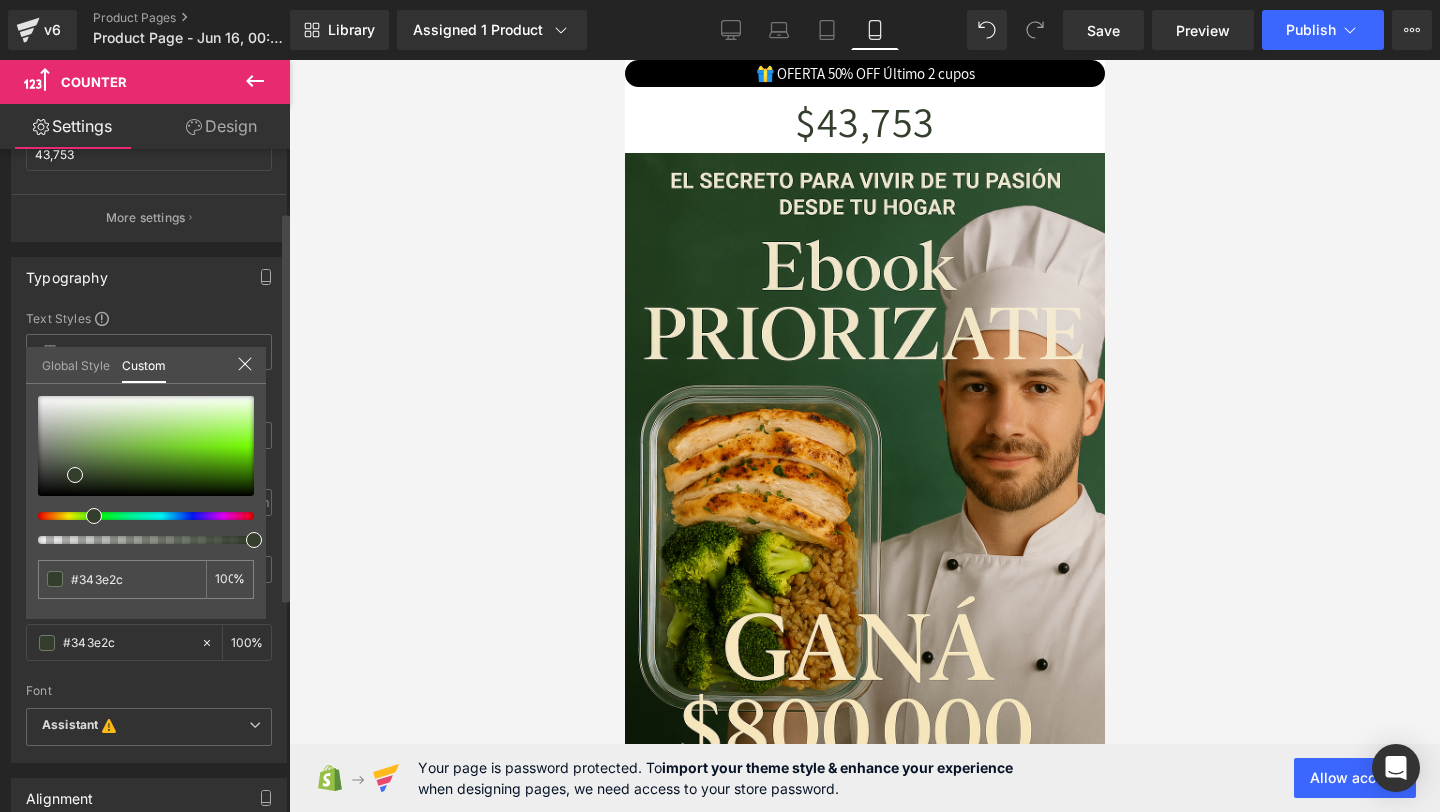 type on "#303e2c" 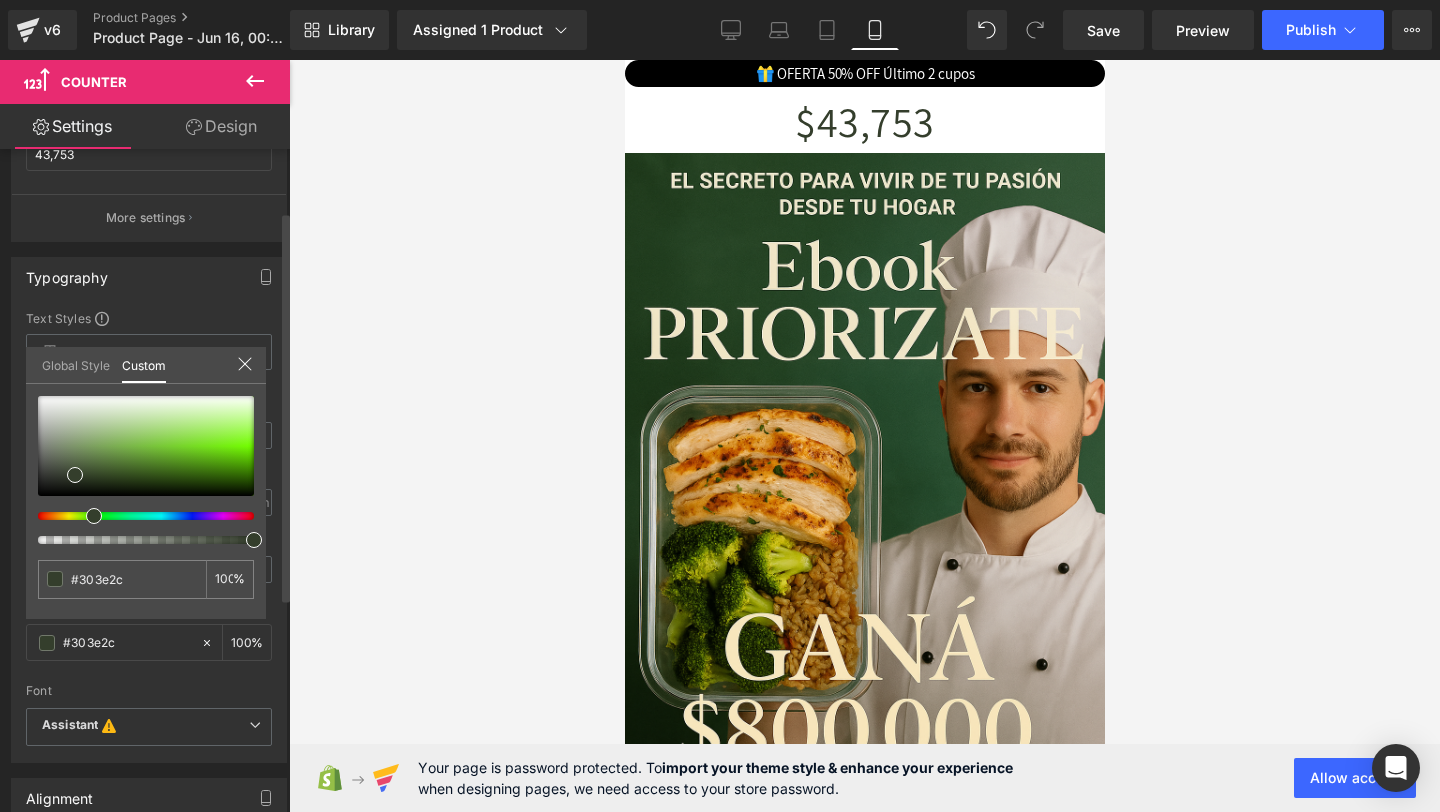 type on "#313e2c" 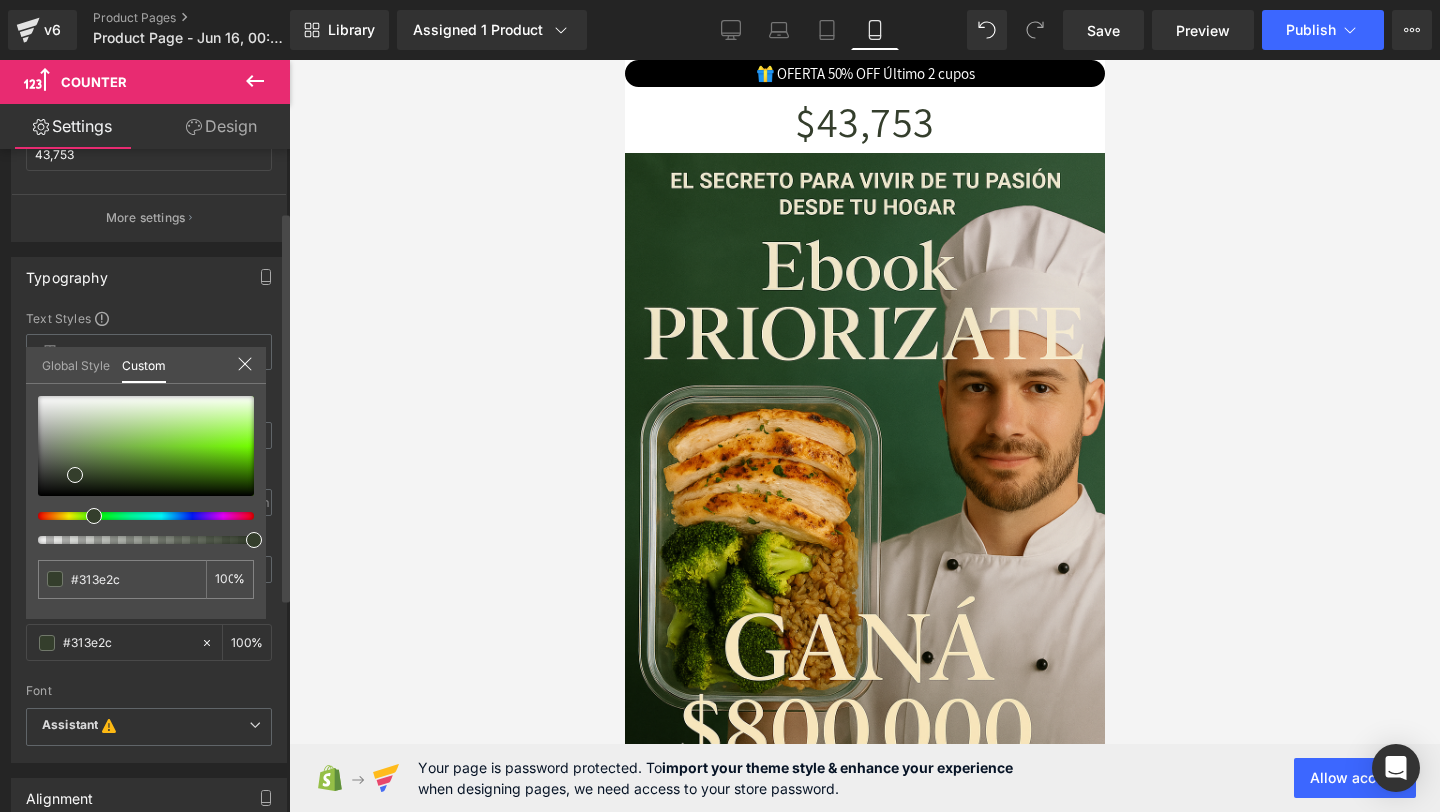 type on "#323e2c" 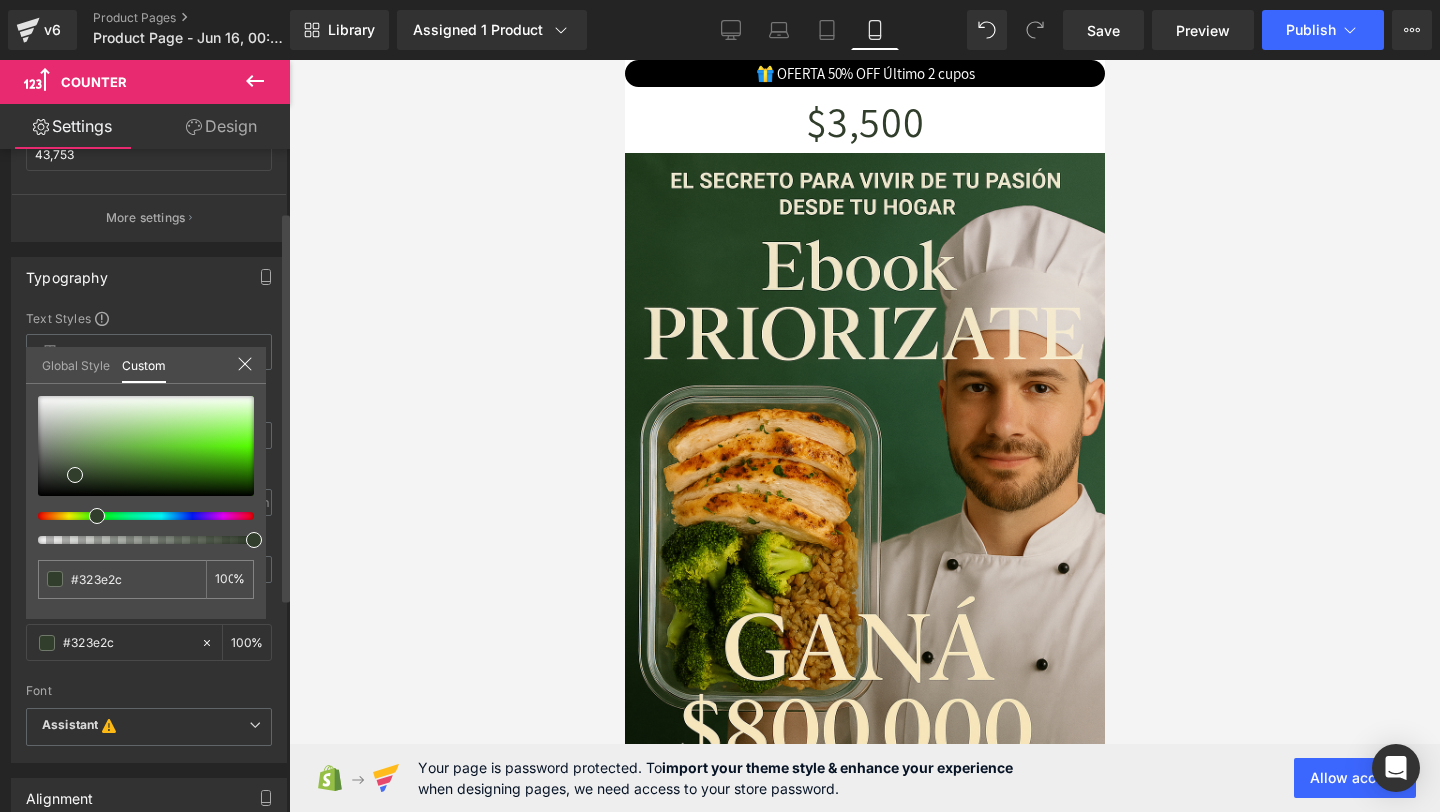click at bounding box center (97, 516) 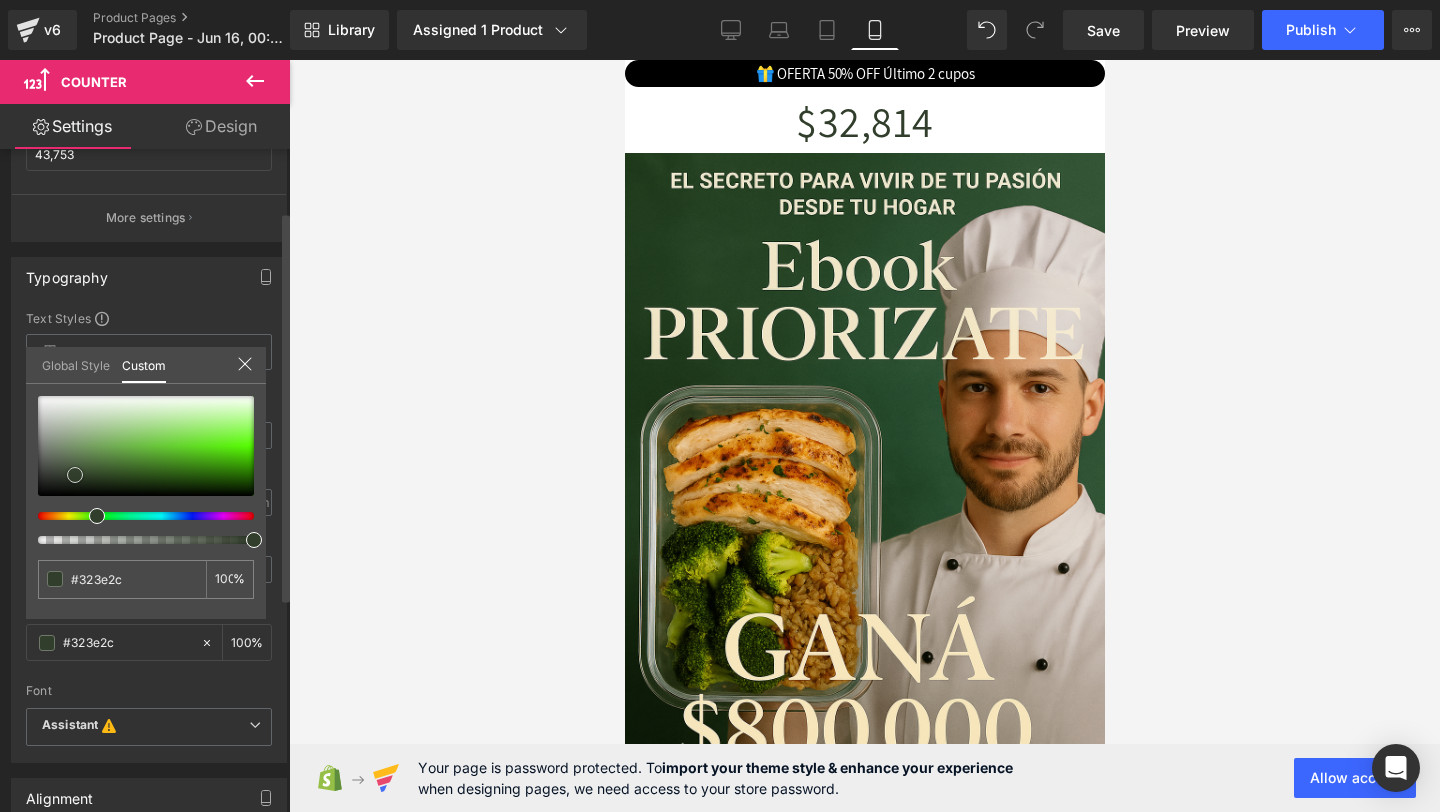 type on "#323f2b" 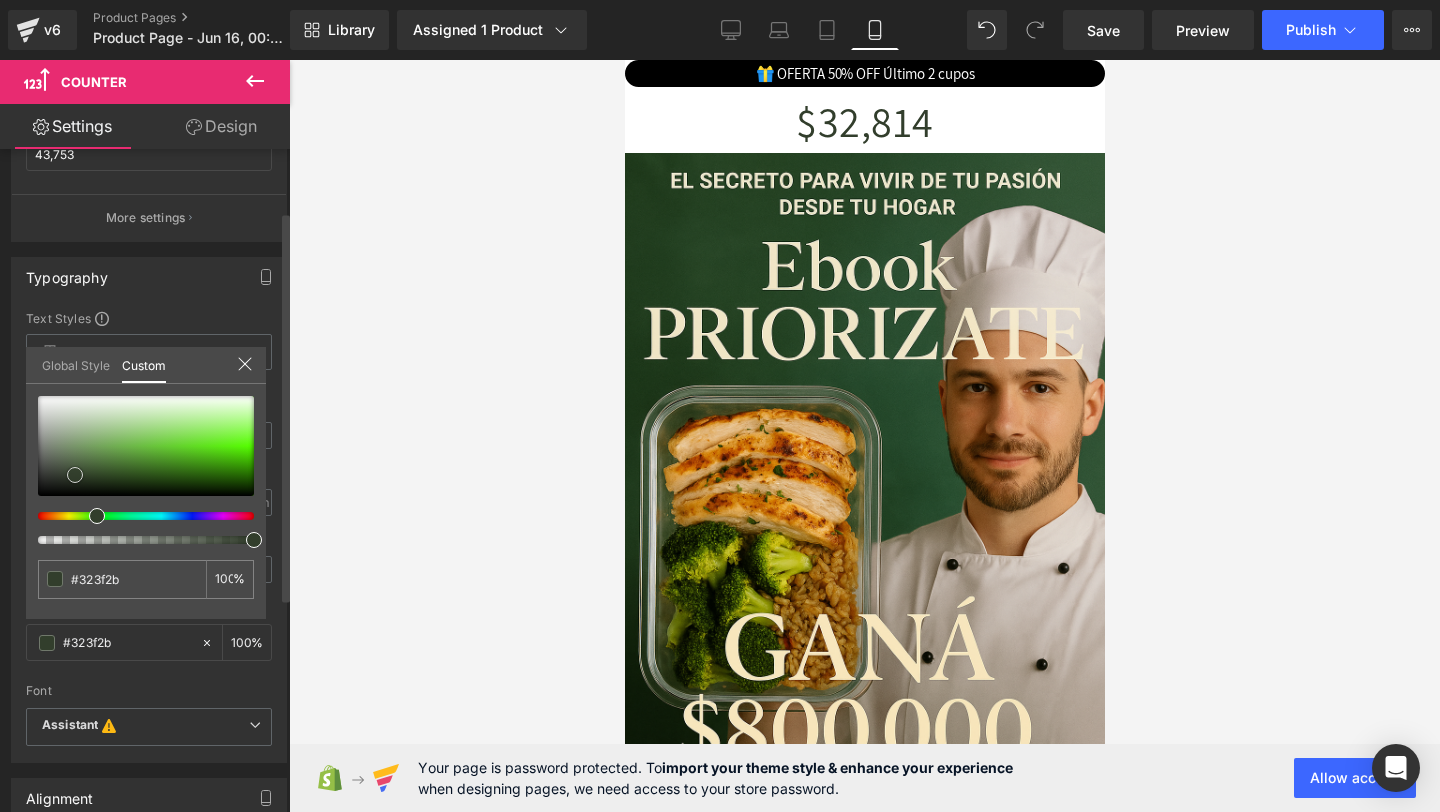 type on "#334827" 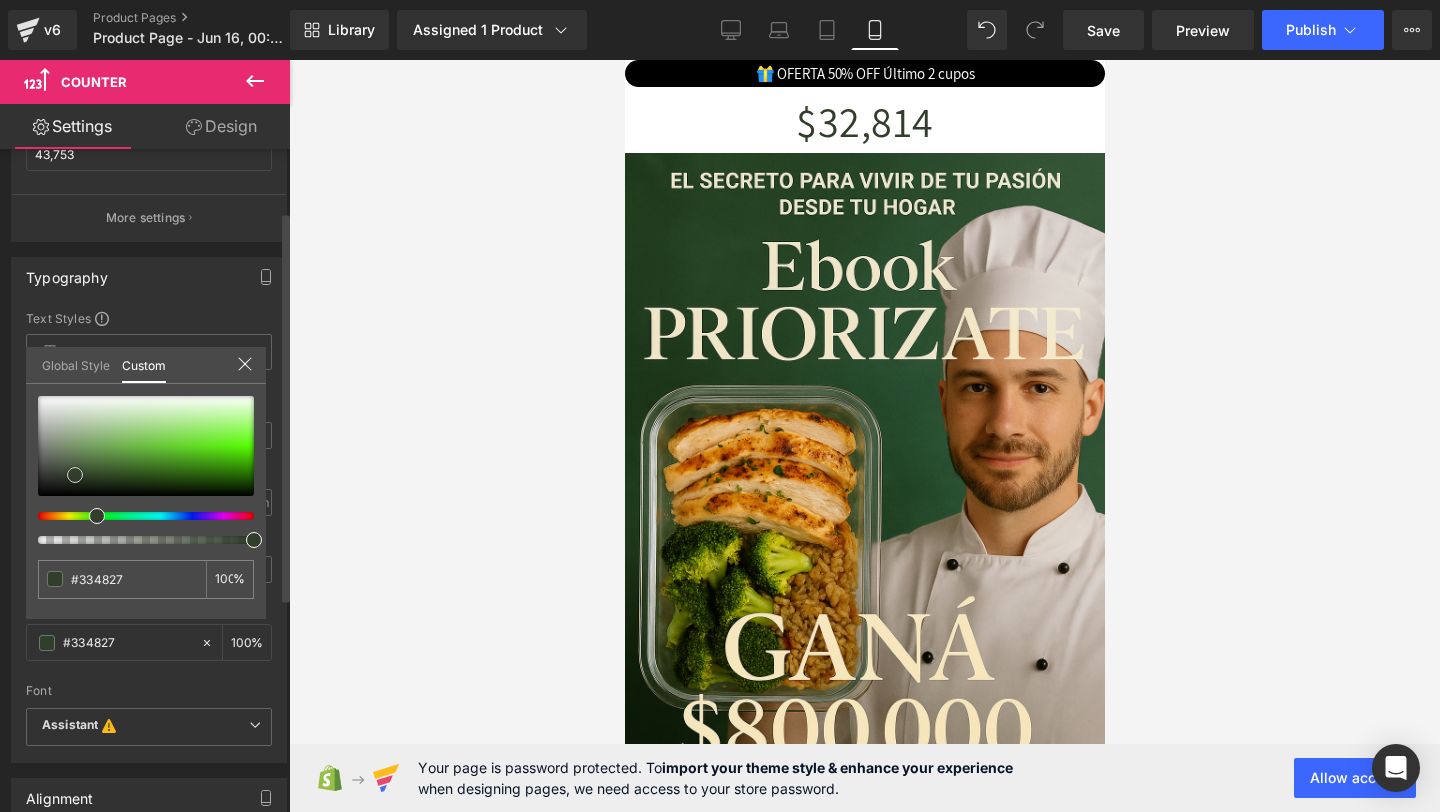 type on "#447429" 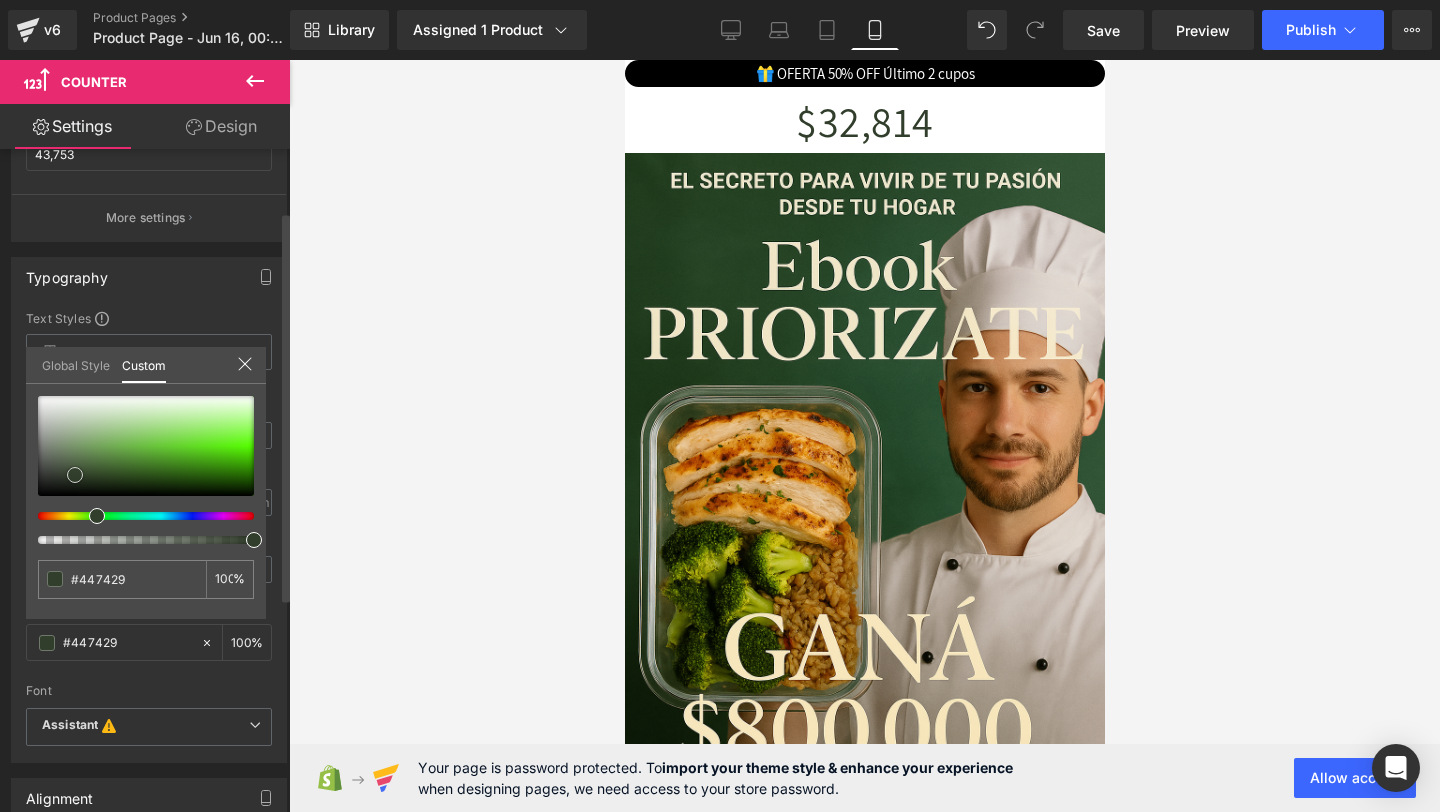 type on "#56ab25" 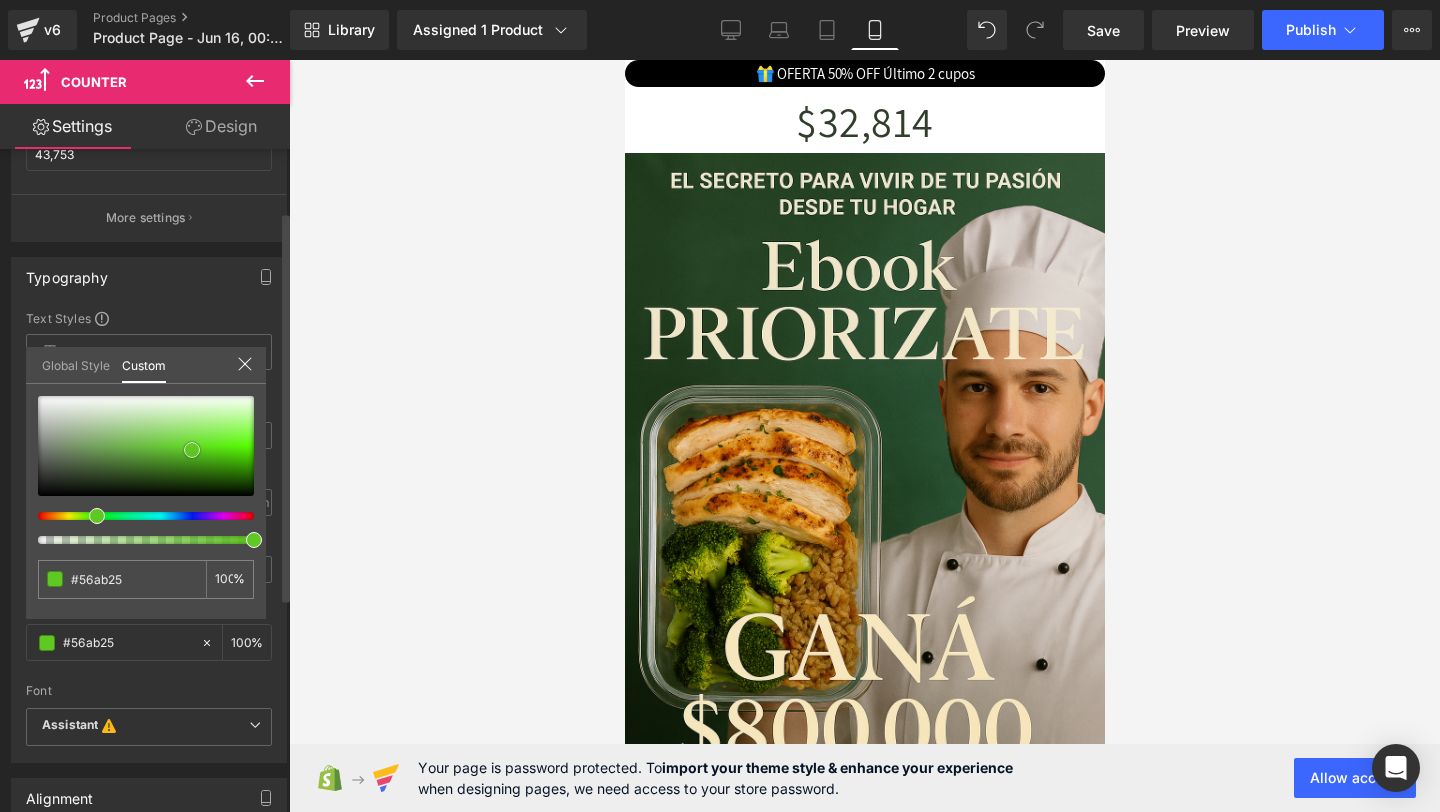 type on "#62de1b" 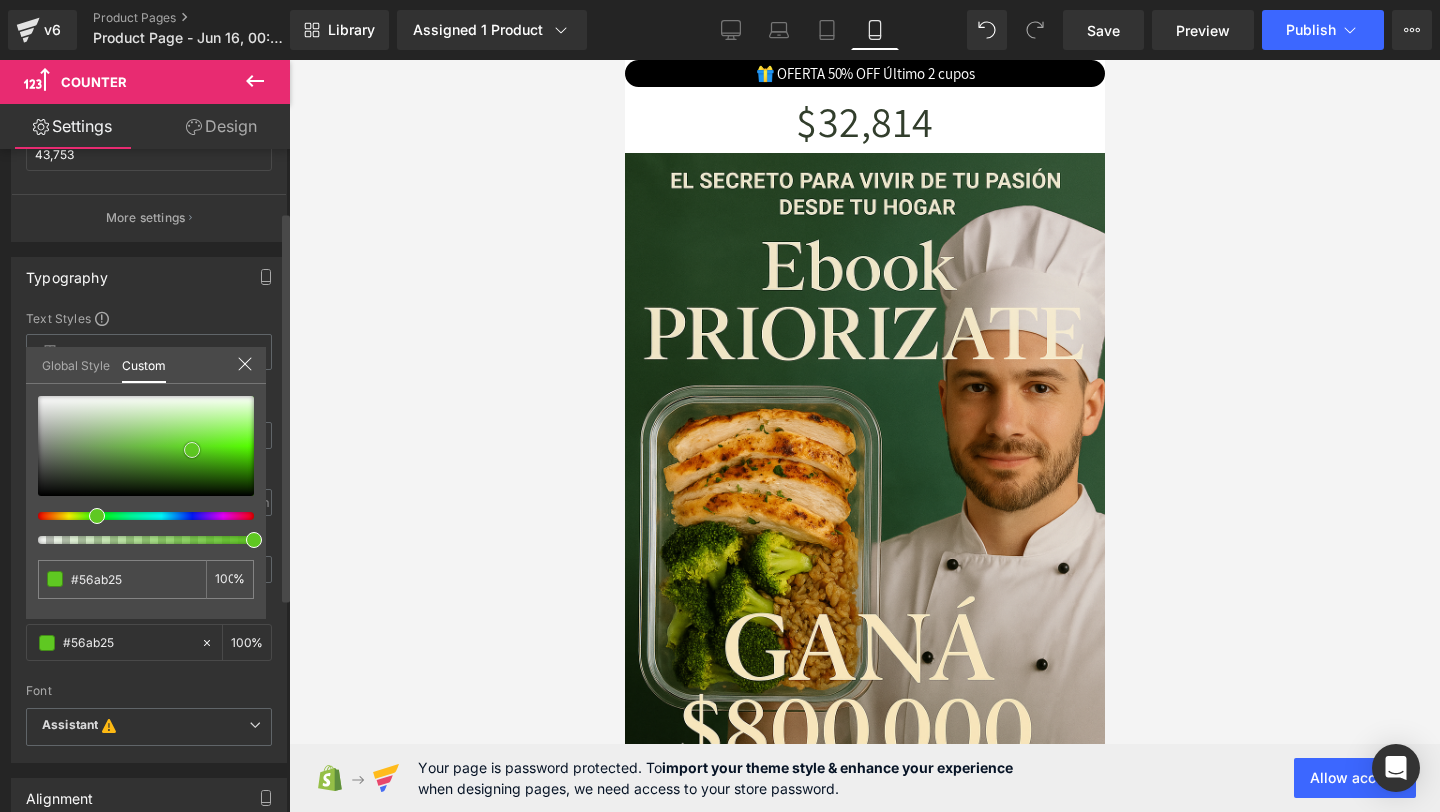 type on "#62de1b" 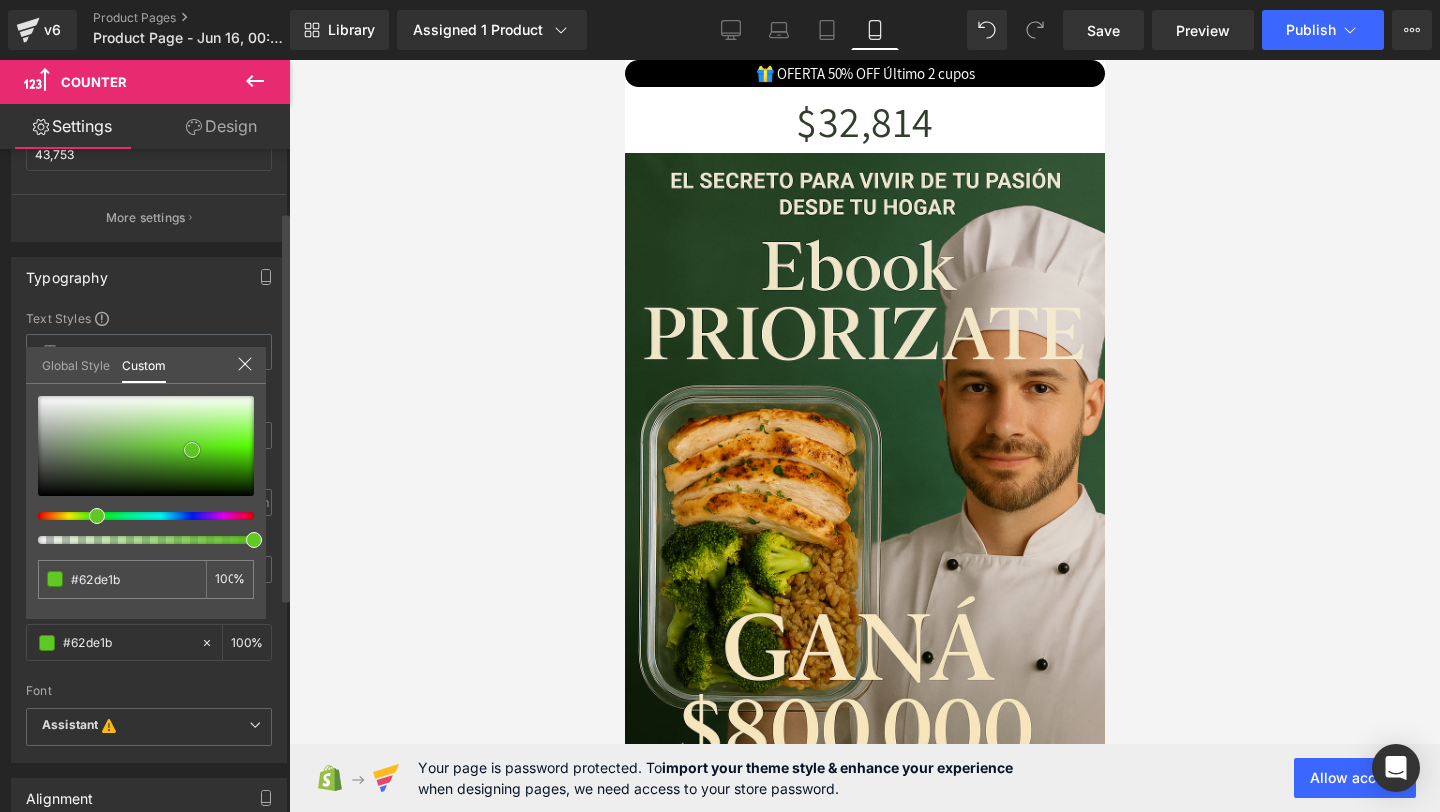 type on "#71ee29" 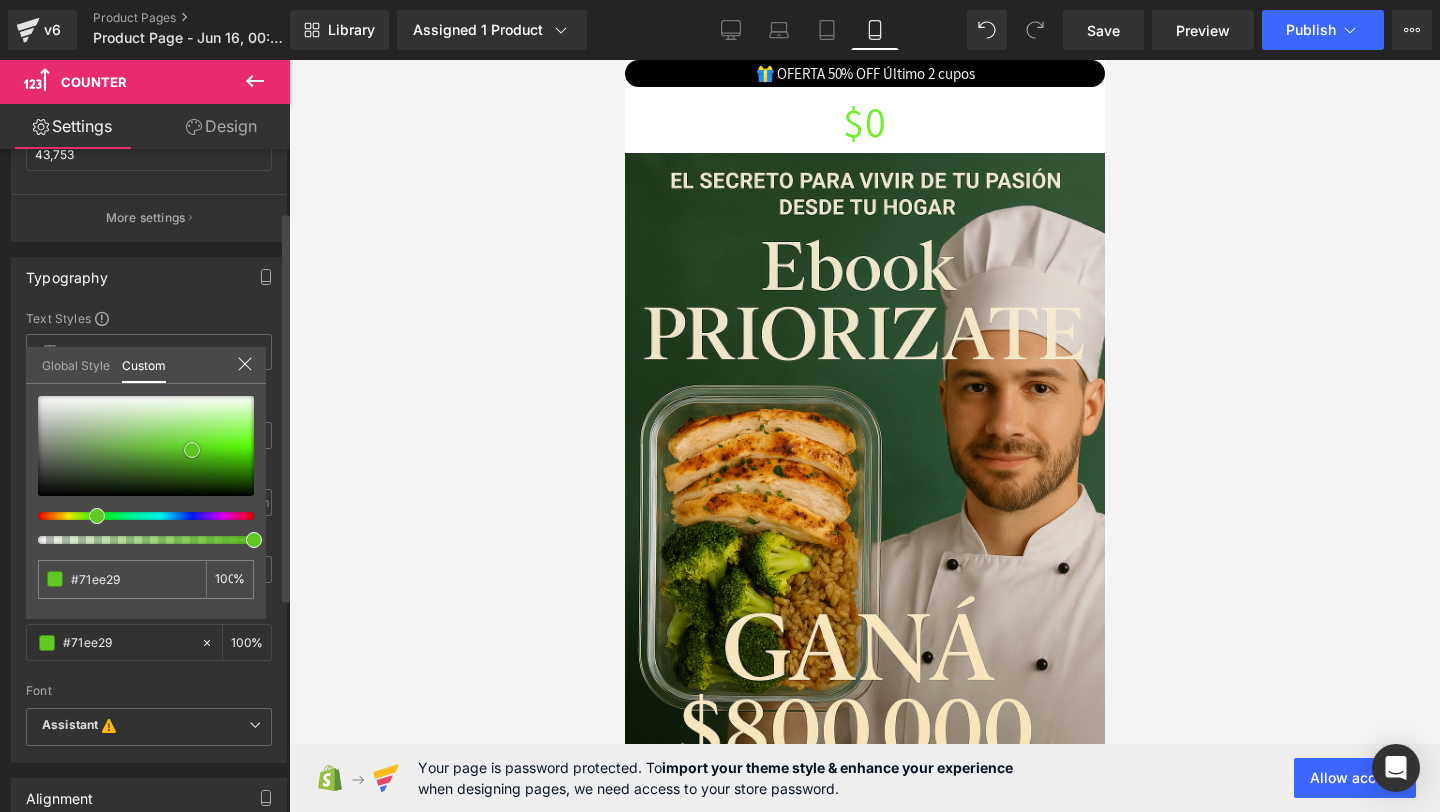 type on "#79f730" 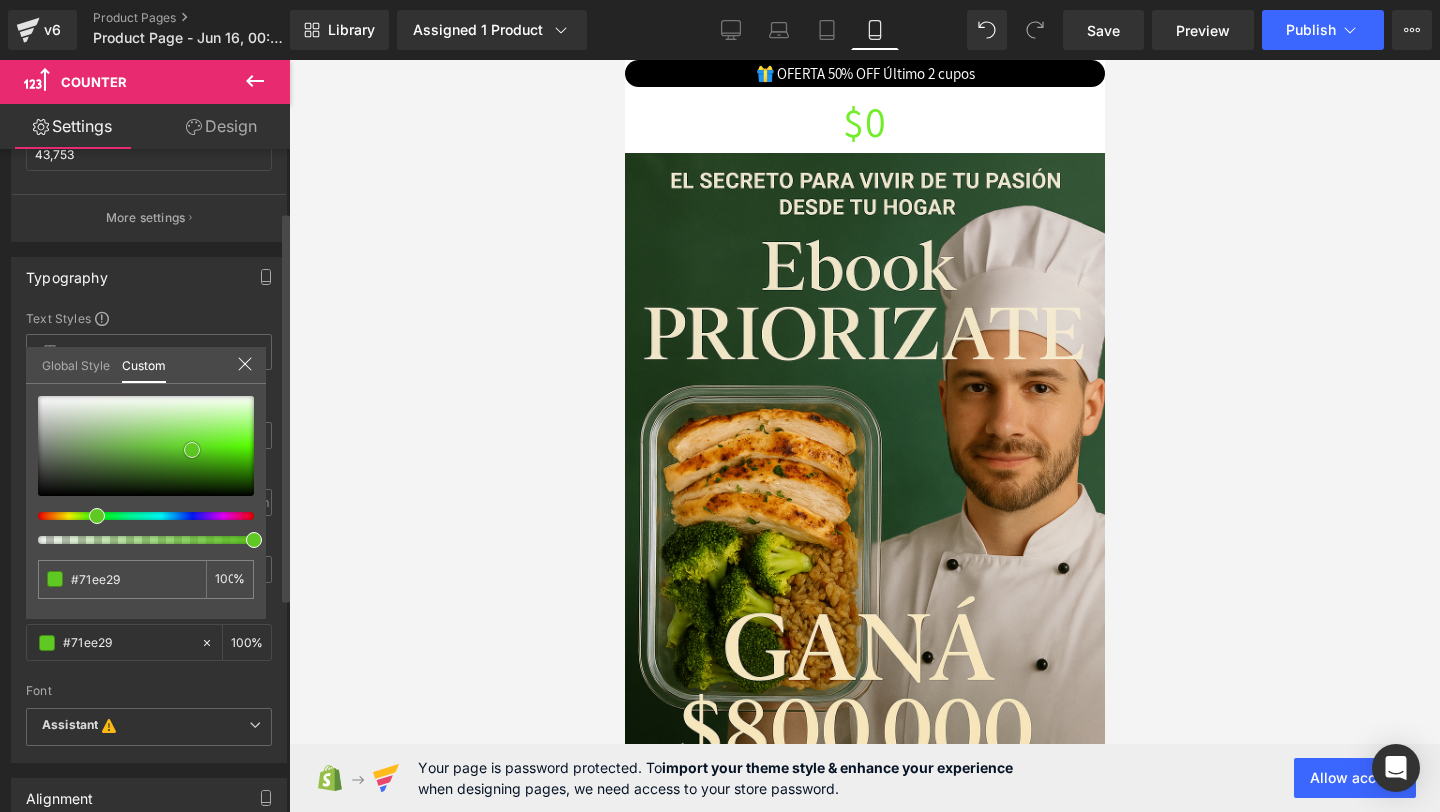 type on "#79f730" 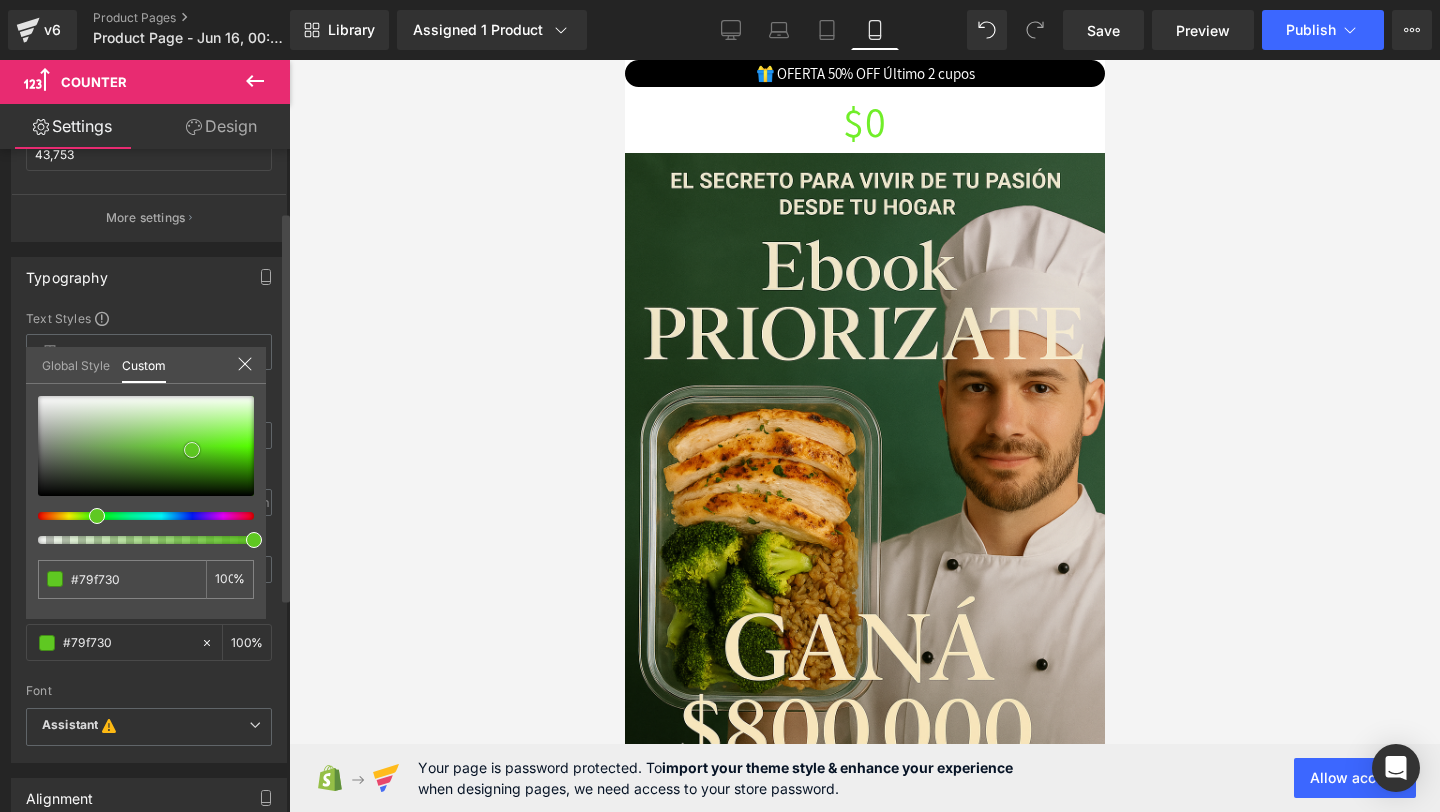 type on "#78fb2c" 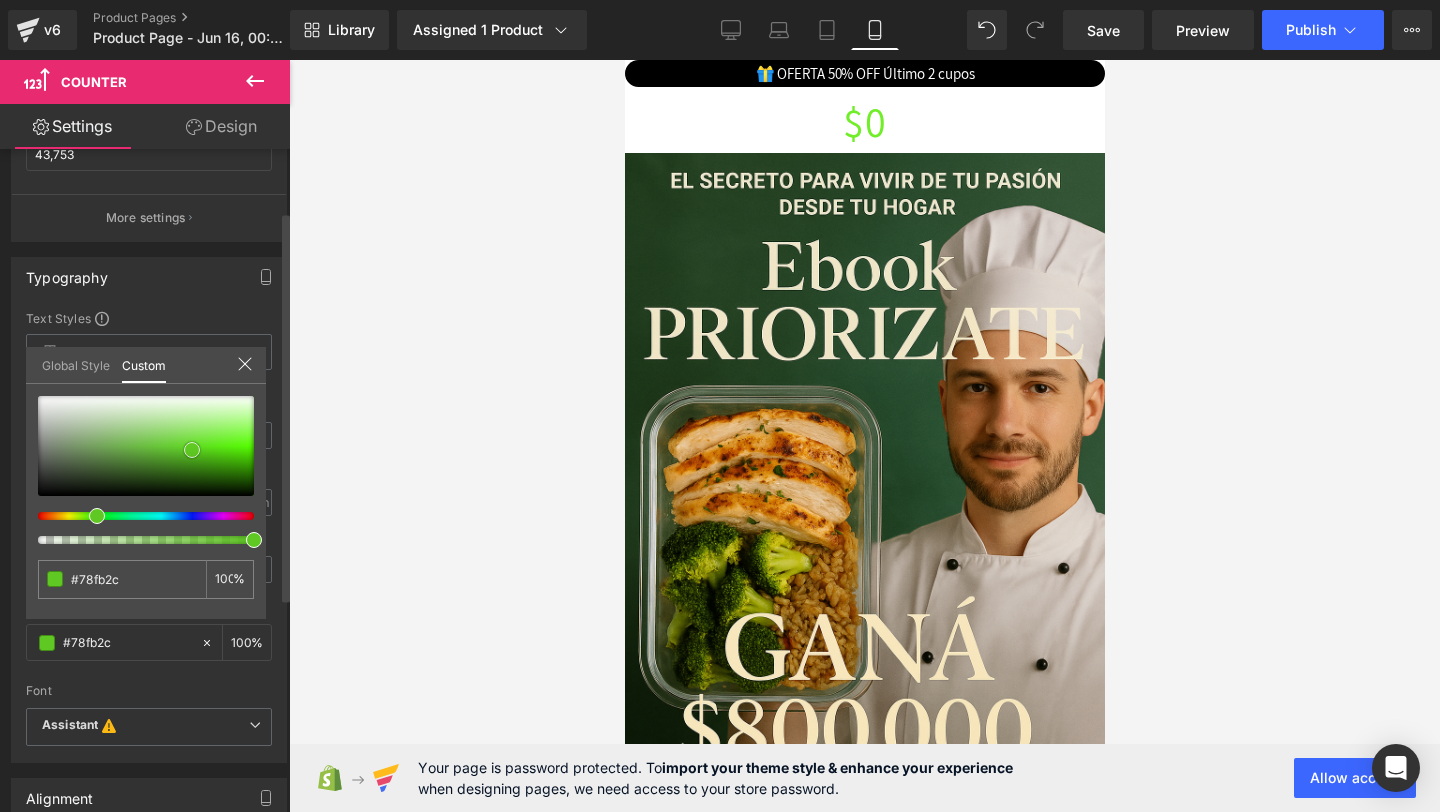 type on "#77ff28" 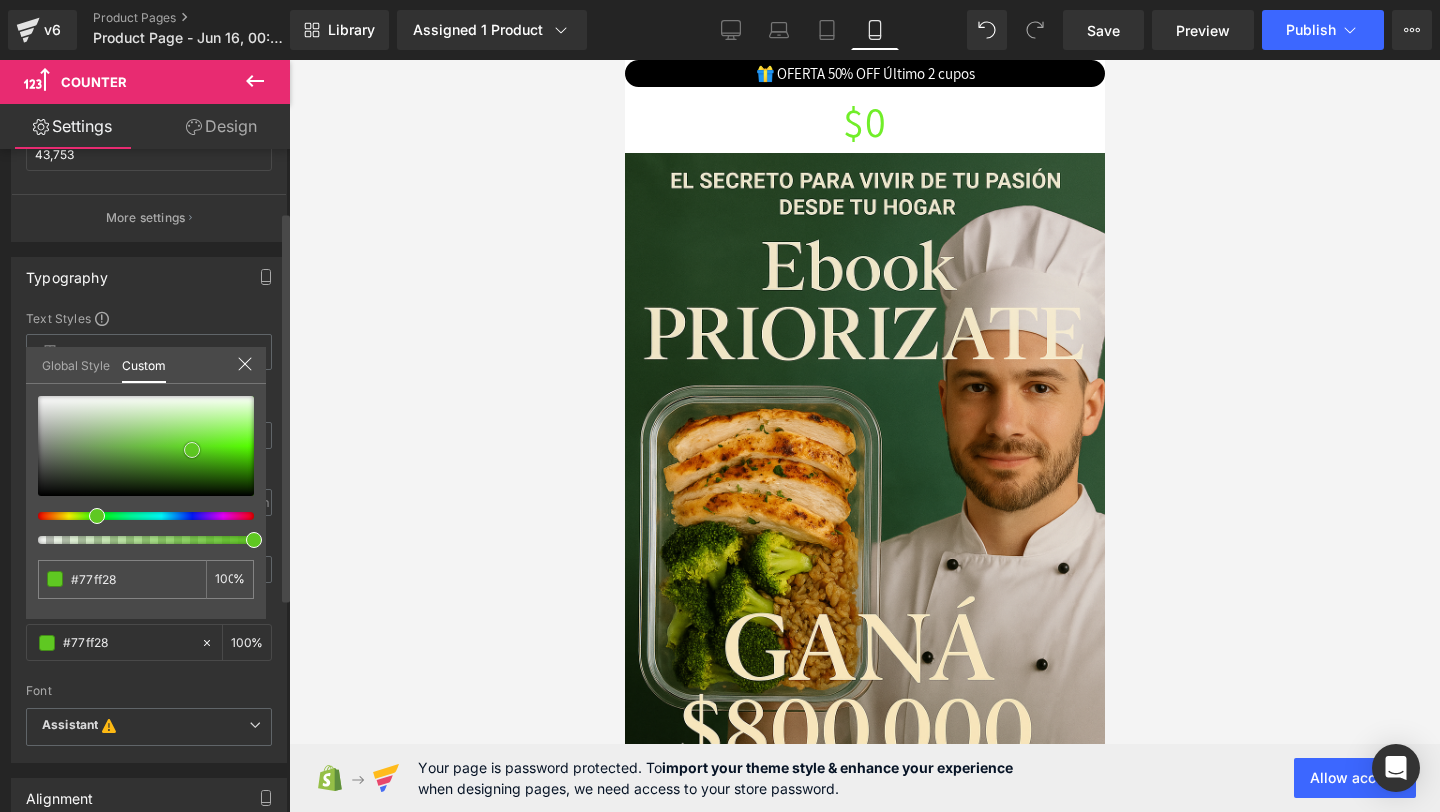 type on "#74fd24" 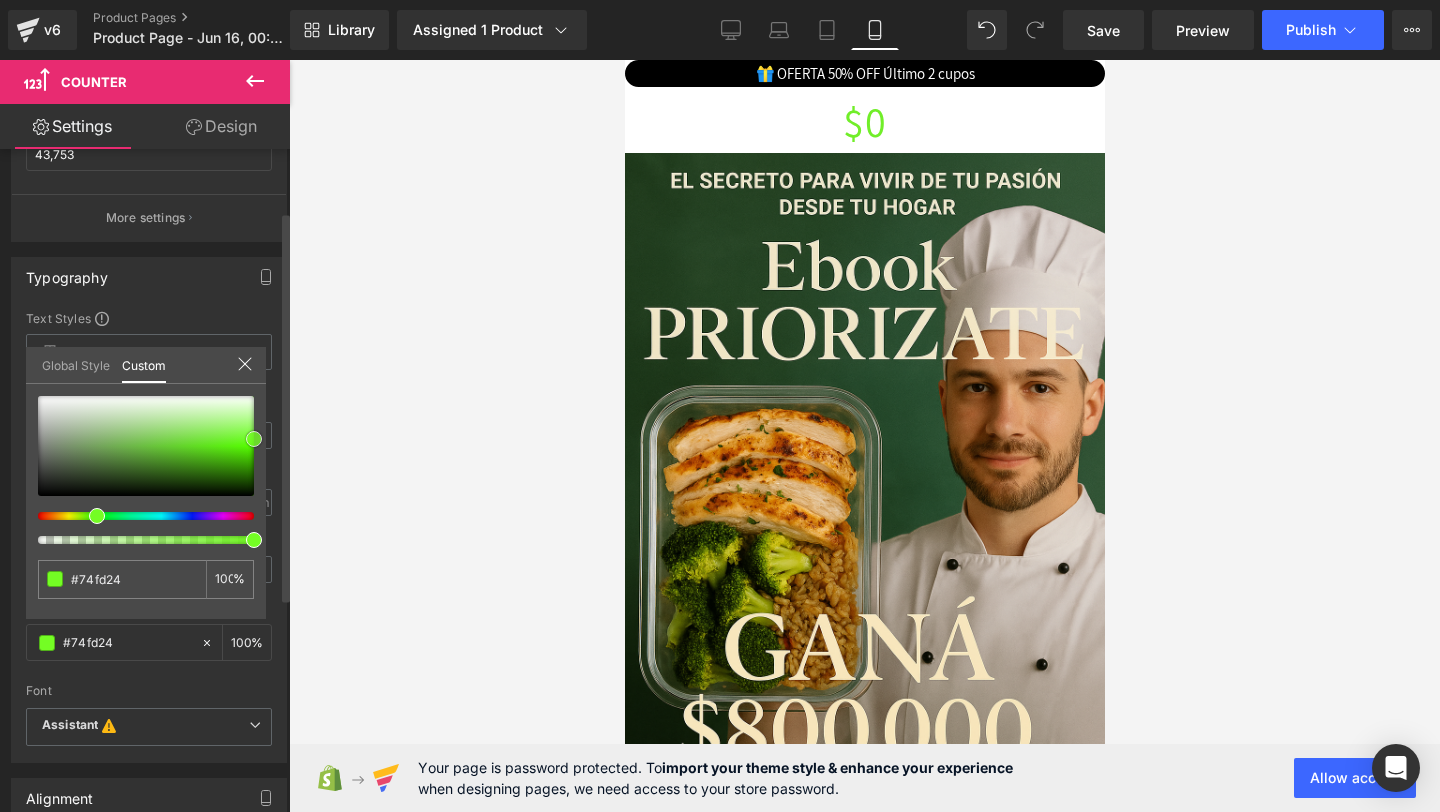 type on "#71fd1f" 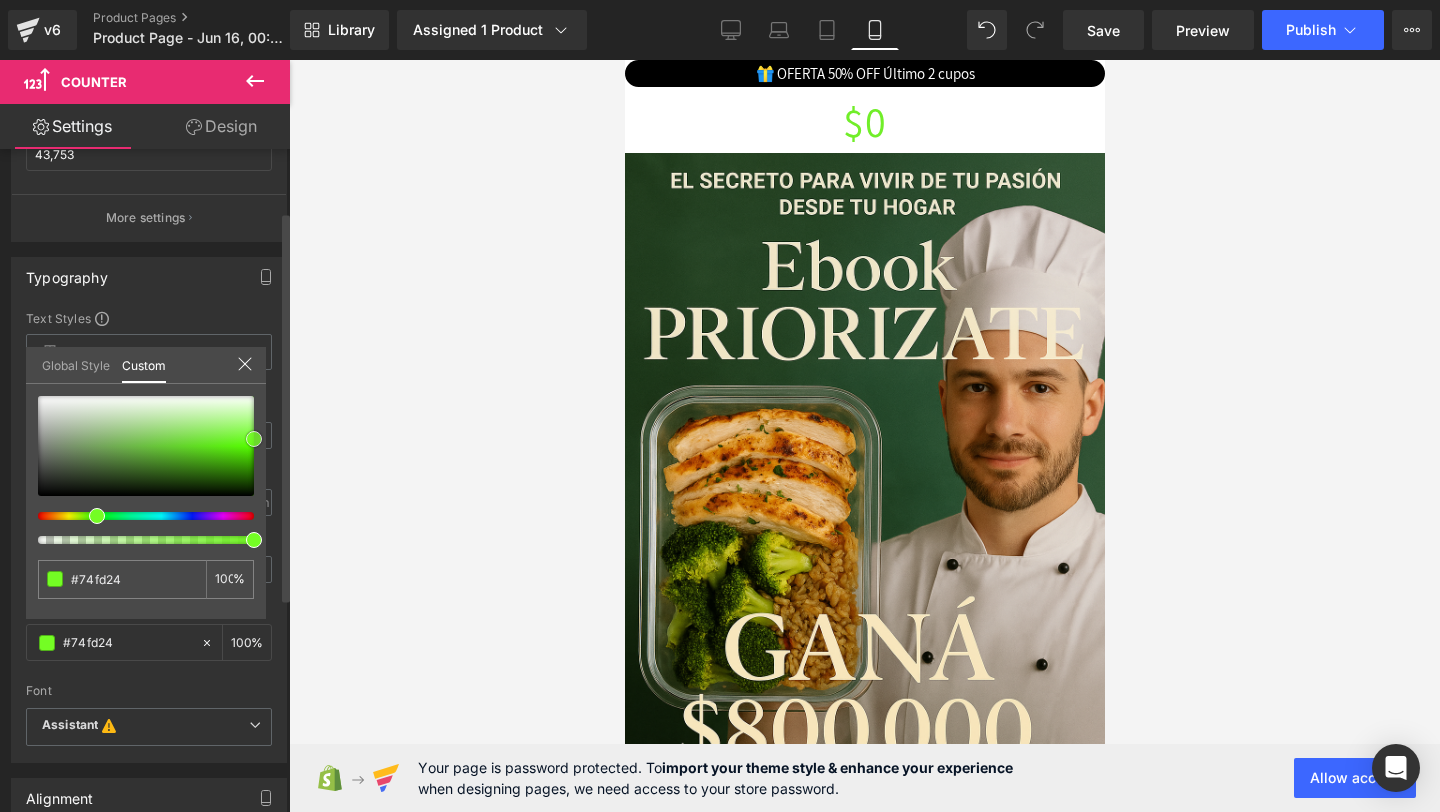 type on "#71fd1f" 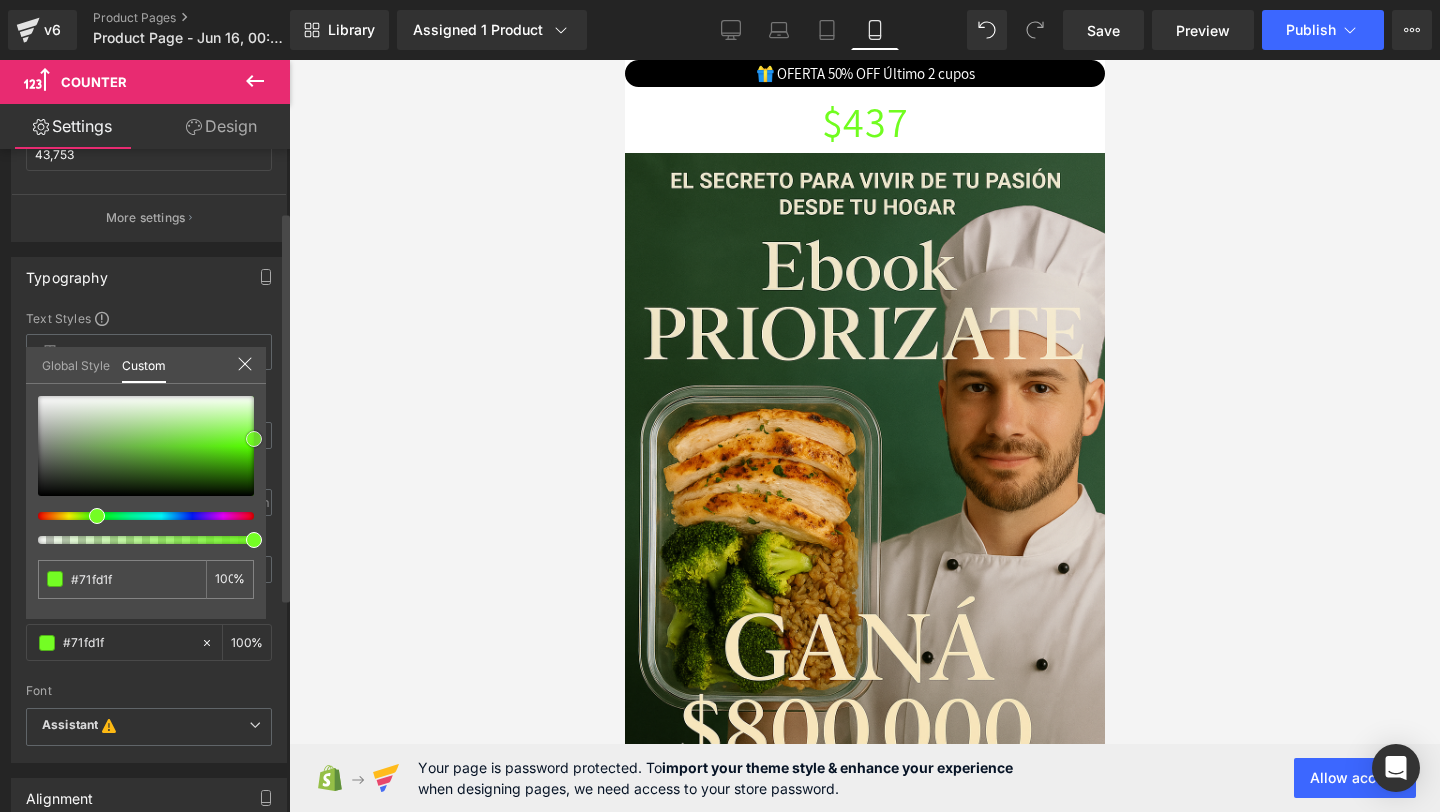 type on "#70ff1e" 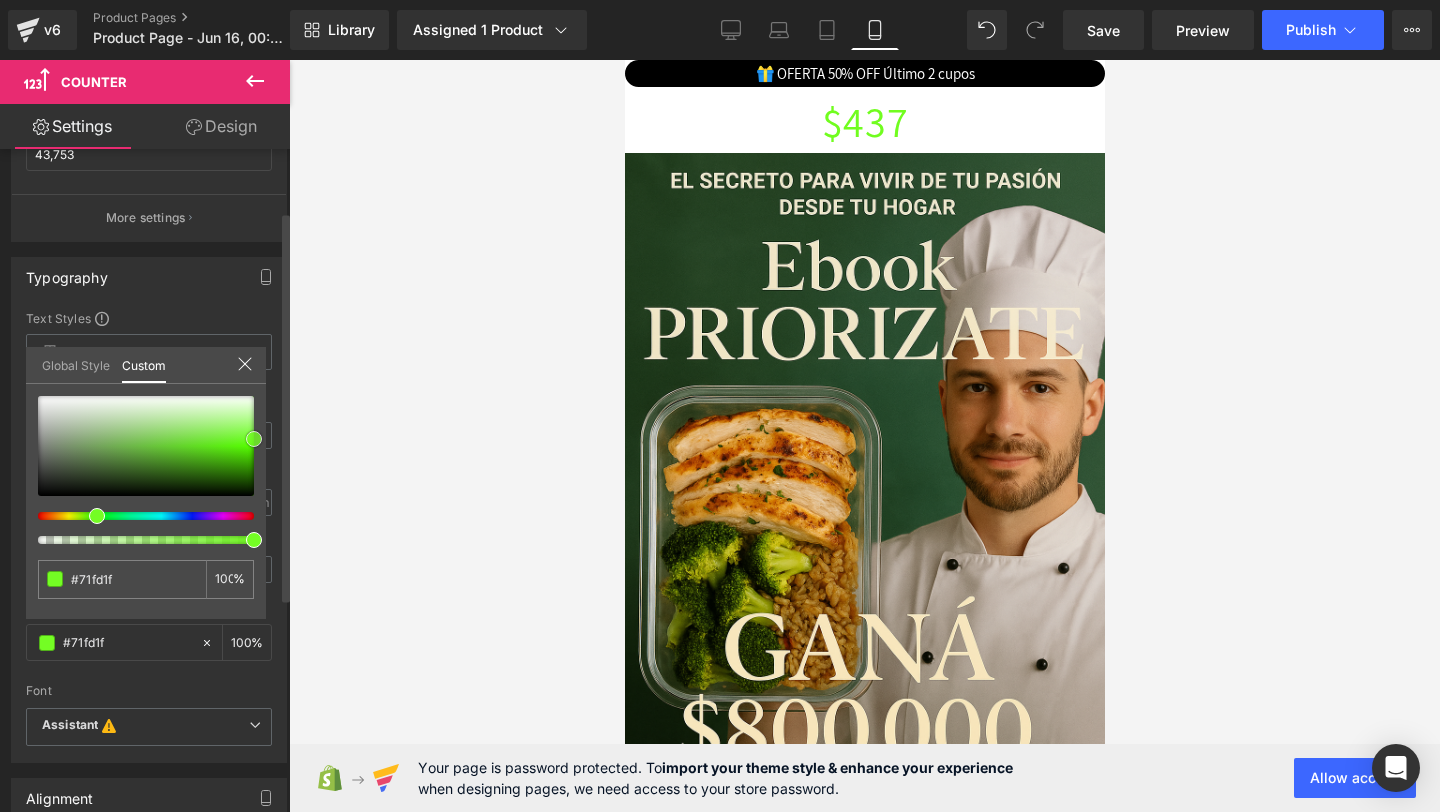 type on "#70ff1e" 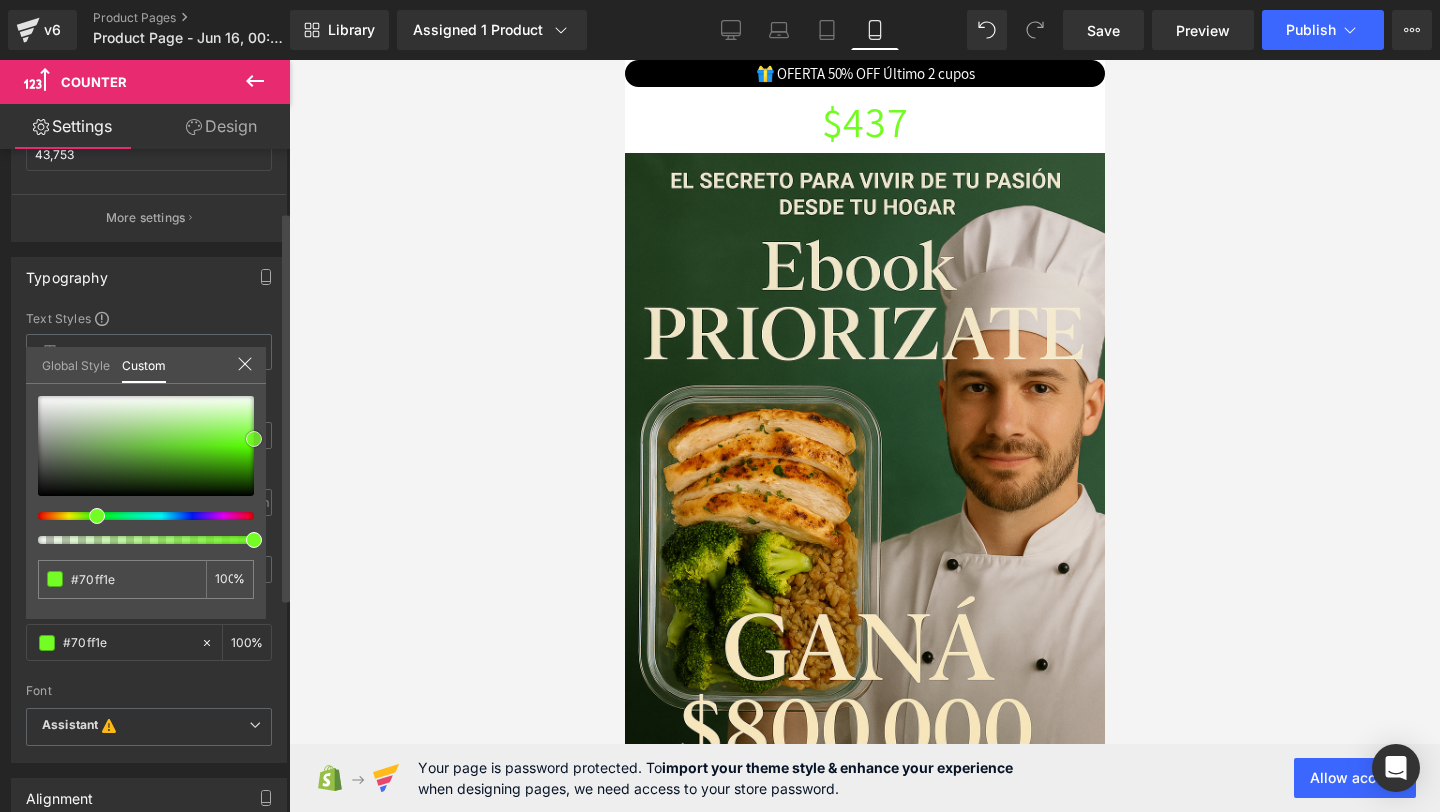 type on "#6dff19" 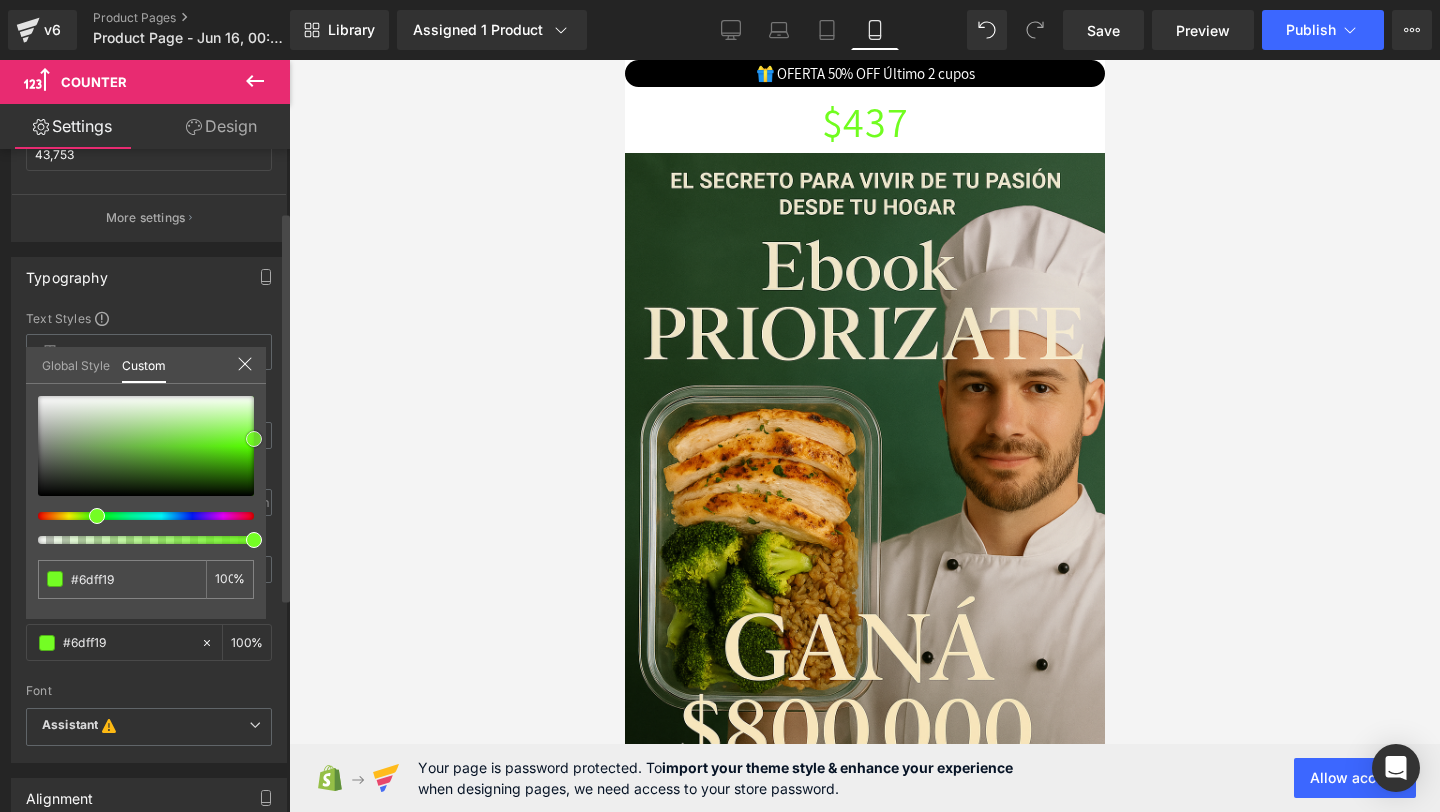 type on "#6aff14" 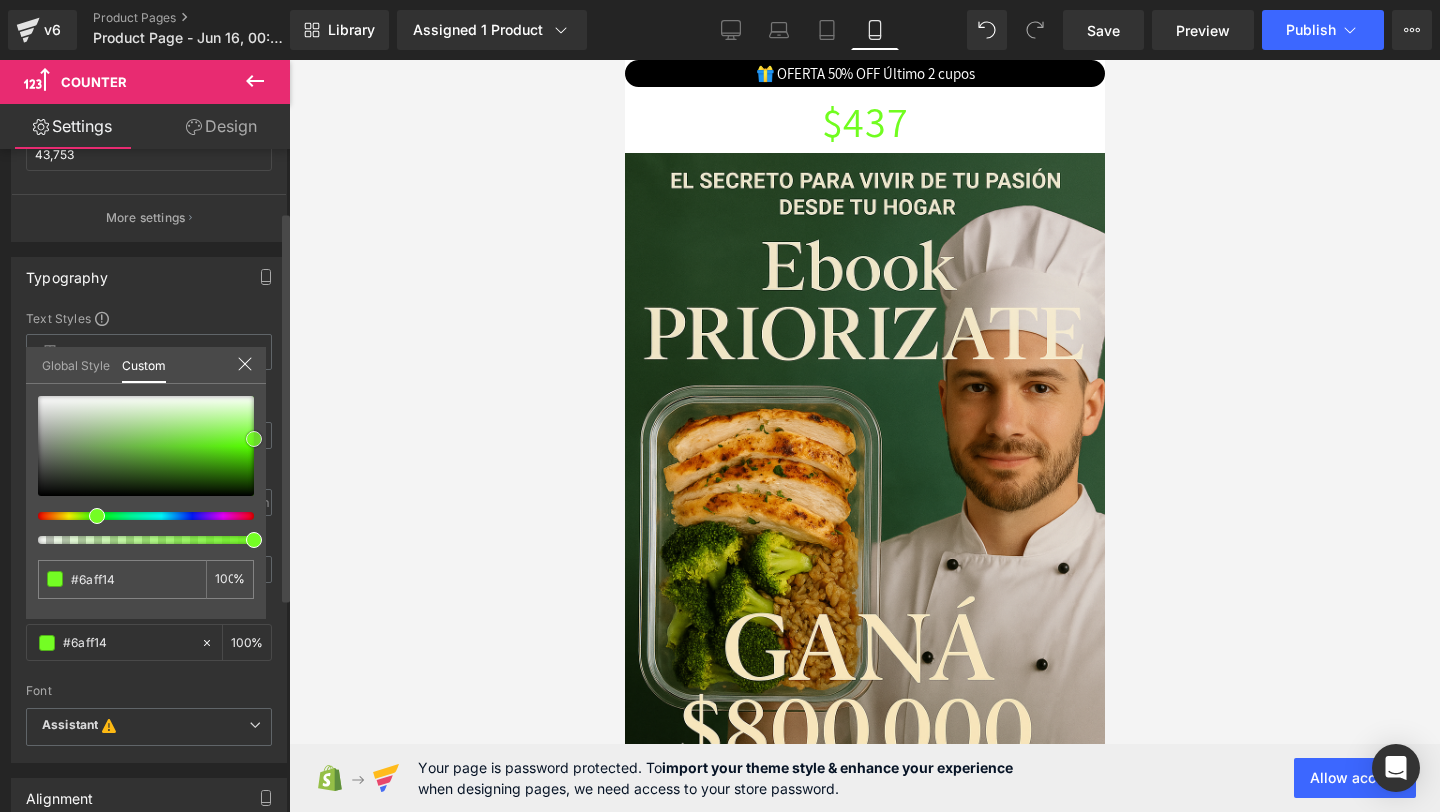 type on "#67ff0f" 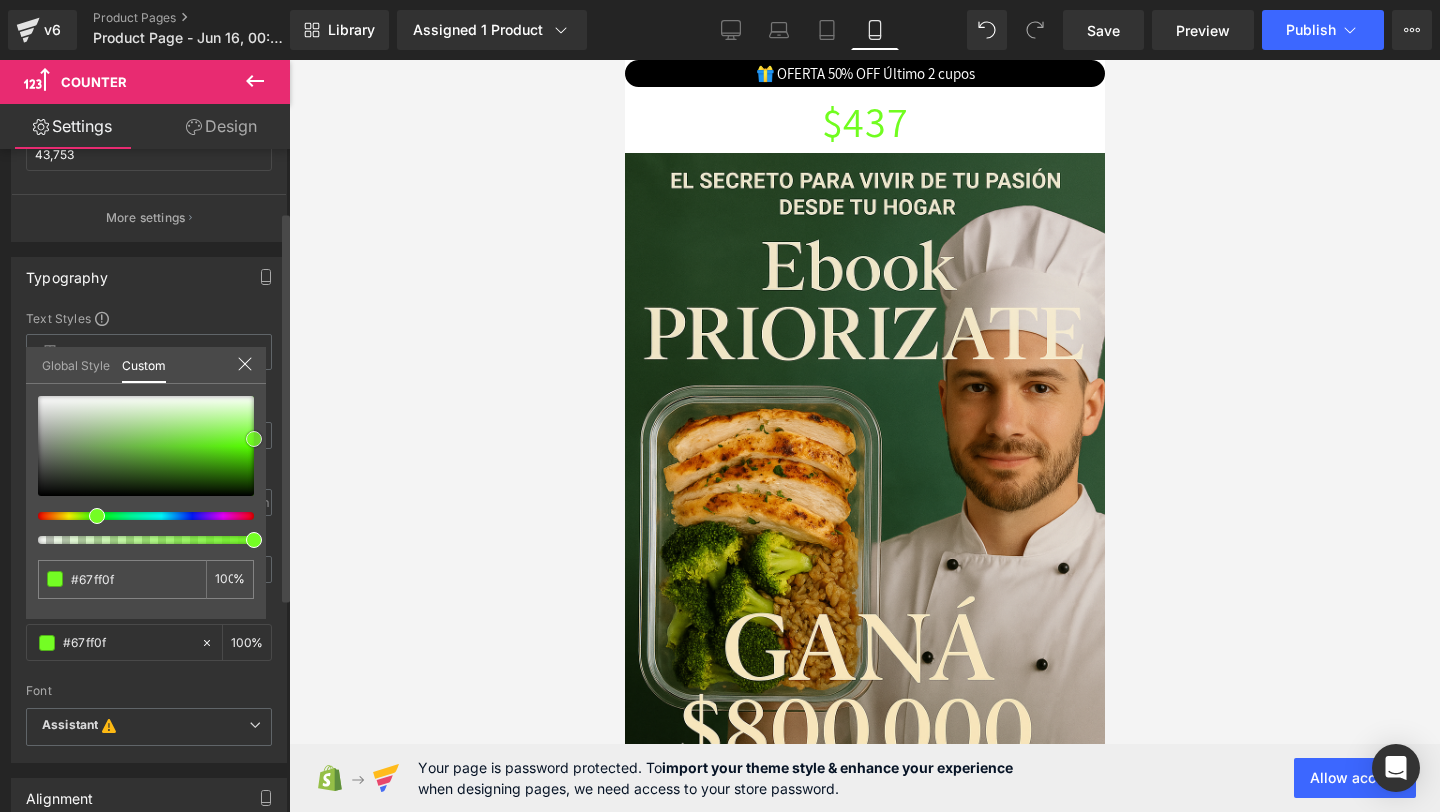 type on "#60ff05" 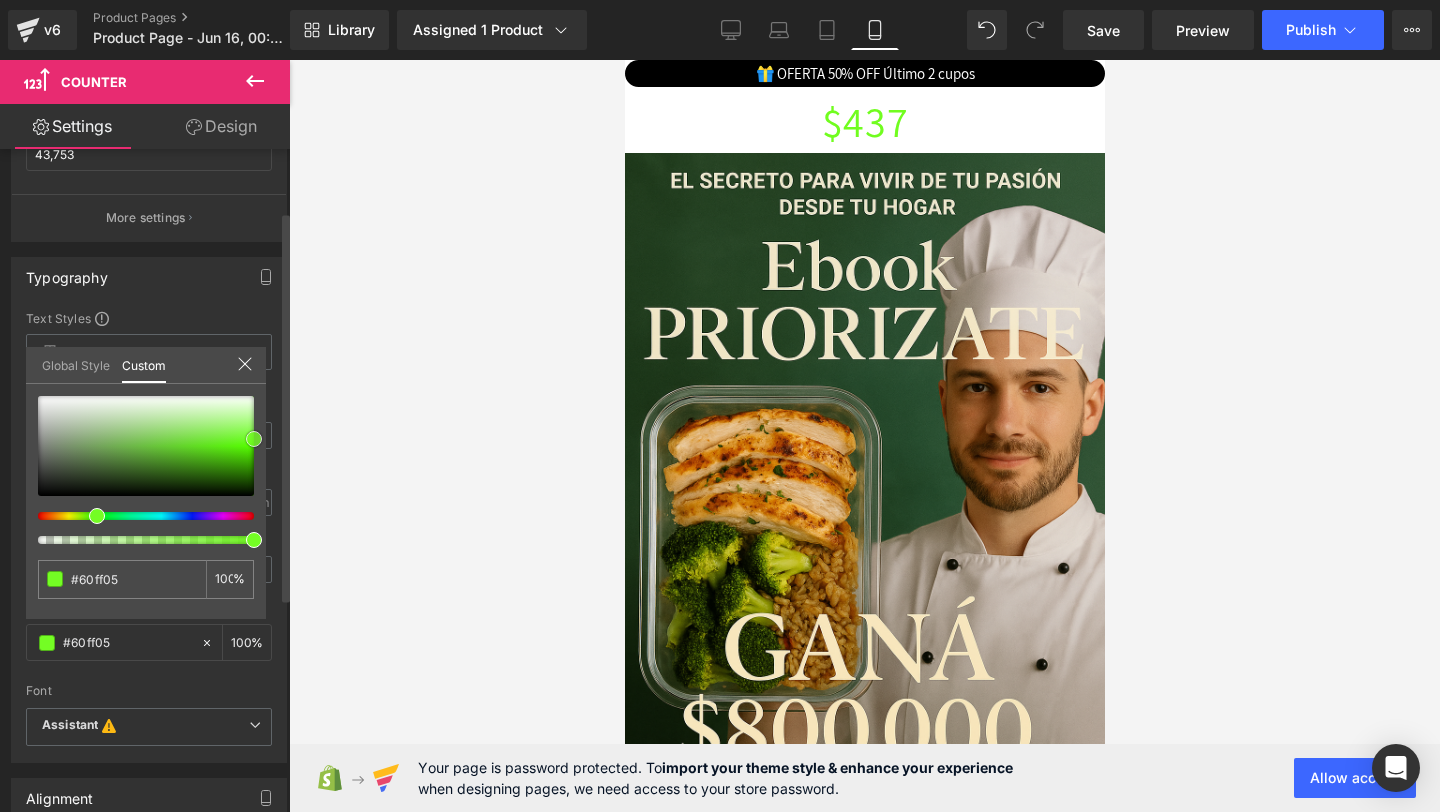 type on "#5dff00" 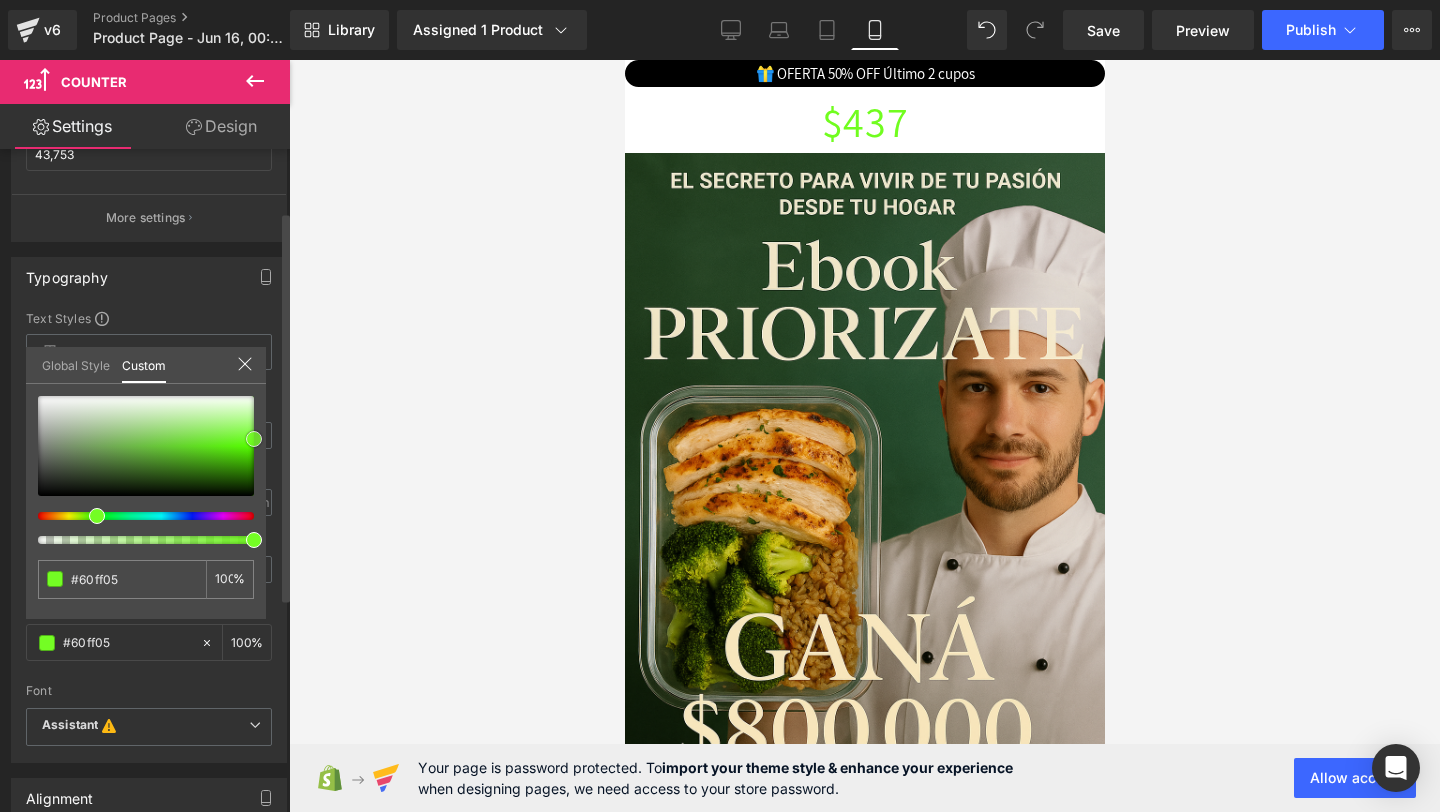 type on "#5dff00" 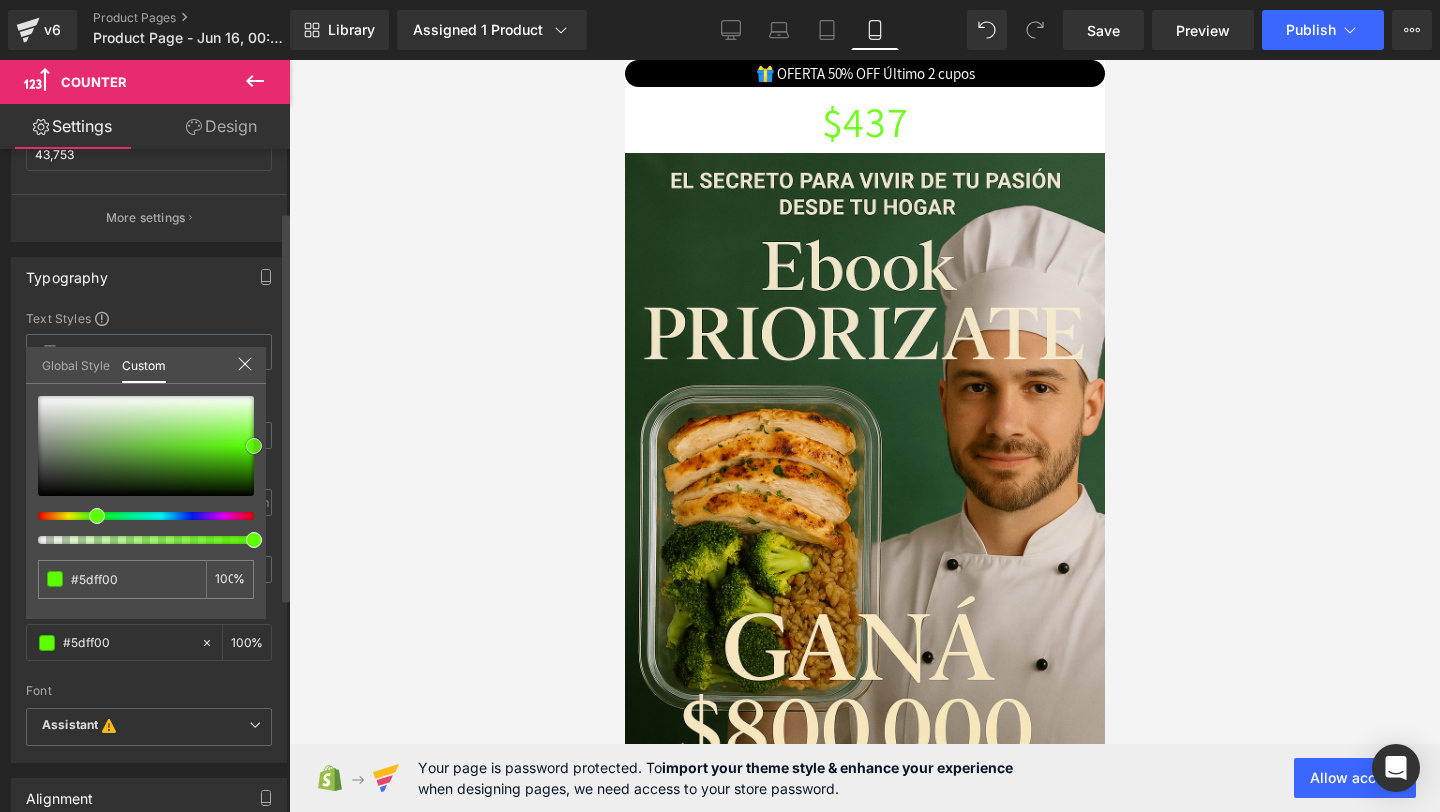 type on "#5bf900" 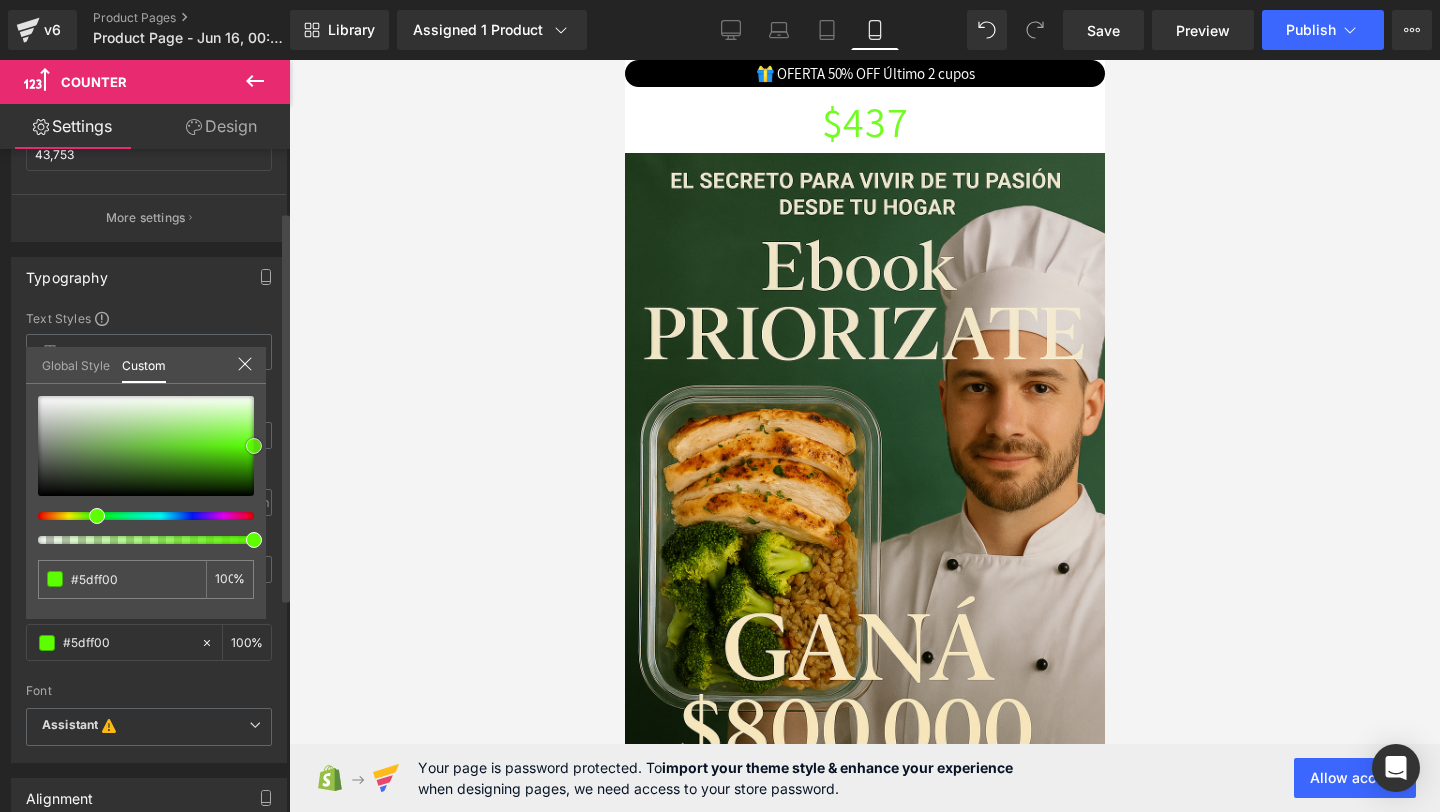 type on "#5bf900" 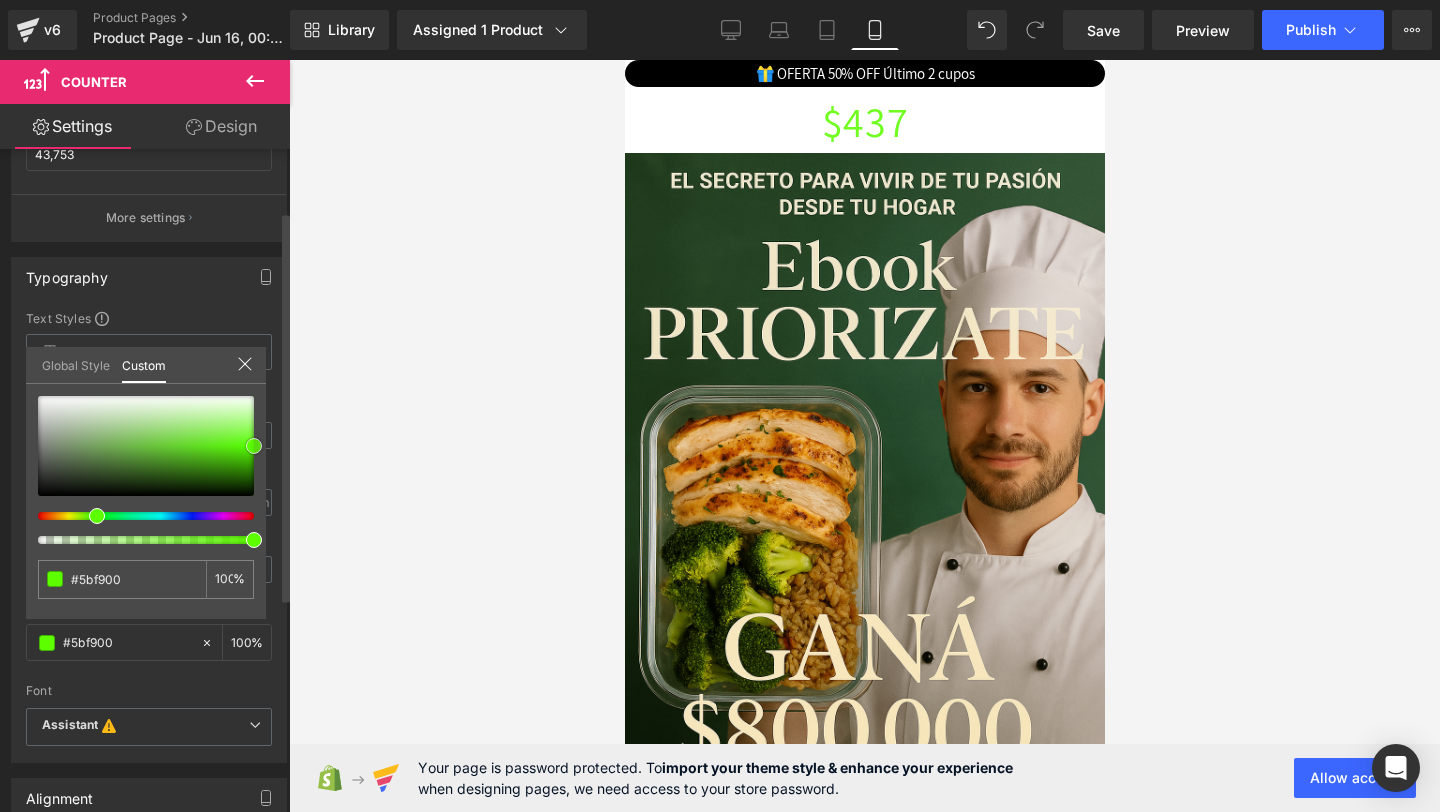 type on "#59f400" 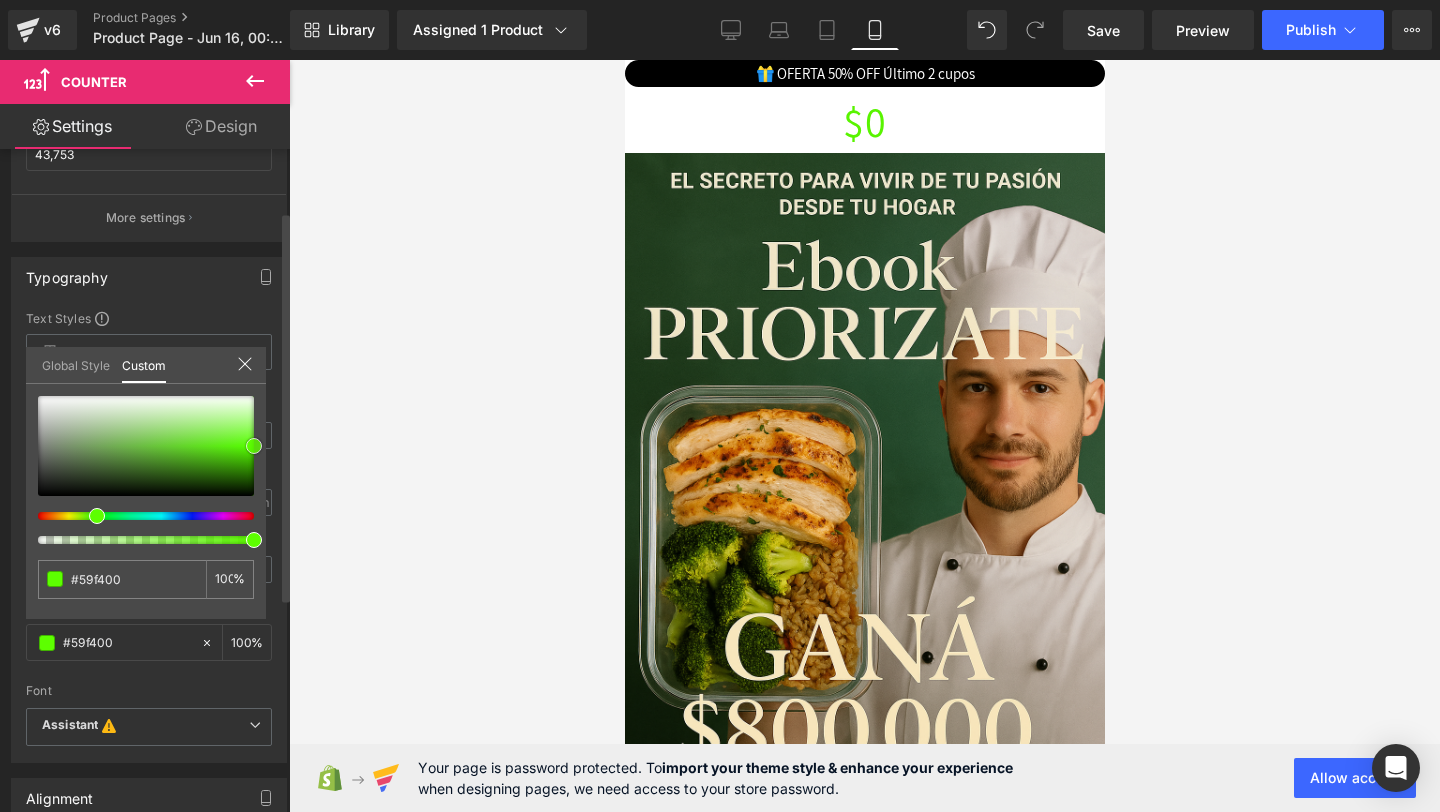 type on "#57ef00" 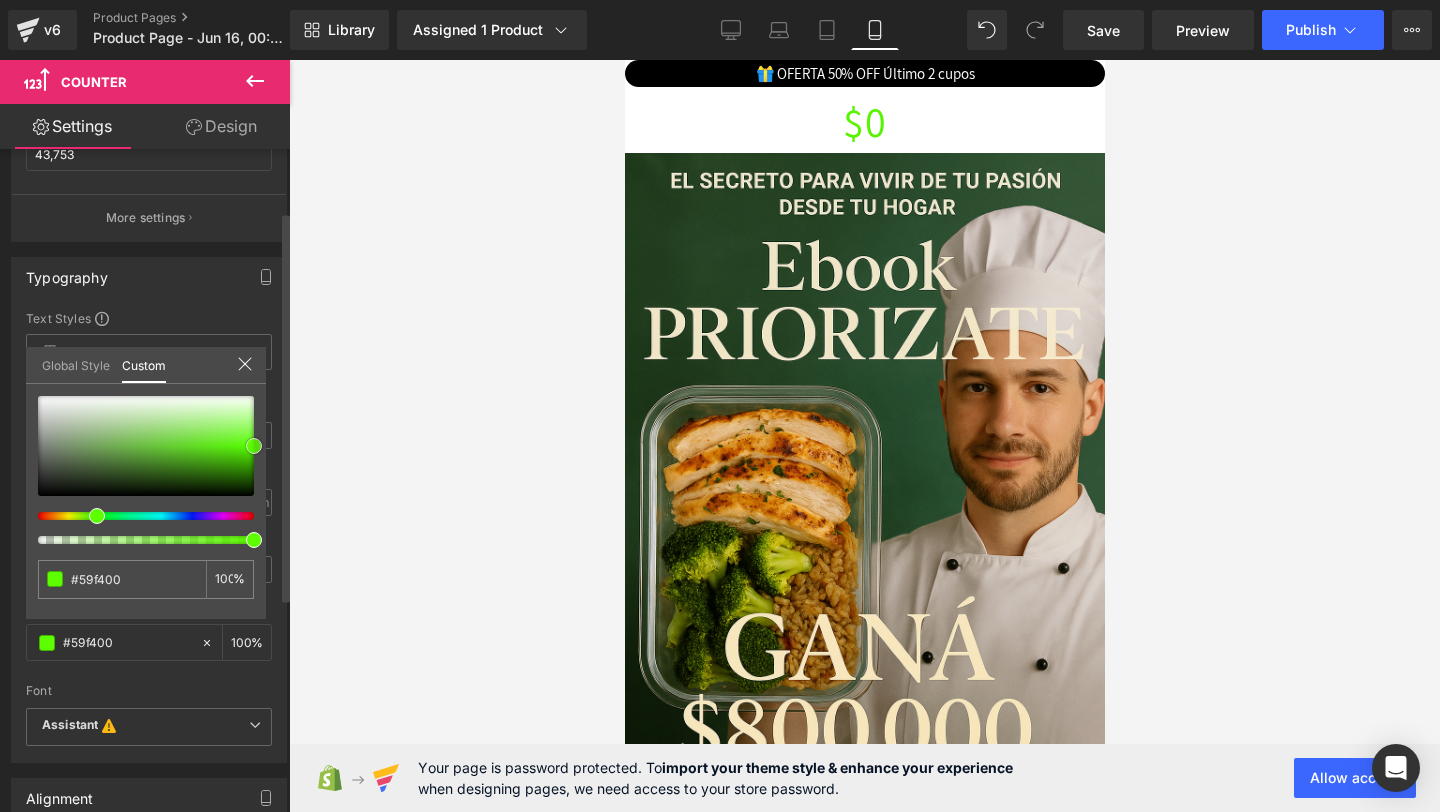 type on "#57ef00" 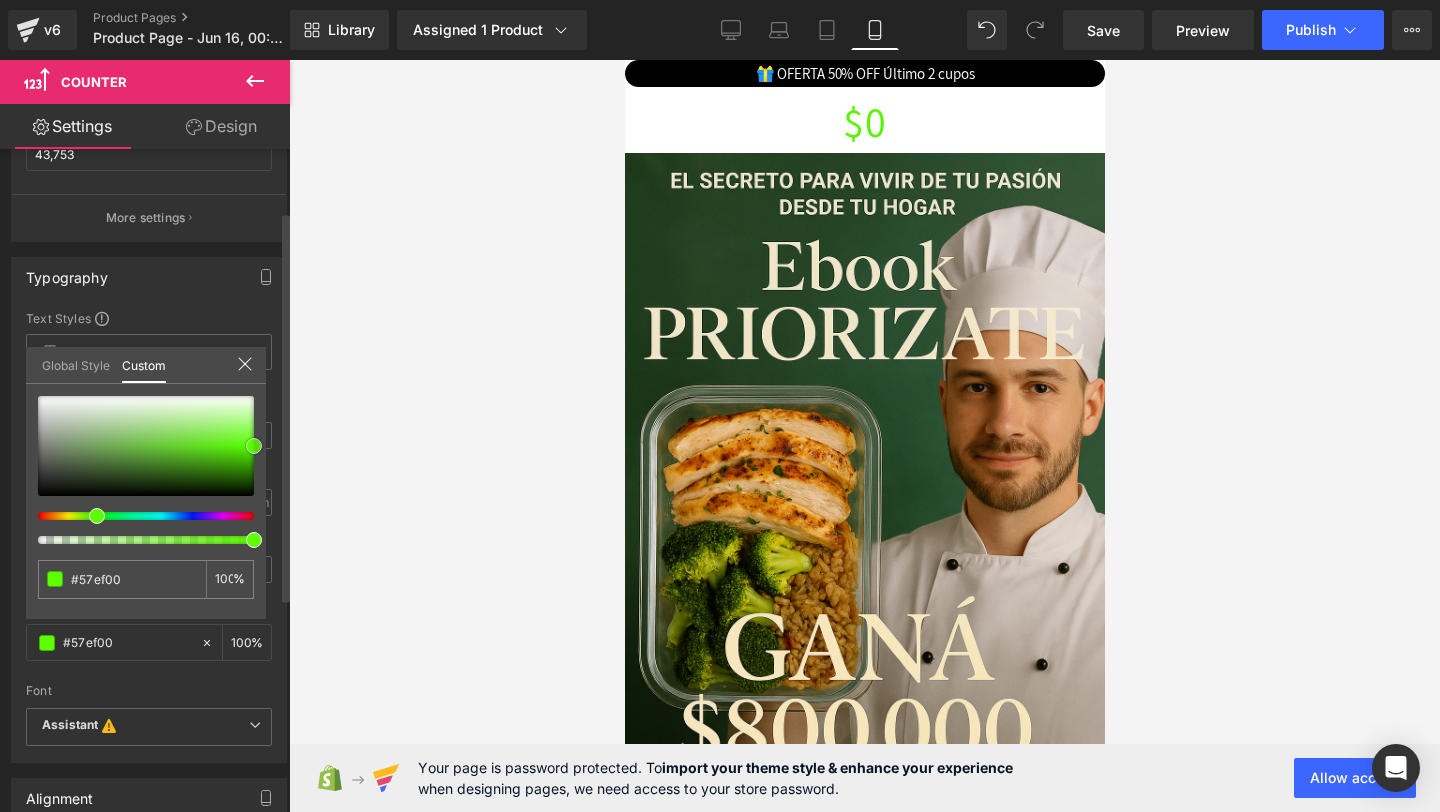type on "#56ea00" 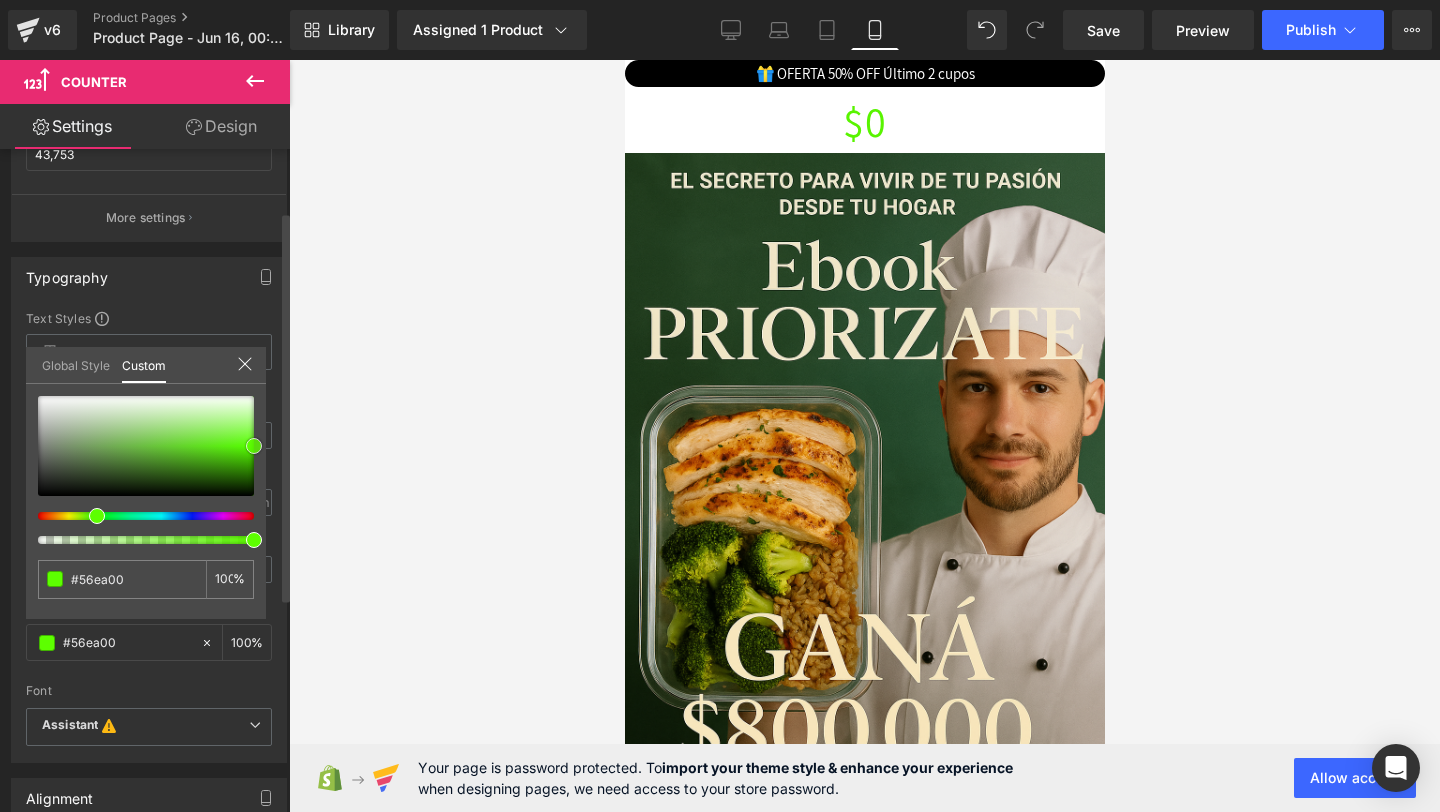 type on "#54e500" 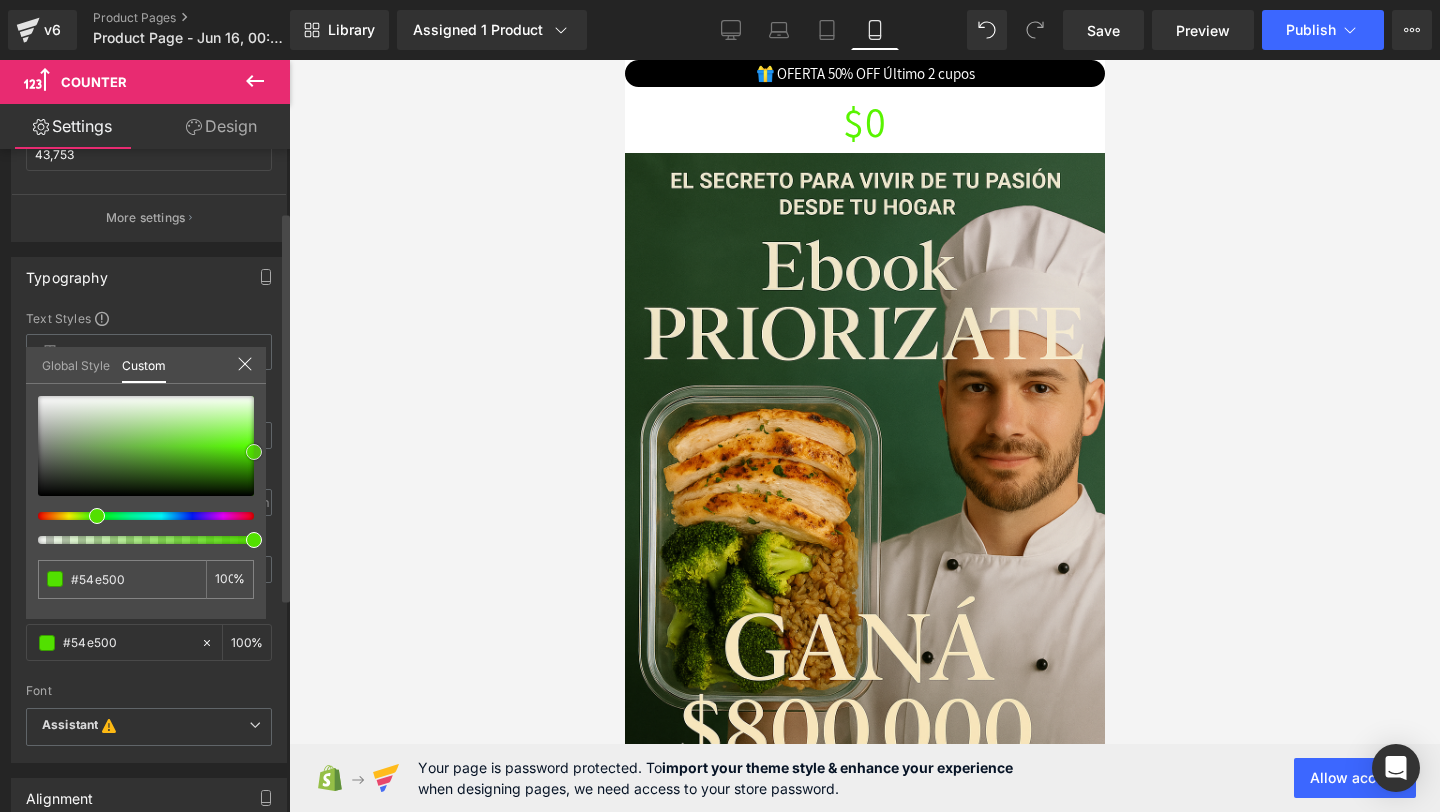 type on "#52e000" 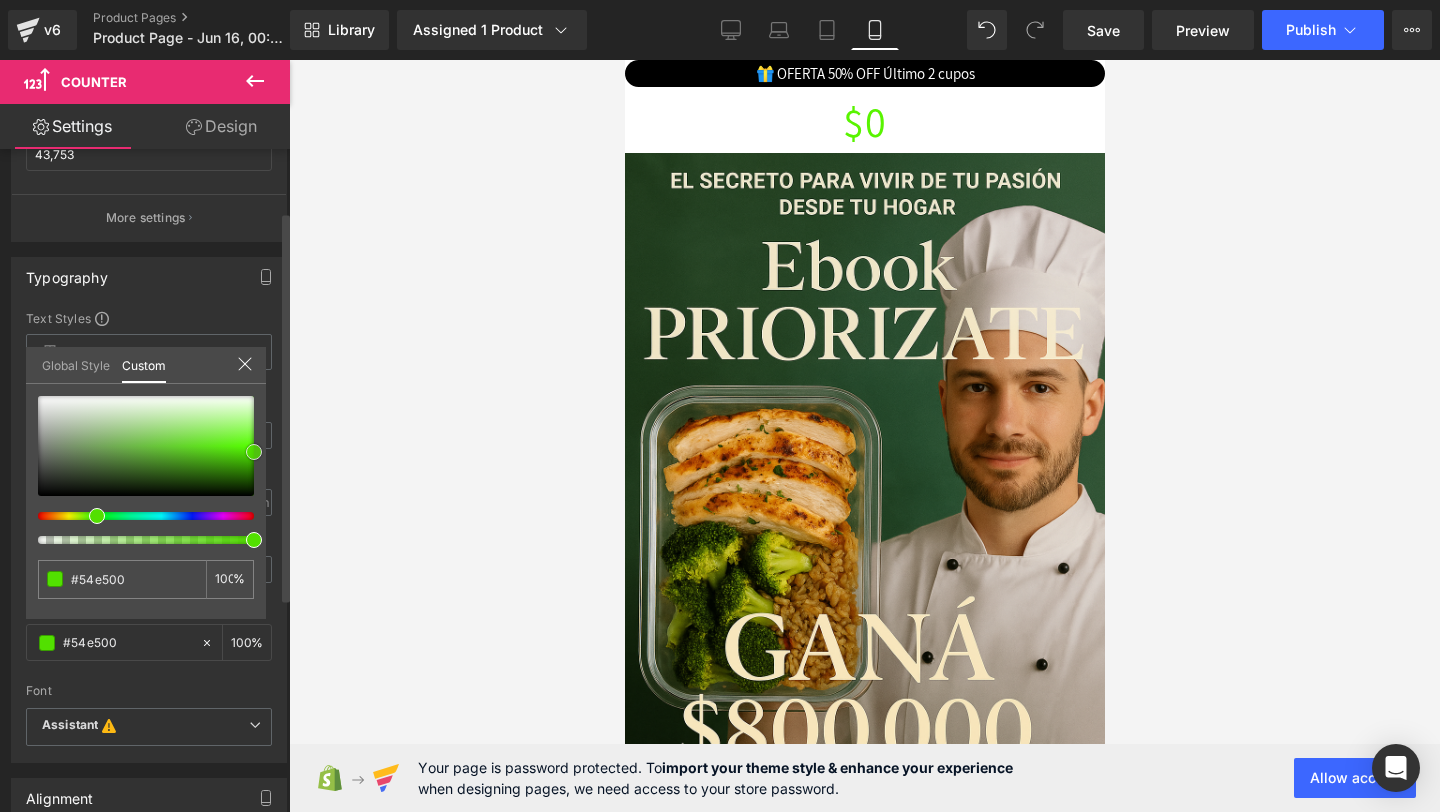 type on "#52e000" 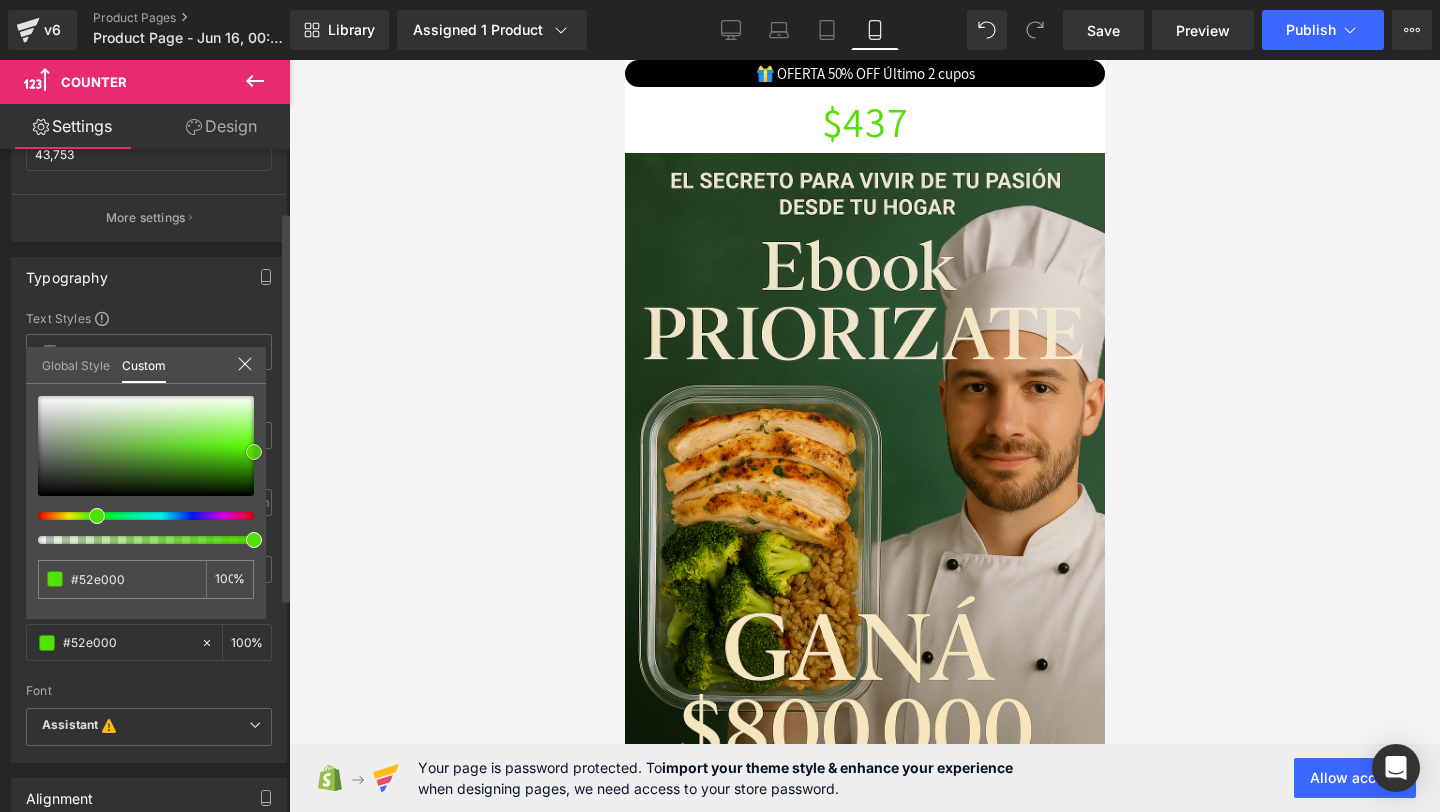 type on "#50db00" 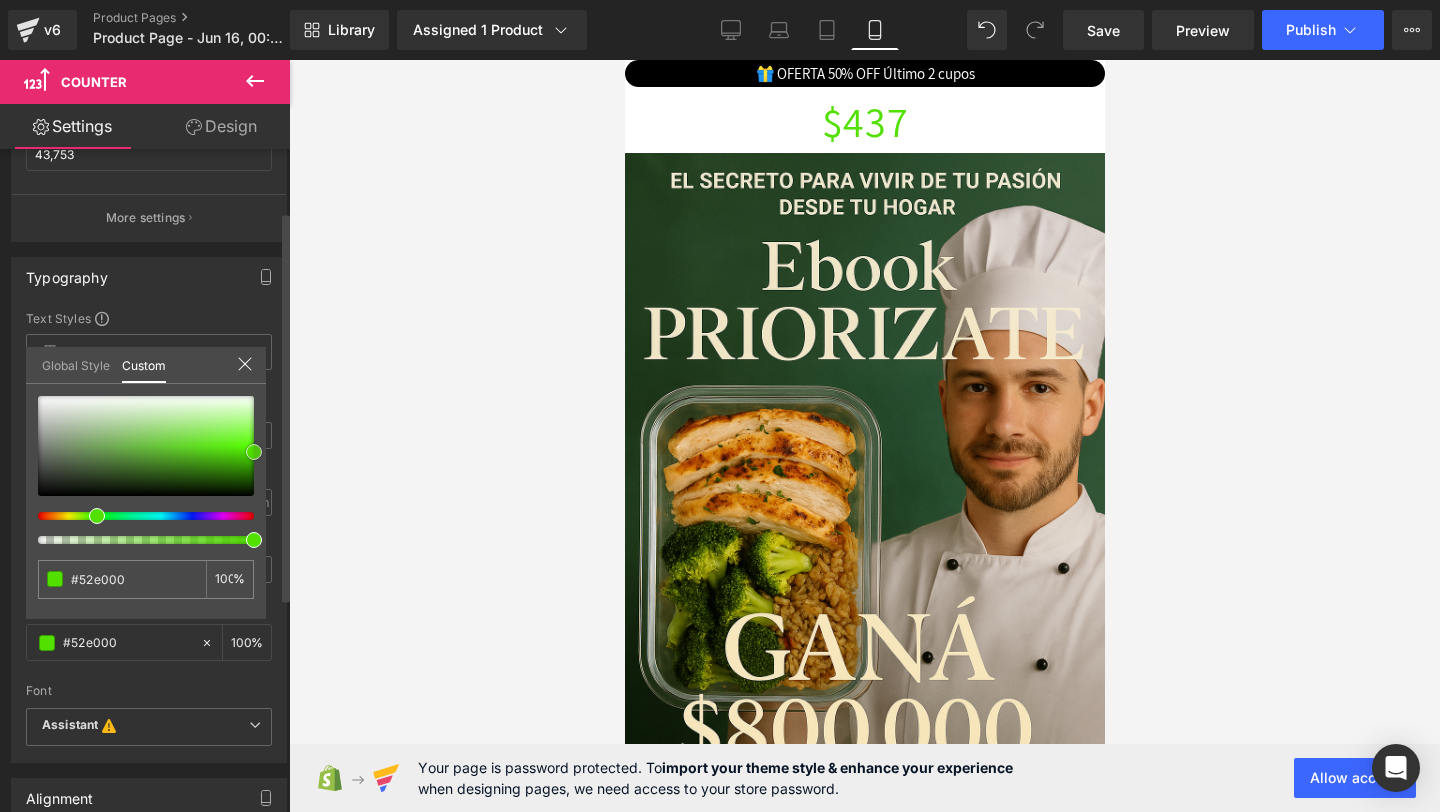type on "#50db00" 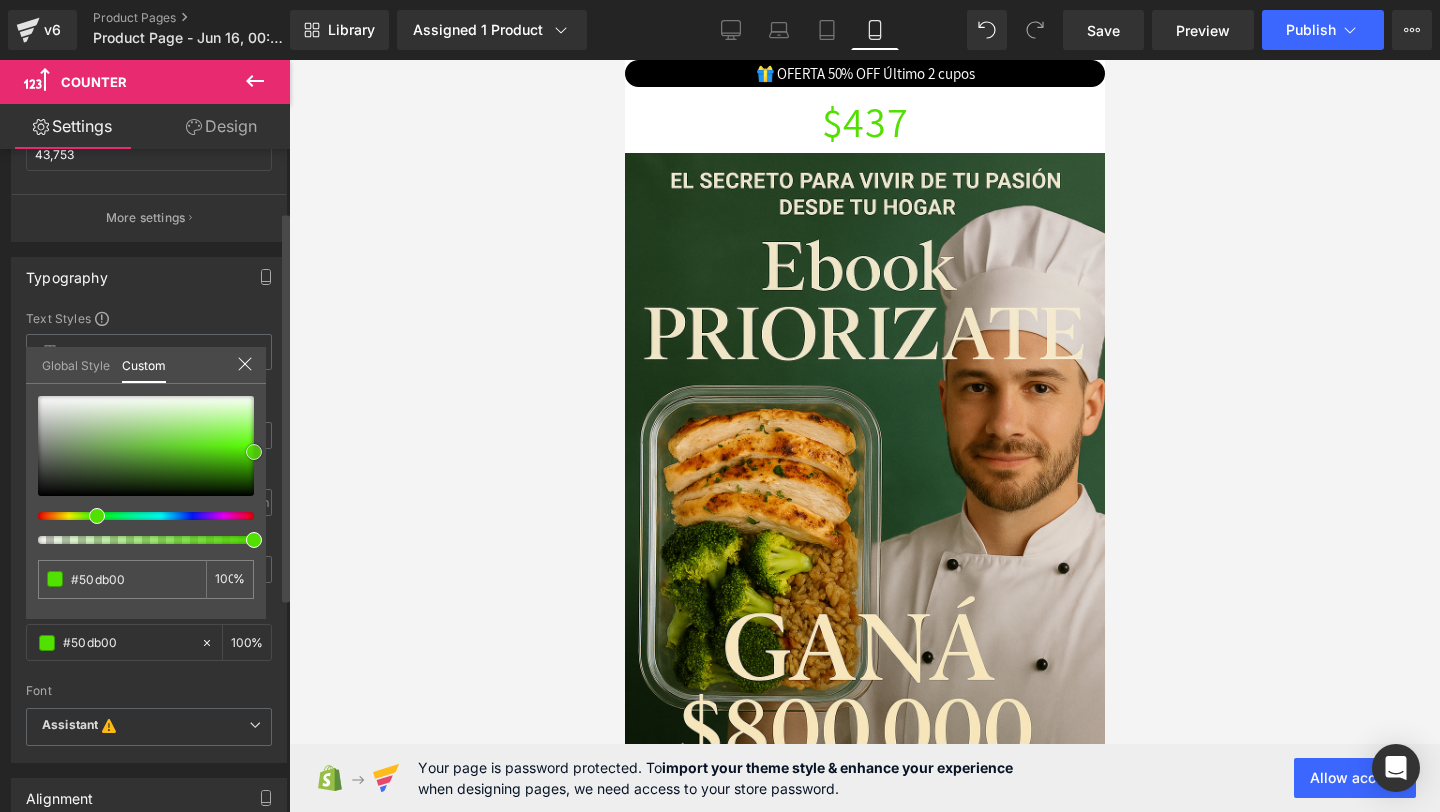 type on "#4ed600" 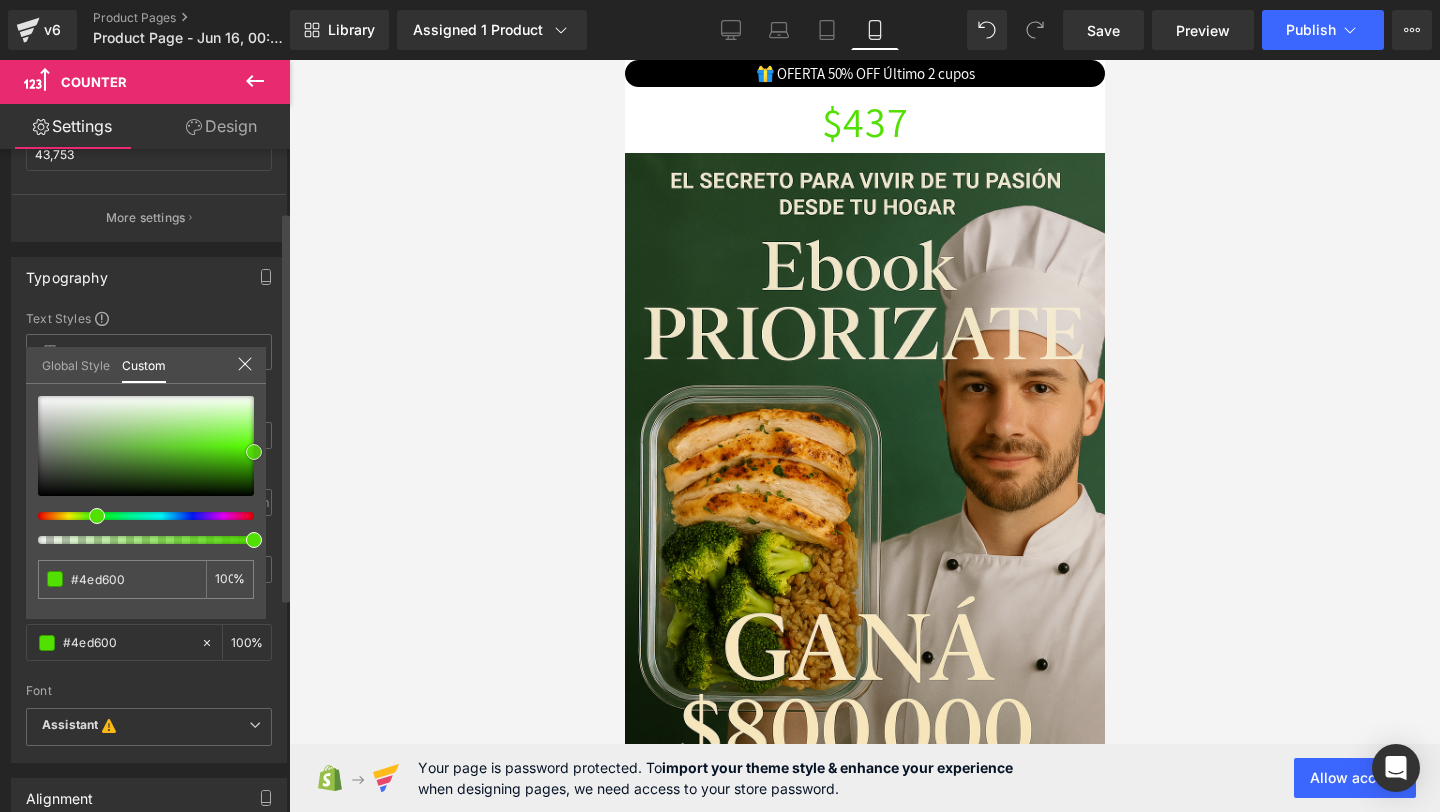 type on "#4cd100" 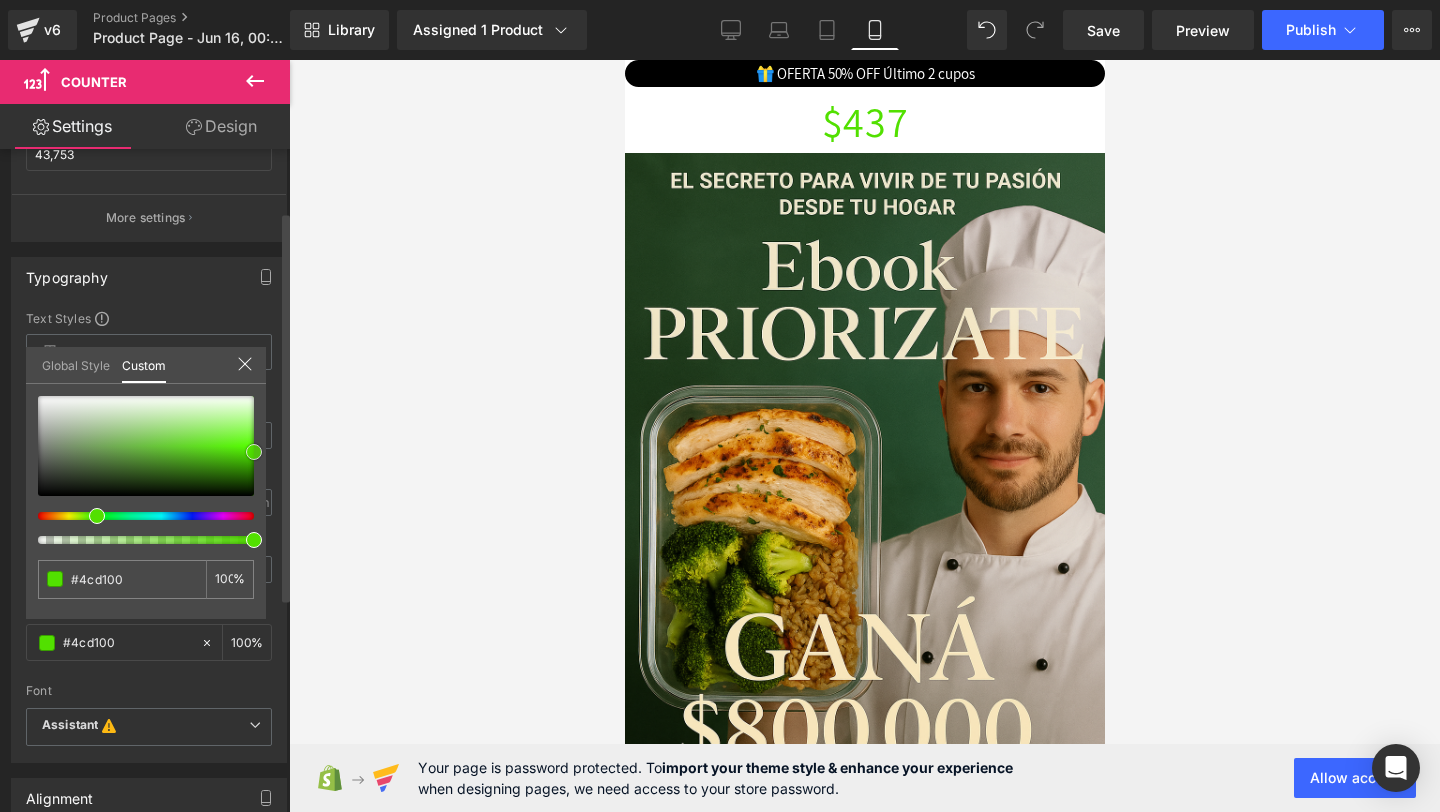 type on "#4acc00" 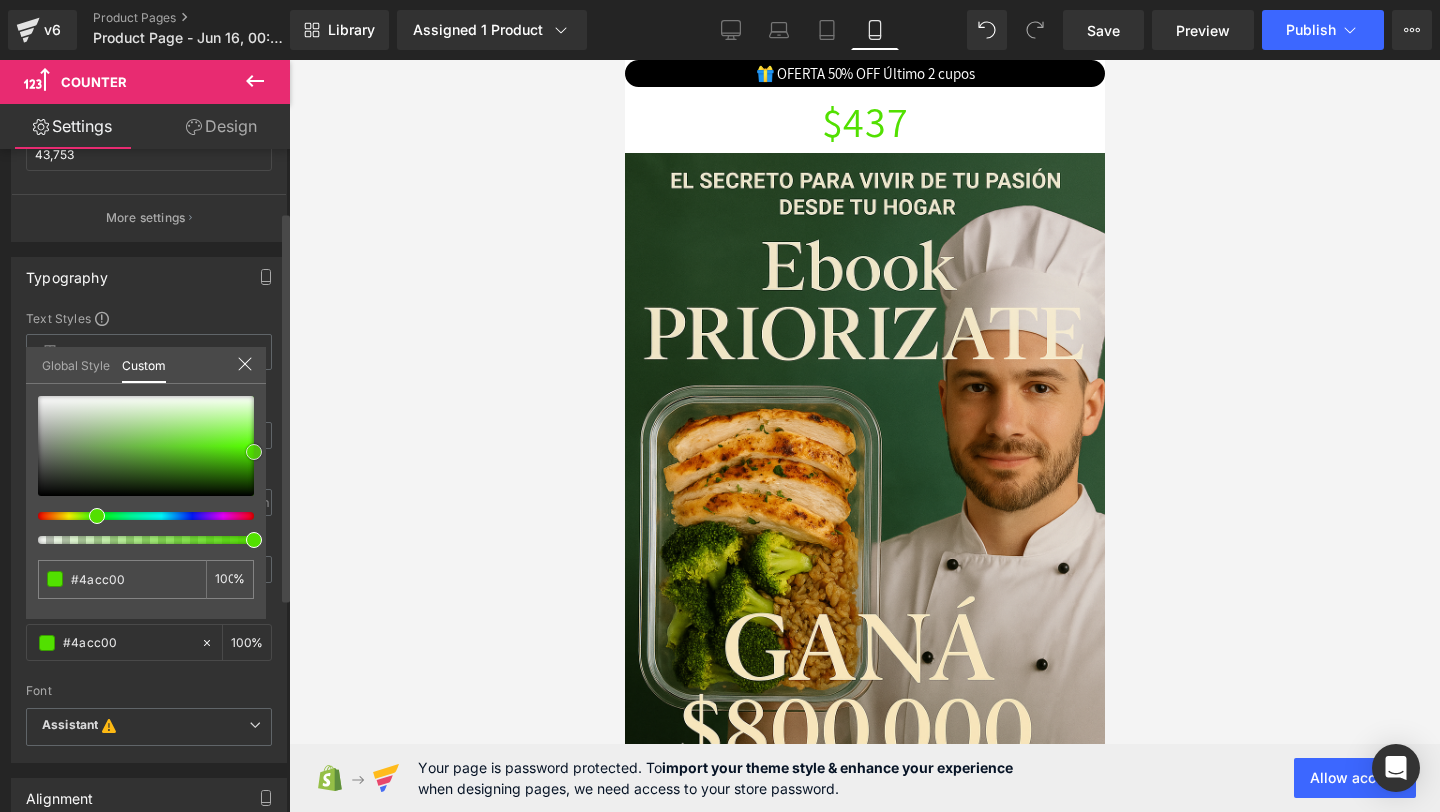 type on "#48c600" 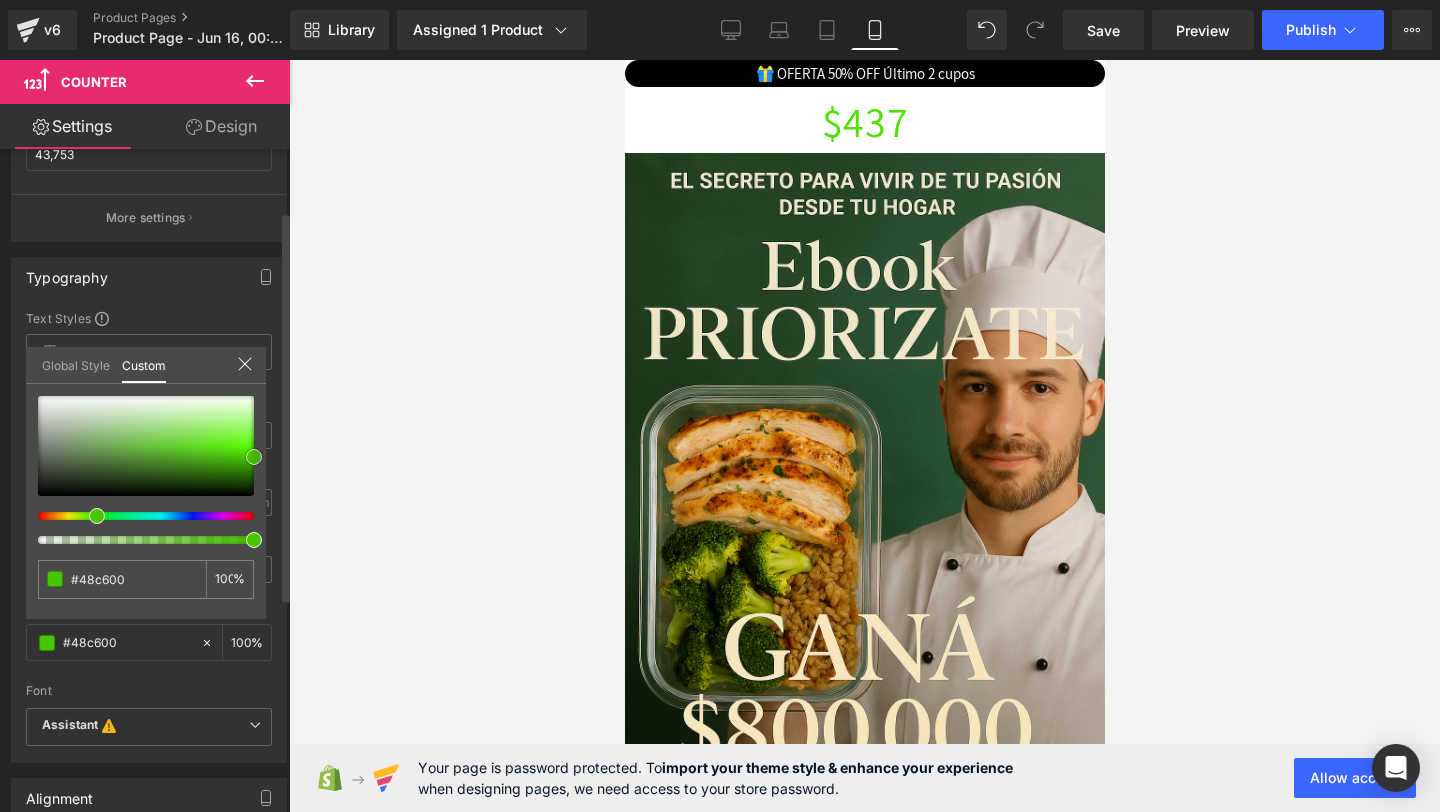 type on "#47c100" 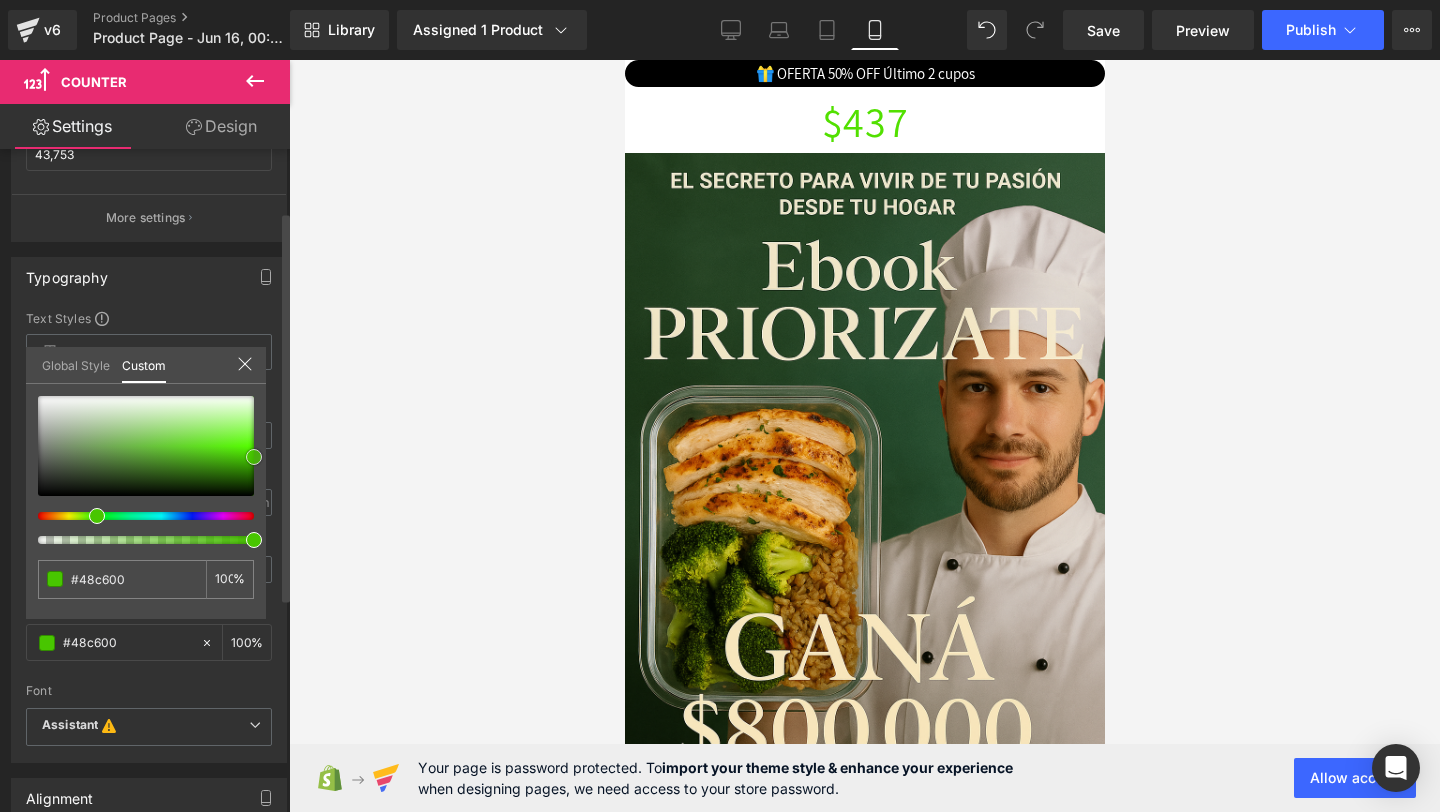 type on "#47c100" 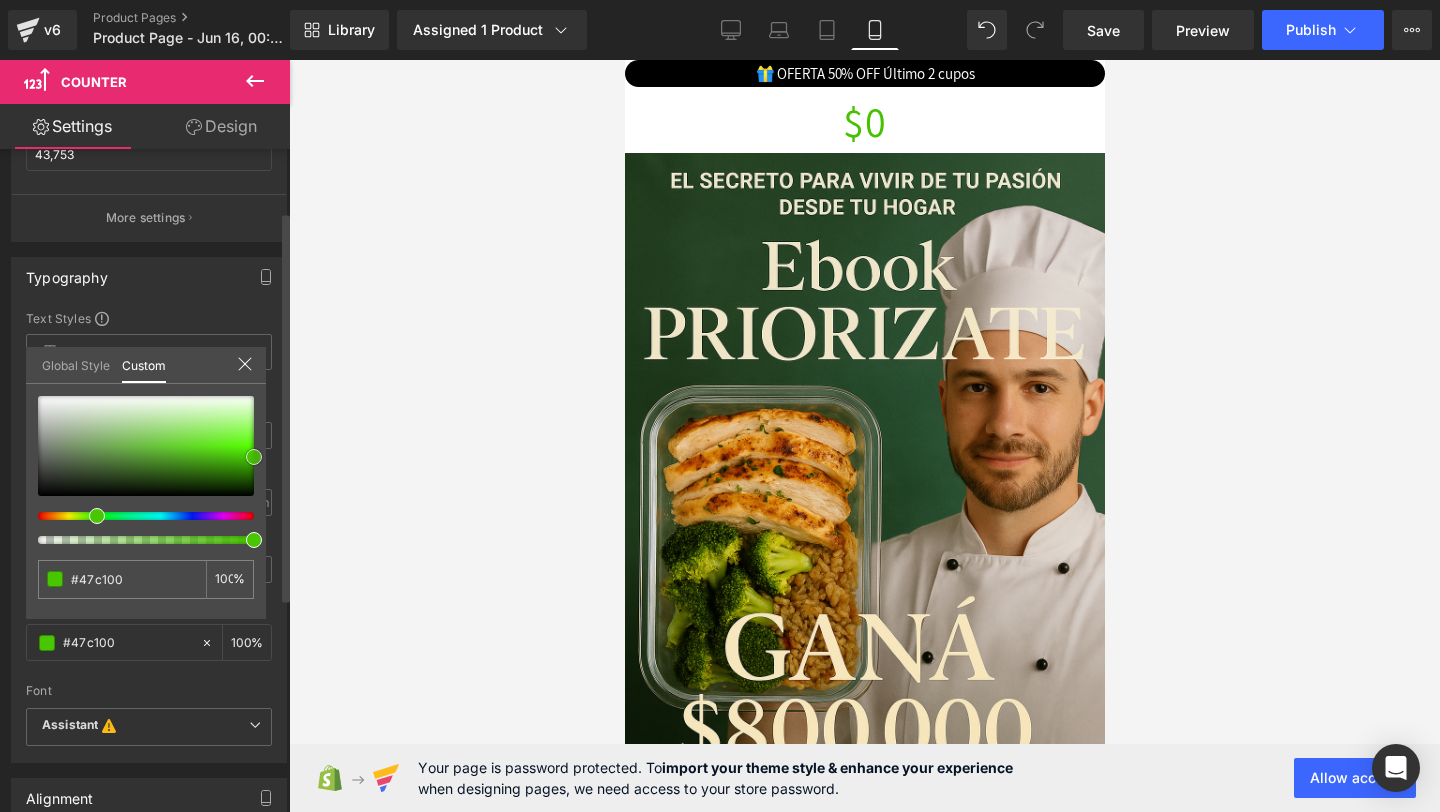 type on "#45bc00" 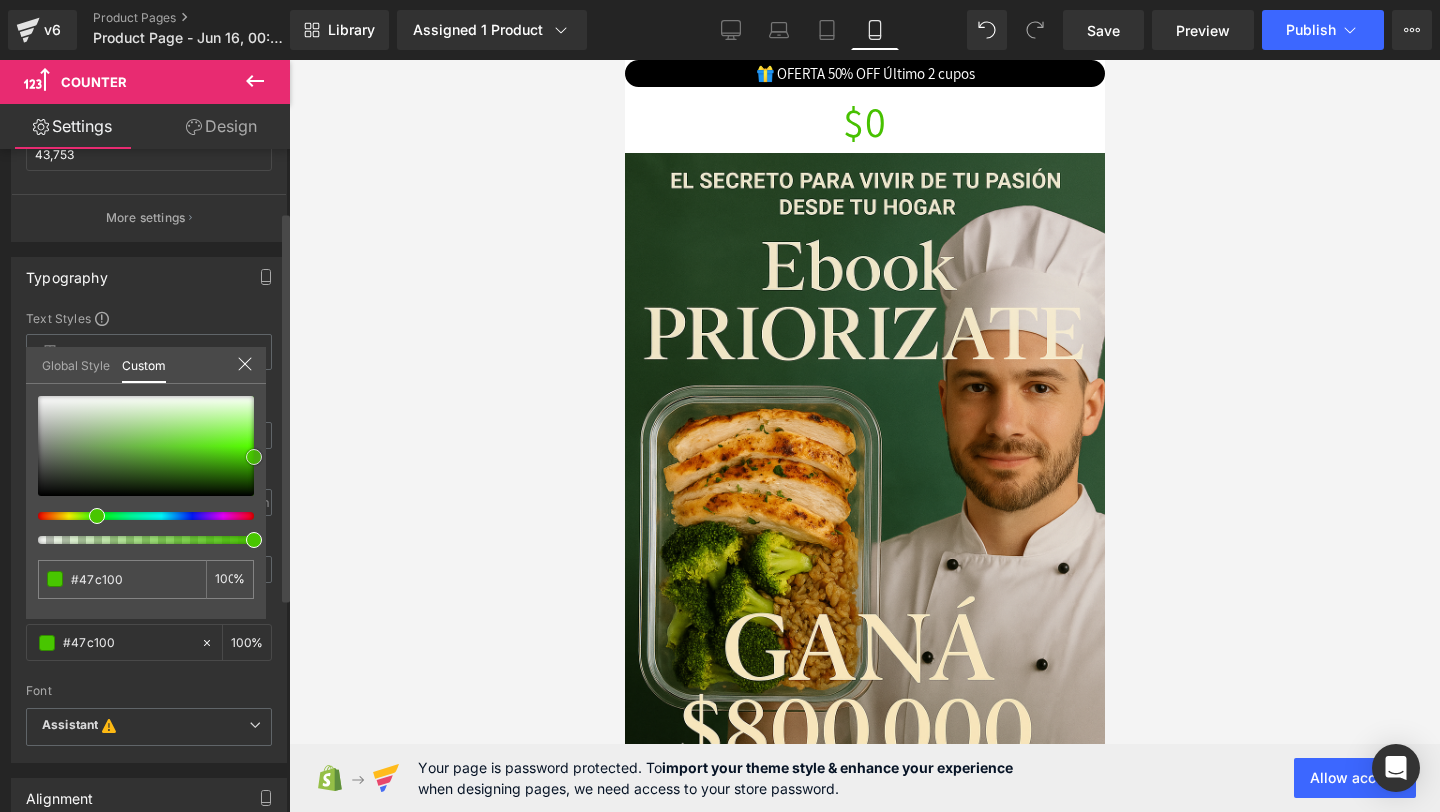 type on "#45bc00" 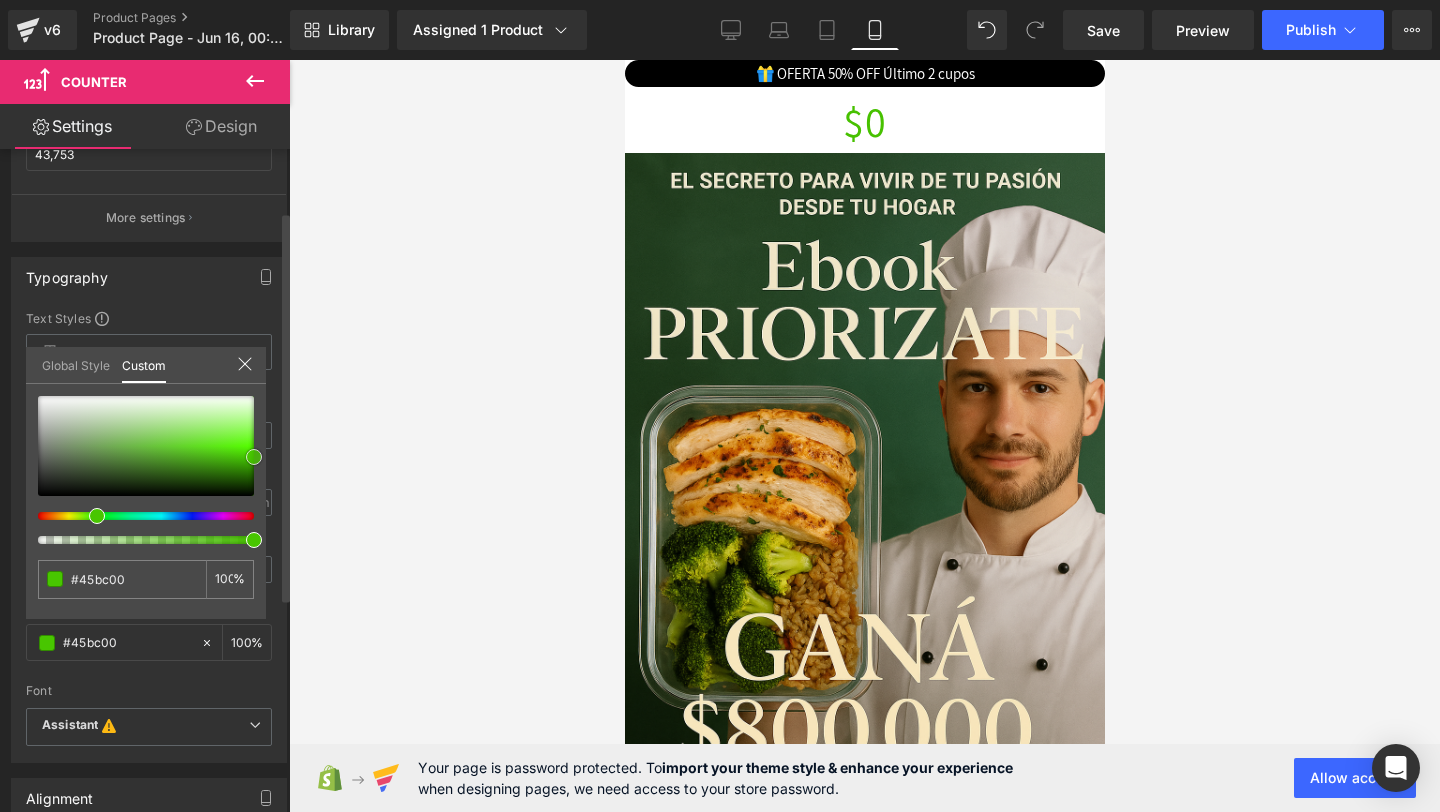 type on "#43b700" 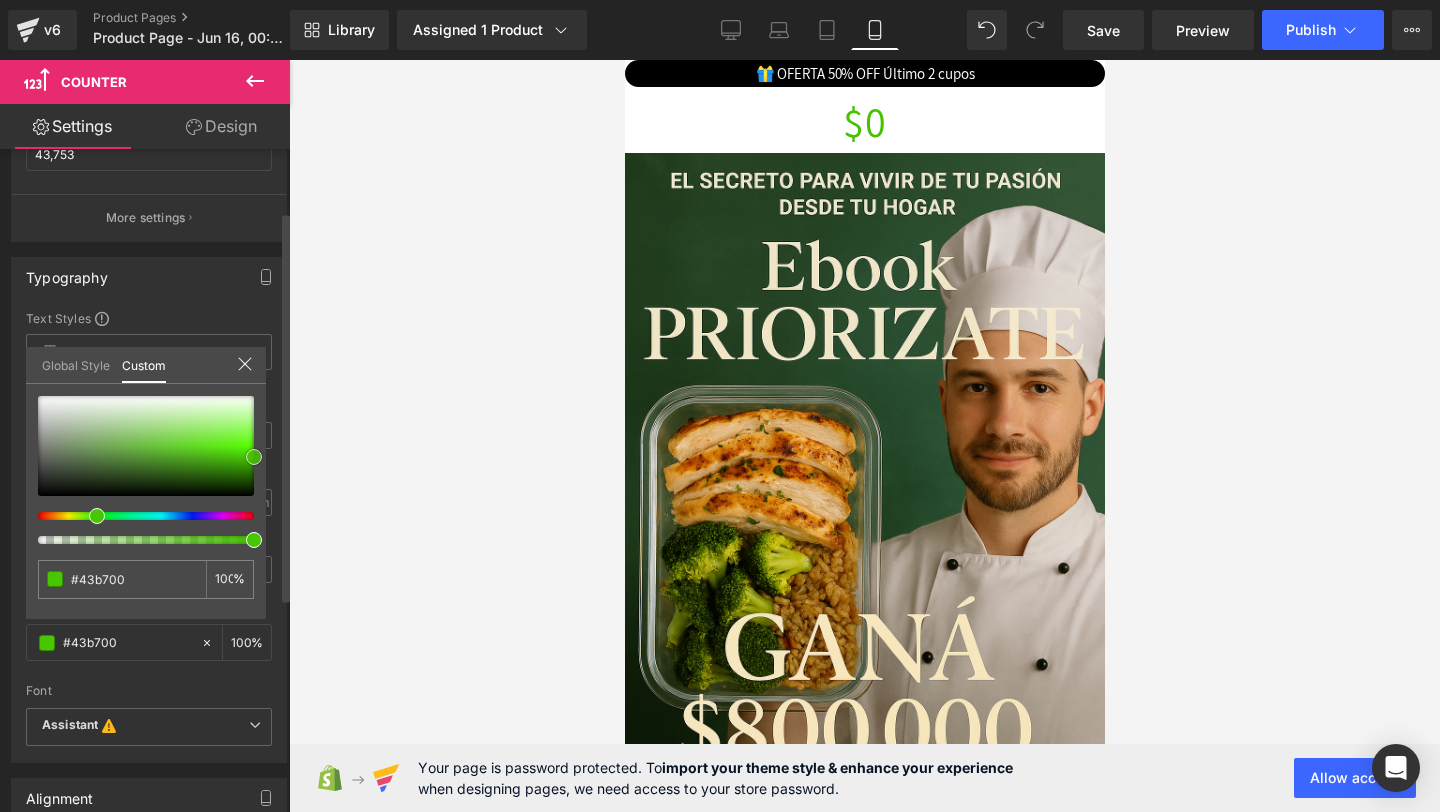 type on "#41b200" 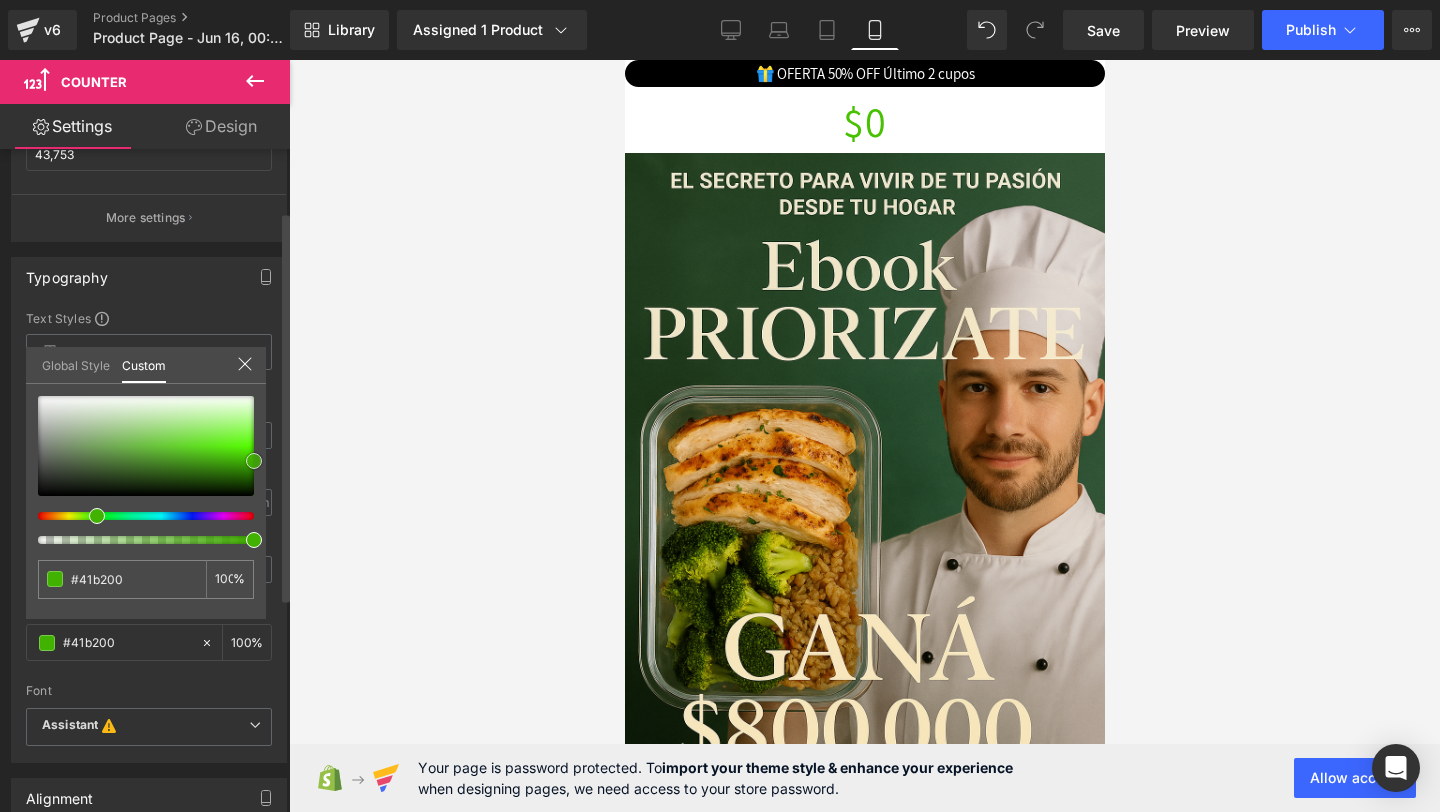 type on "#3fad00" 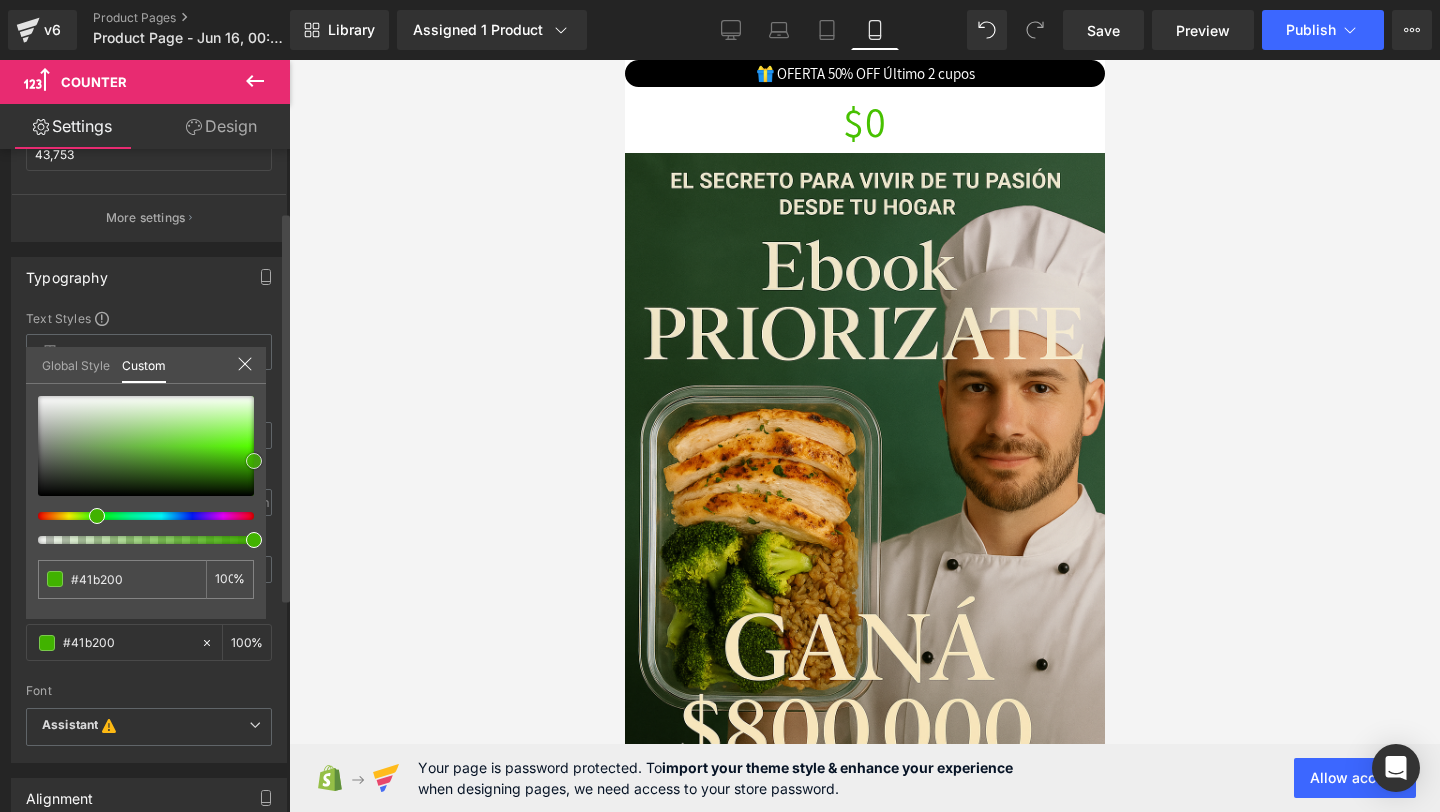 type on "#3fad00" 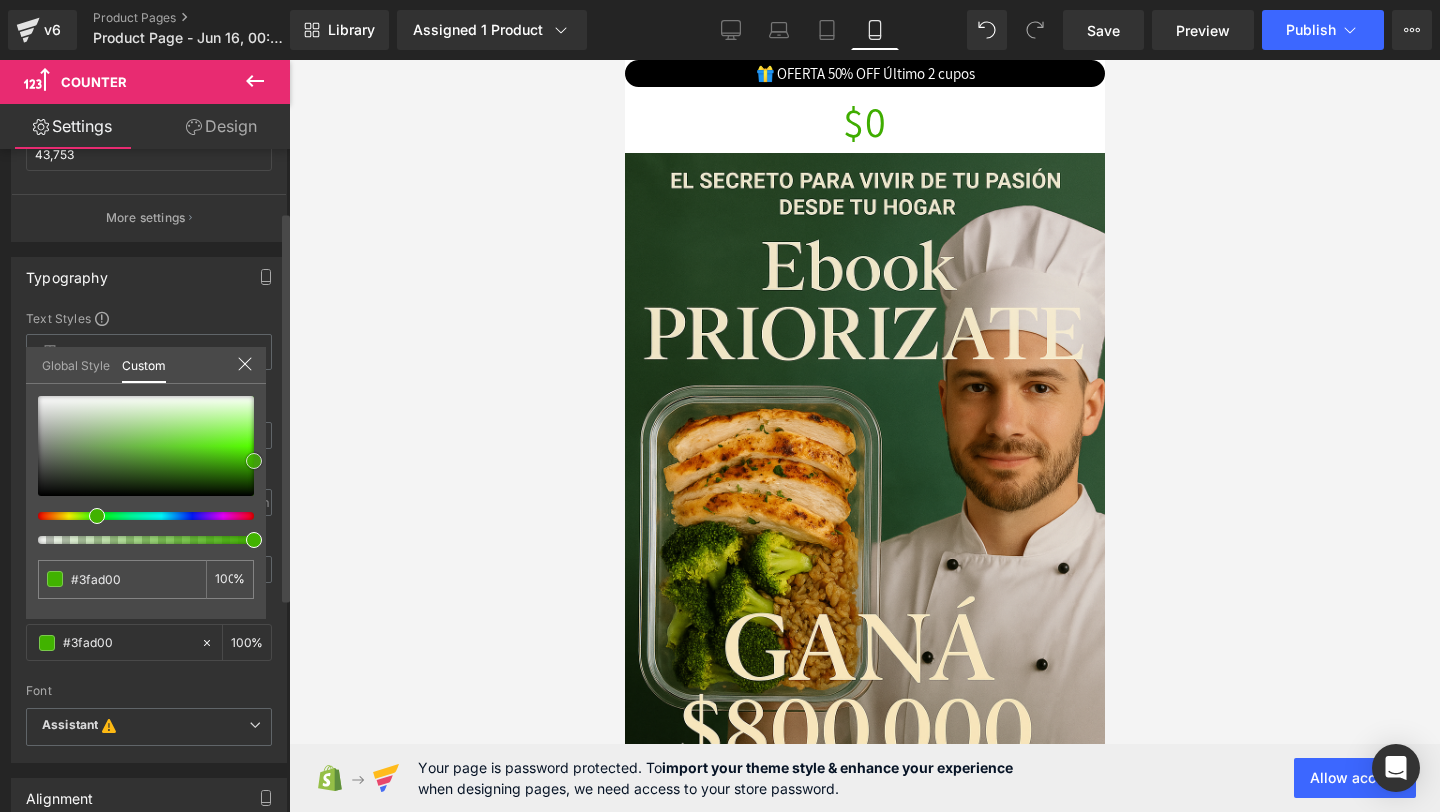 type on "#3da800" 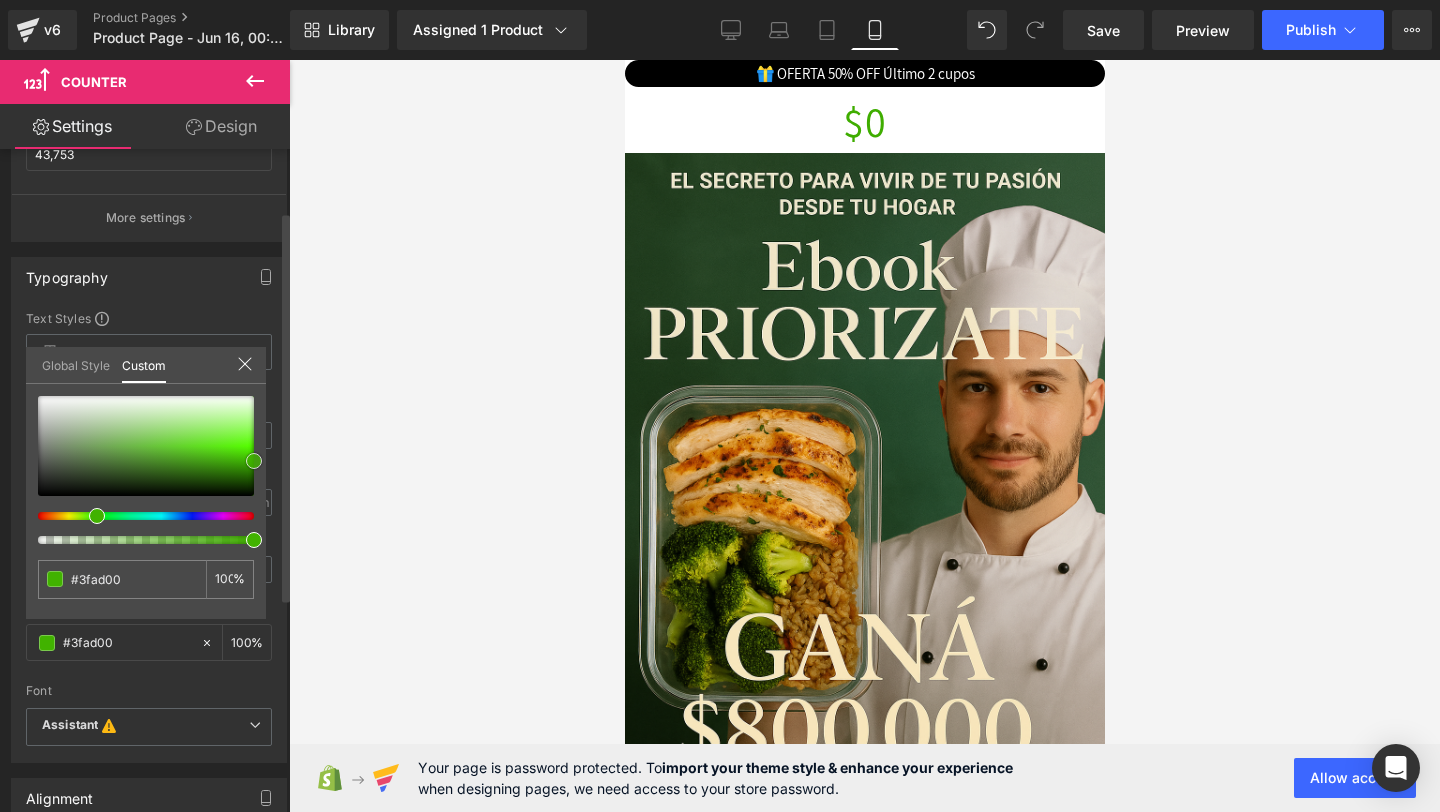 type on "#3da800" 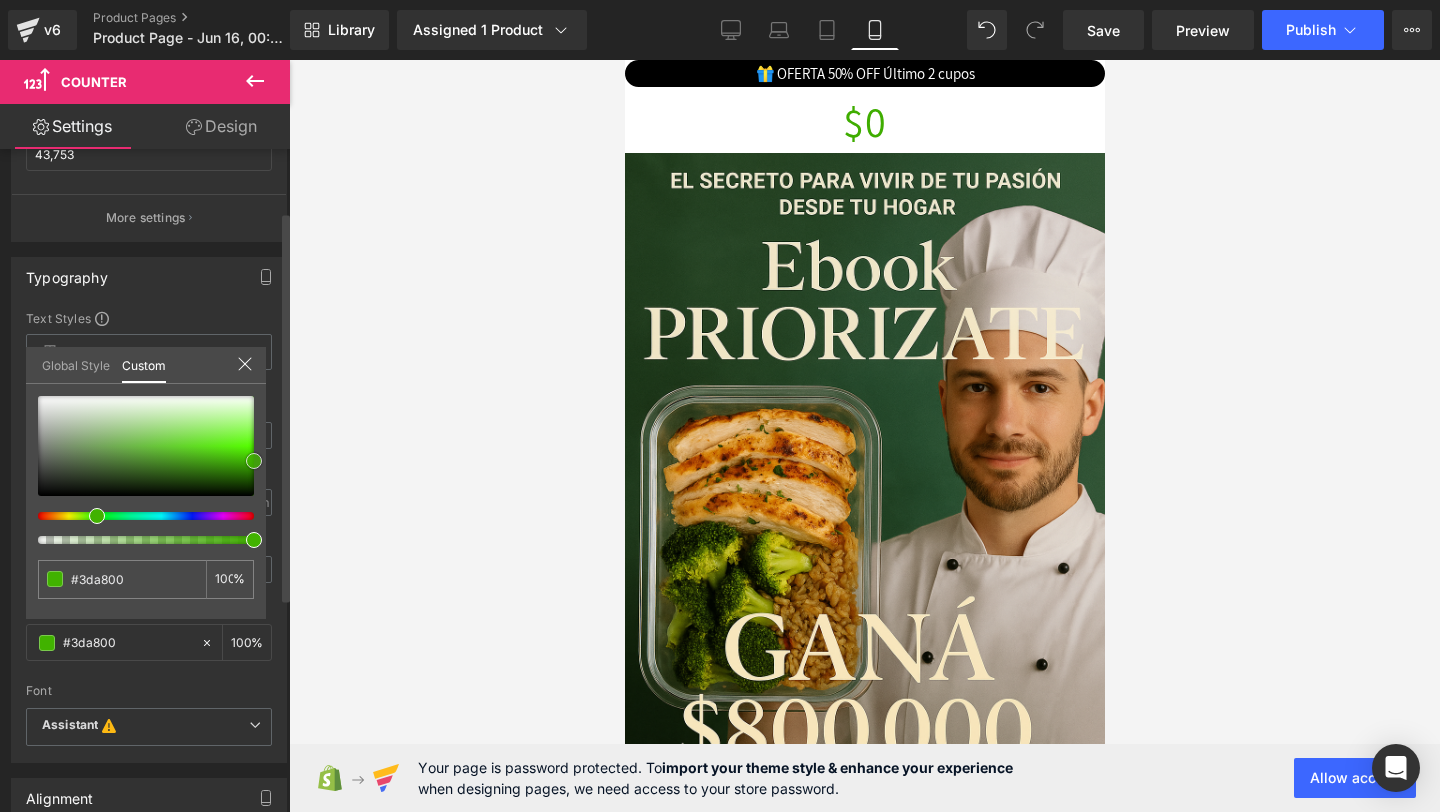 type on "#3ba300" 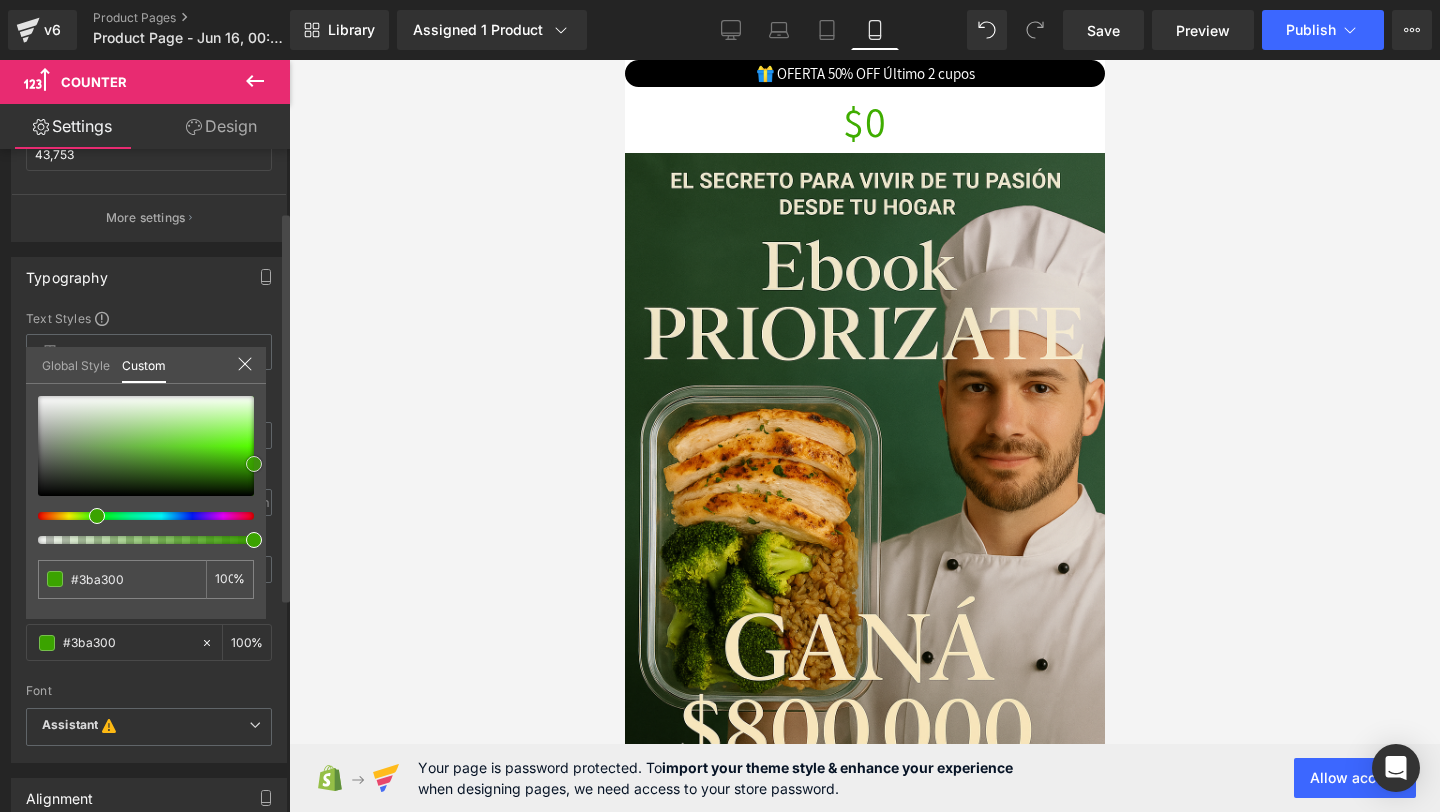 type on "#399e00" 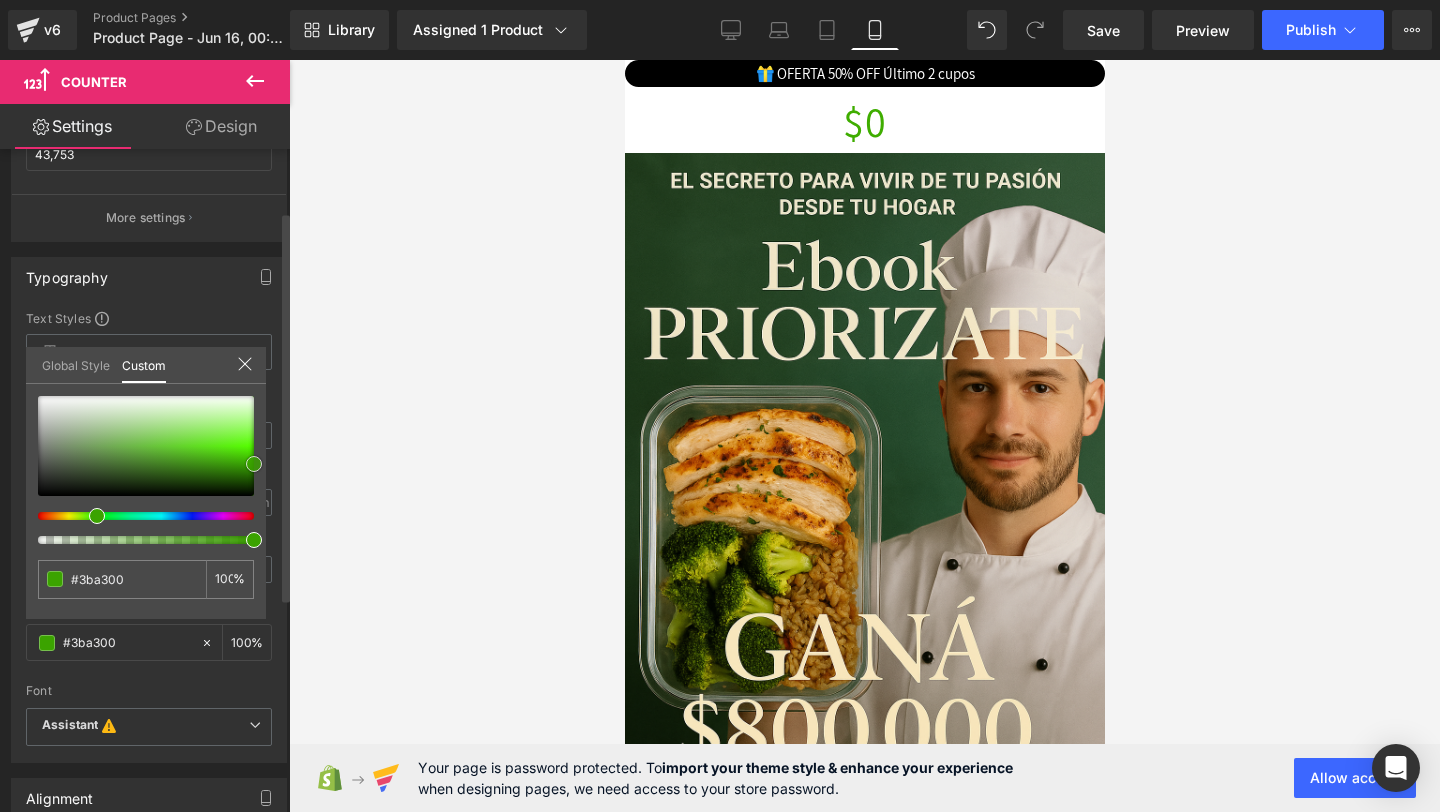 type on "#399e00" 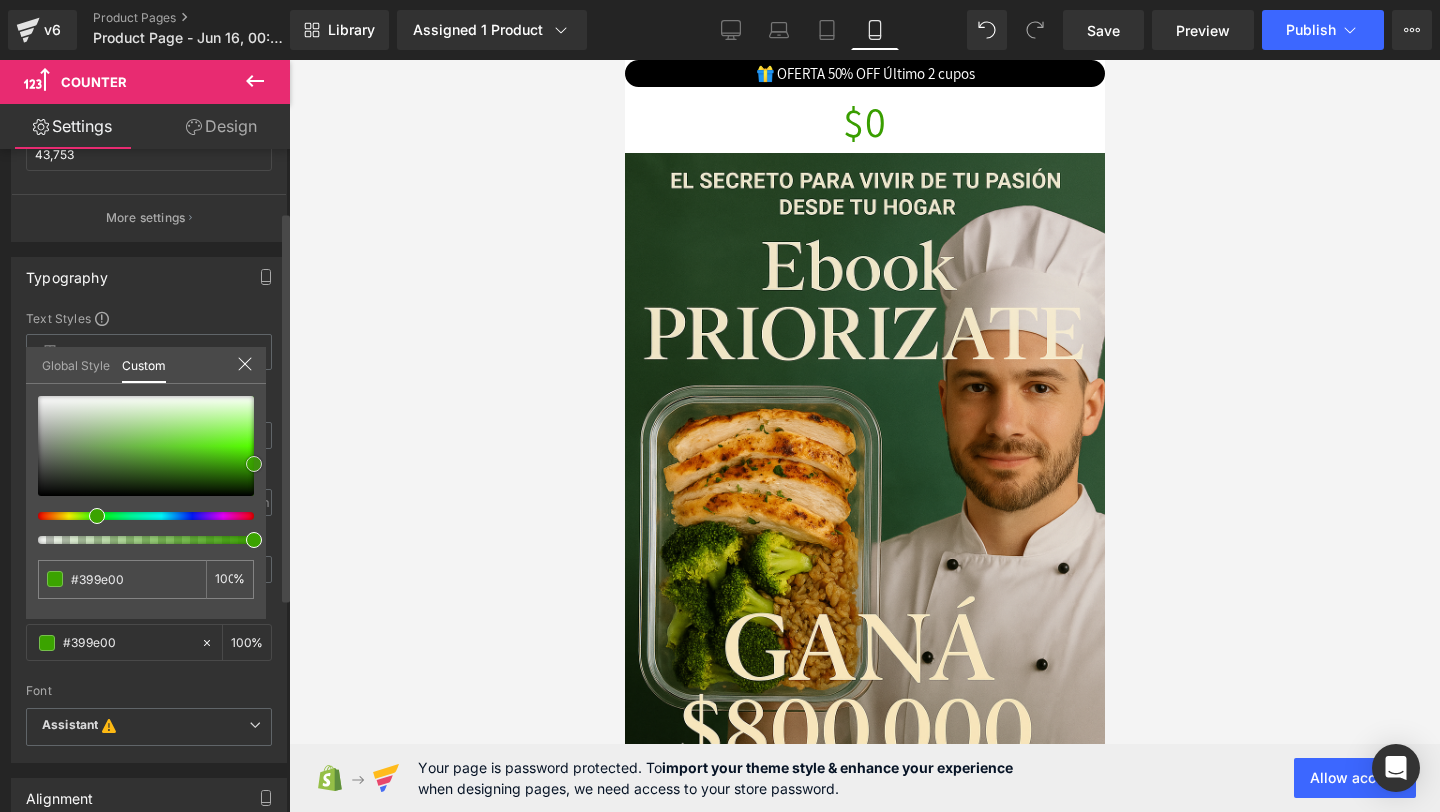 type on "#389900" 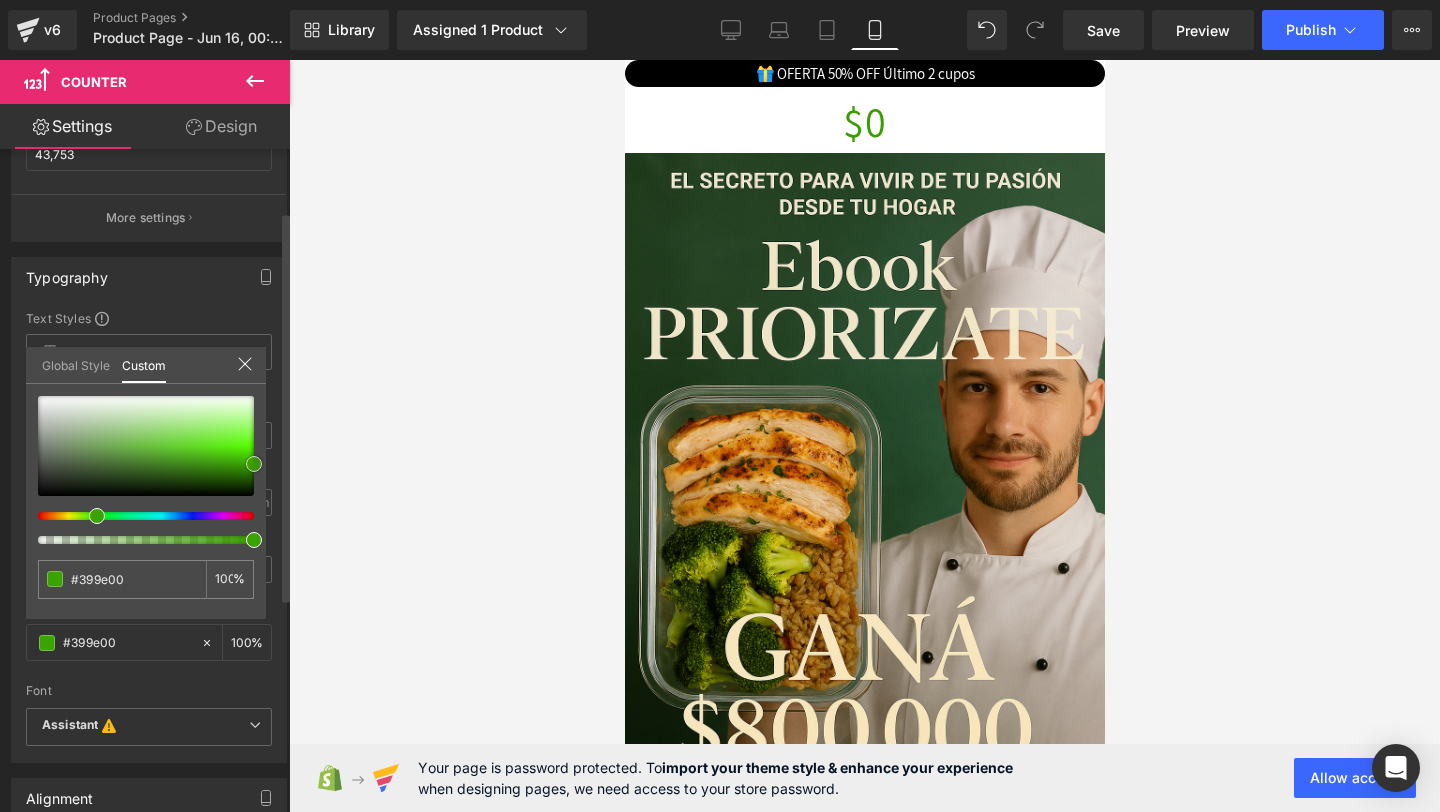 type on "#389900" 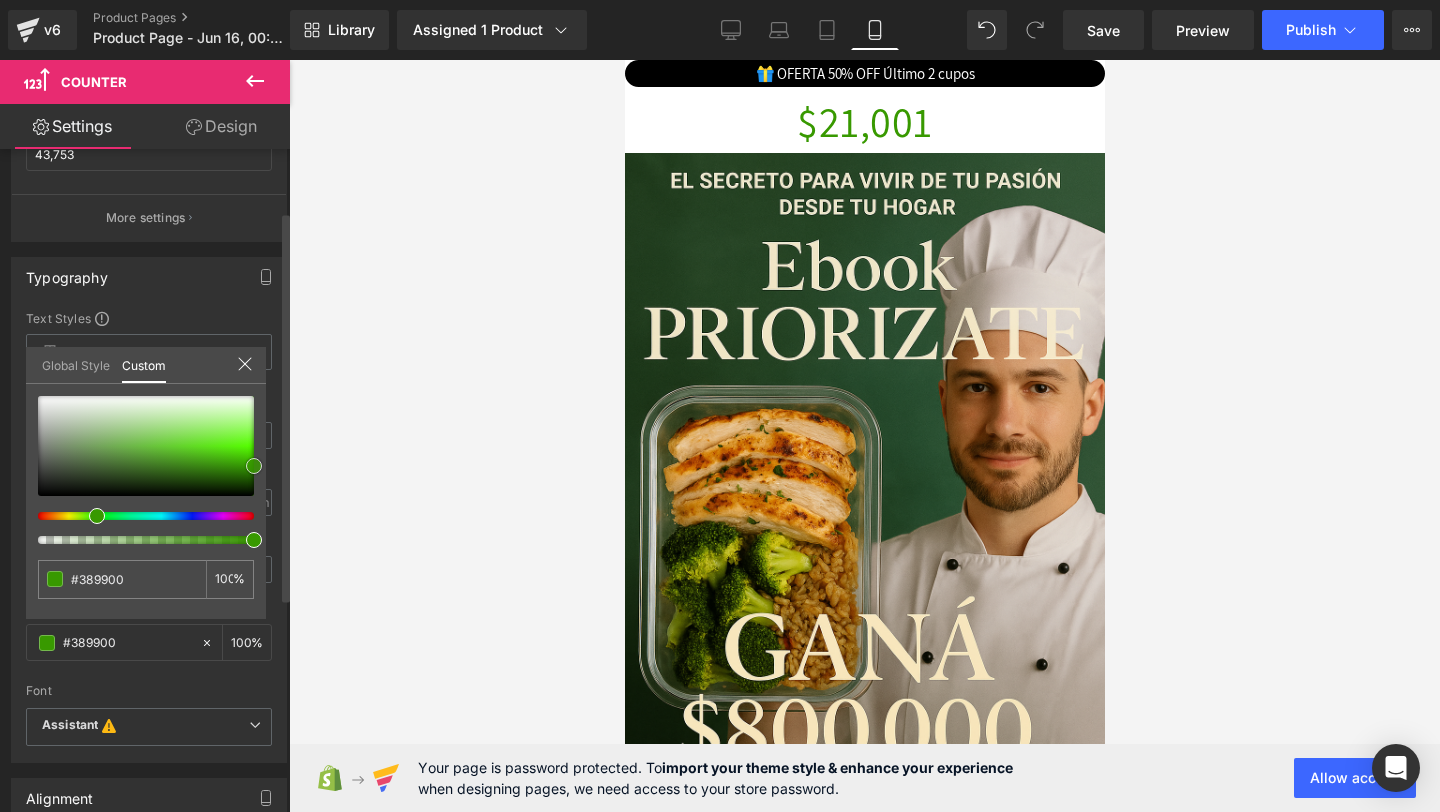 drag, startPoint x: 77, startPoint y: 471, endPoint x: 271, endPoint y: 462, distance: 194.20865 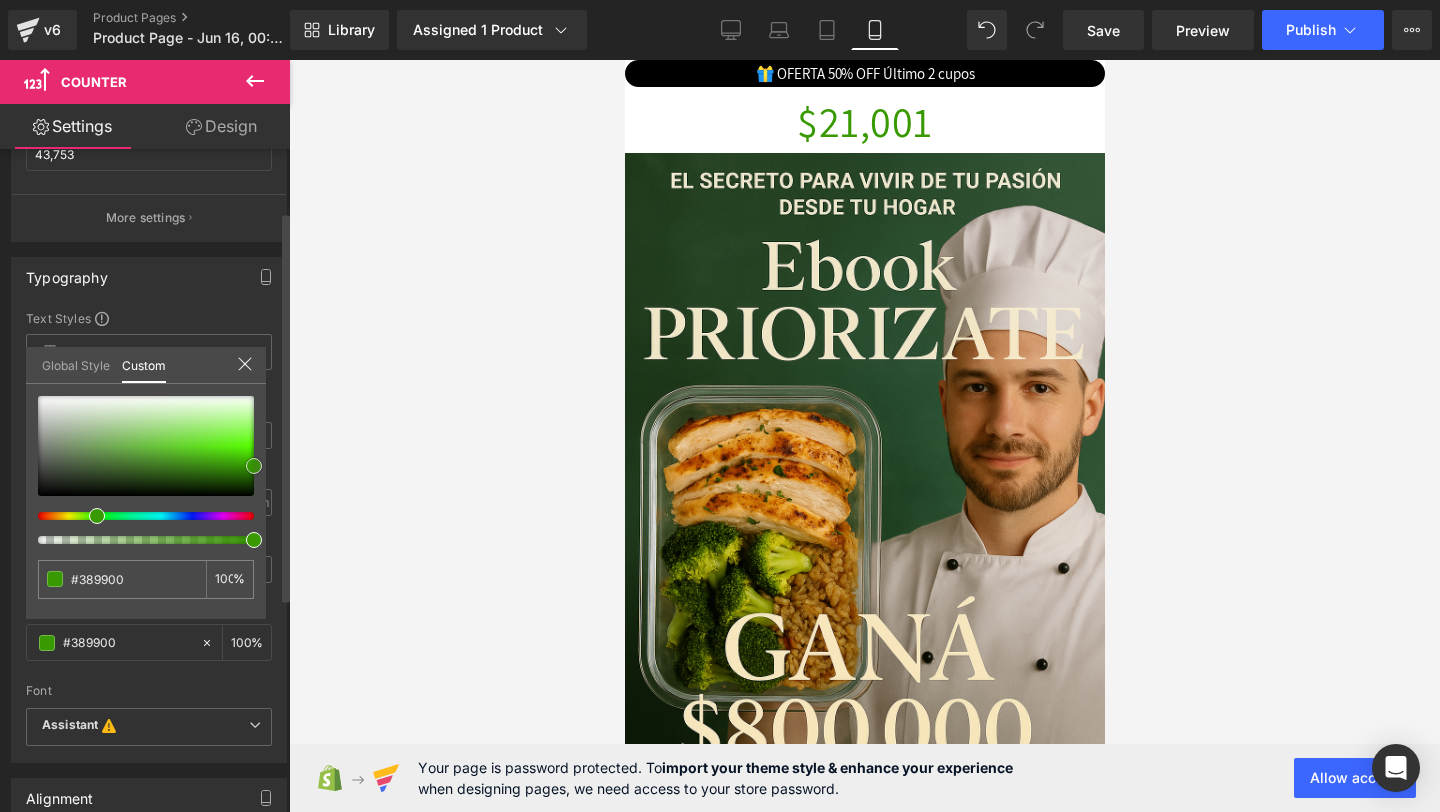 click on "Typography Text Styles Custom
Custom
Setup Global Style
Custom
Setup Global Style
42px Font Size 42 px 1.5em Line Height 1.5 em 1px Letter Spacing 1 px rgba(56, 153, 0, 1) Color #389900 100 % Assistant, sans-serif
Font
Default
Assistant
Assistant
This font has been deactivated, you can activate in Font Manager or select another font.
Default
Assistant
%" at bounding box center (149, 502) 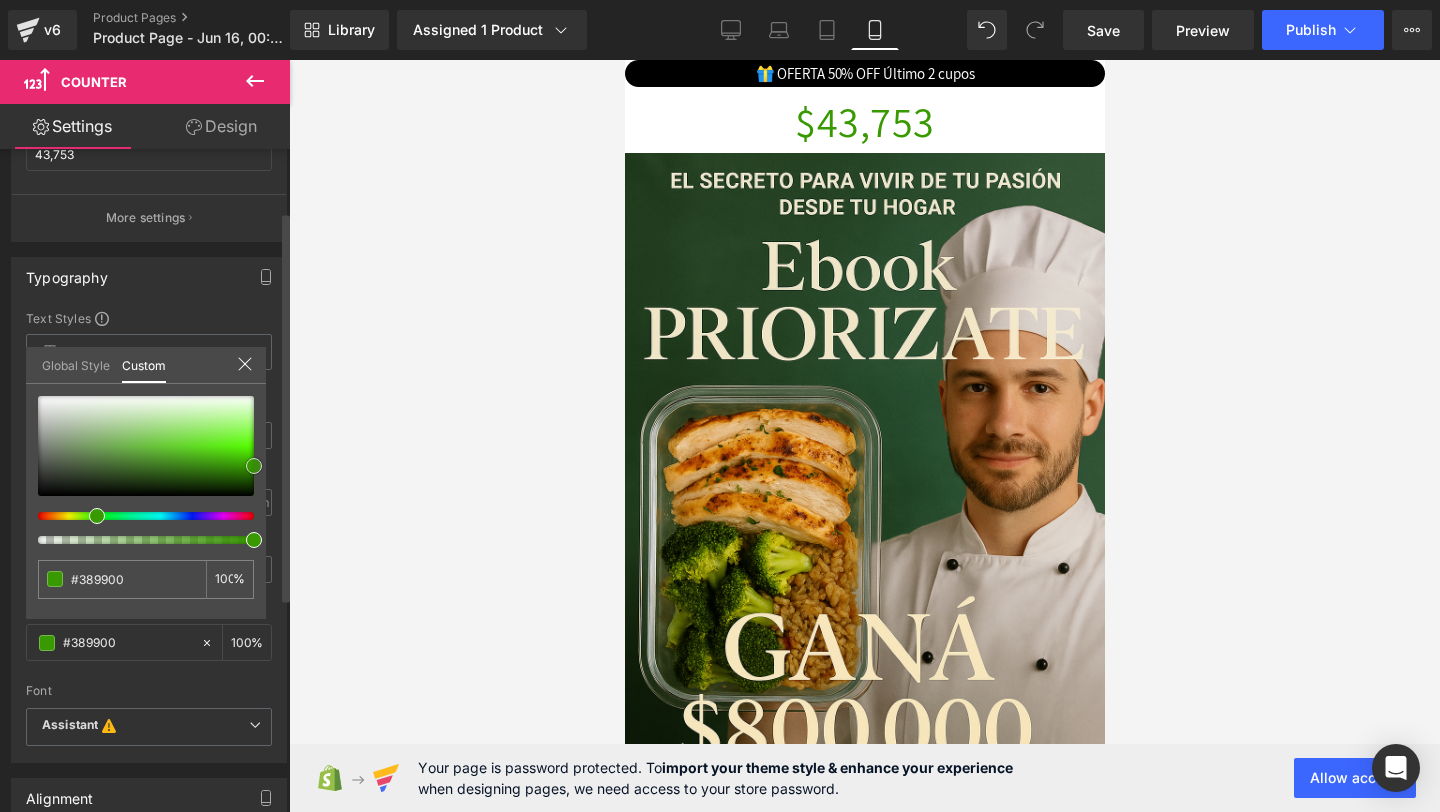 type on "1.8" 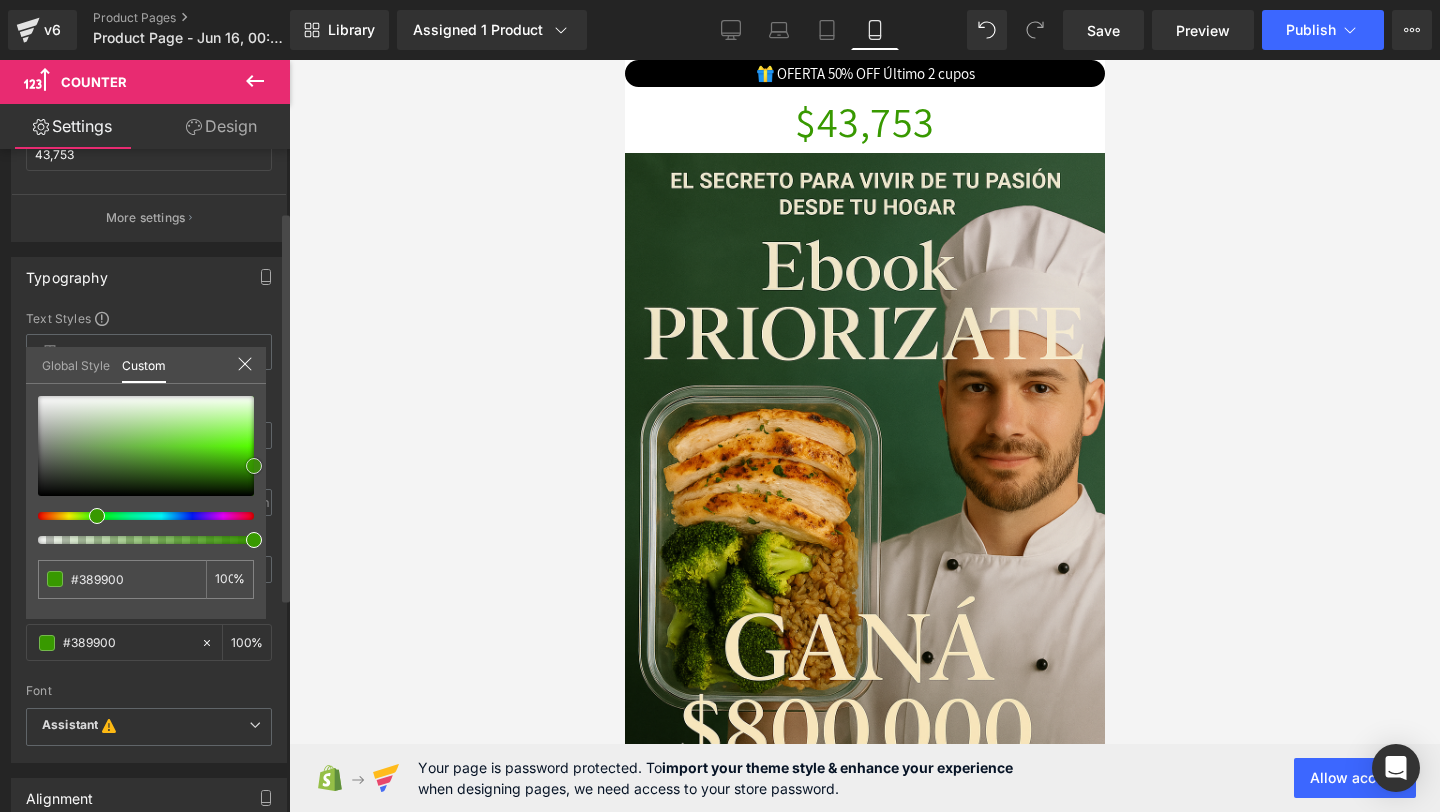 type on "#2d313f" 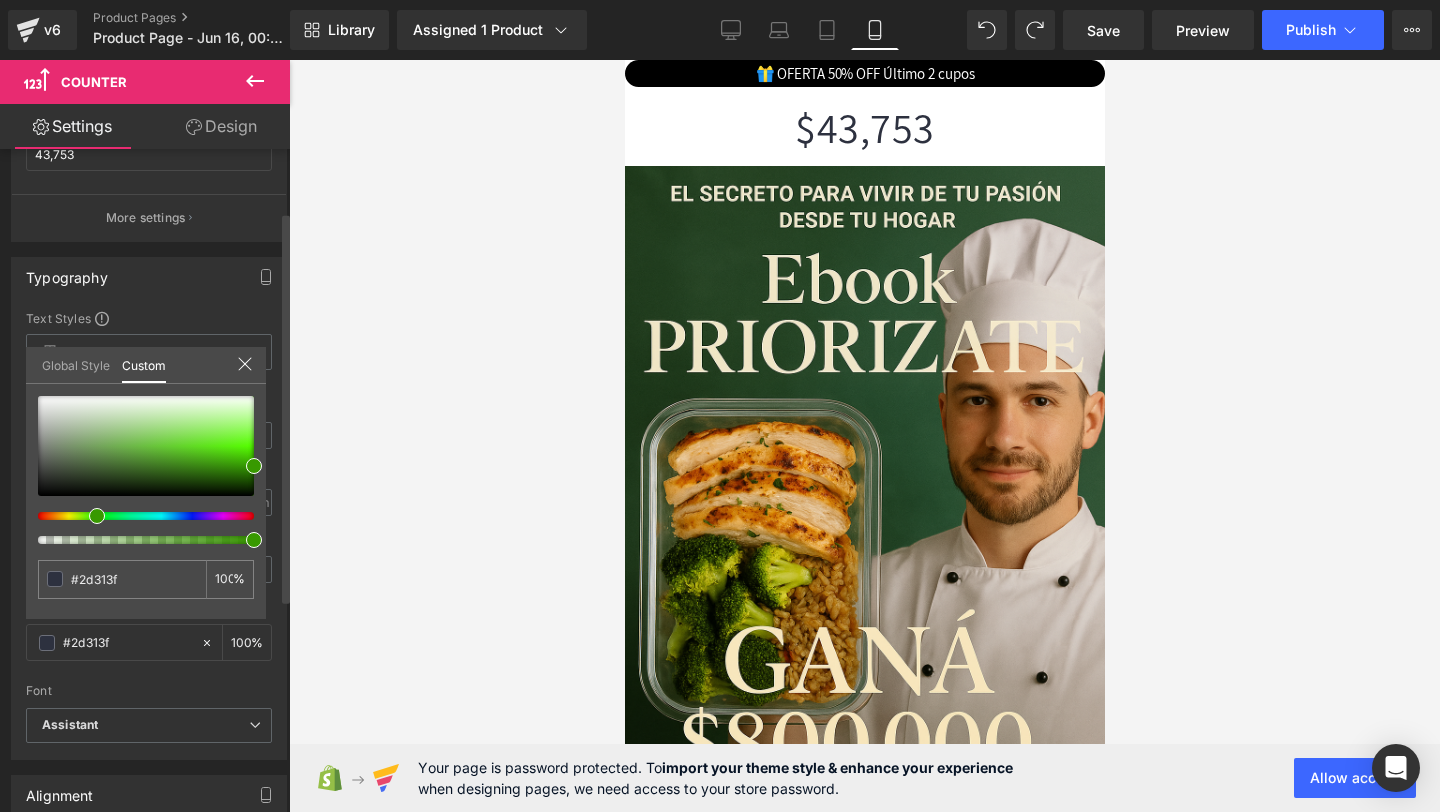 click on "Global Style Custom" at bounding box center (146, 365) 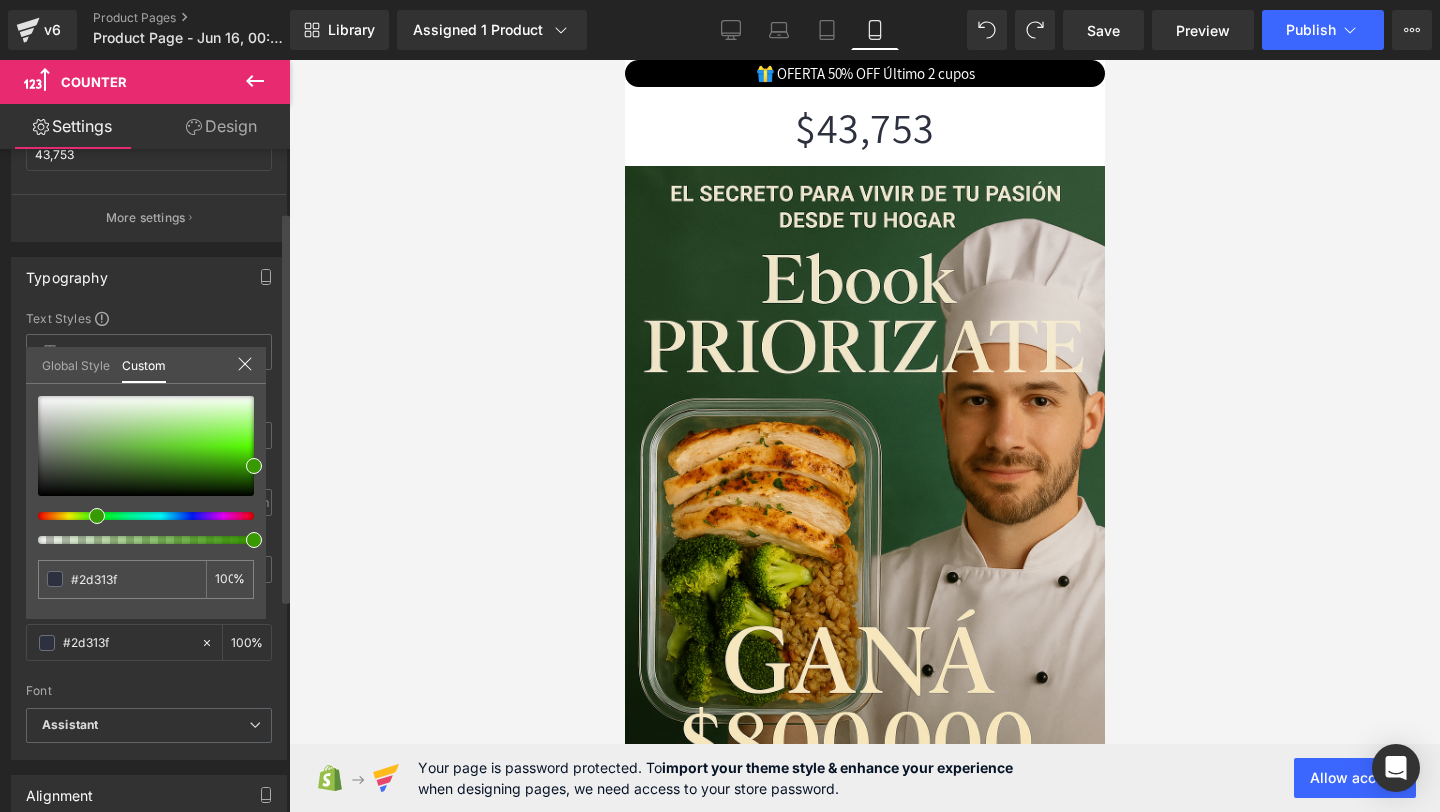 click 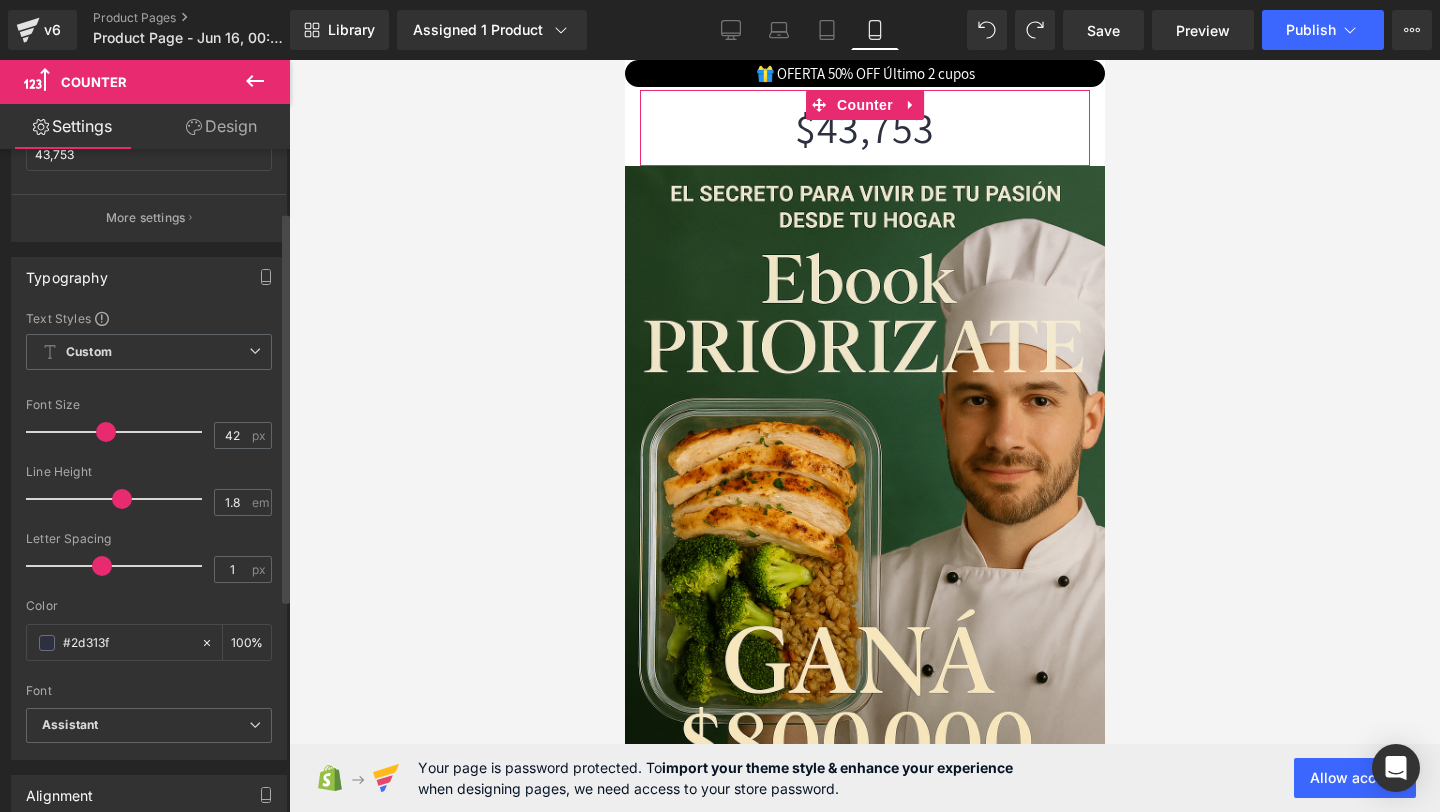 scroll, scrollTop: 227, scrollLeft: 0, axis: vertical 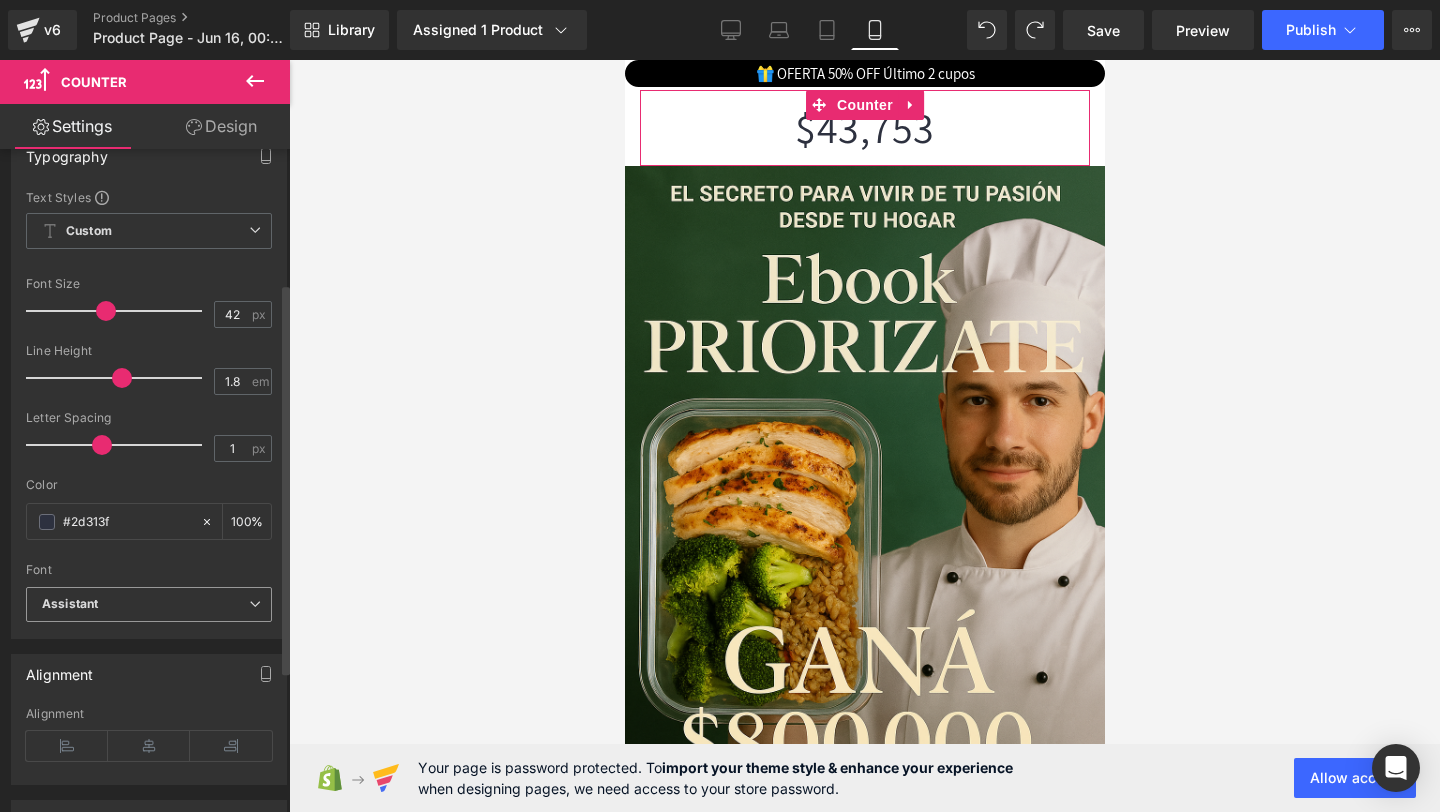 click on "Assistant" at bounding box center [145, 604] 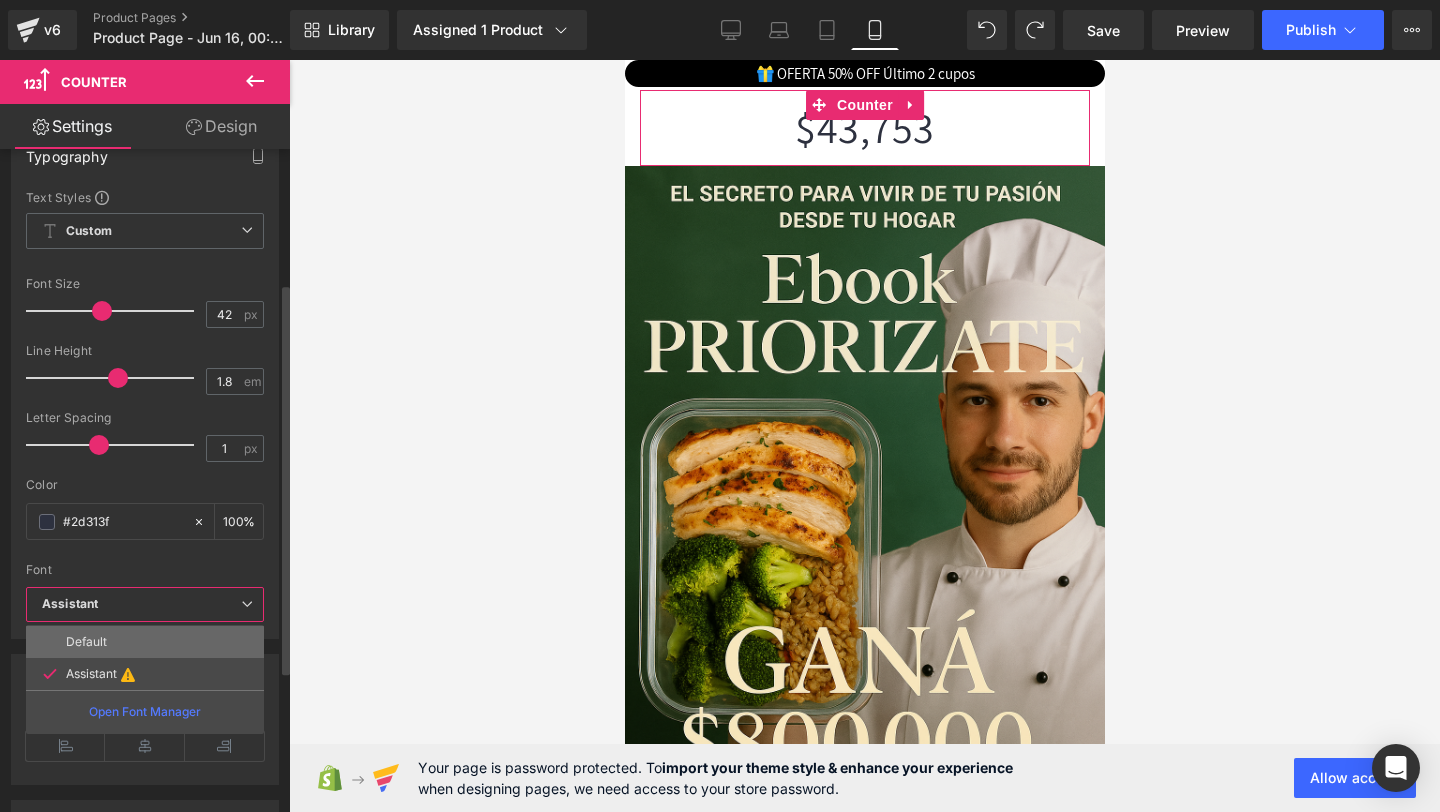 click on "Default" at bounding box center (145, 642) 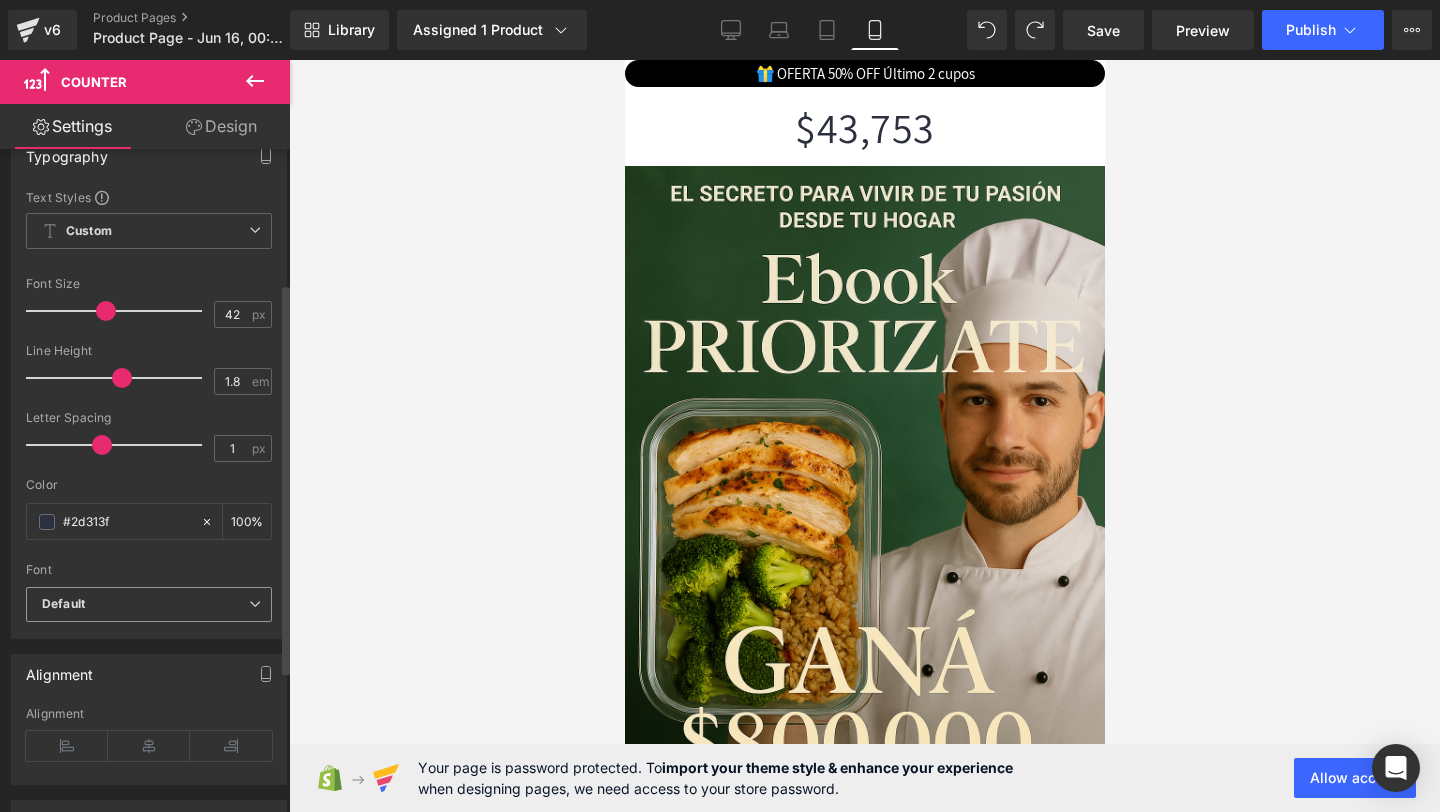 click on "Default" at bounding box center (145, 604) 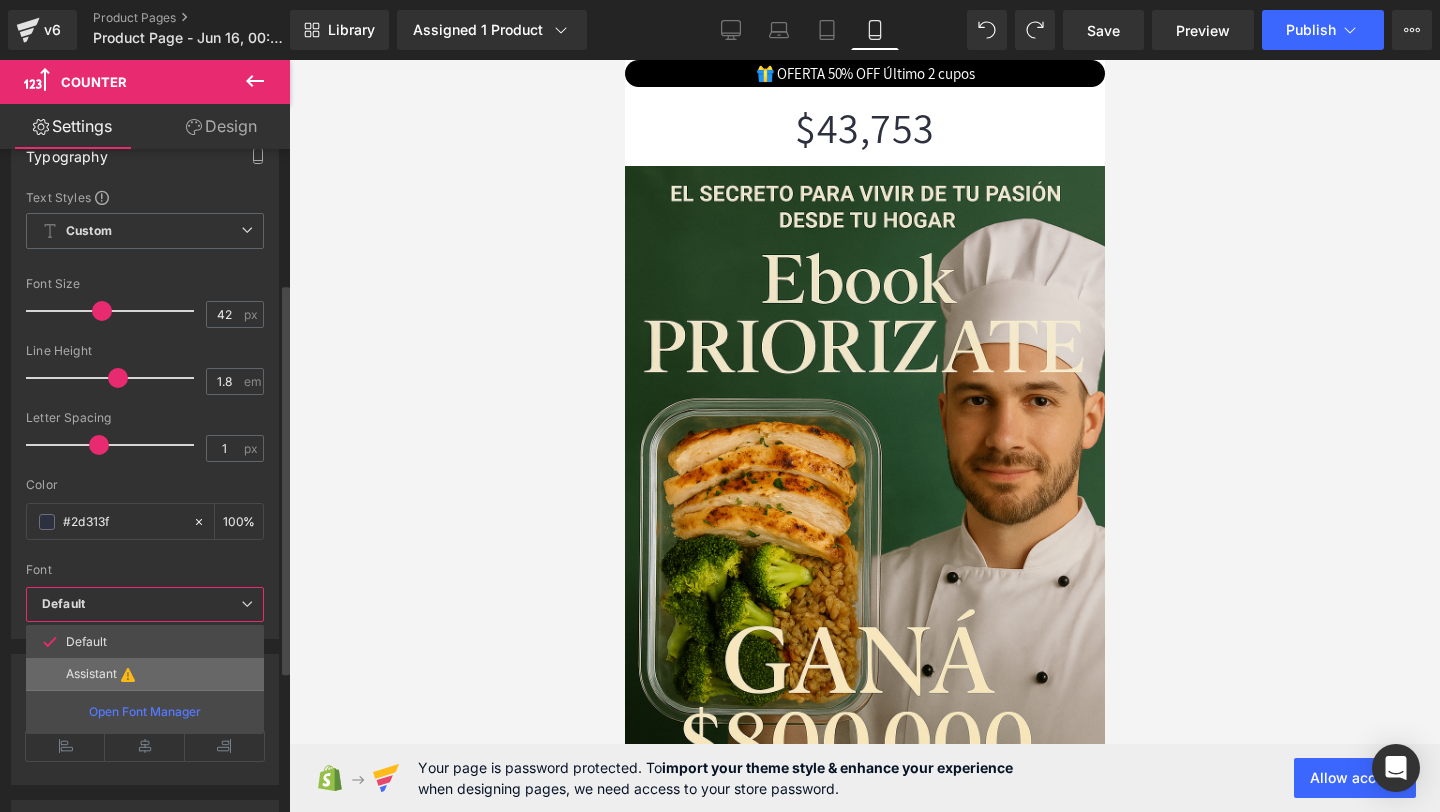 click on "Assistant" at bounding box center (145, 674) 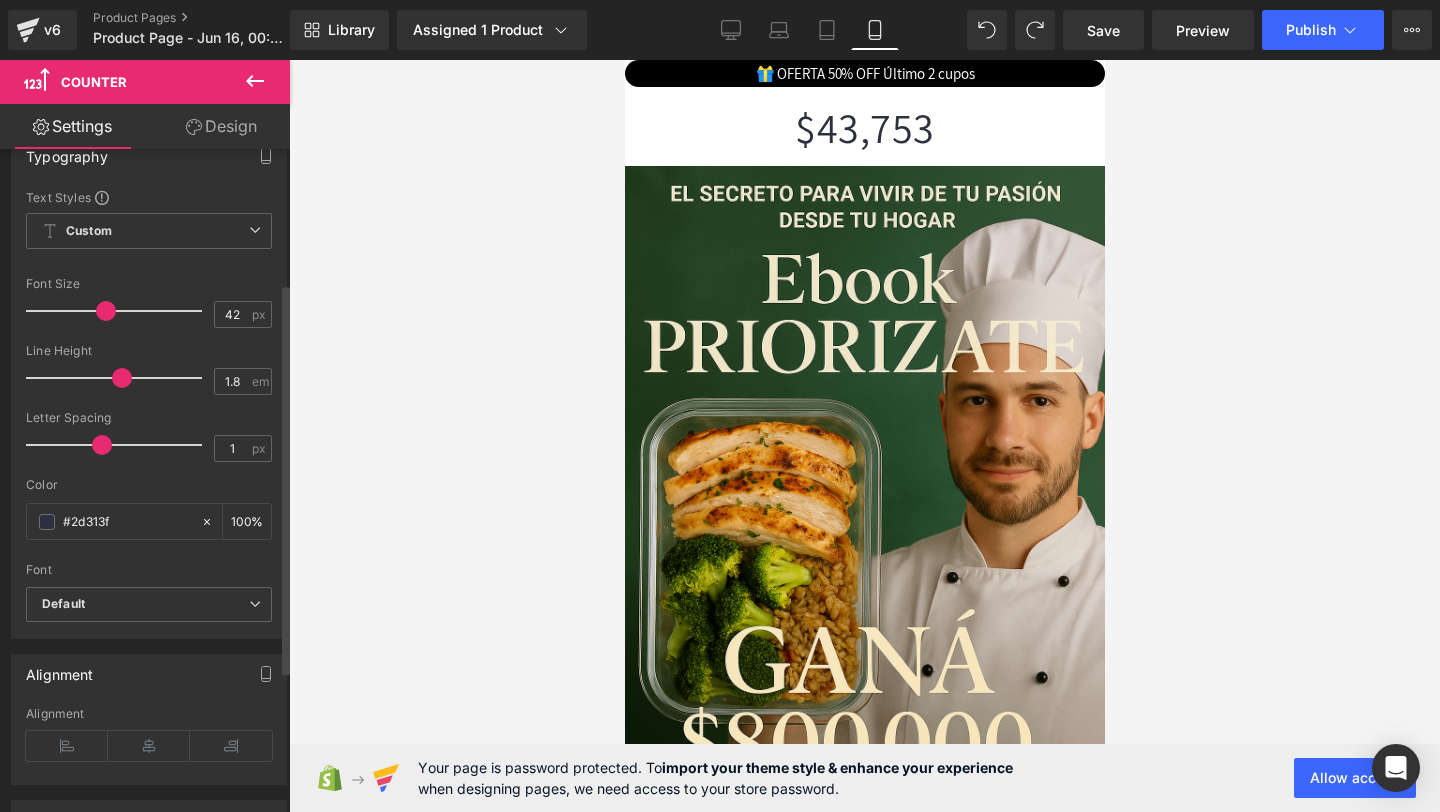 click on "Font" at bounding box center [149, 570] 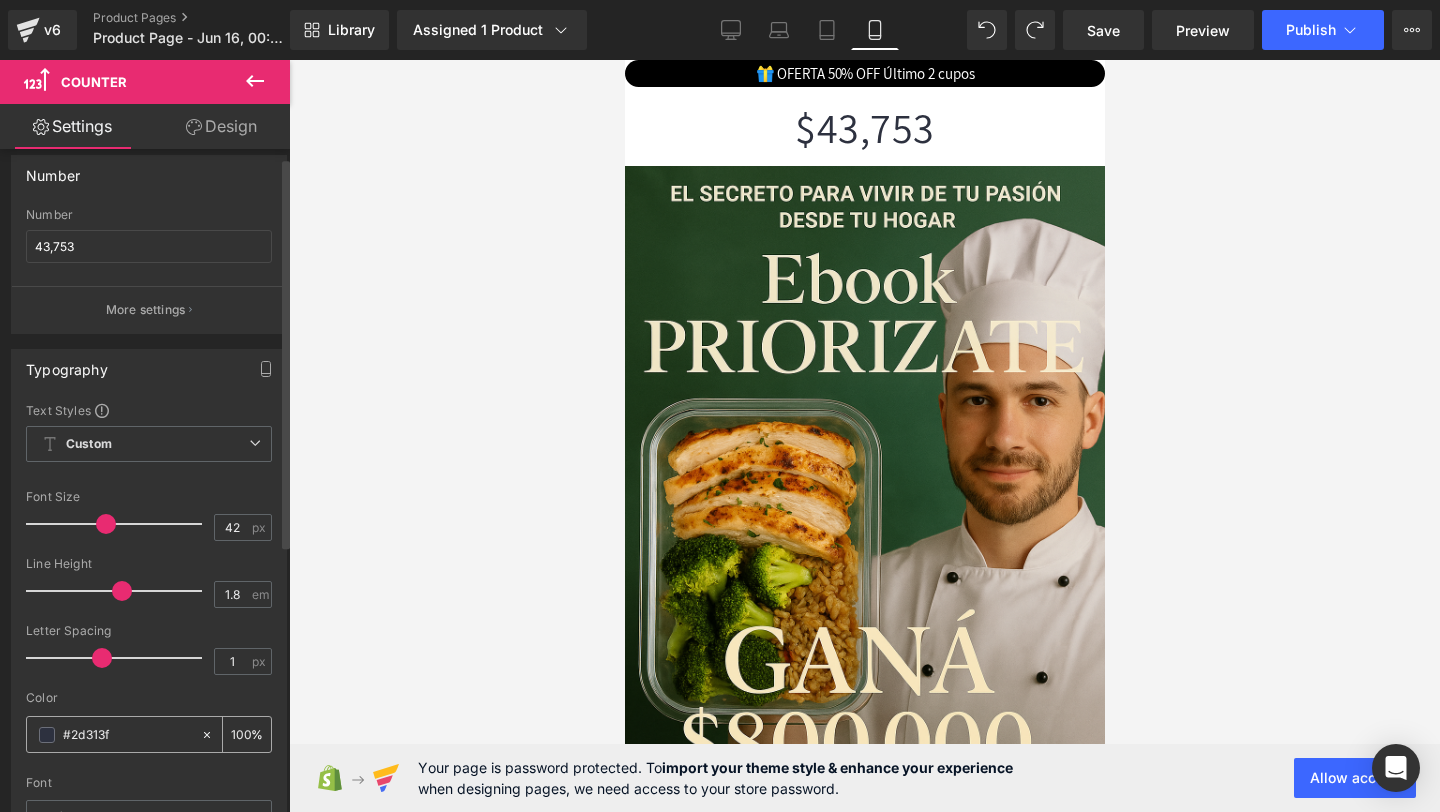 scroll, scrollTop: 0, scrollLeft: 0, axis: both 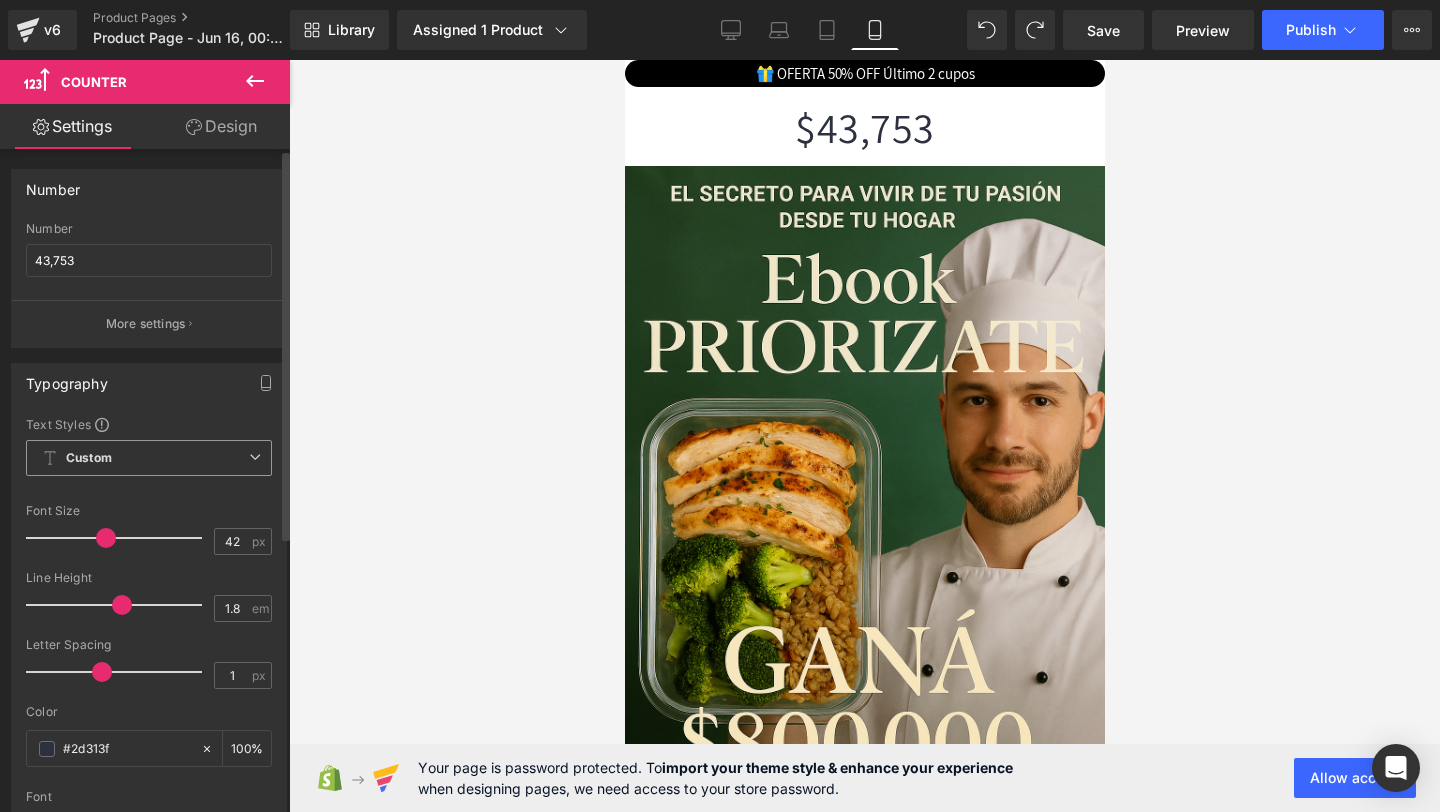 click on "Custom
Setup Global Style" at bounding box center [149, 458] 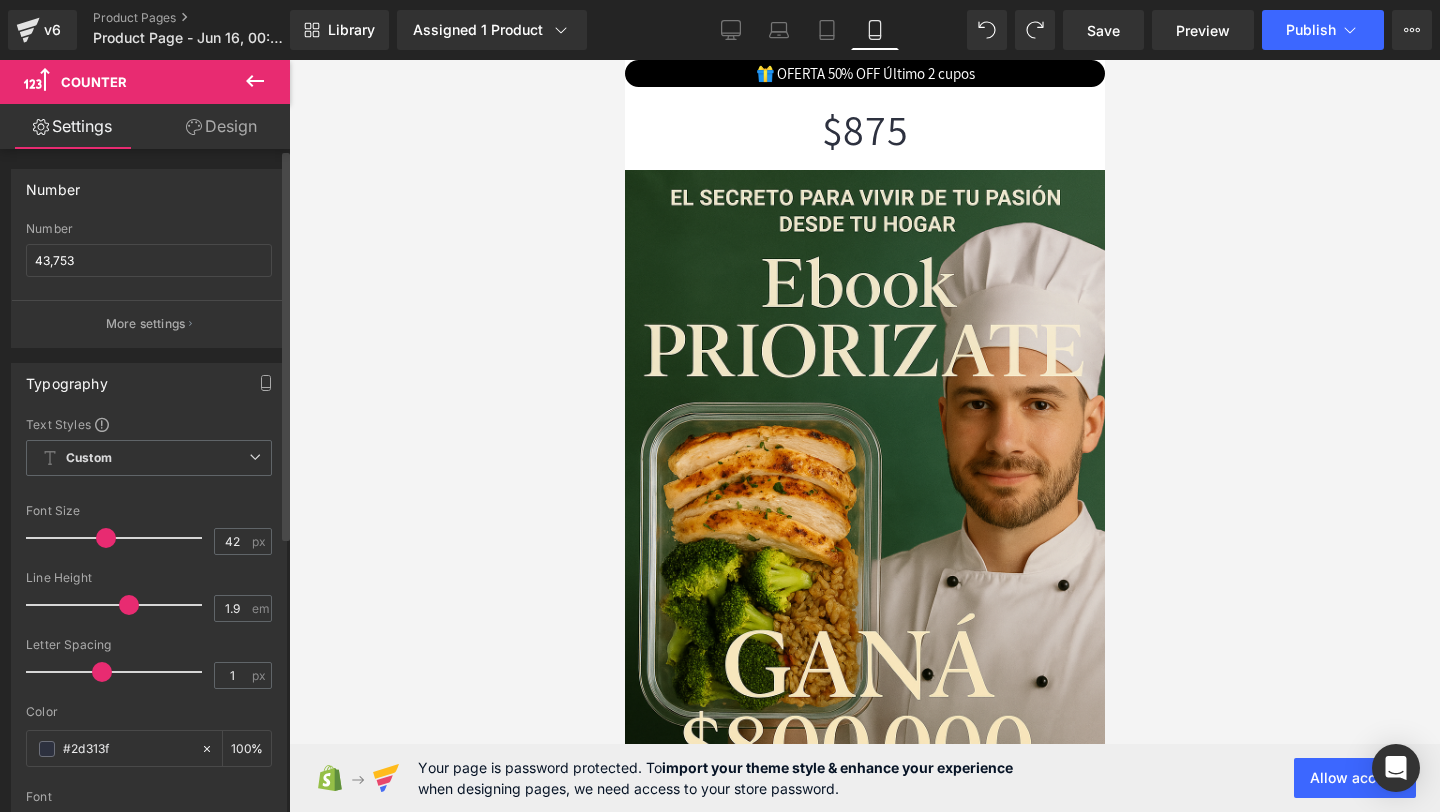 click at bounding box center [119, 605] 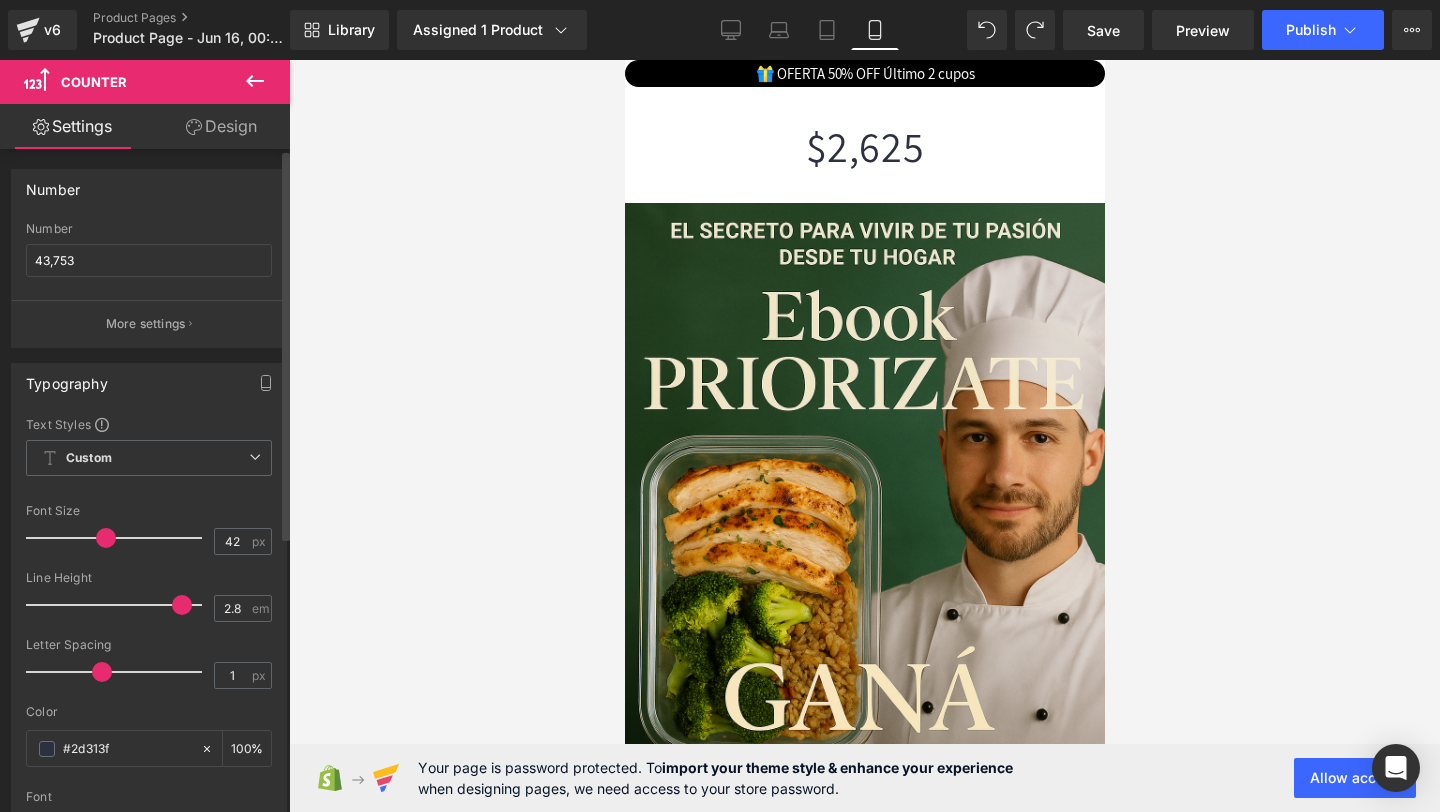 drag, startPoint x: 135, startPoint y: 607, endPoint x: 180, endPoint y: 607, distance: 45 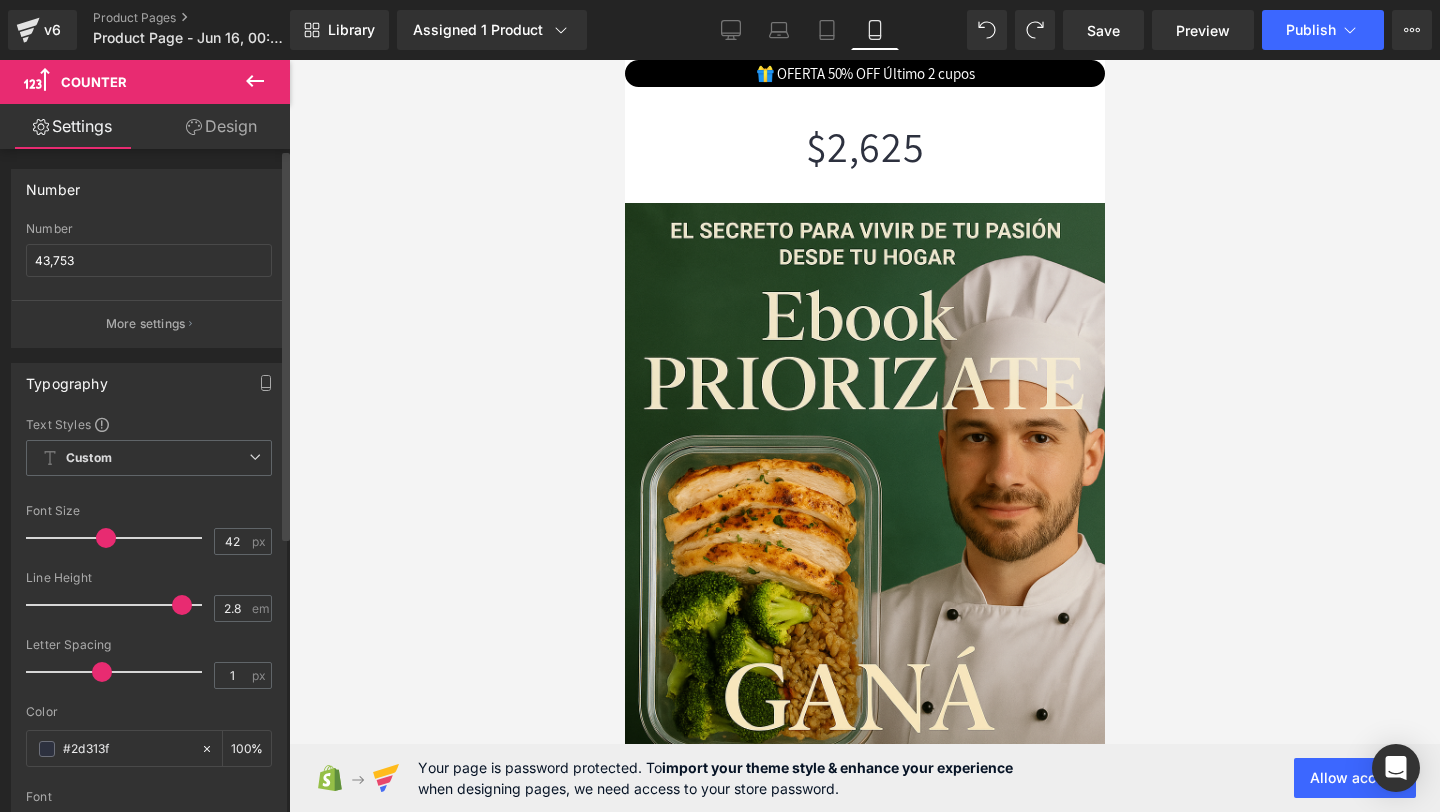 click at bounding box center (182, 605) 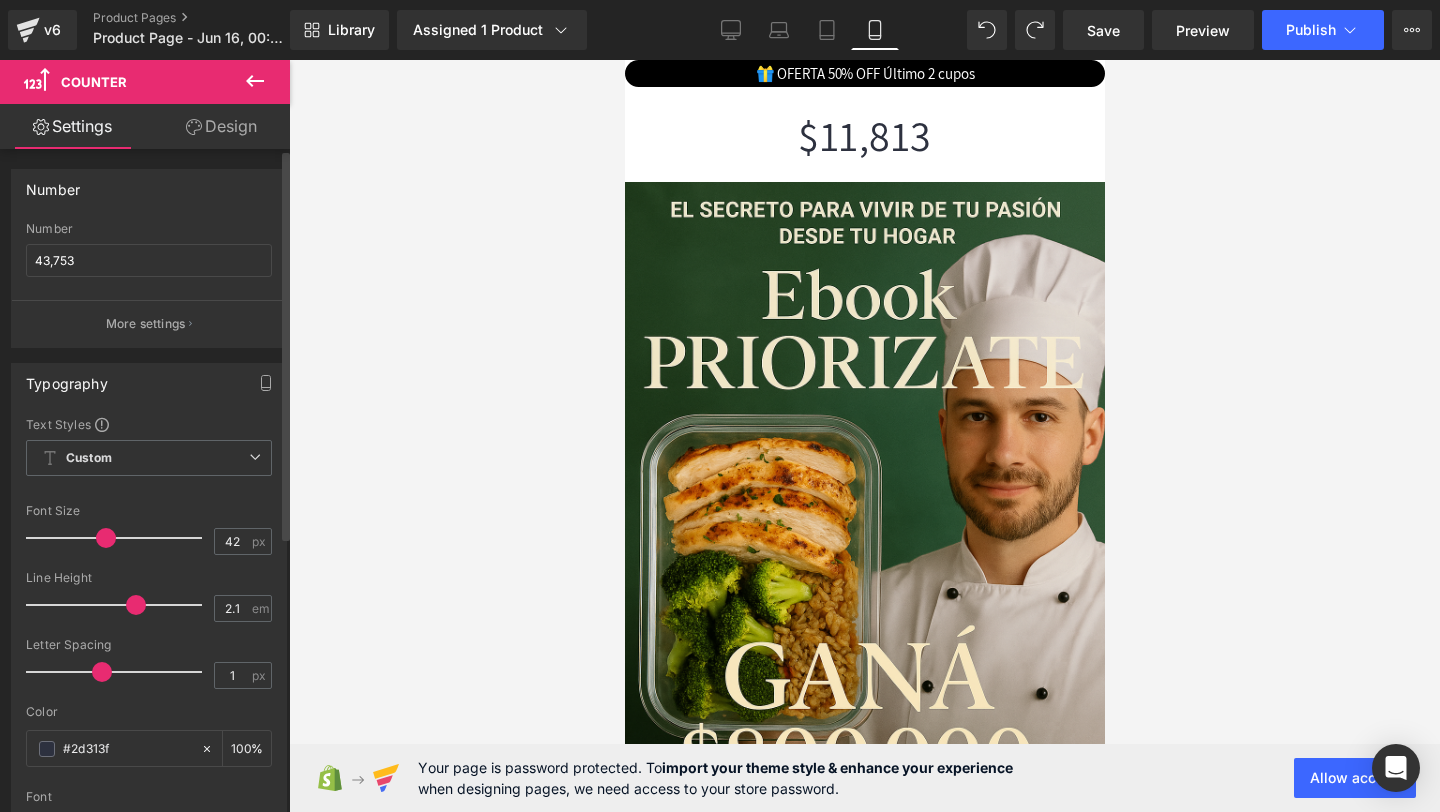 type on "2" 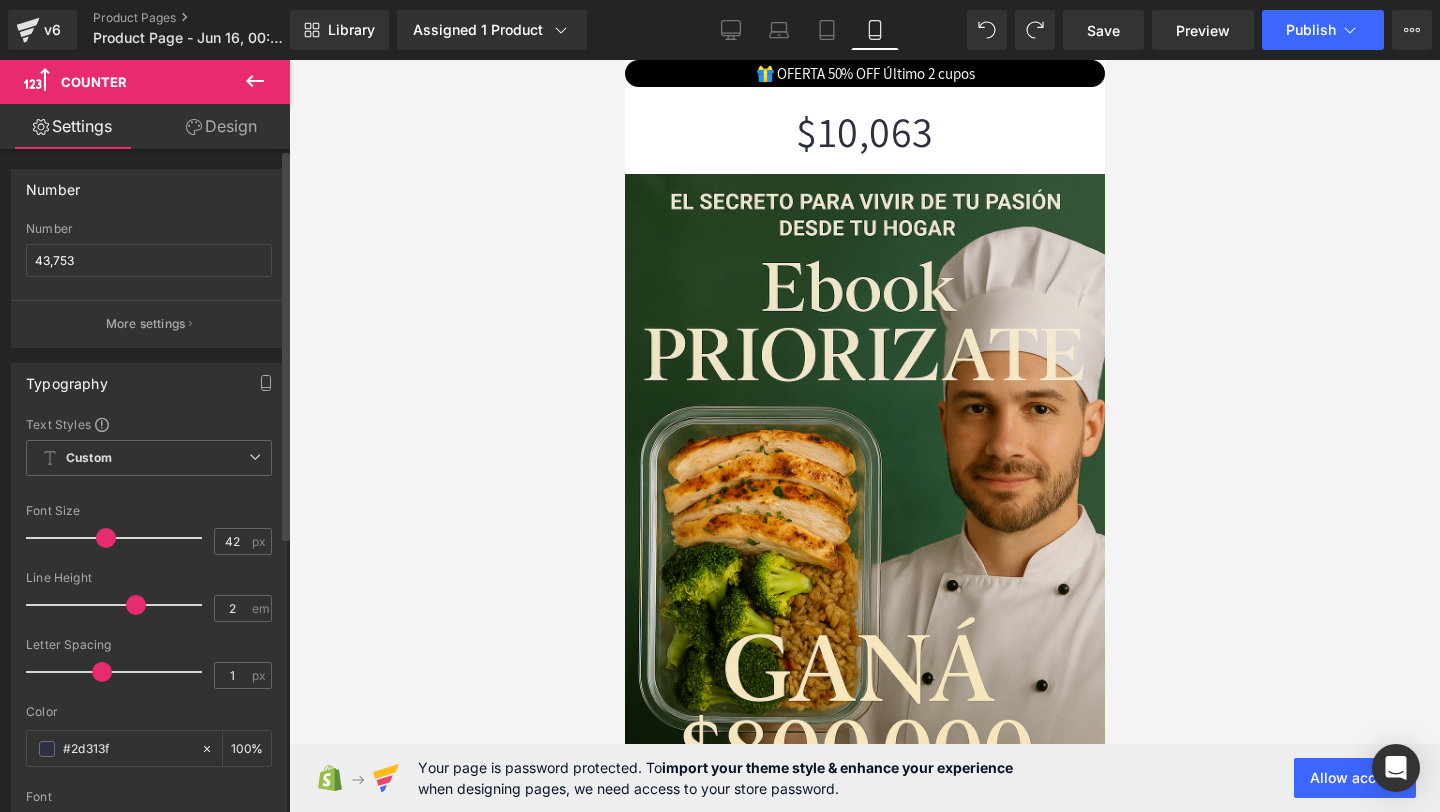 drag, startPoint x: 143, startPoint y: 607, endPoint x: 130, endPoint y: 609, distance: 13.152946 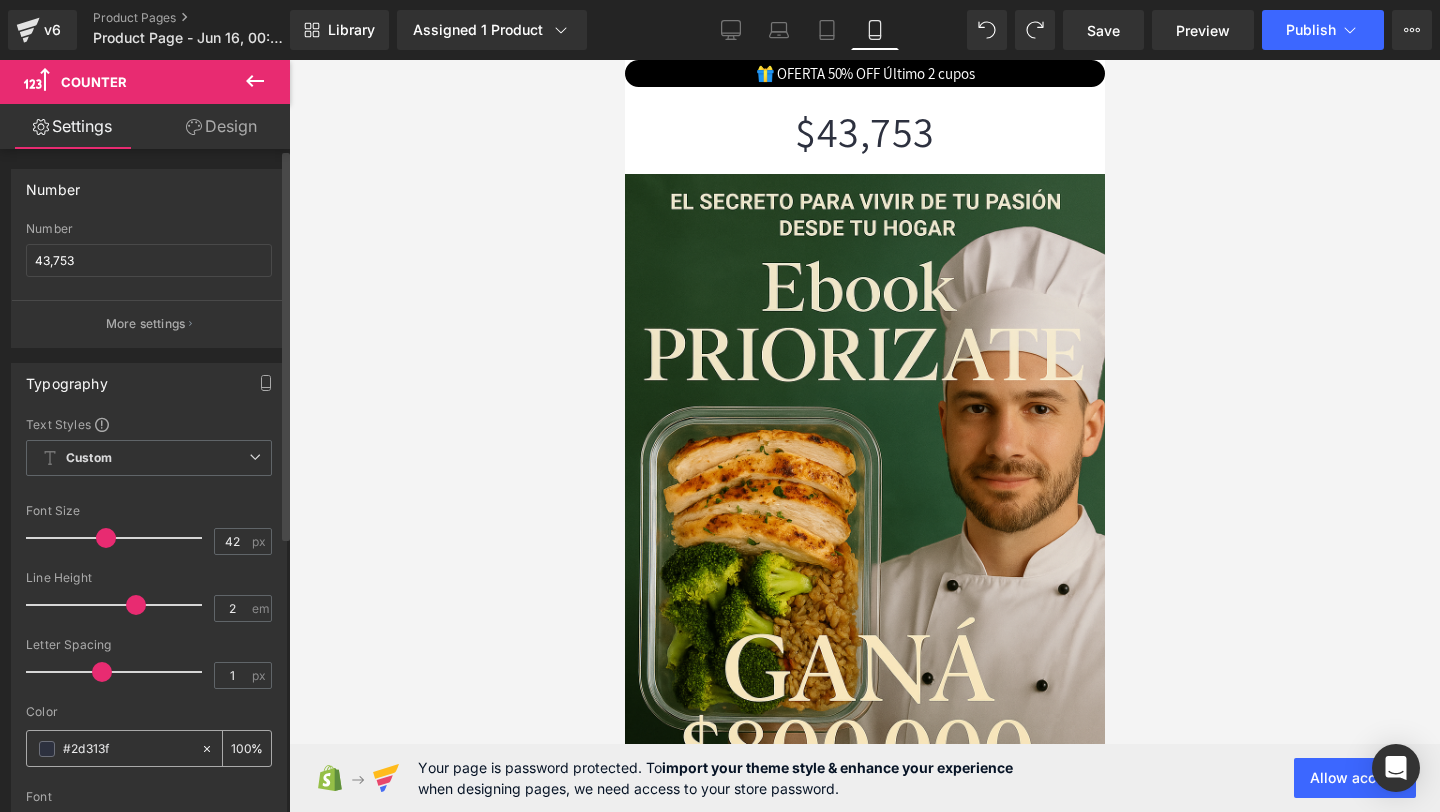 click on "100" at bounding box center (241, 748) 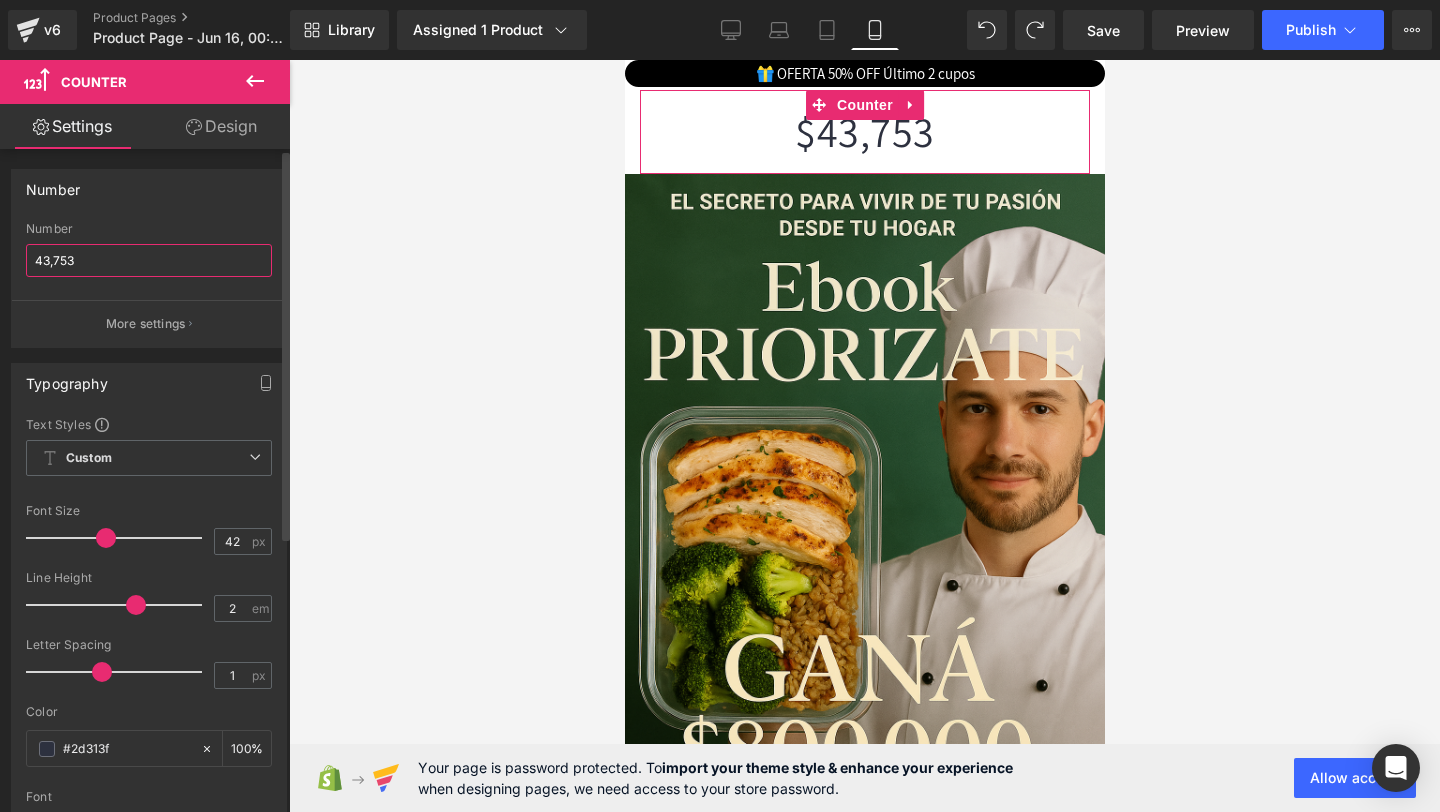 click on "43,753" at bounding box center [149, 260] 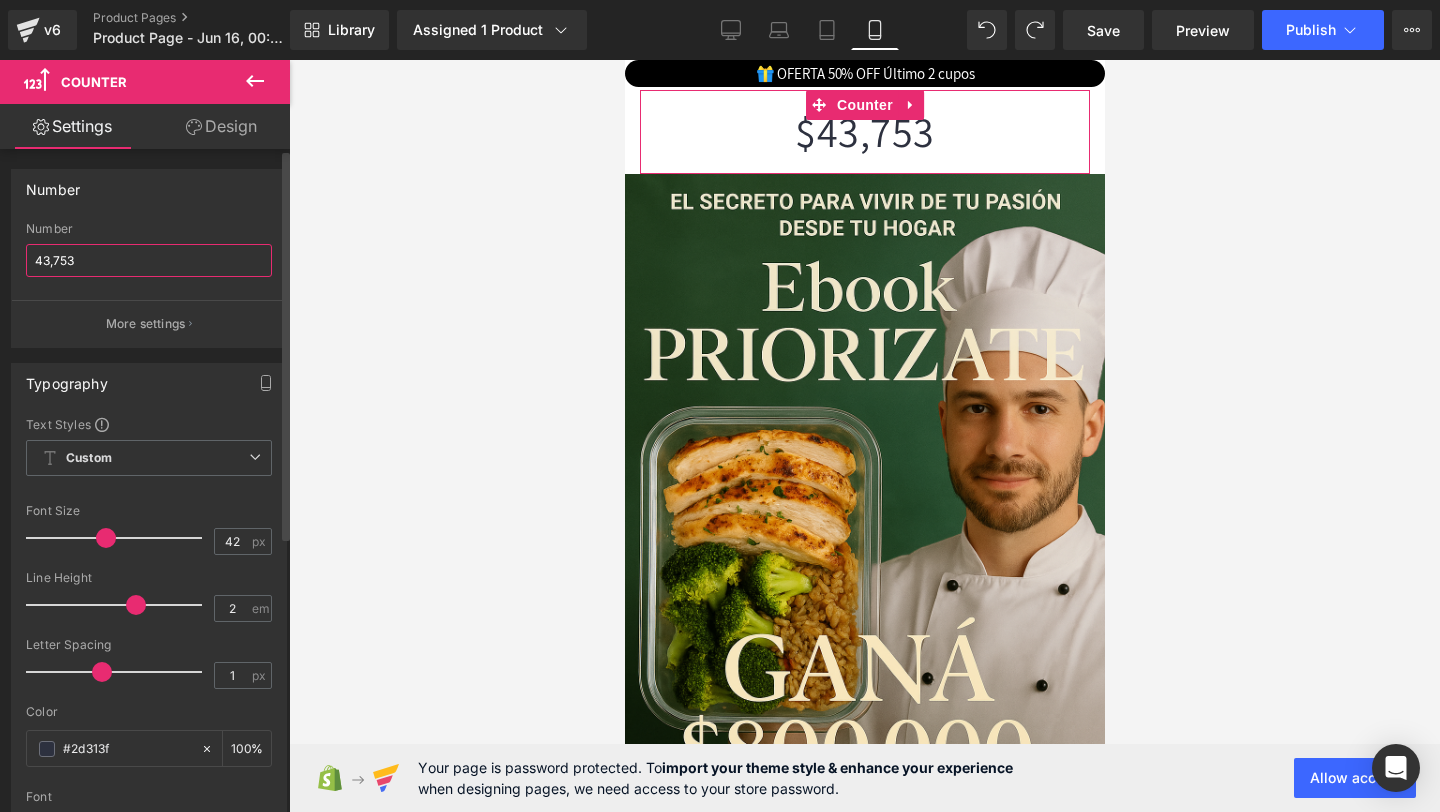 click on "43,753" at bounding box center (149, 260) 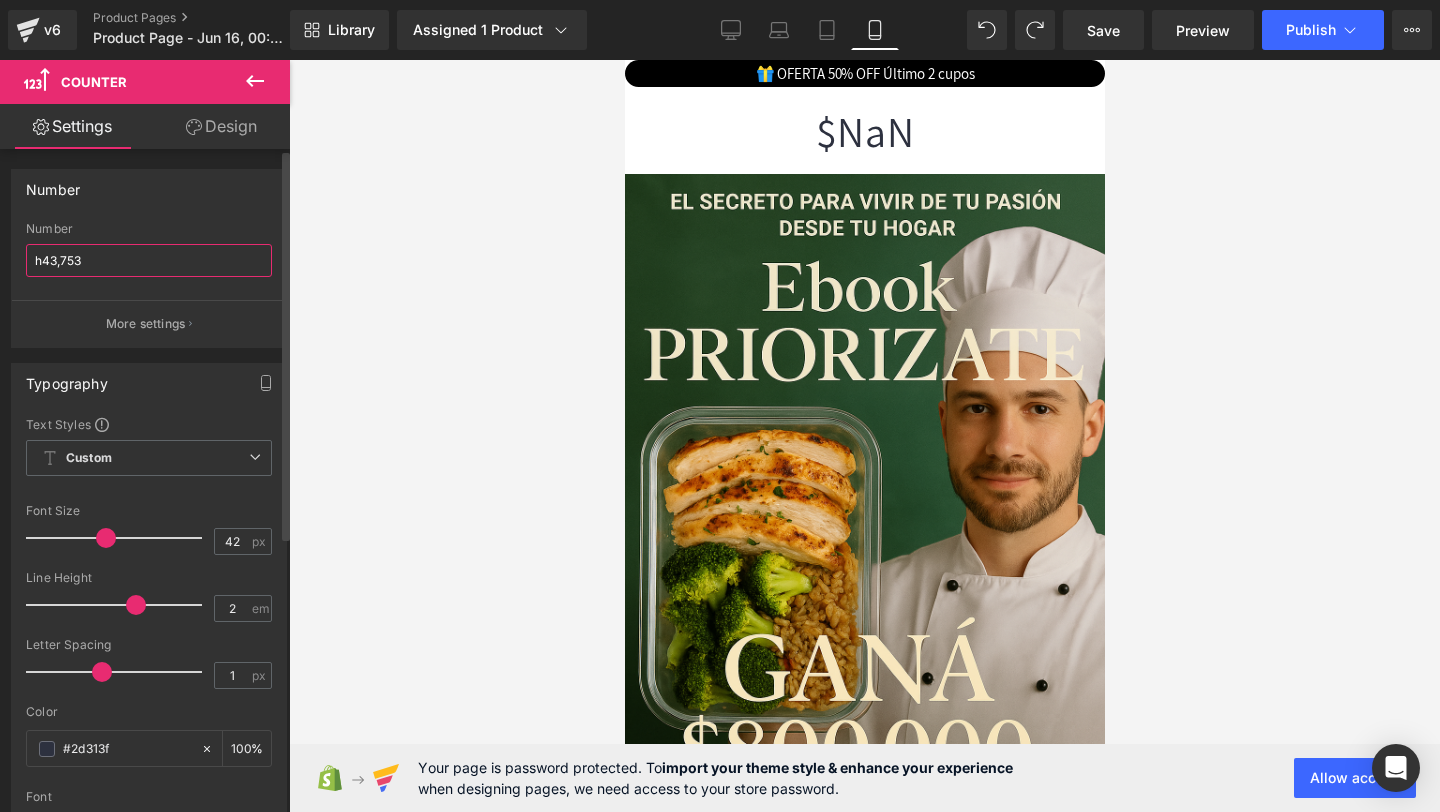 type on "43,753" 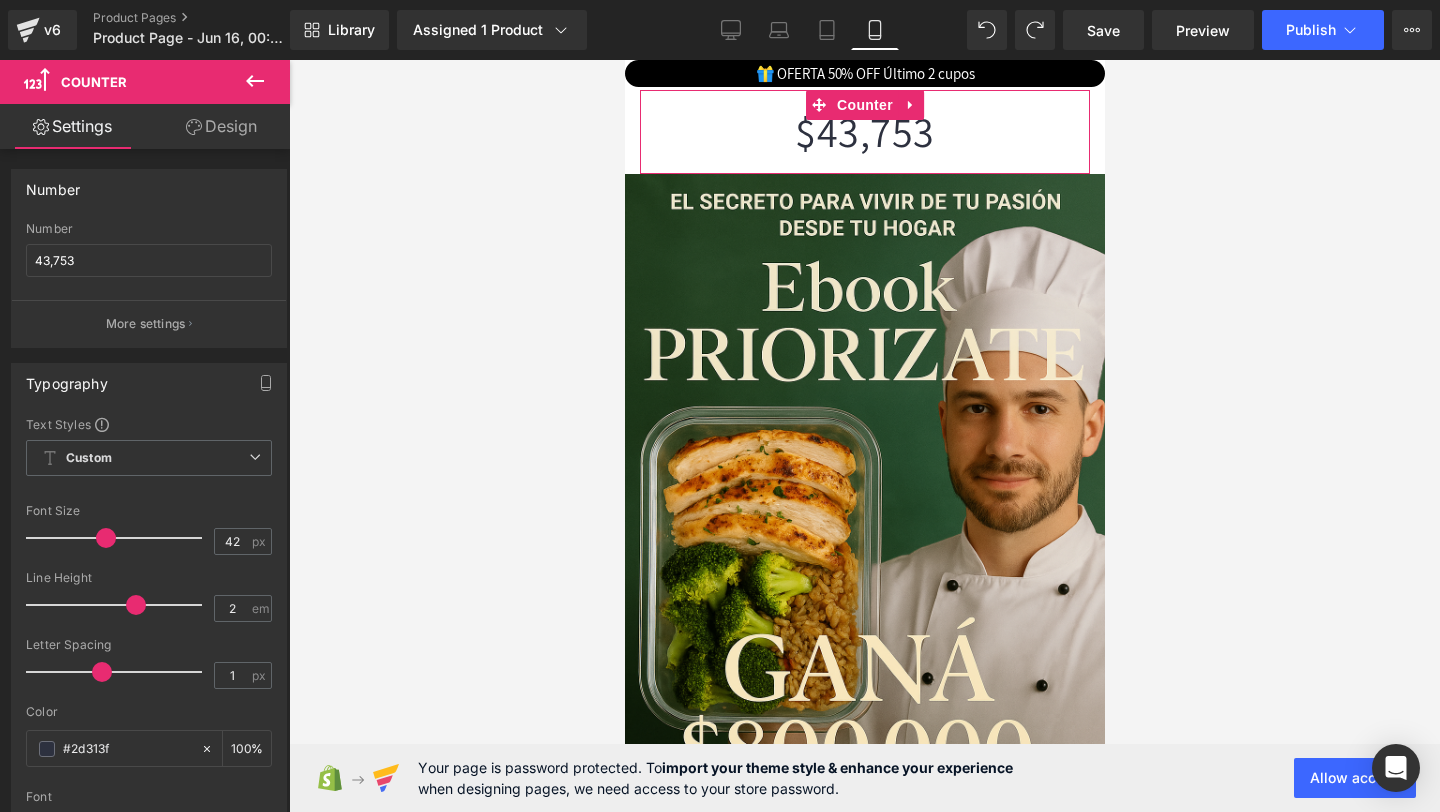 click on "Design" at bounding box center (221, 126) 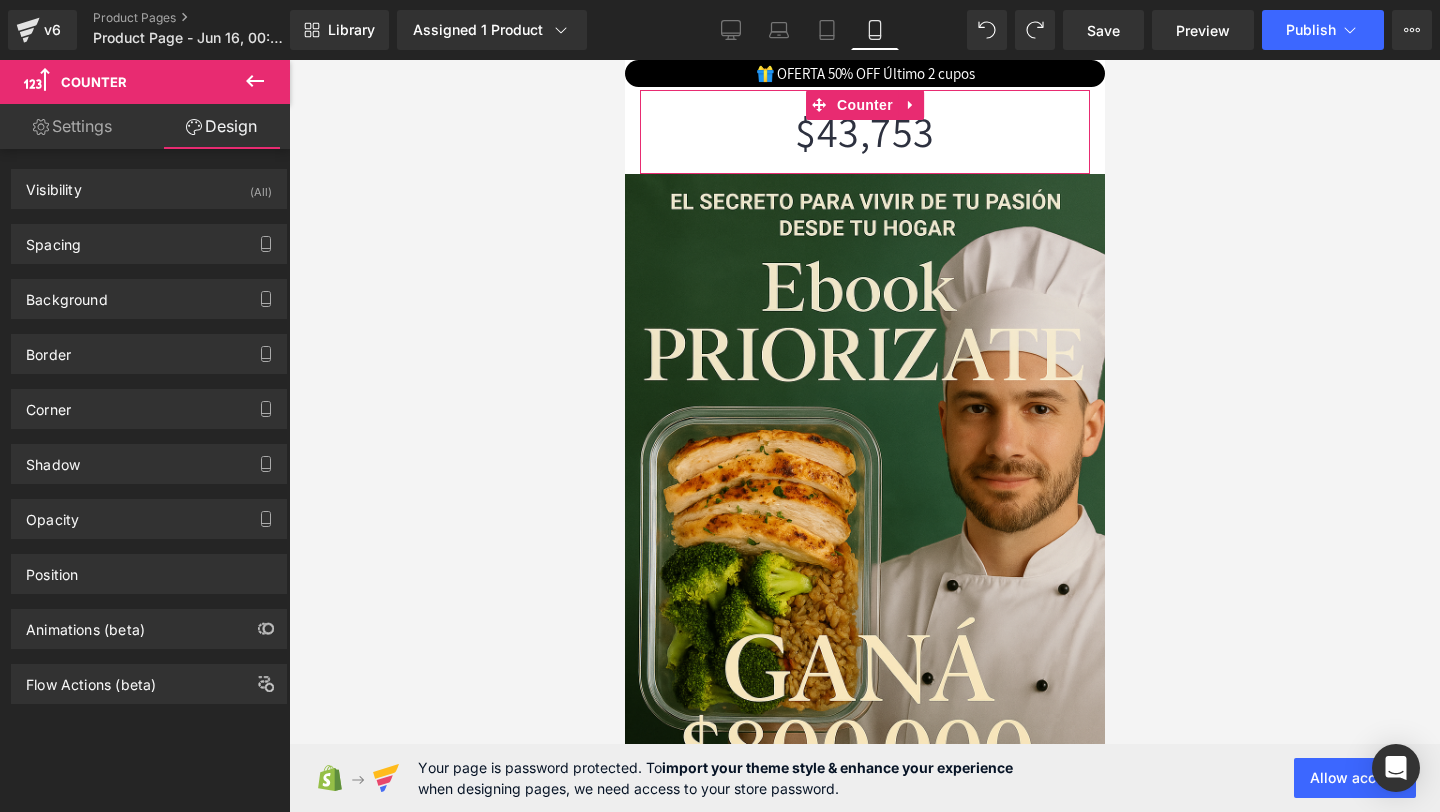 click on "Settings" at bounding box center (72, 126) 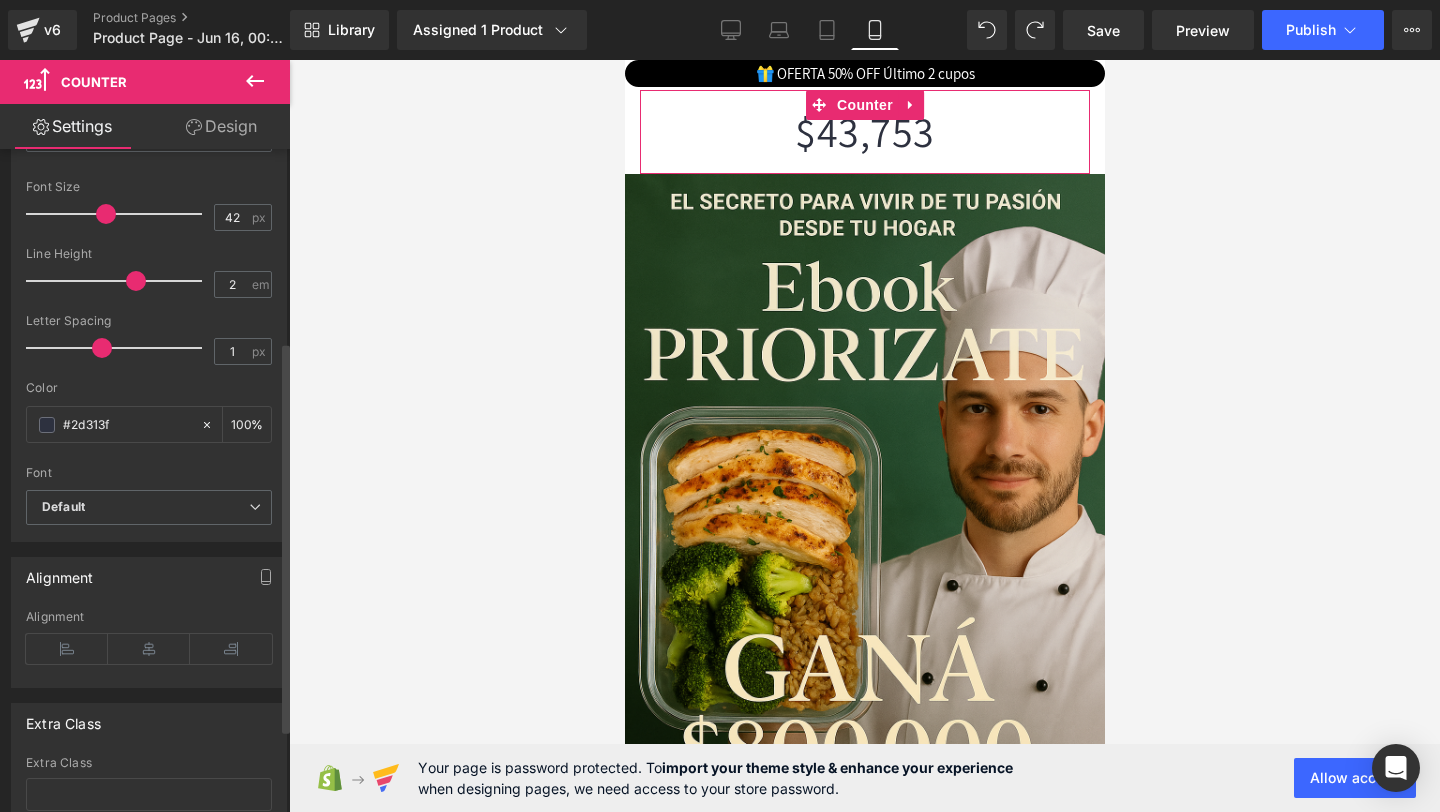 scroll, scrollTop: 326, scrollLeft: 0, axis: vertical 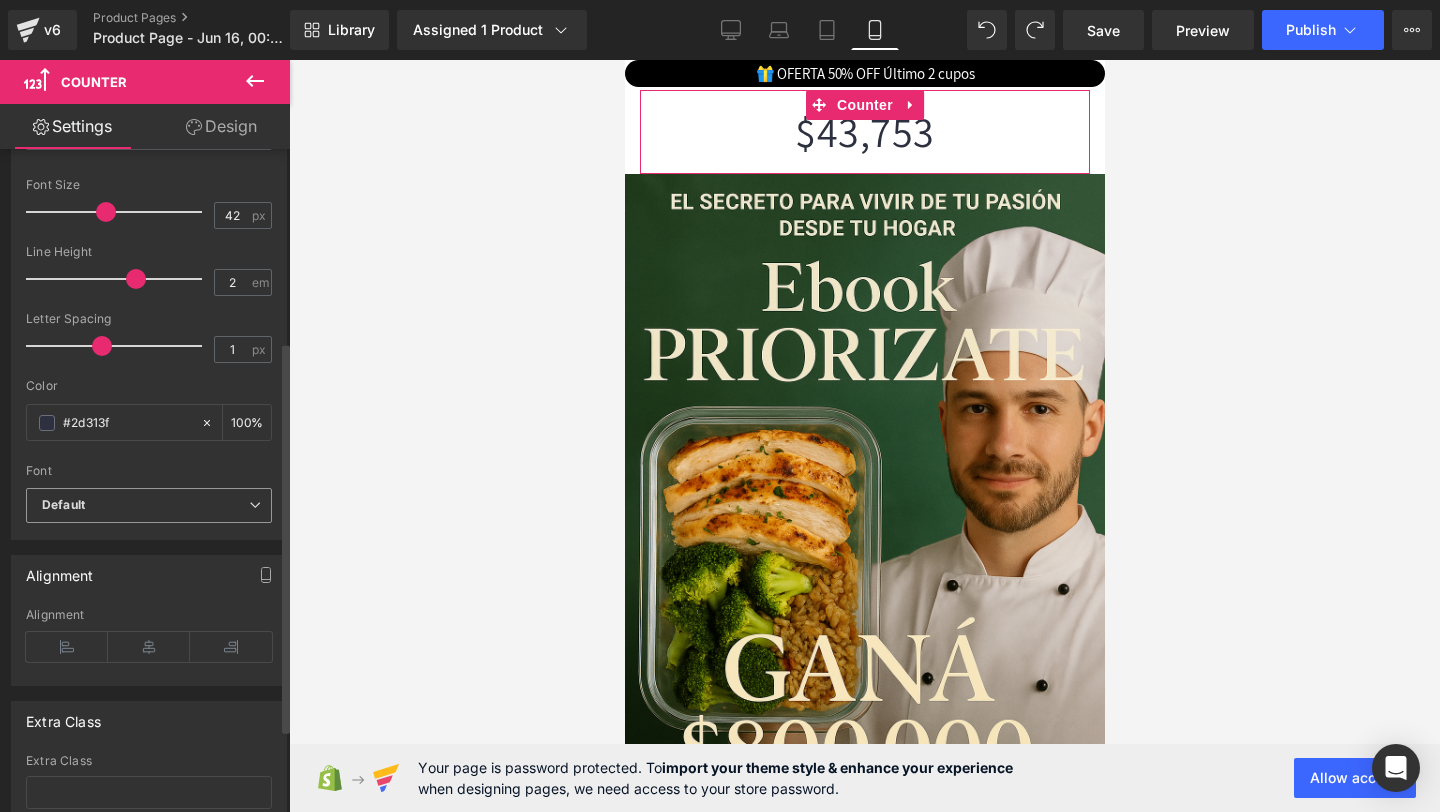 click on "Default" at bounding box center [149, 505] 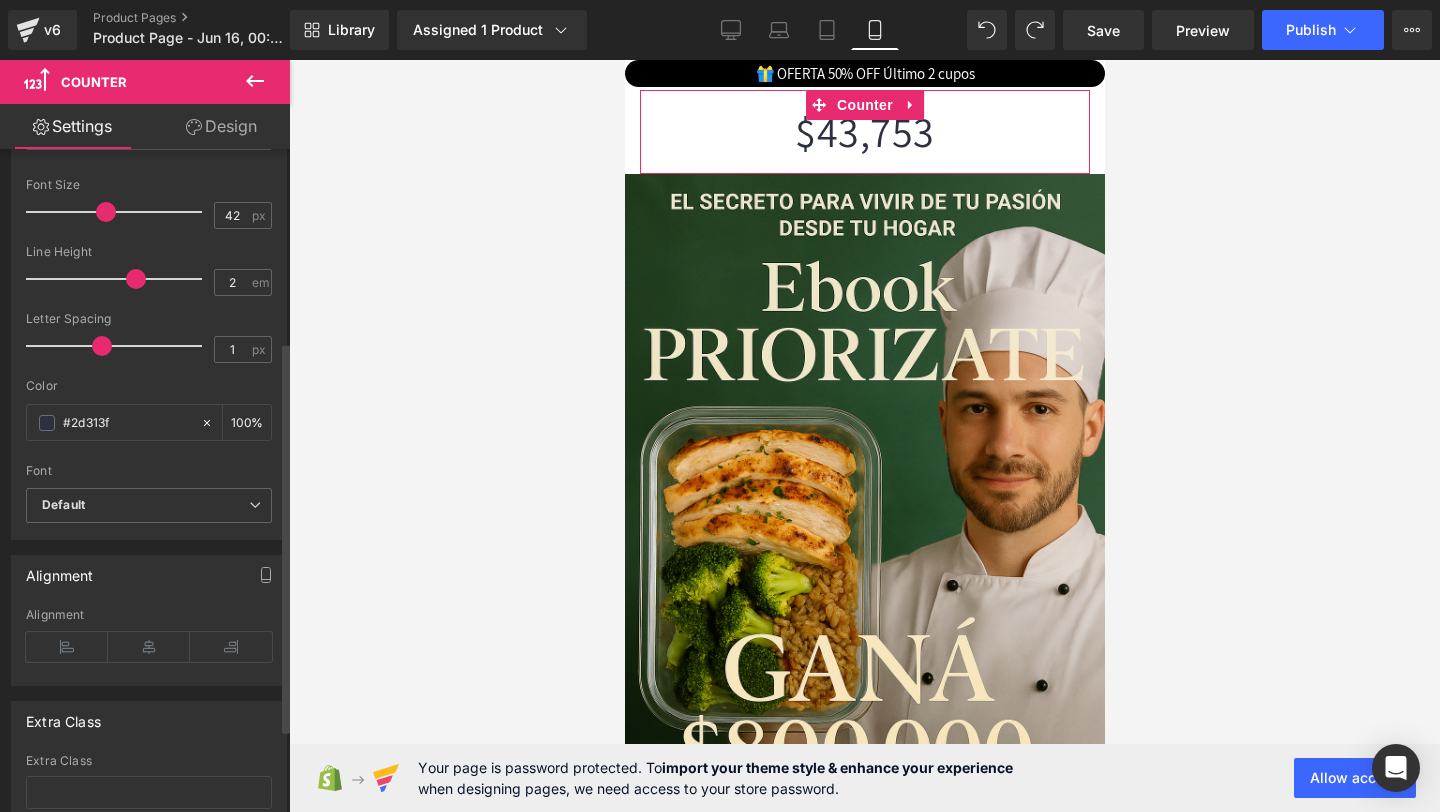 click on "Color #2d313f 100 %" at bounding box center [149, 421] 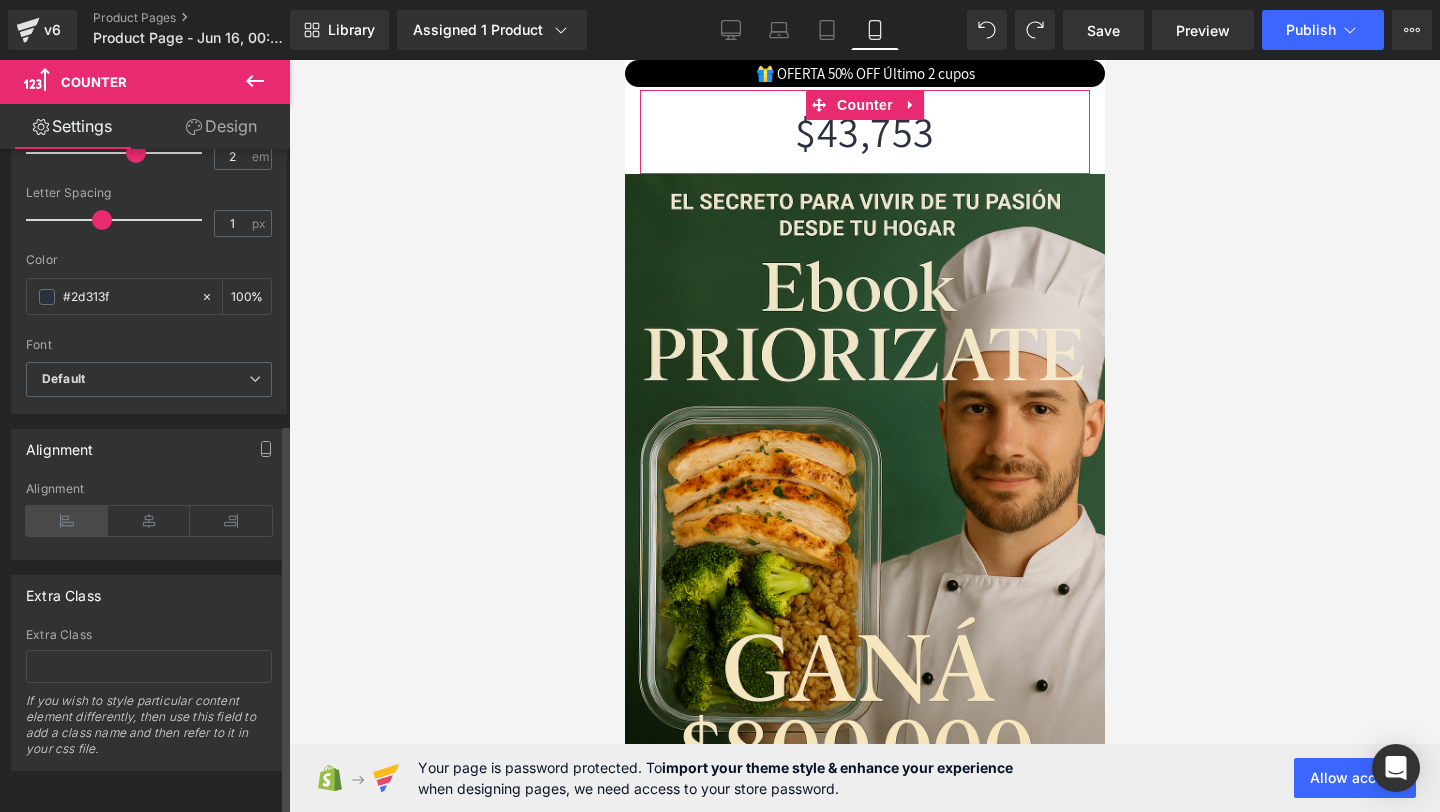 scroll, scrollTop: 467, scrollLeft: 0, axis: vertical 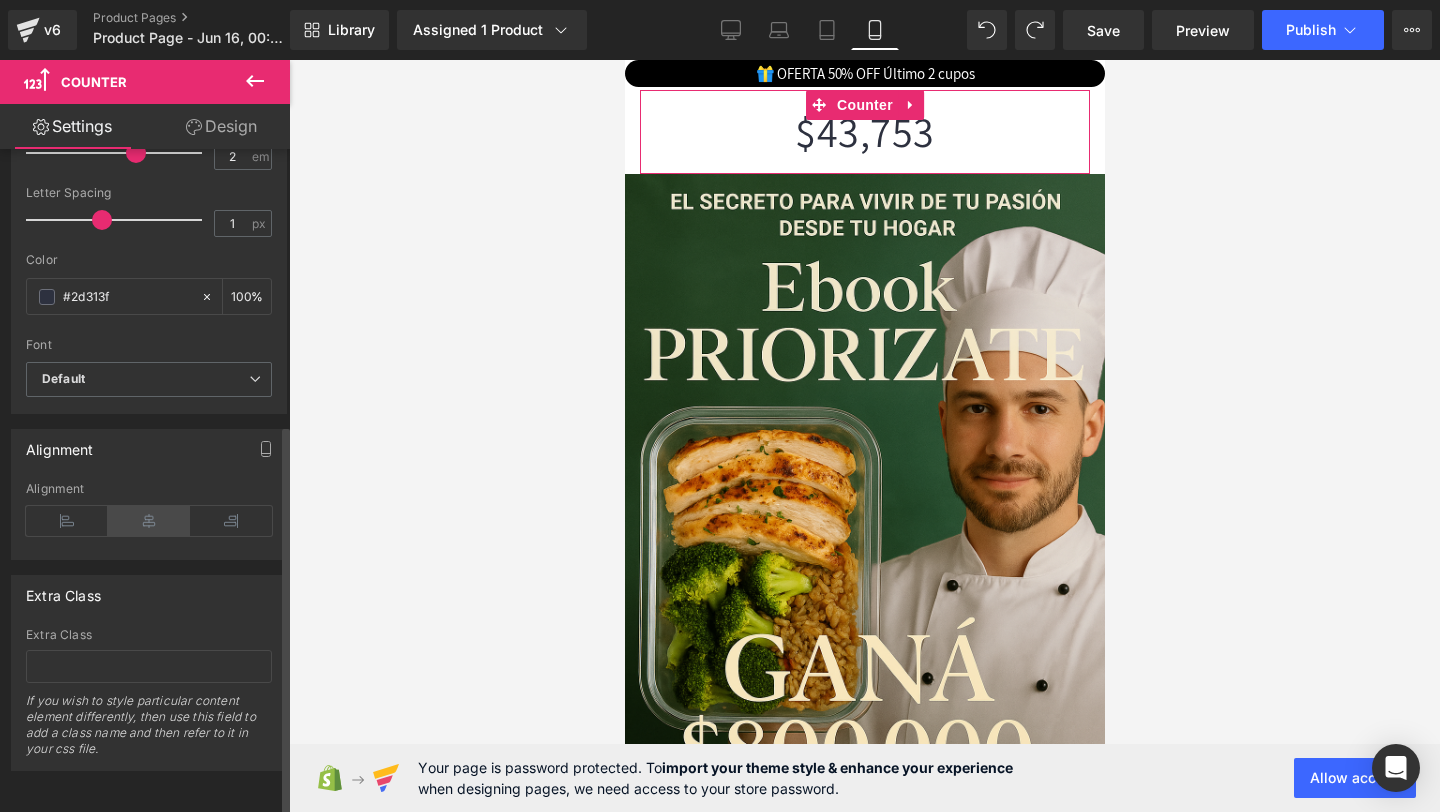 click at bounding box center (149, 521) 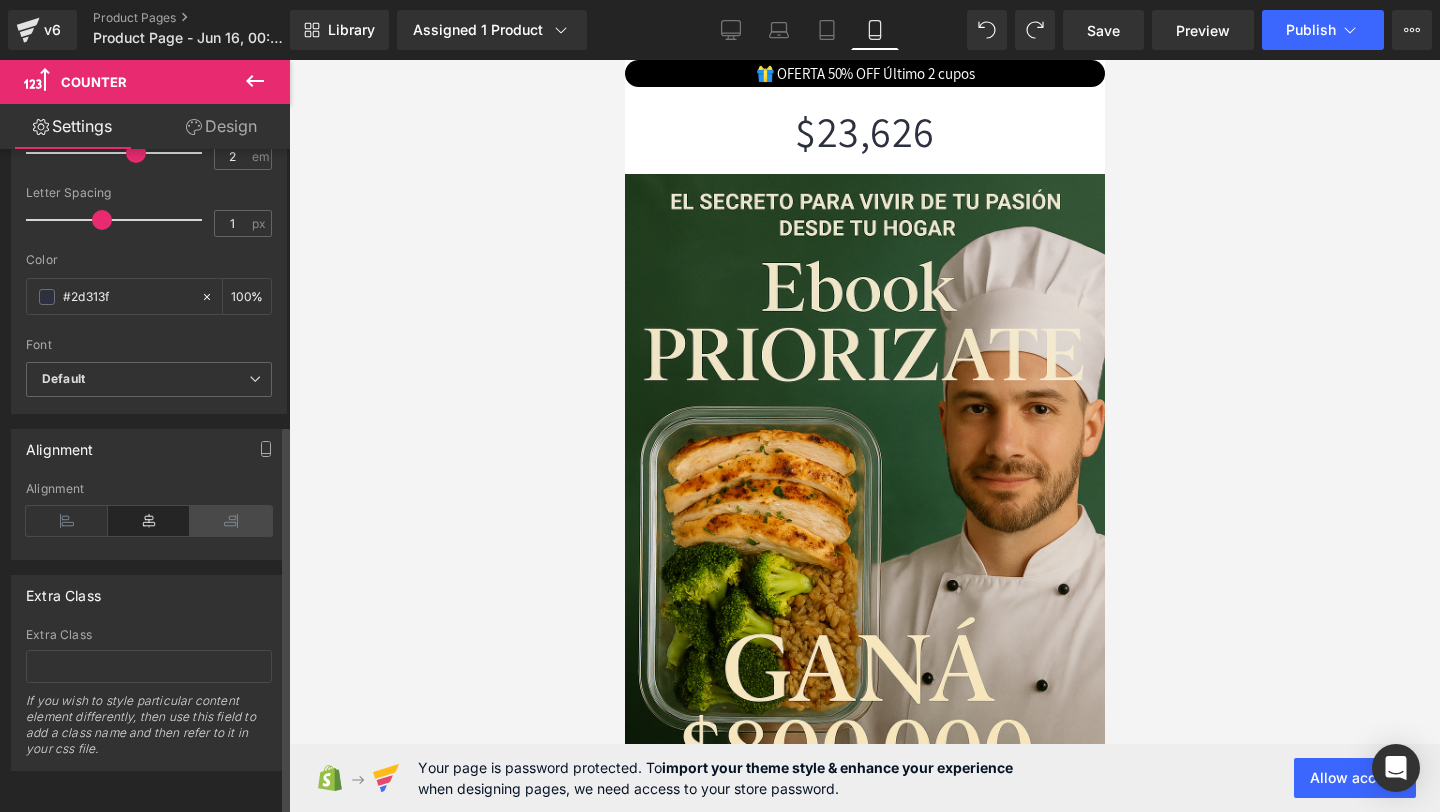click at bounding box center (231, 521) 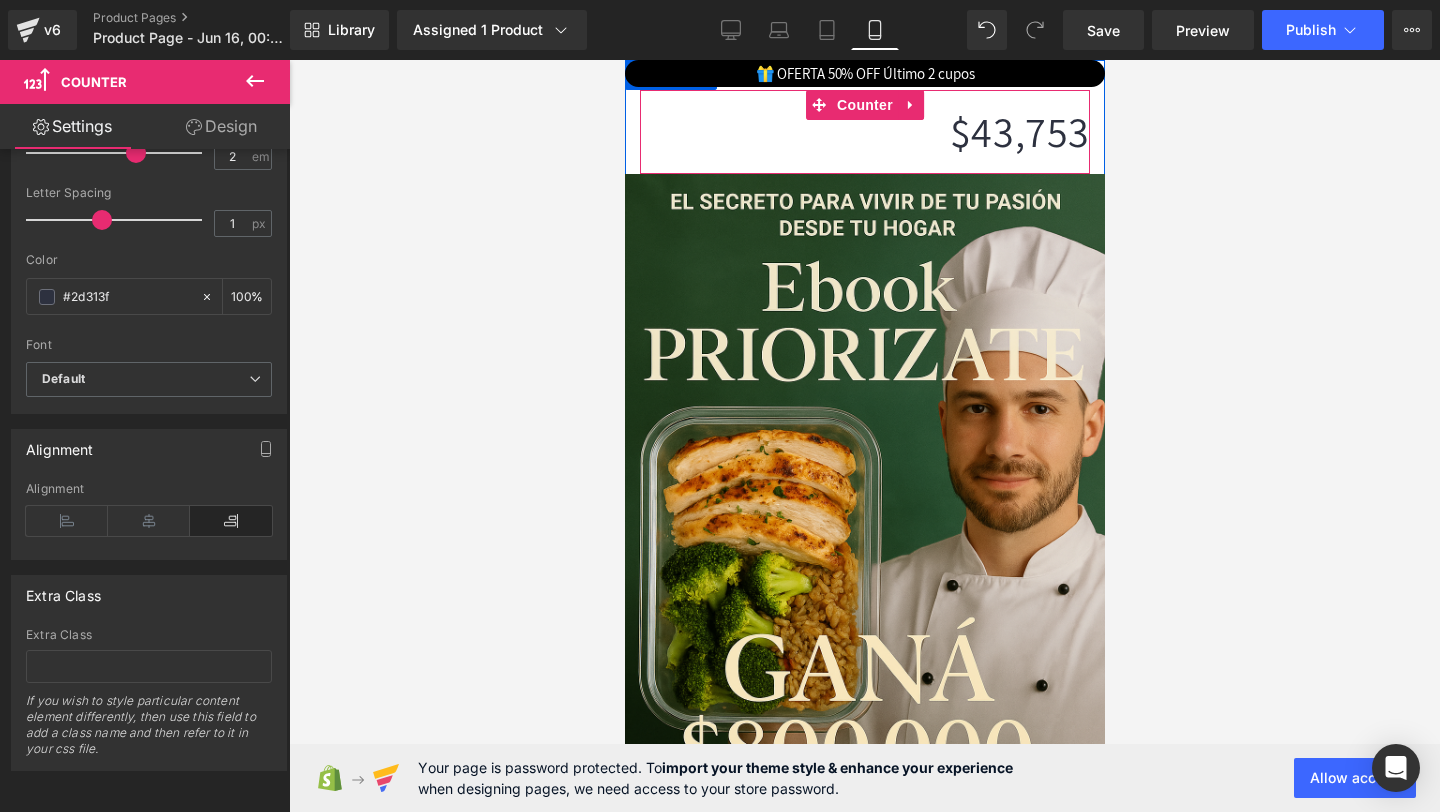 click on "43,753" at bounding box center [1029, 131] 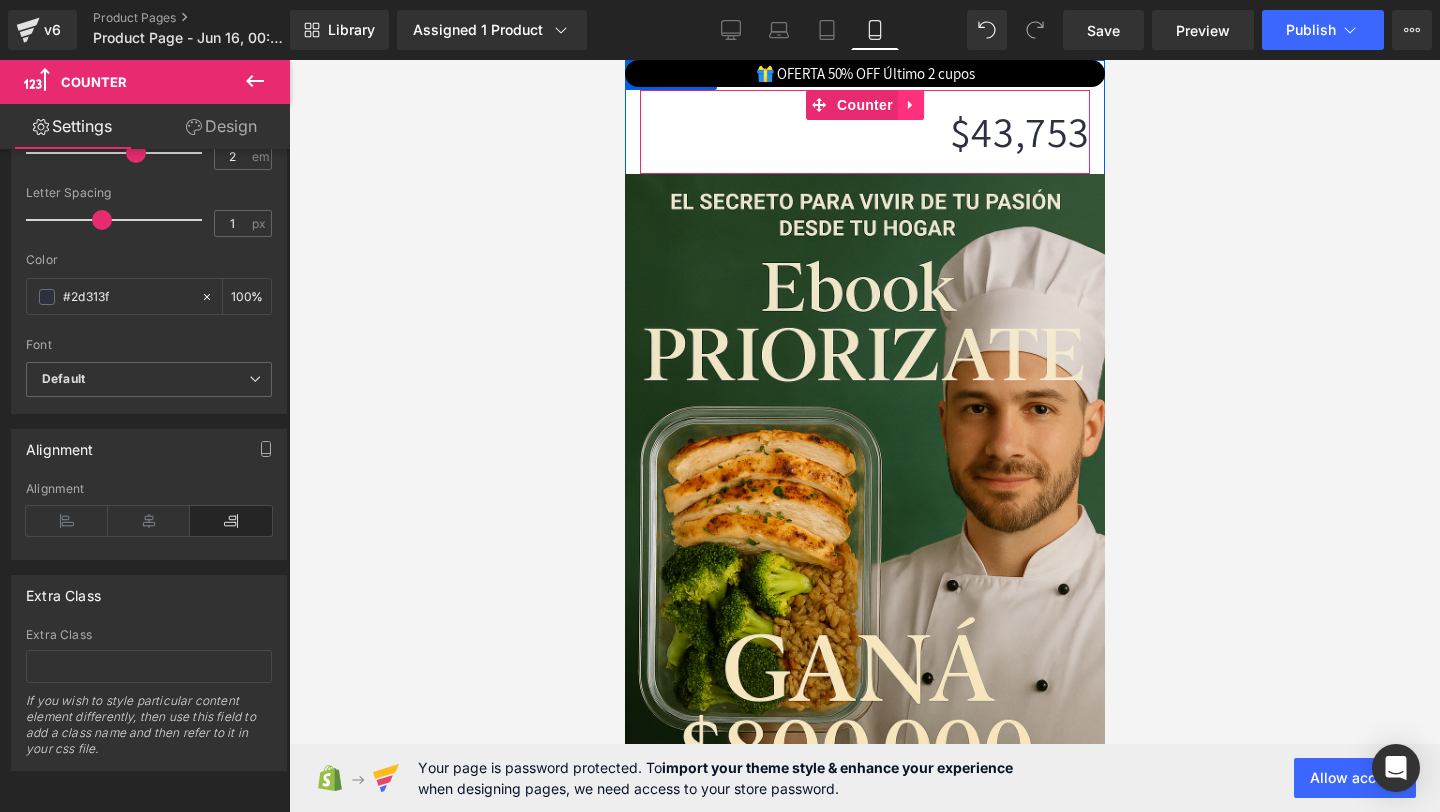 click 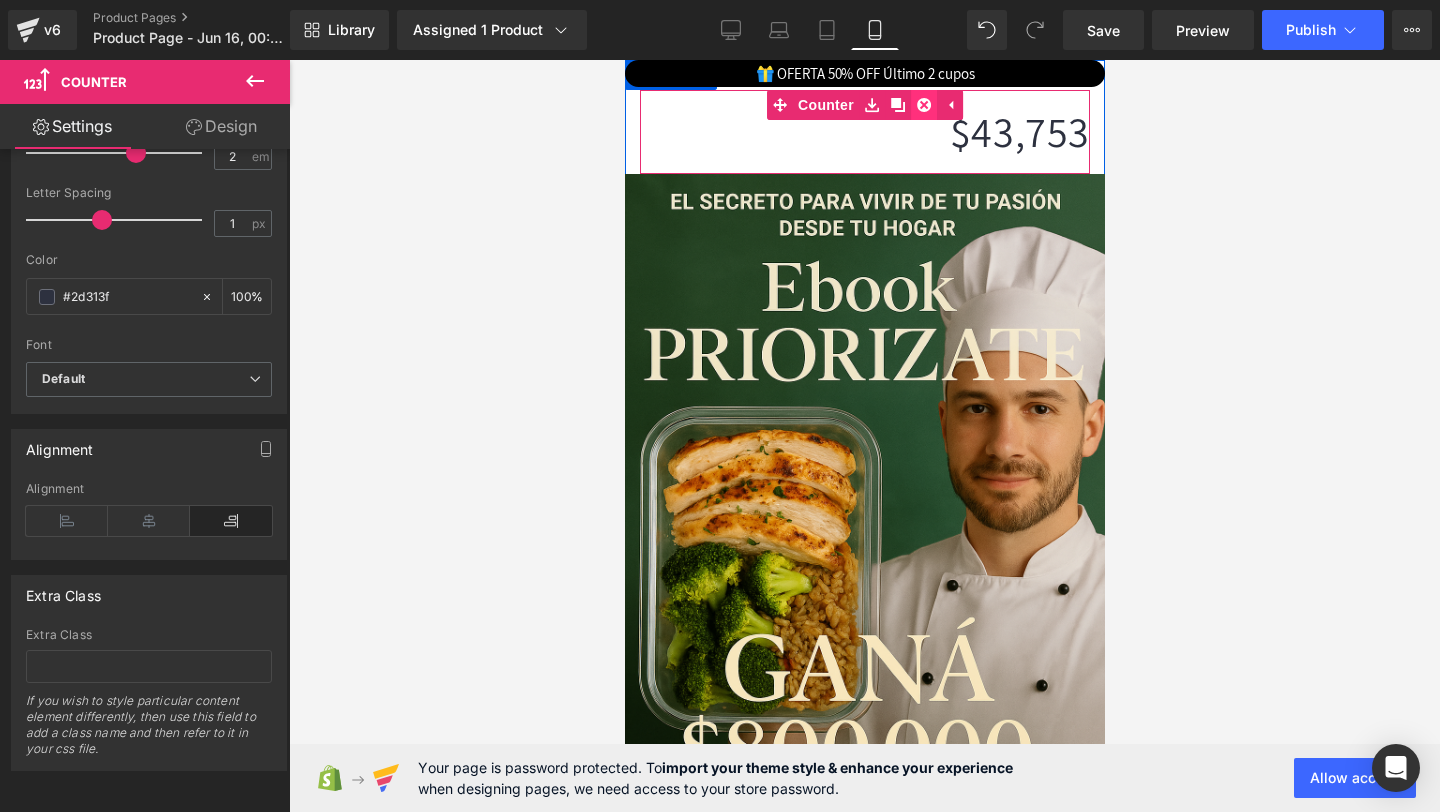 click 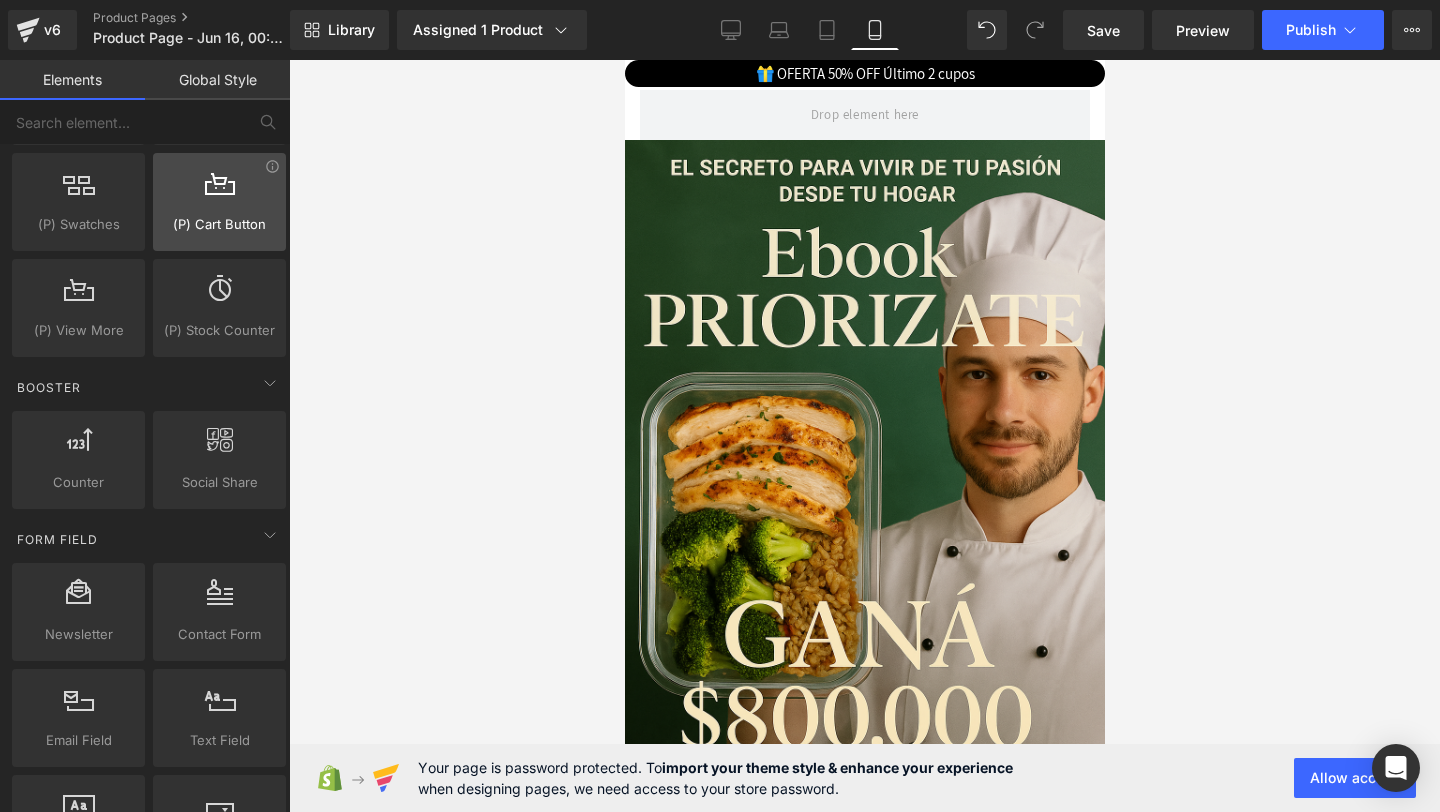 scroll, scrollTop: 2472, scrollLeft: 0, axis: vertical 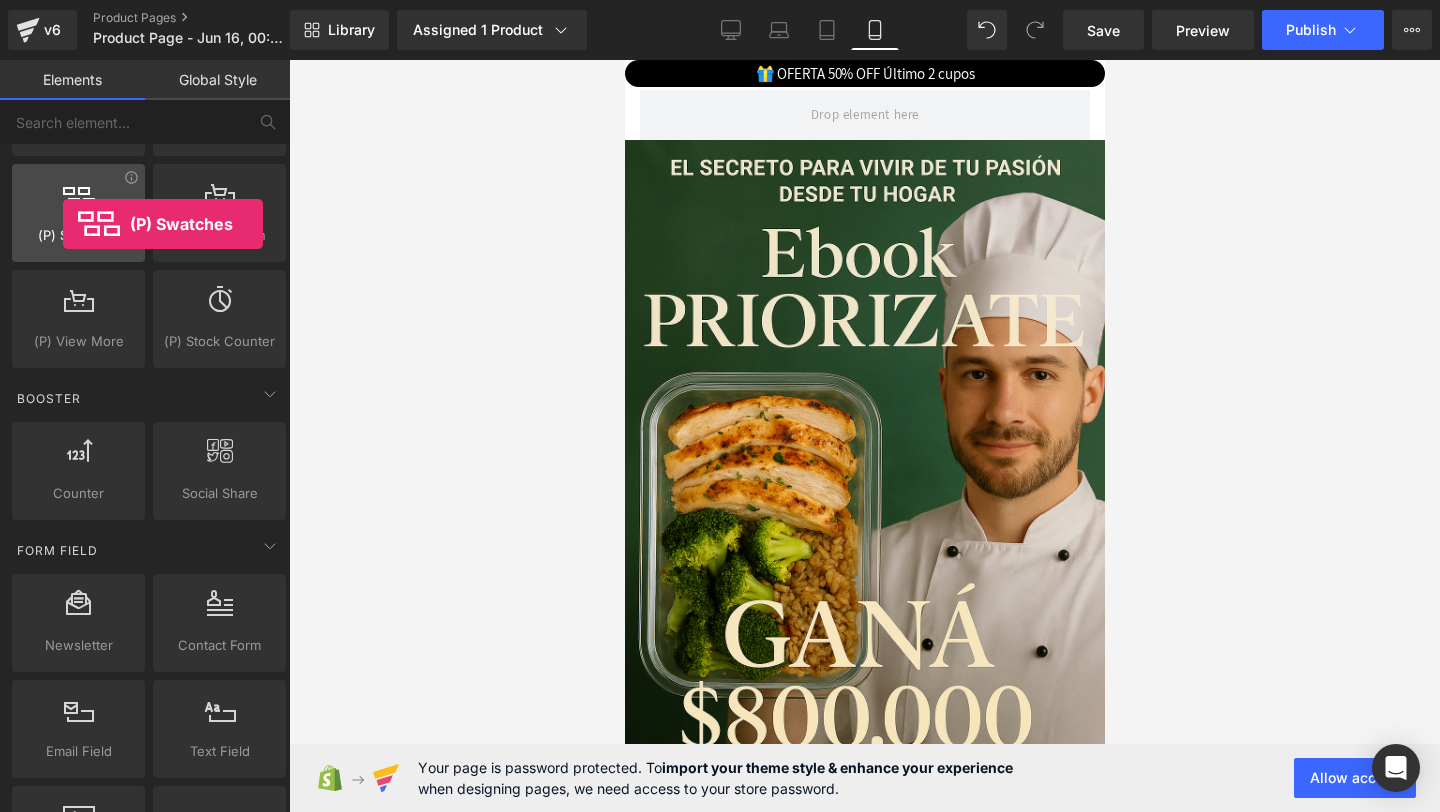 click on "(P) Swatches" at bounding box center (78, 235) 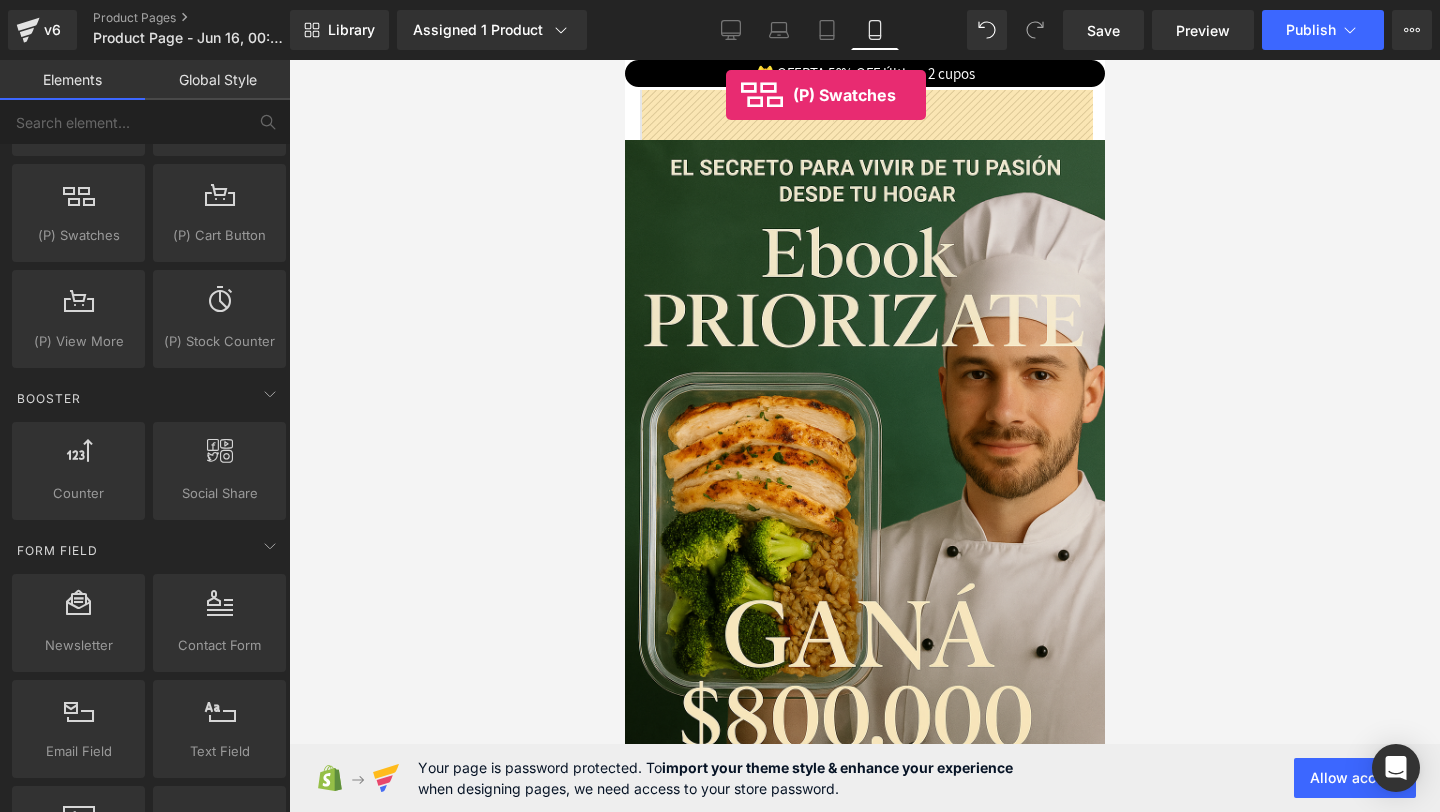 drag, startPoint x: 687, startPoint y: 284, endPoint x: 725, endPoint y: 95, distance: 192.78226 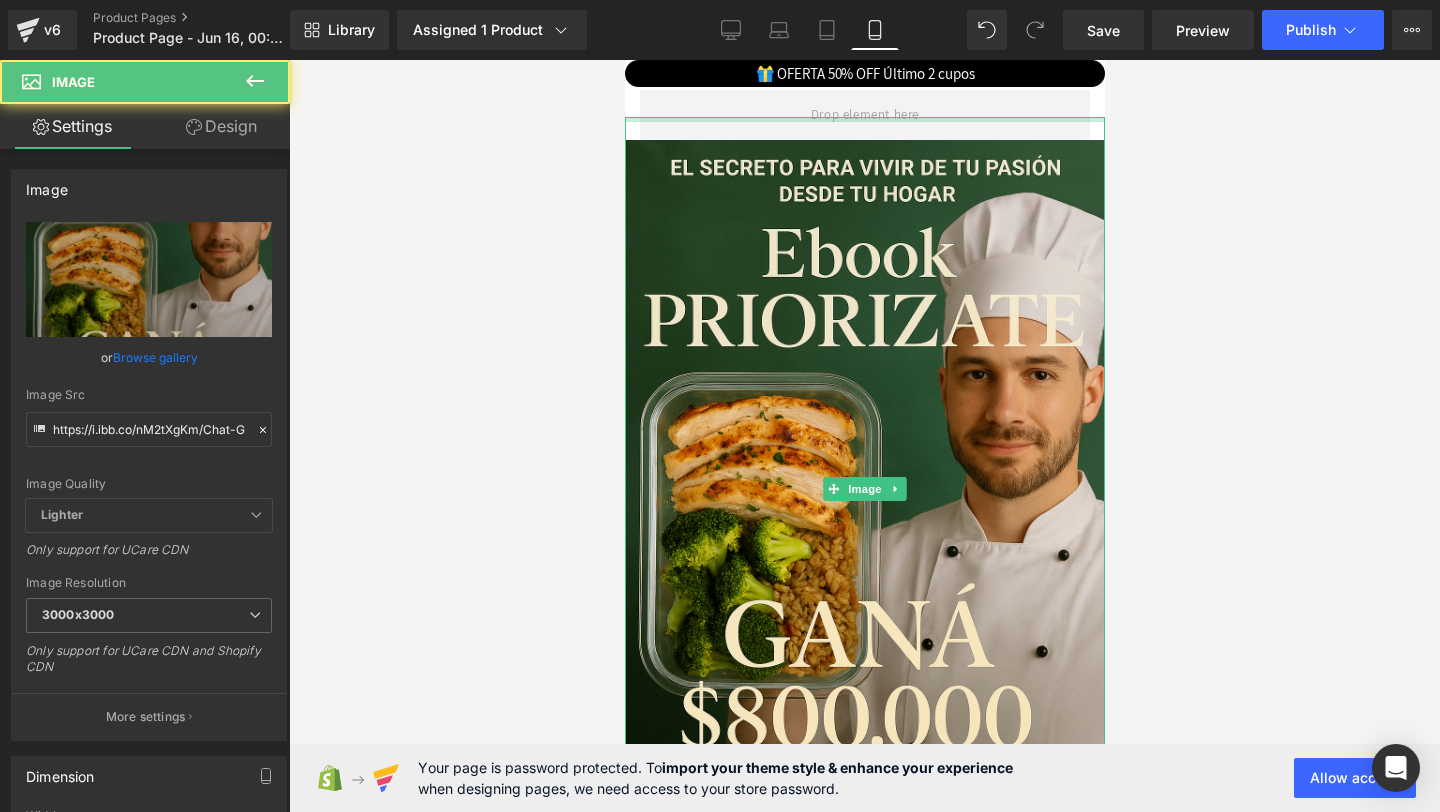 click at bounding box center (864, 119) 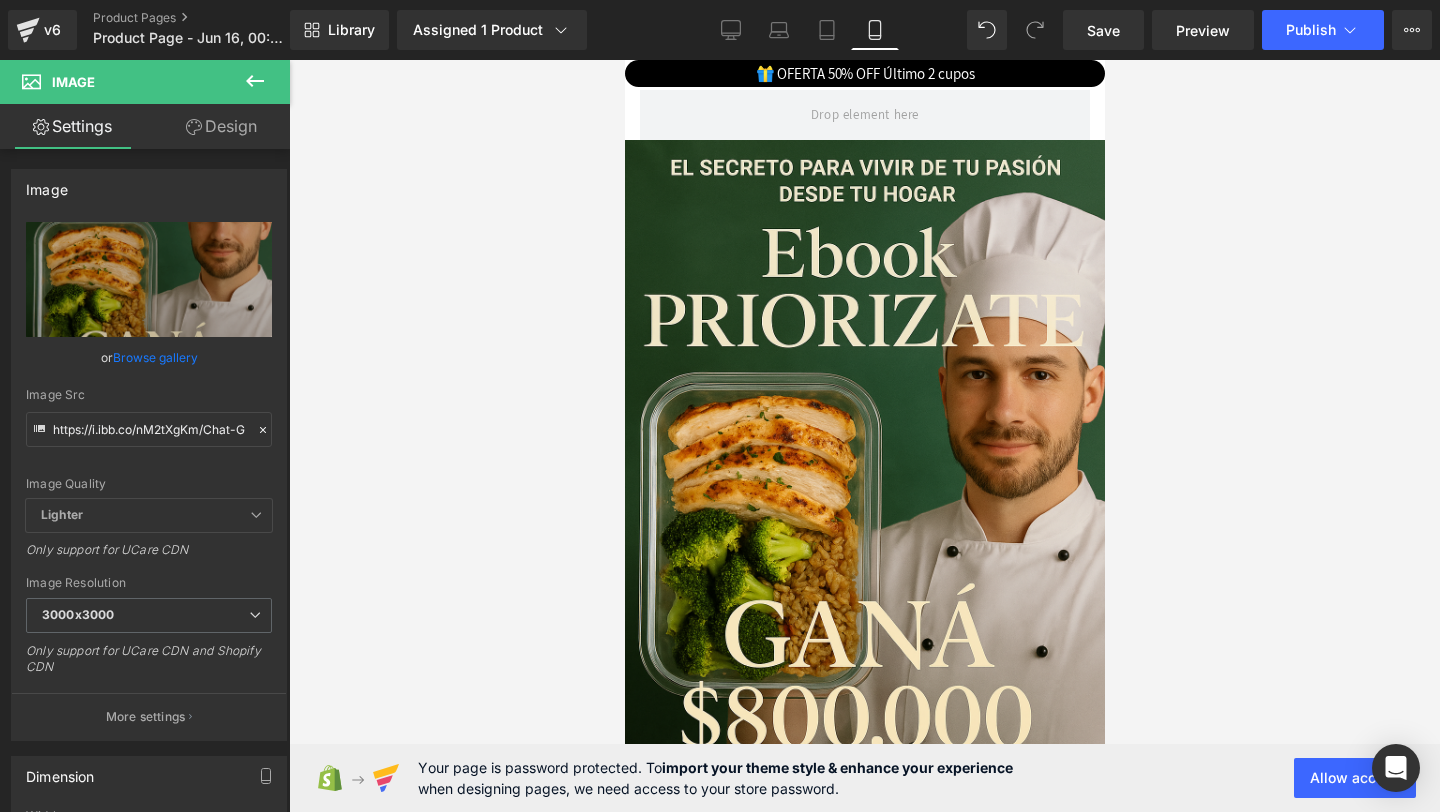 click 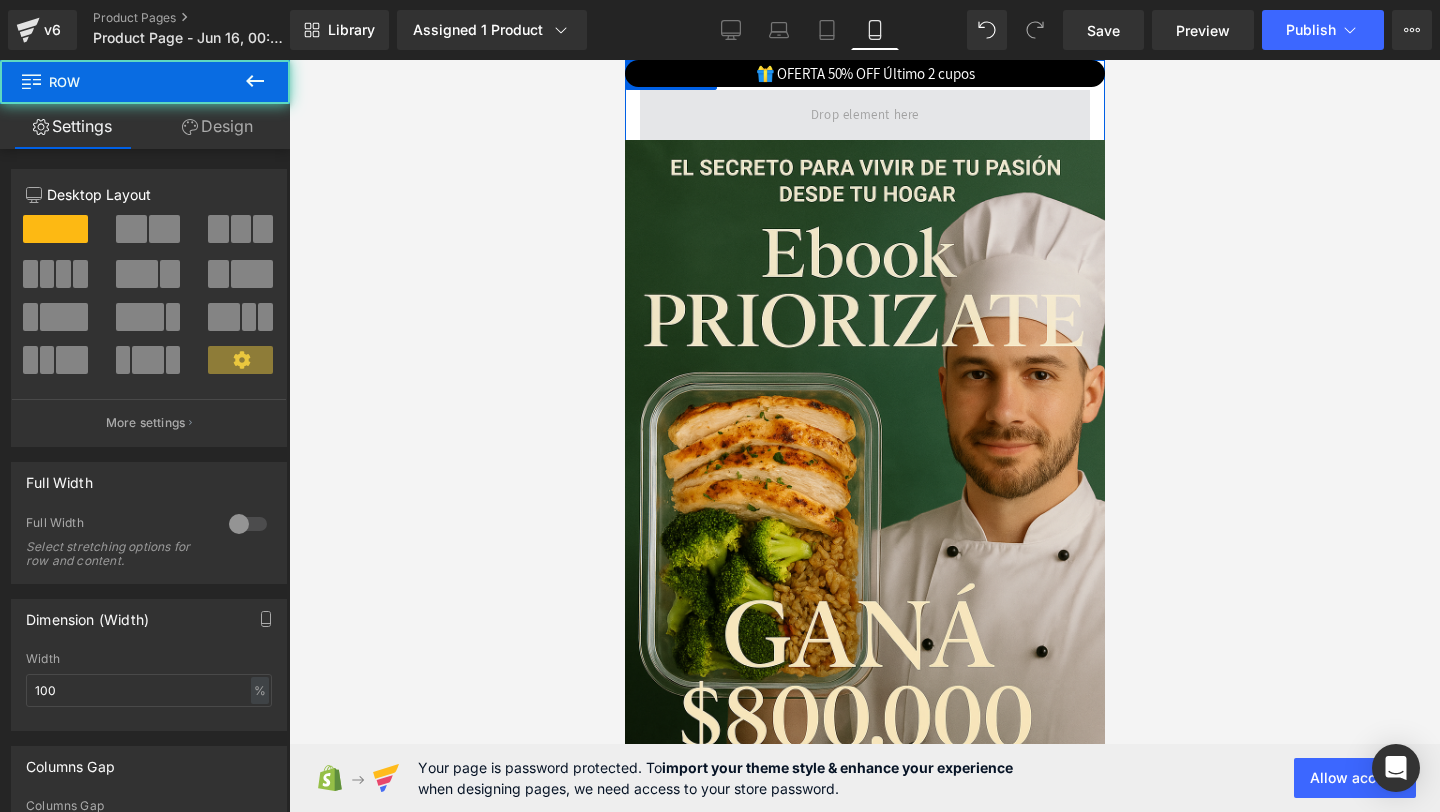 click at bounding box center [864, 115] 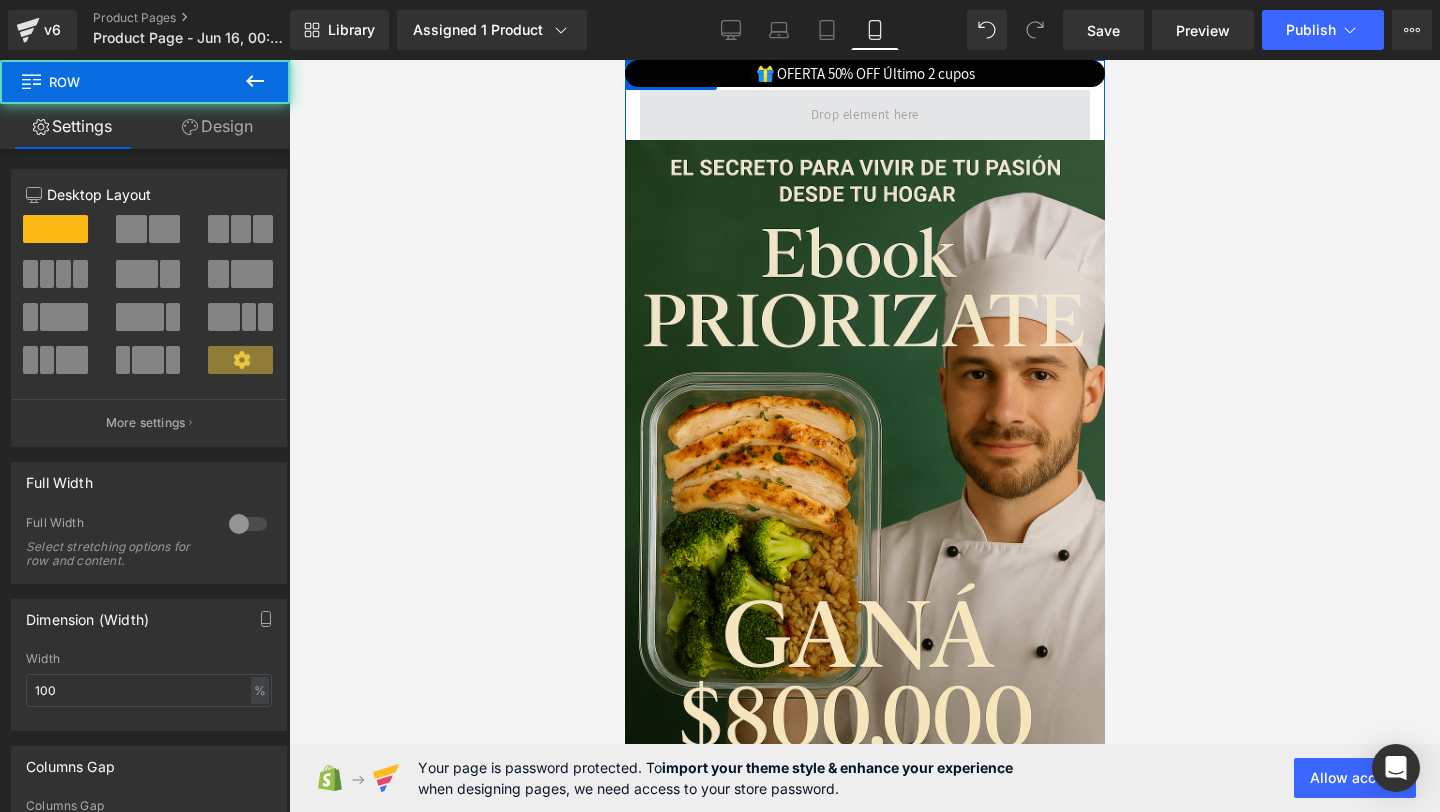 click at bounding box center (864, 115) 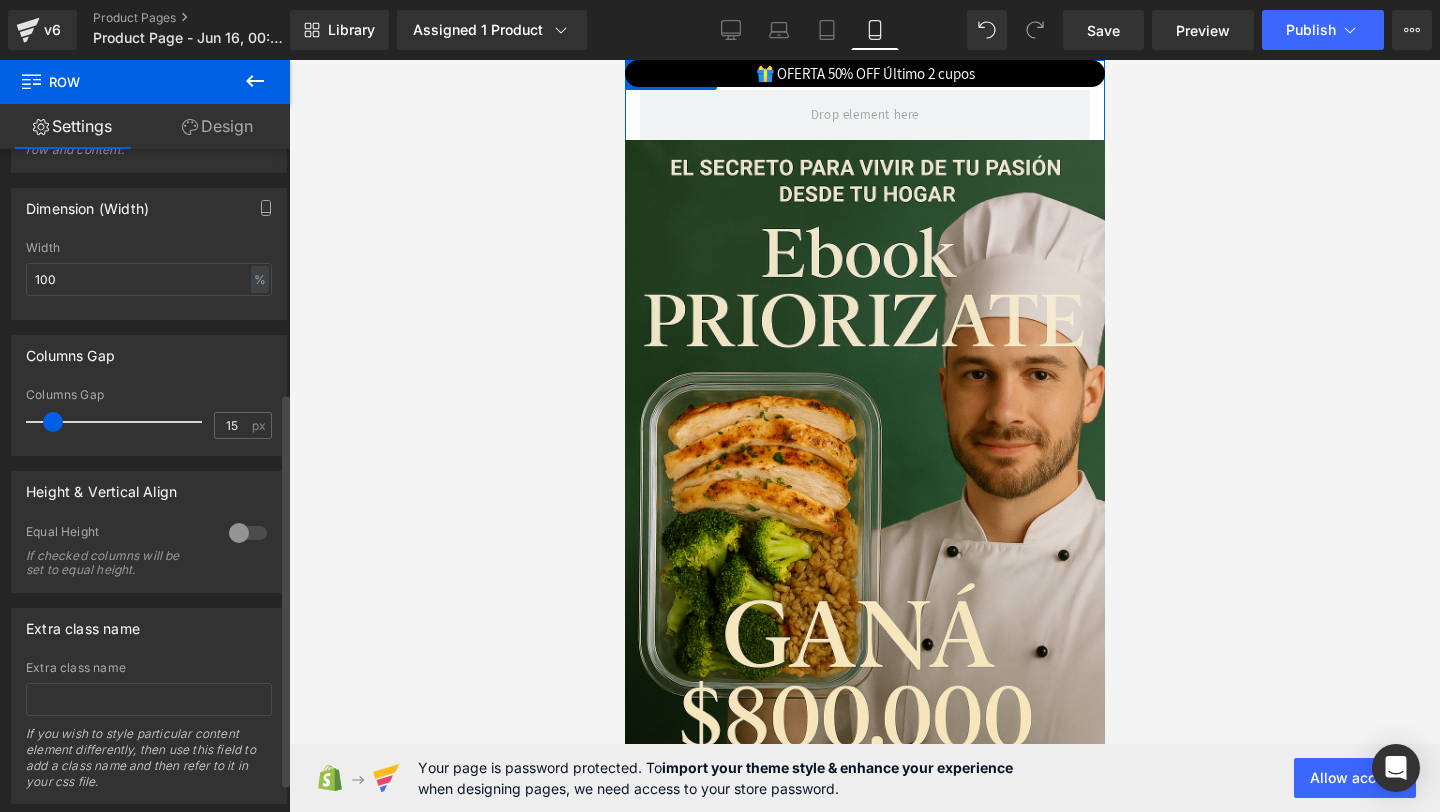 scroll, scrollTop: 410, scrollLeft: 0, axis: vertical 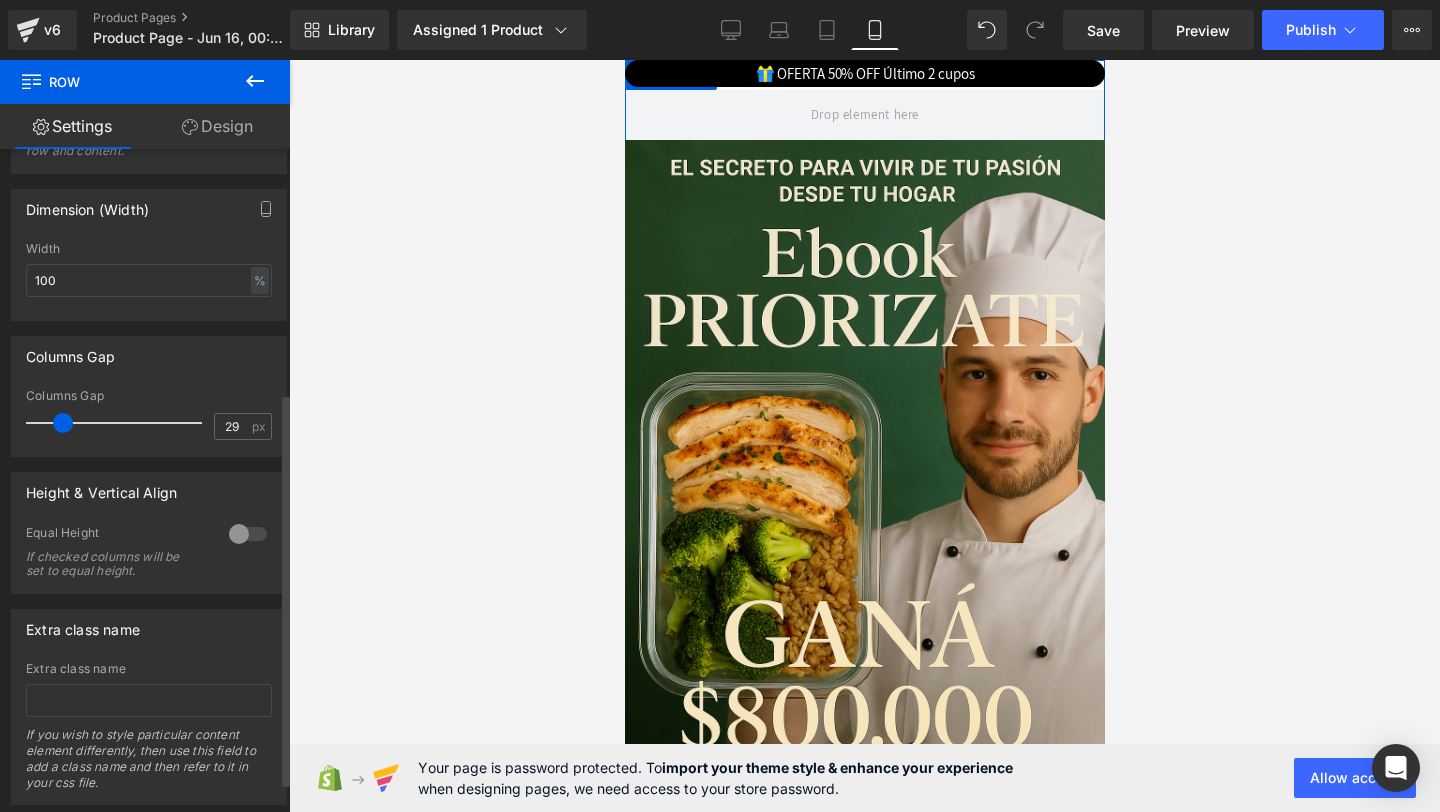 type on "30" 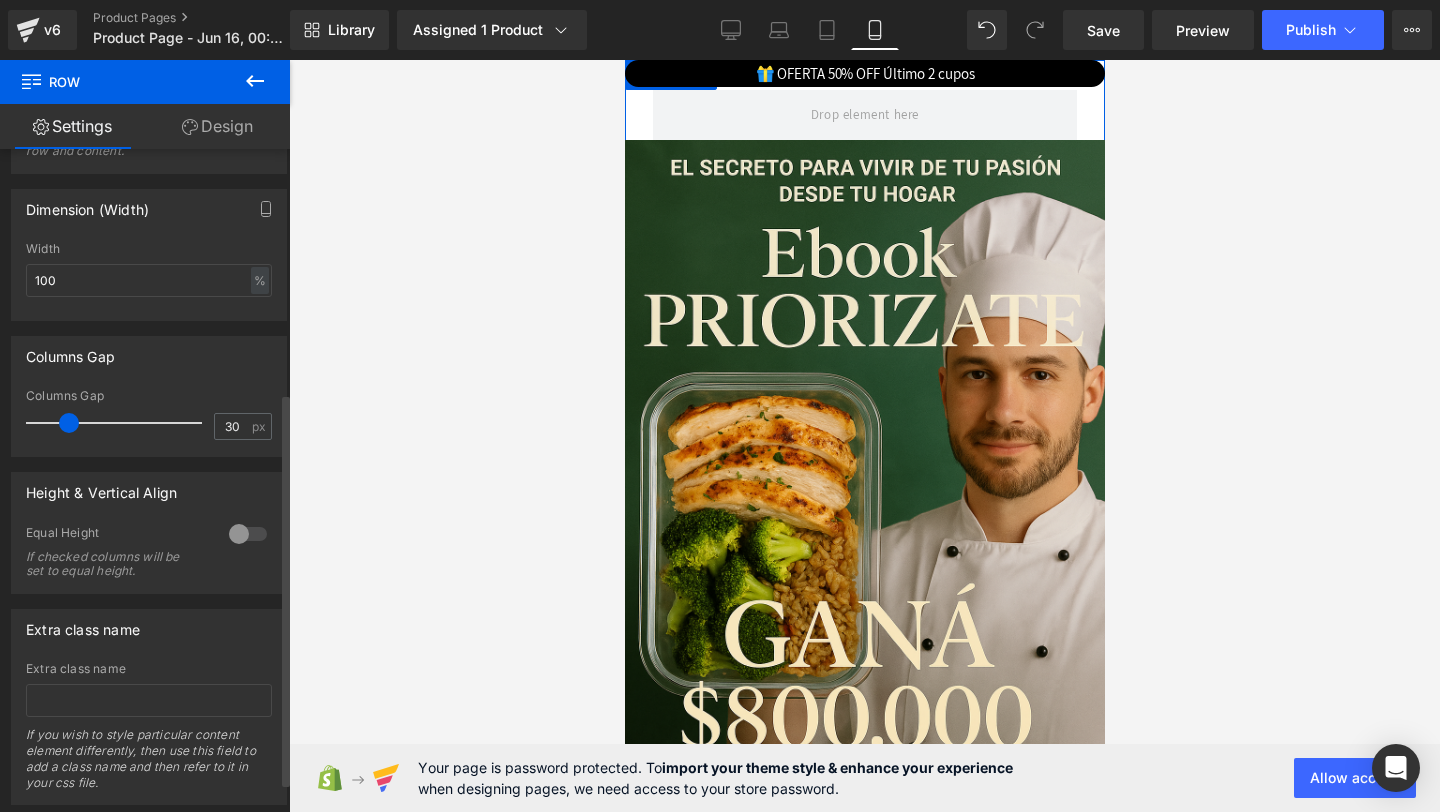 drag, startPoint x: 55, startPoint y: 431, endPoint x: 71, endPoint y: 408, distance: 28.01785 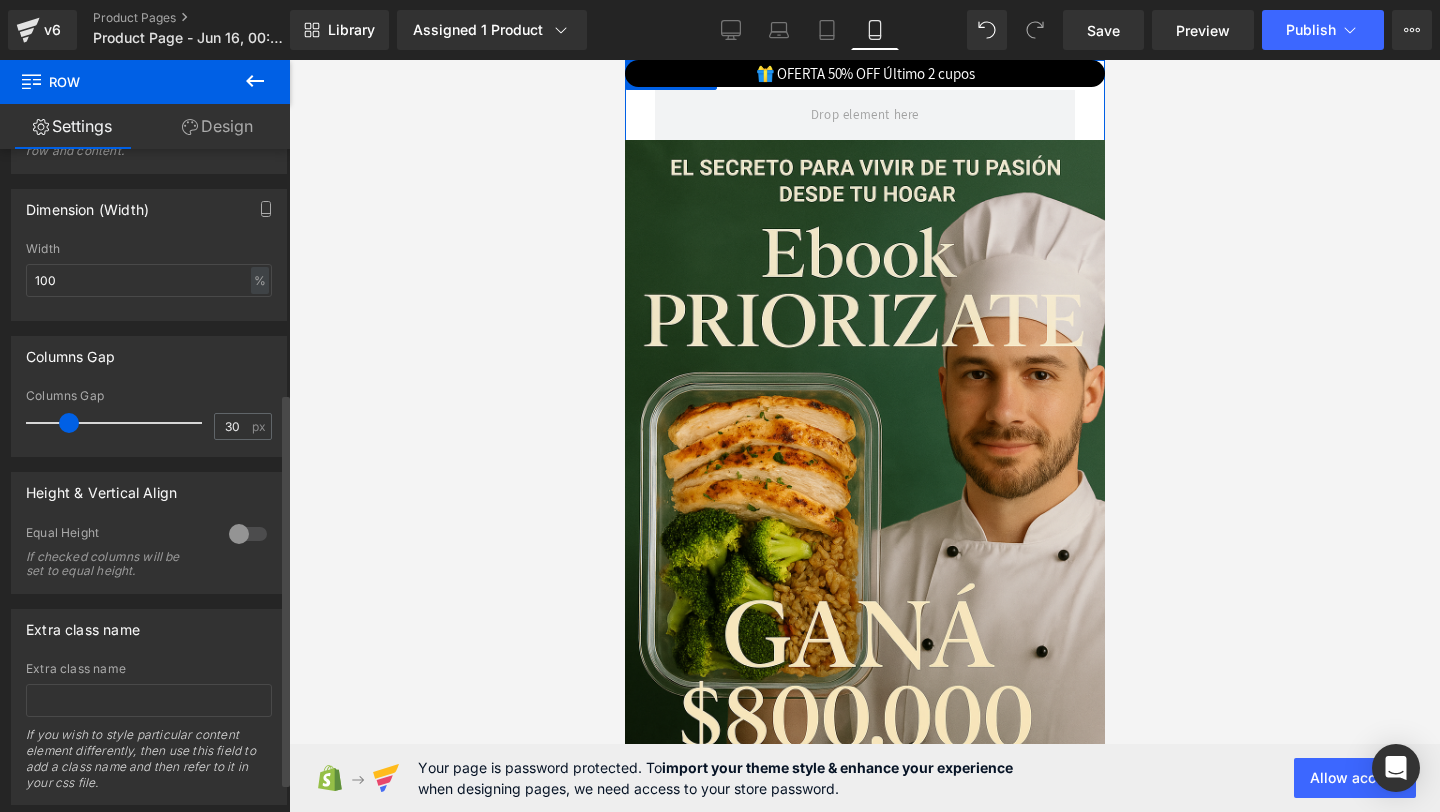 scroll, scrollTop: 460, scrollLeft: 0, axis: vertical 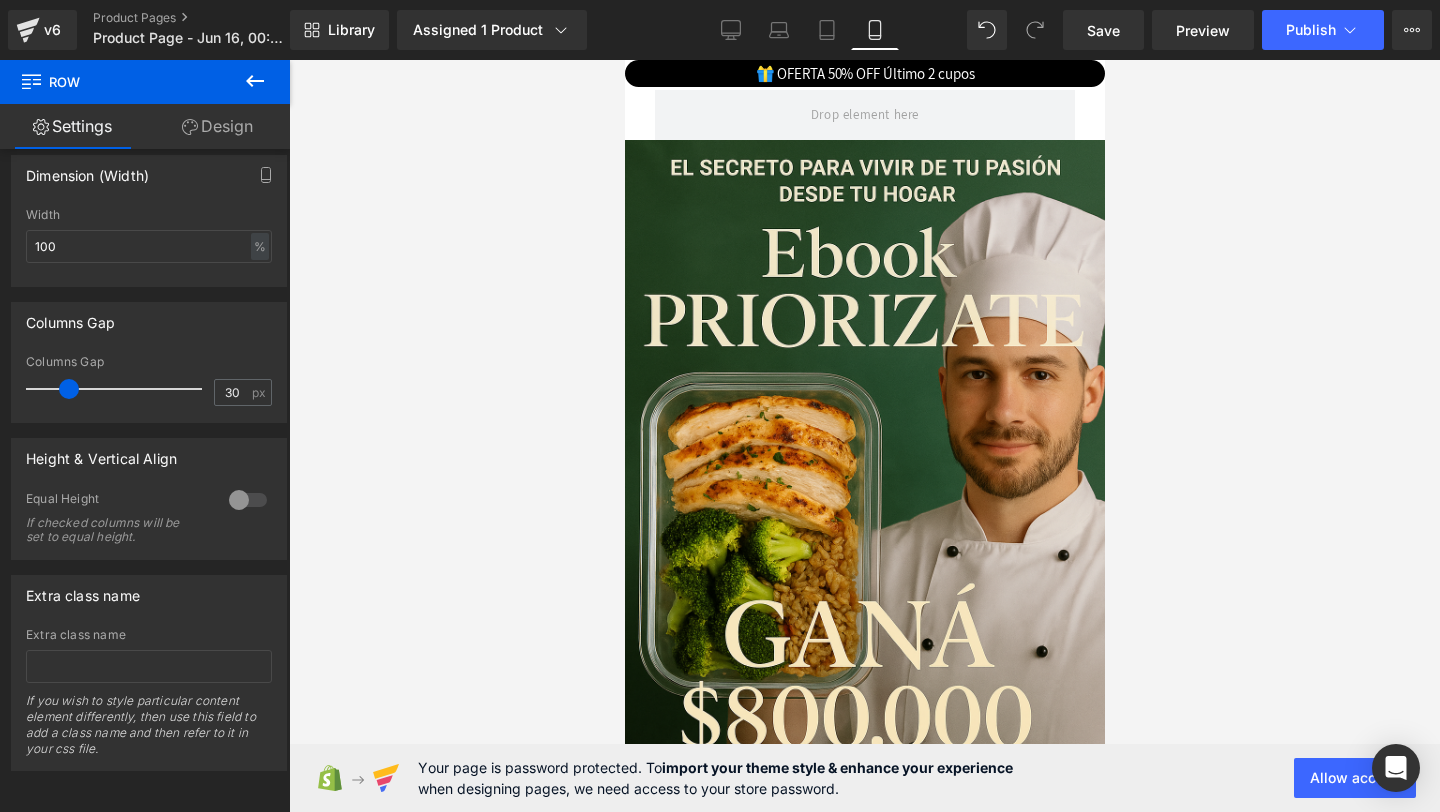 click at bounding box center [255, 82] 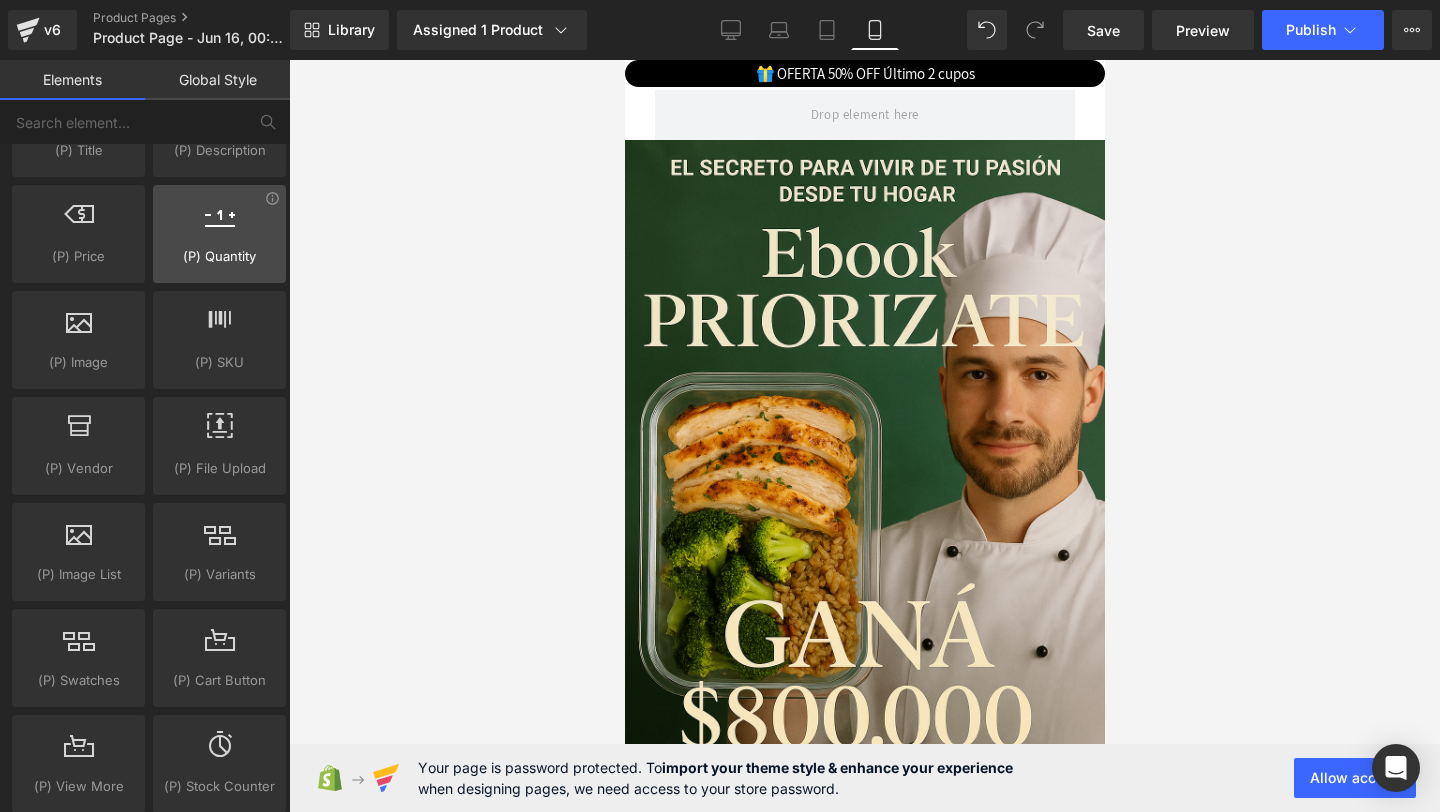 scroll, scrollTop: 2029, scrollLeft: 0, axis: vertical 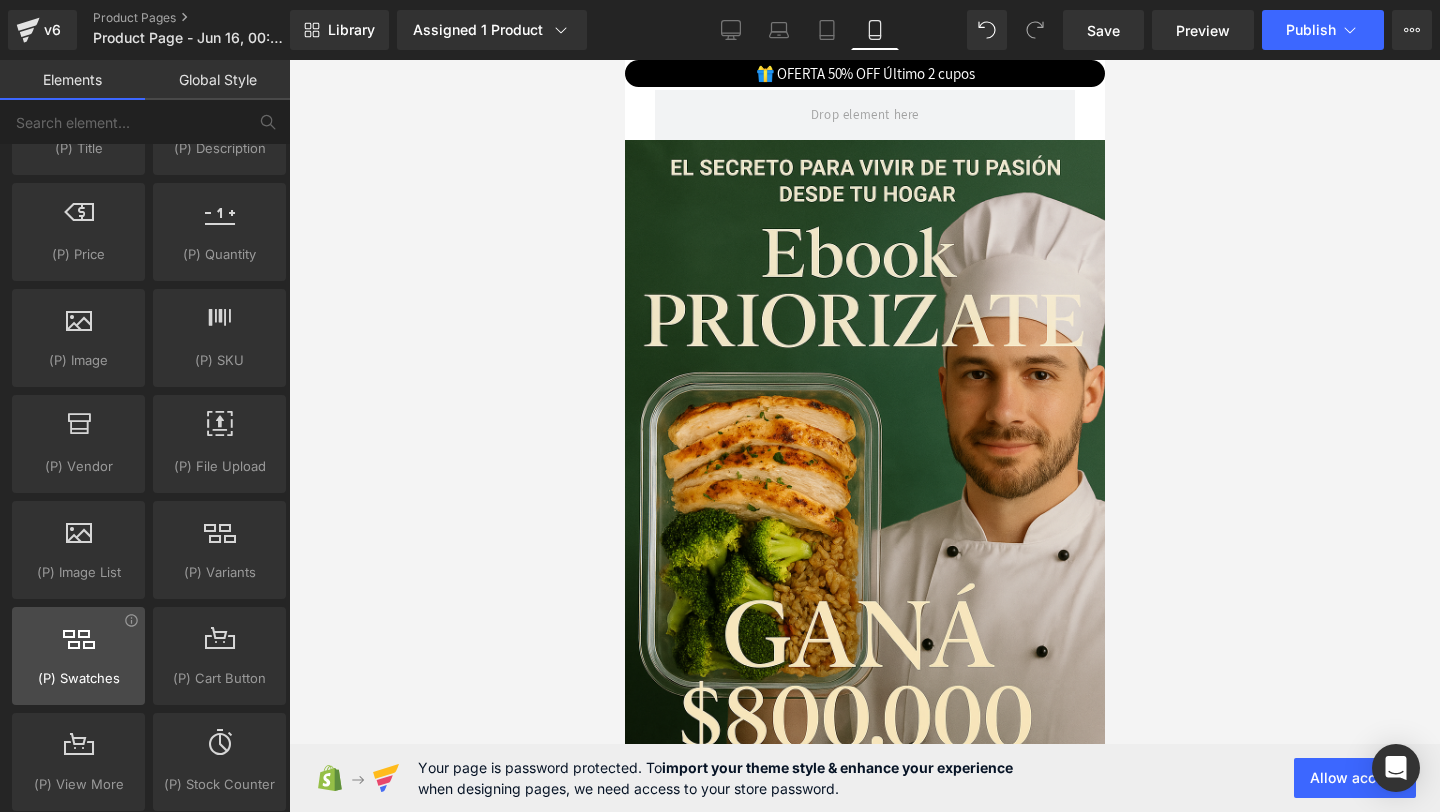 click at bounding box center [78, 645] 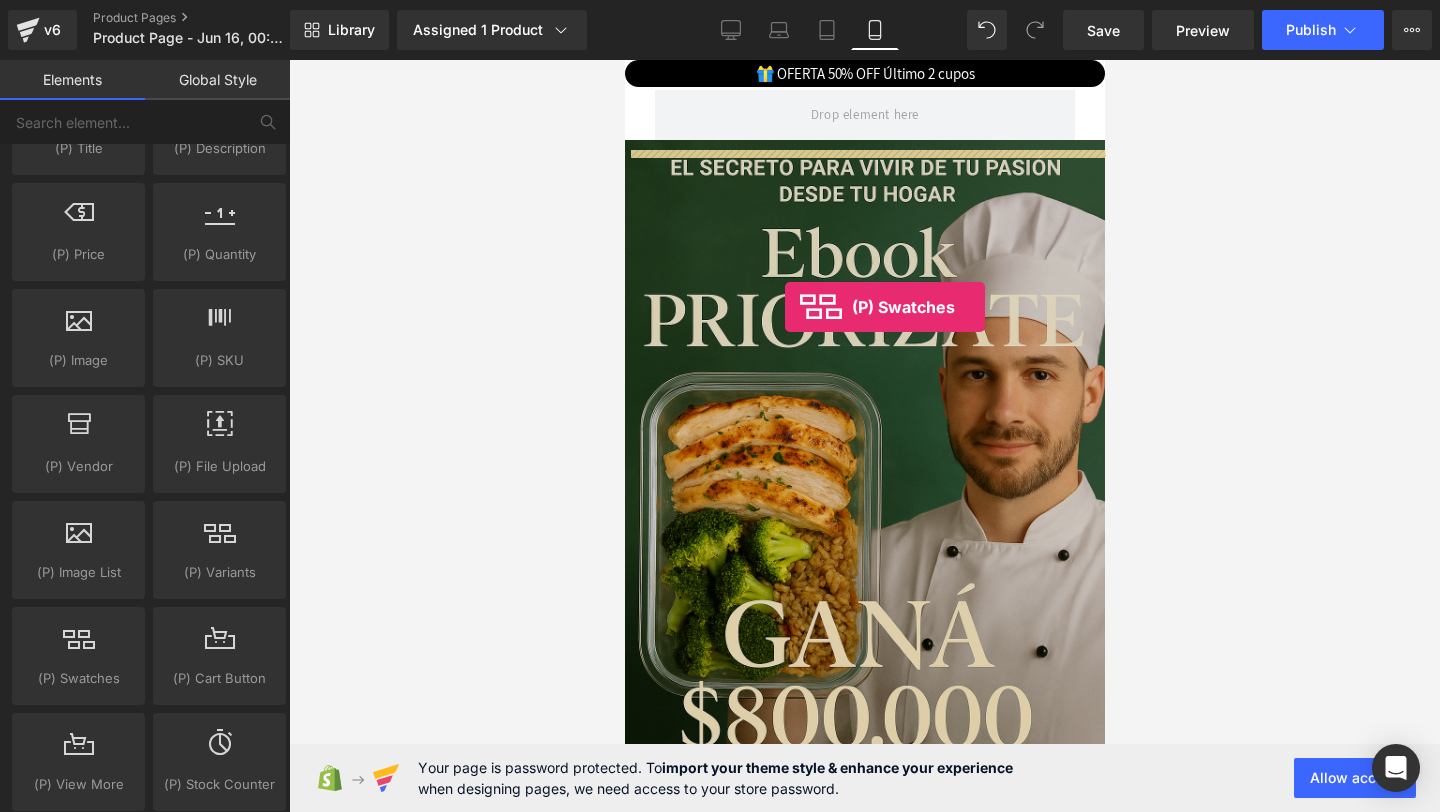 drag, startPoint x: 704, startPoint y: 718, endPoint x: 785, endPoint y: 306, distance: 419.8869 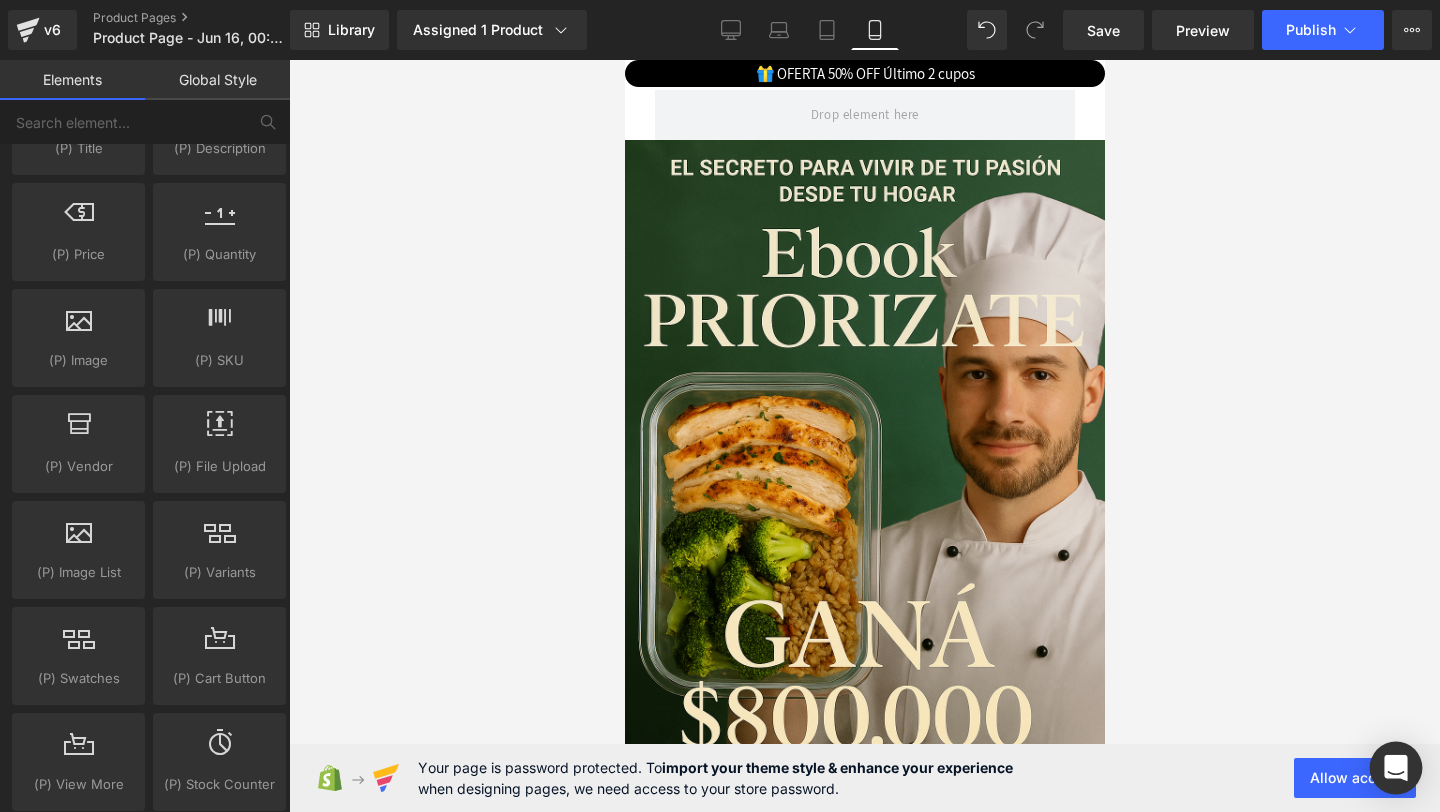 click 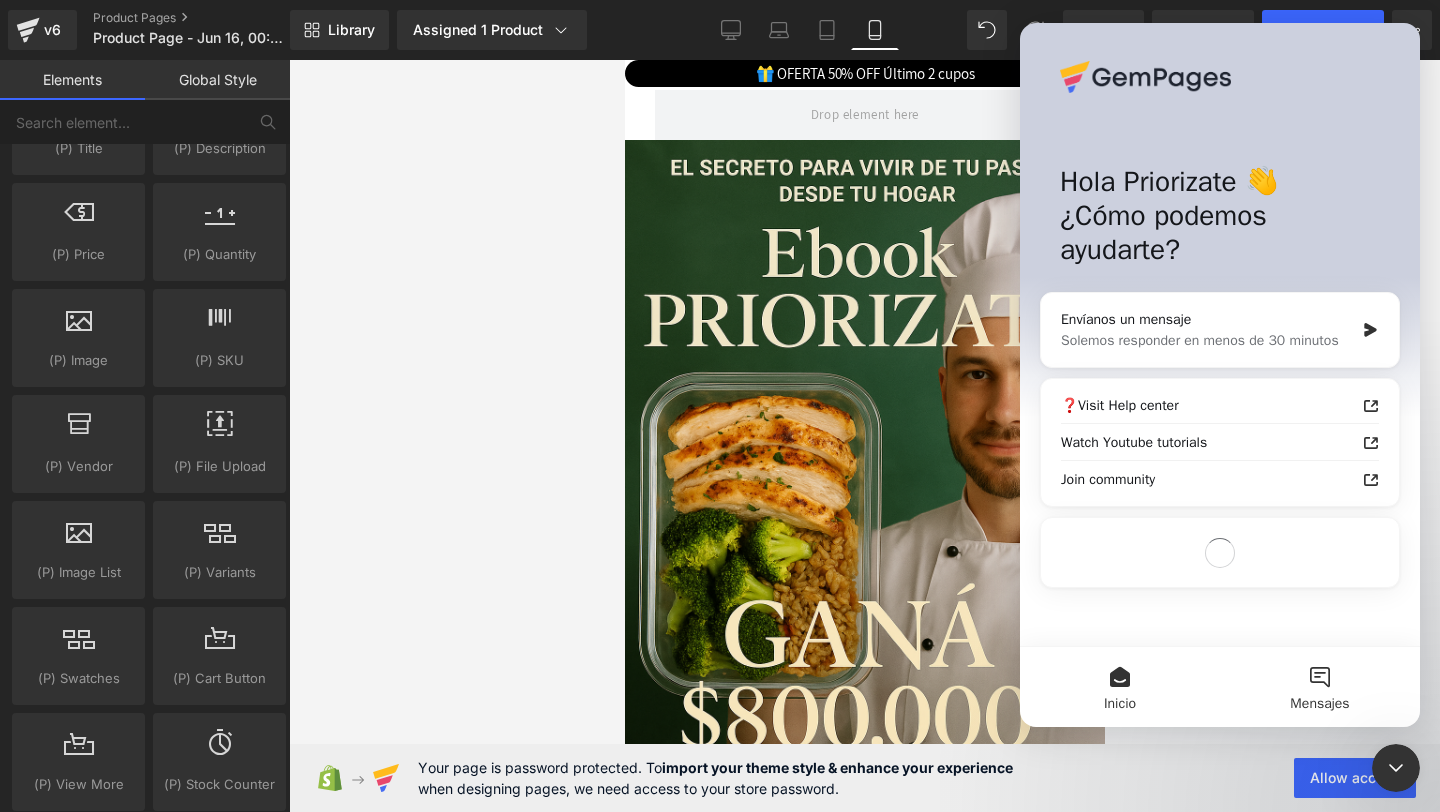 scroll, scrollTop: 0, scrollLeft: 0, axis: both 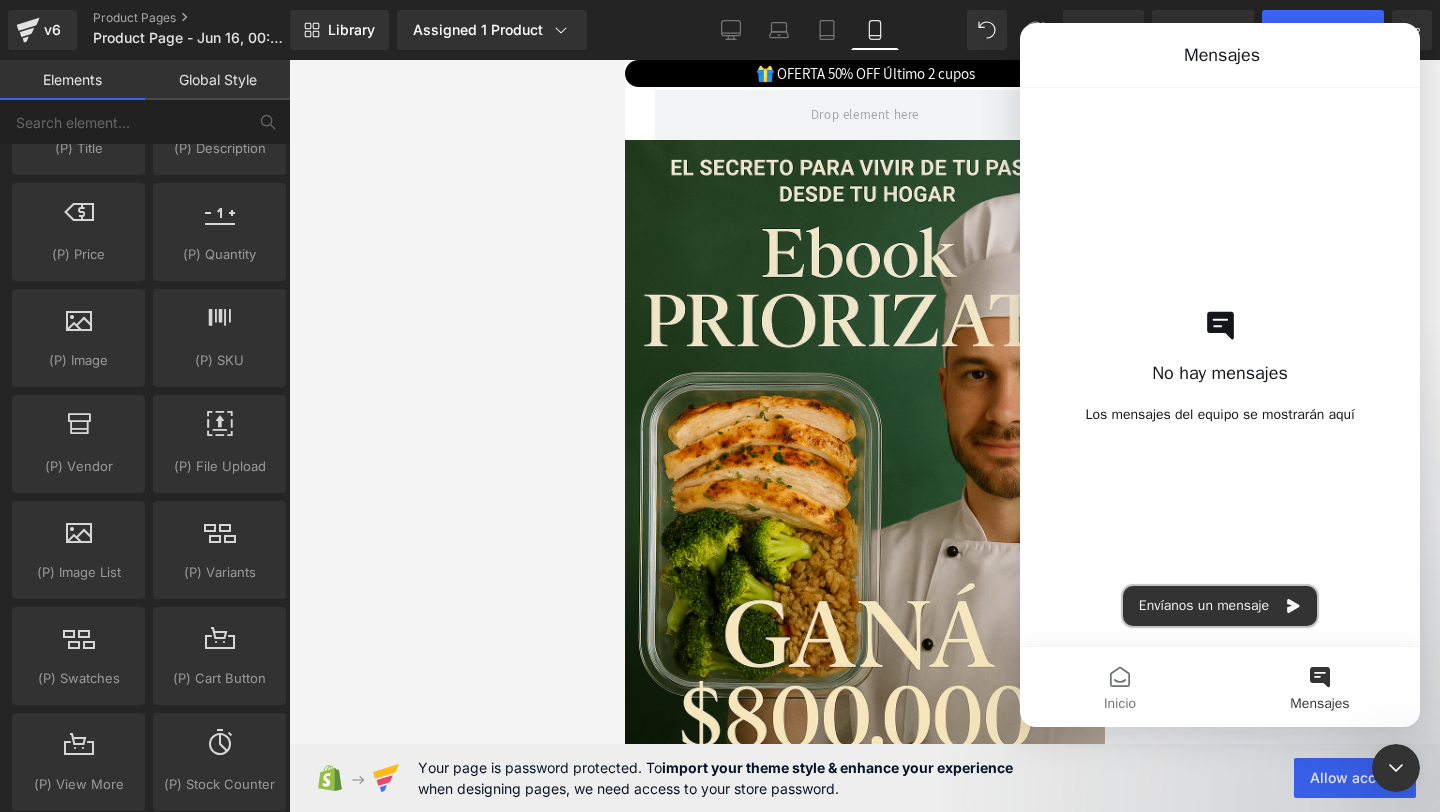 click on "Envíanos un mensaje" at bounding box center (1220, 606) 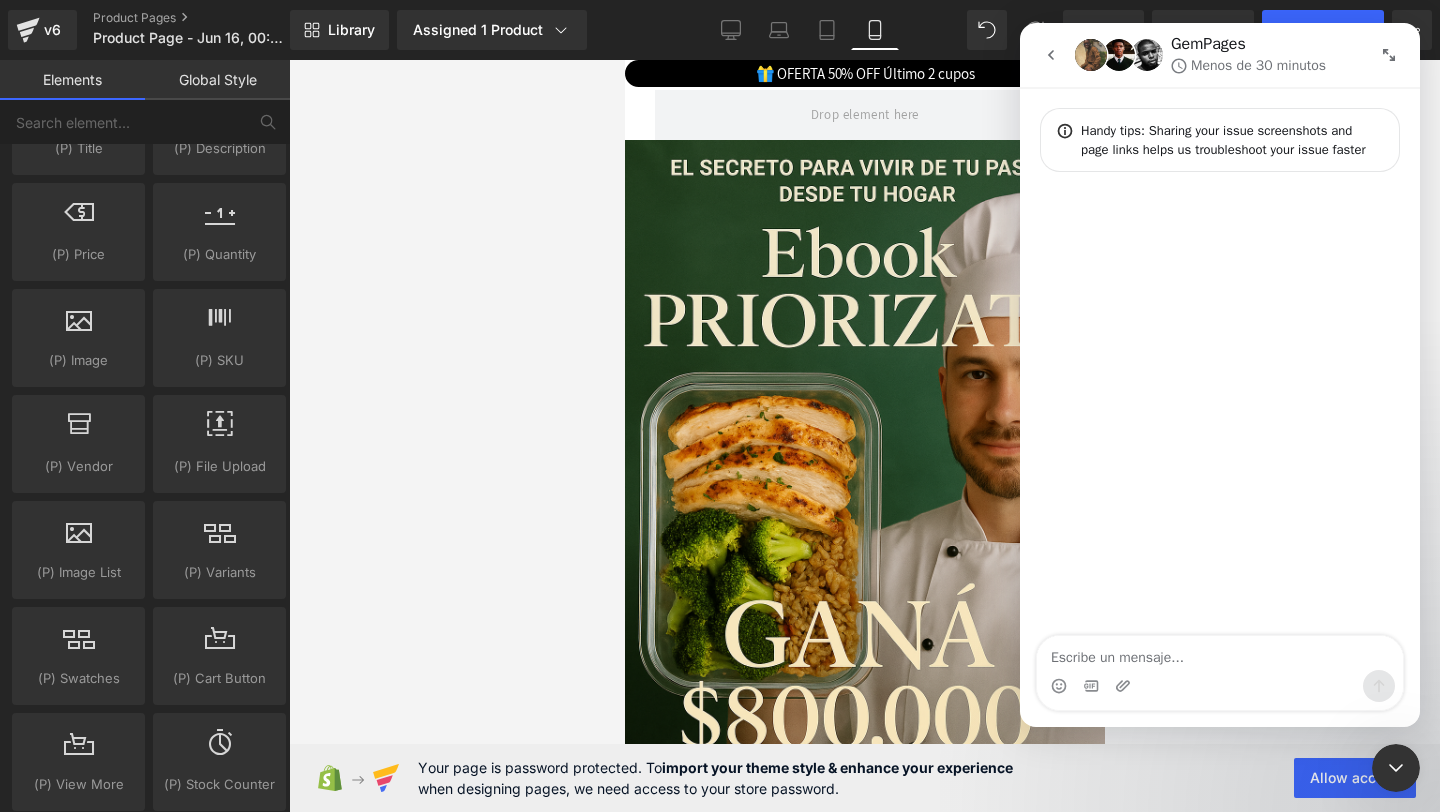 click at bounding box center (1051, 55) 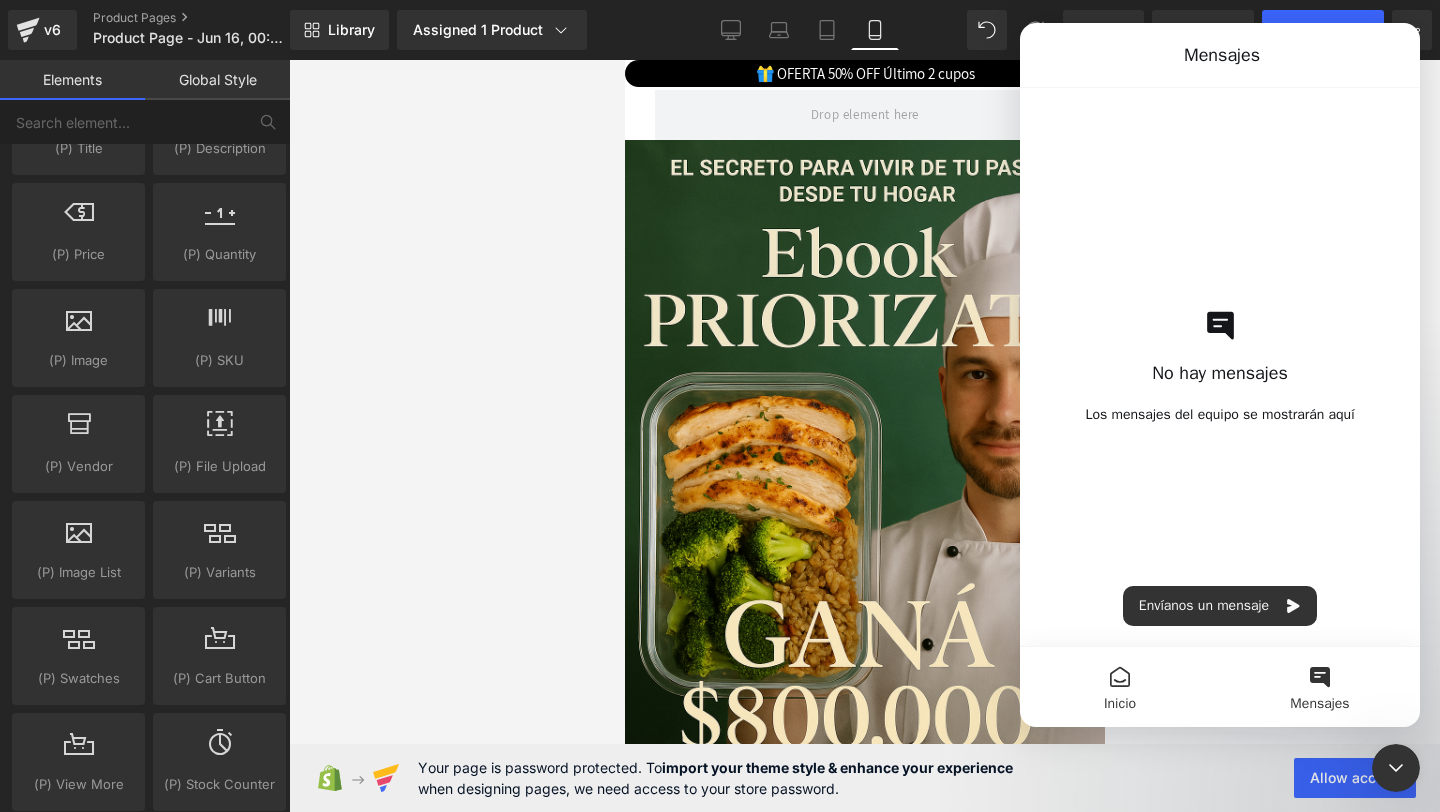click on "Inicio" at bounding box center (1120, 687) 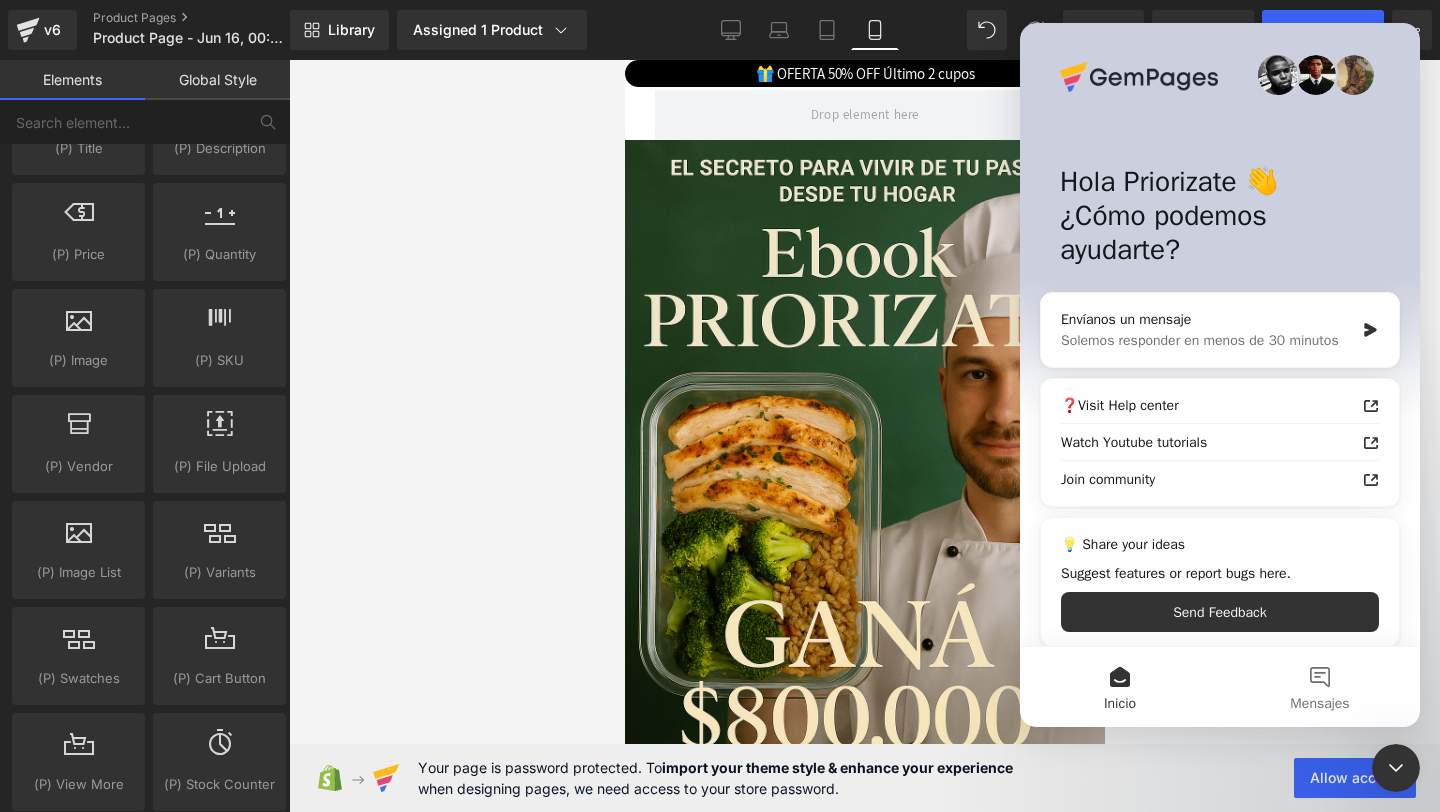 click at bounding box center (720, 376) 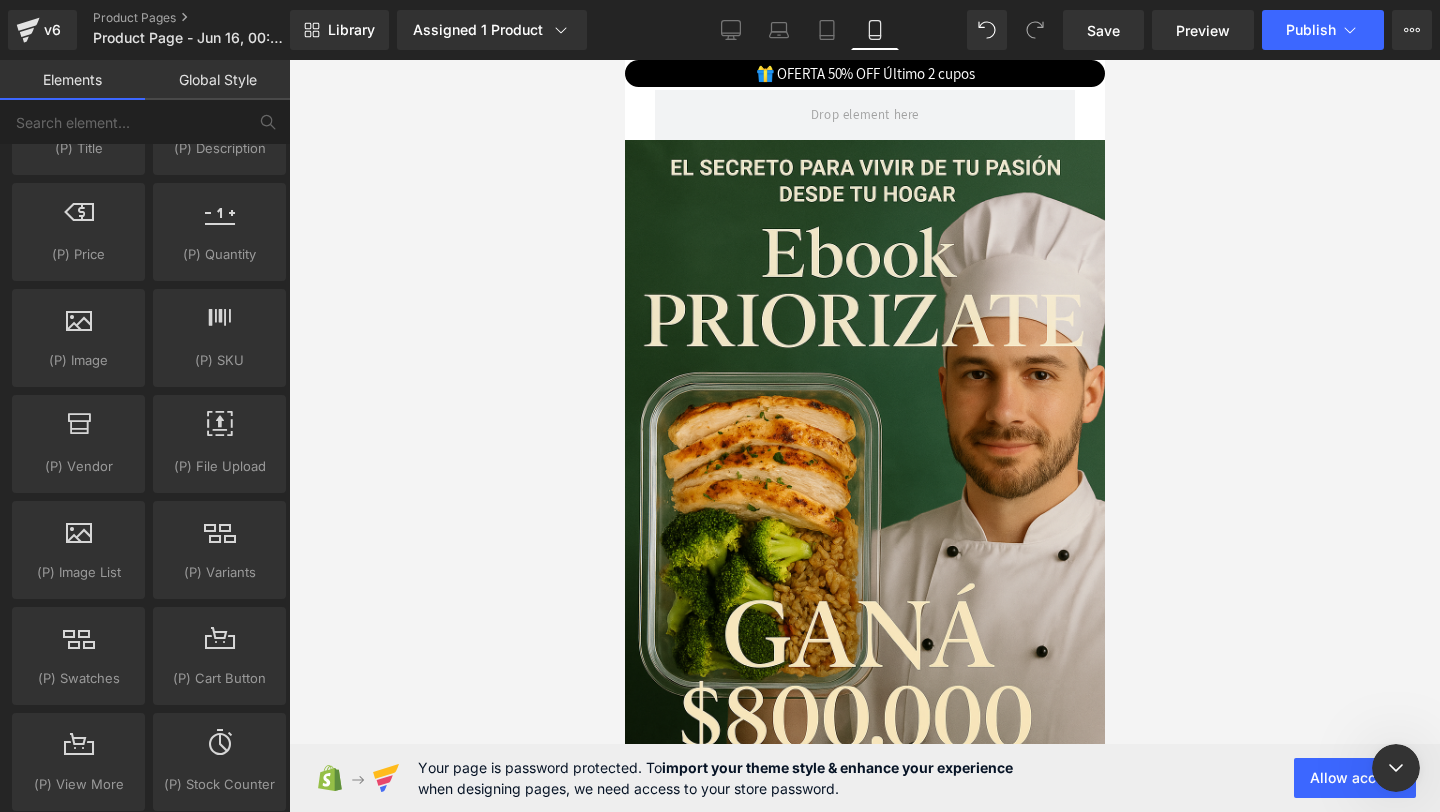scroll, scrollTop: 0, scrollLeft: 0, axis: both 